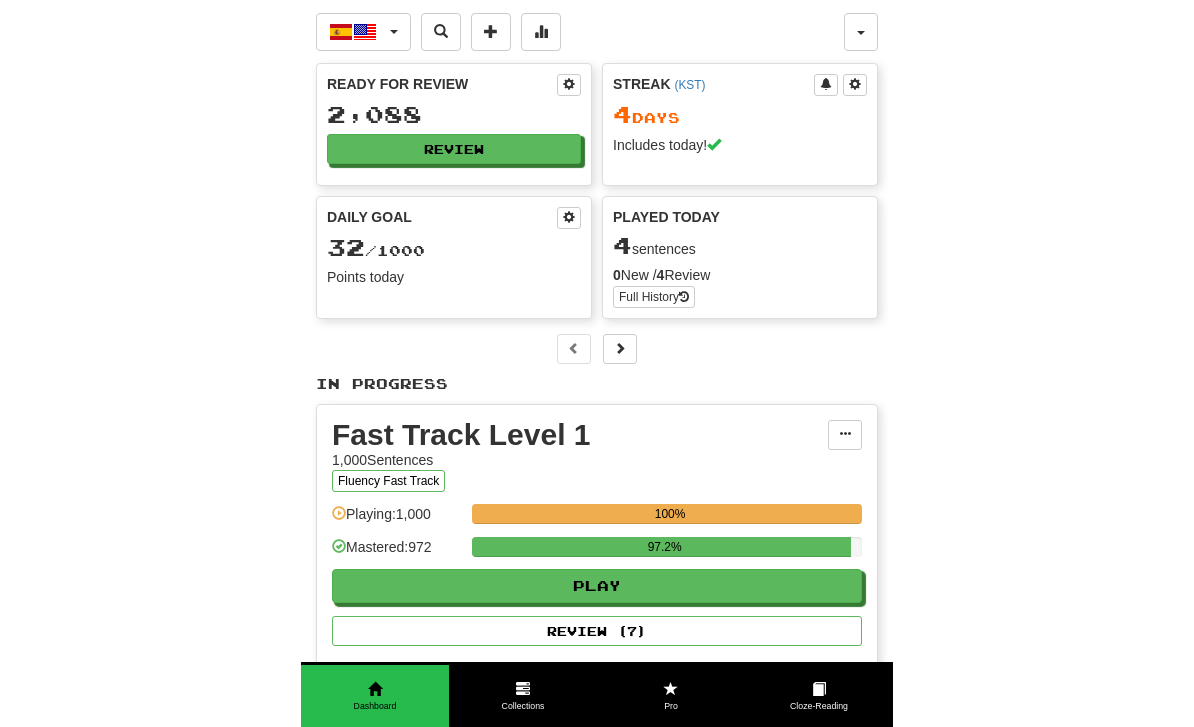 scroll, scrollTop: 0, scrollLeft: 0, axis: both 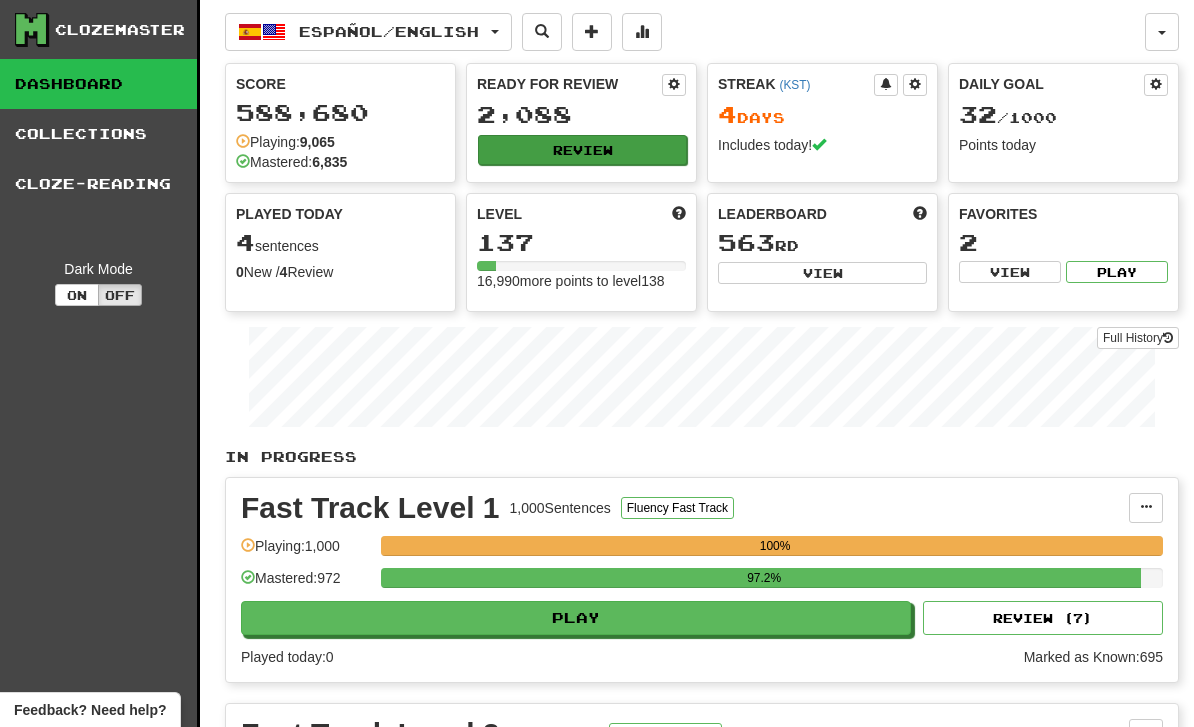 click on "Review" 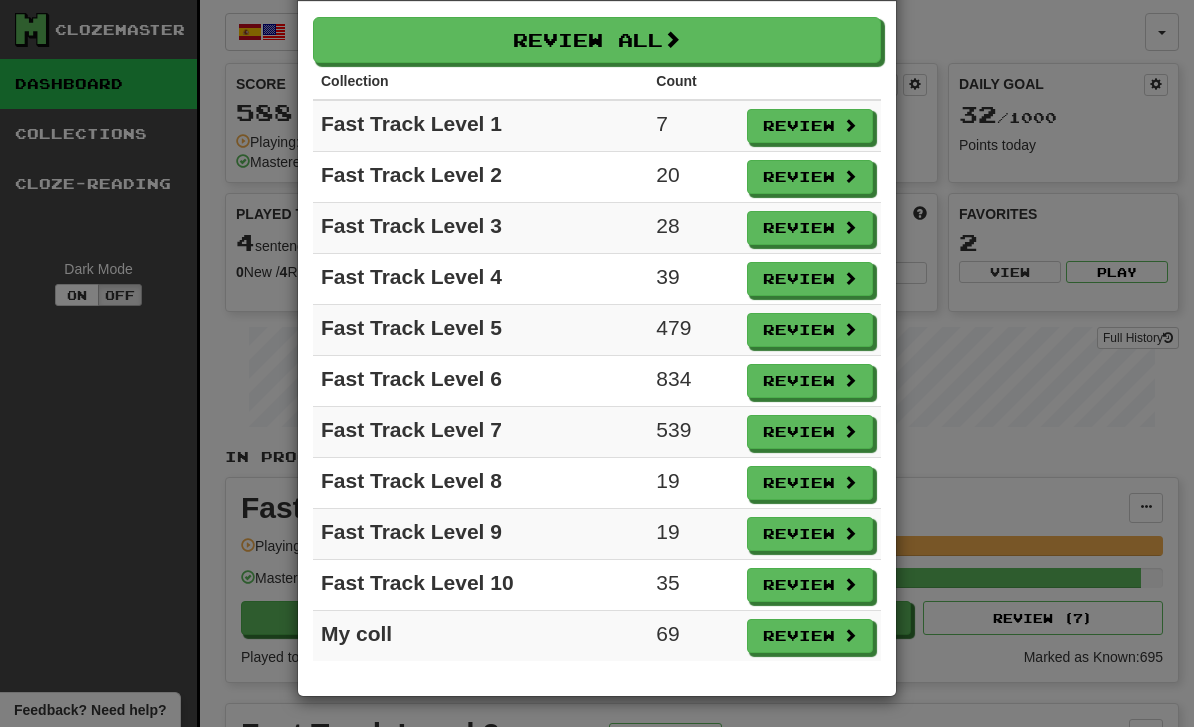 scroll, scrollTop: 80, scrollLeft: 0, axis: vertical 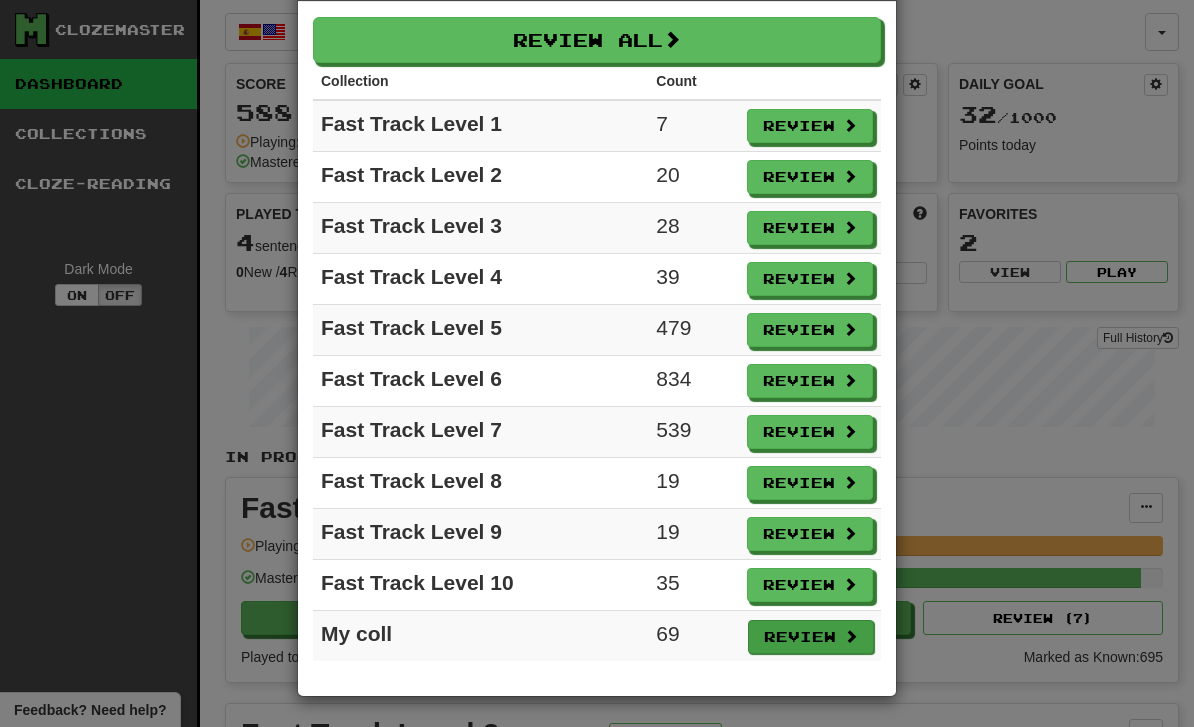 click on "Review" at bounding box center (811, 637) 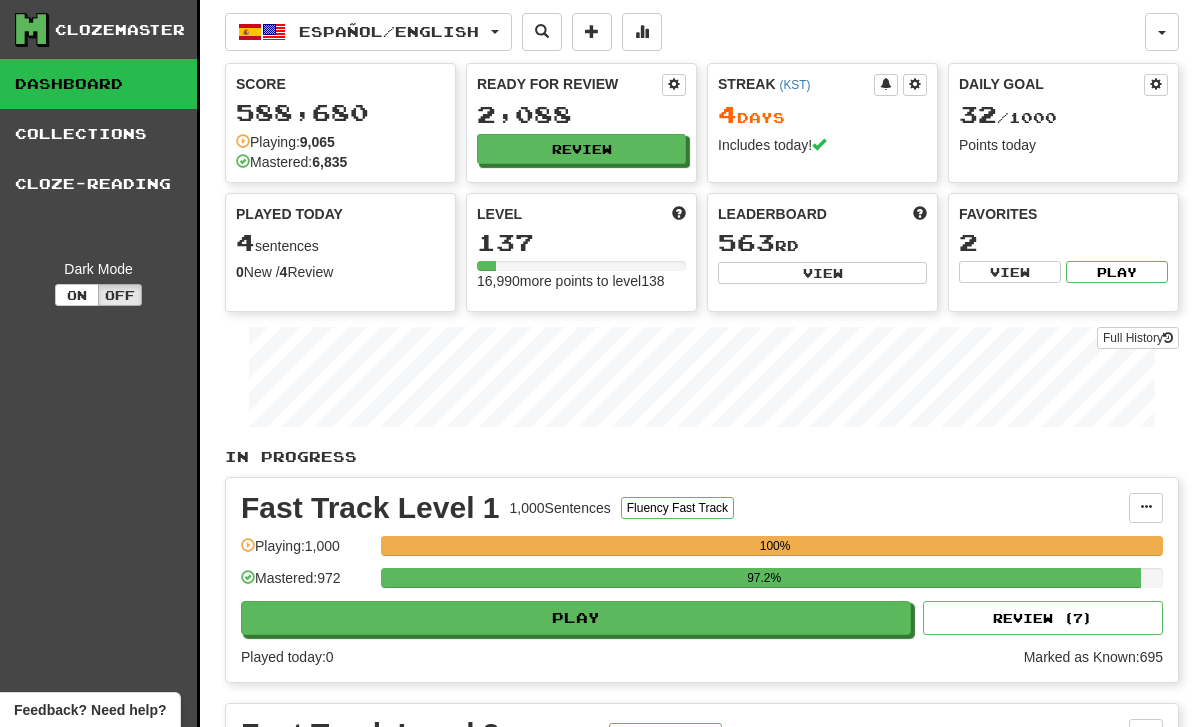 select on "********" 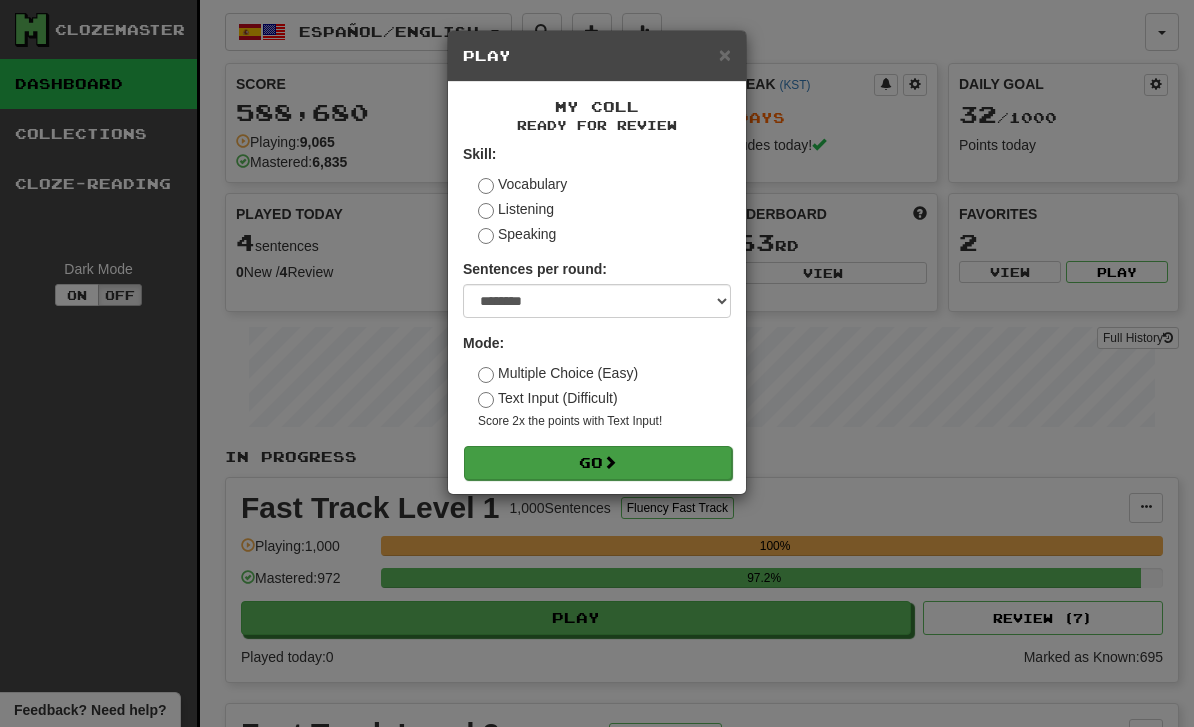click on "Go" at bounding box center (598, 463) 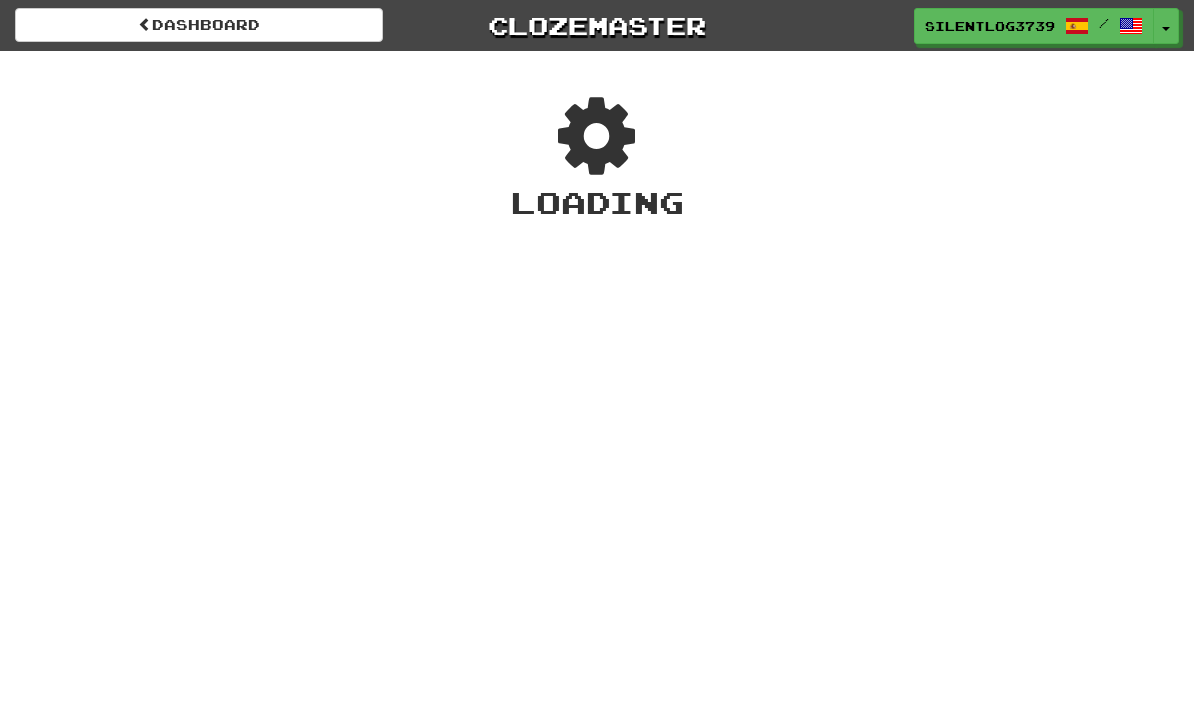 scroll, scrollTop: 0, scrollLeft: 0, axis: both 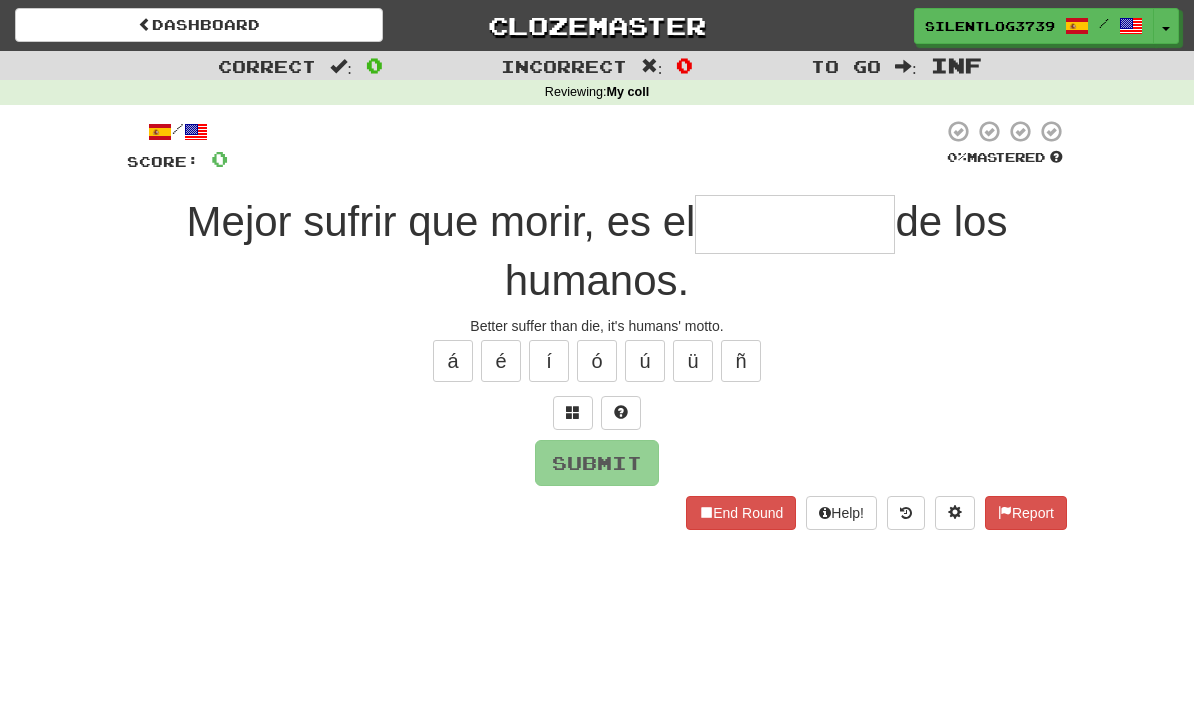 type on "****" 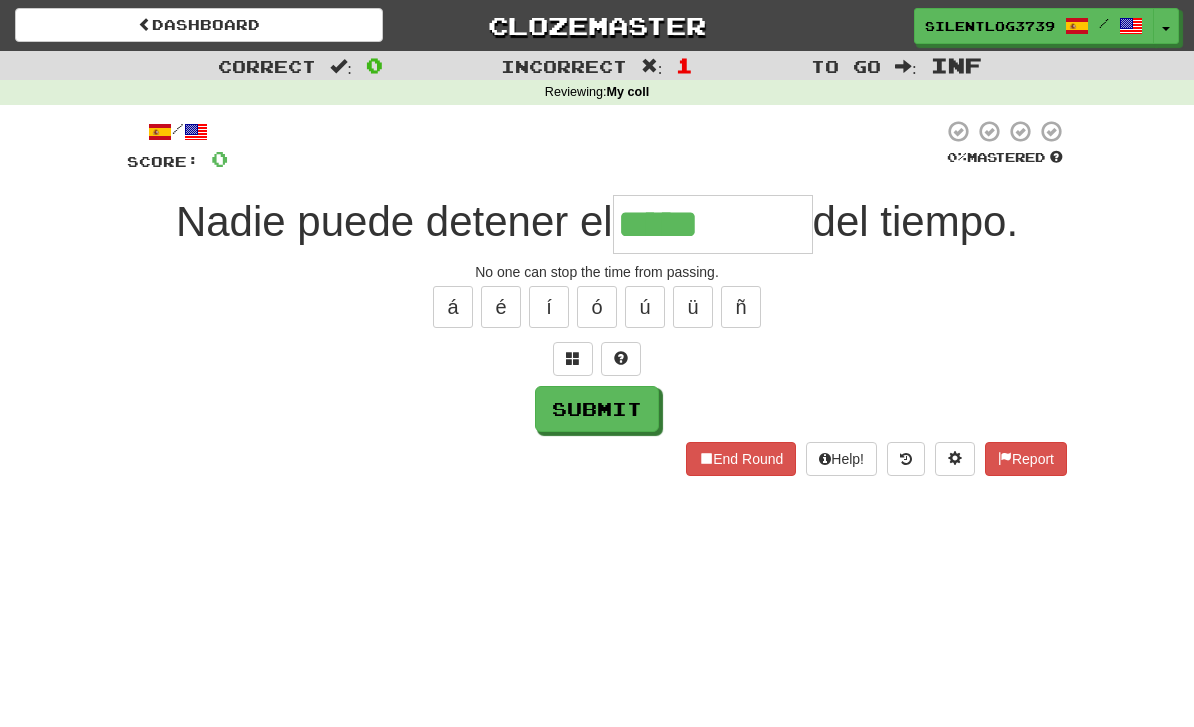 type on "**********" 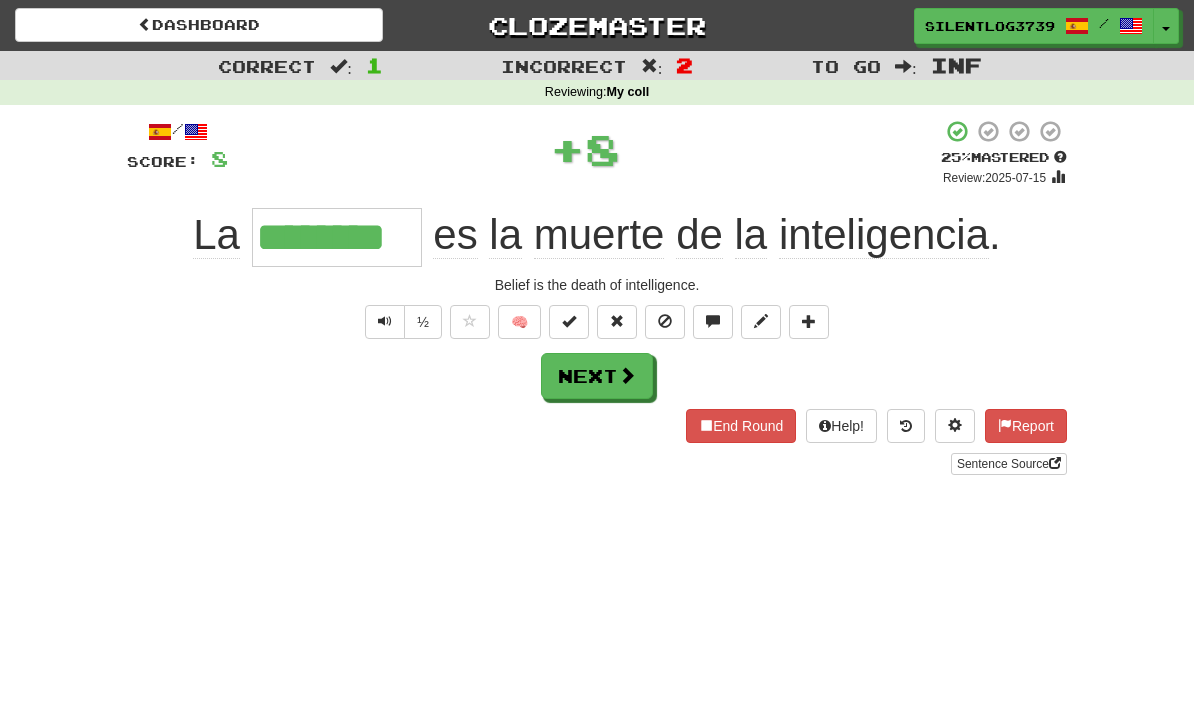 type on "********" 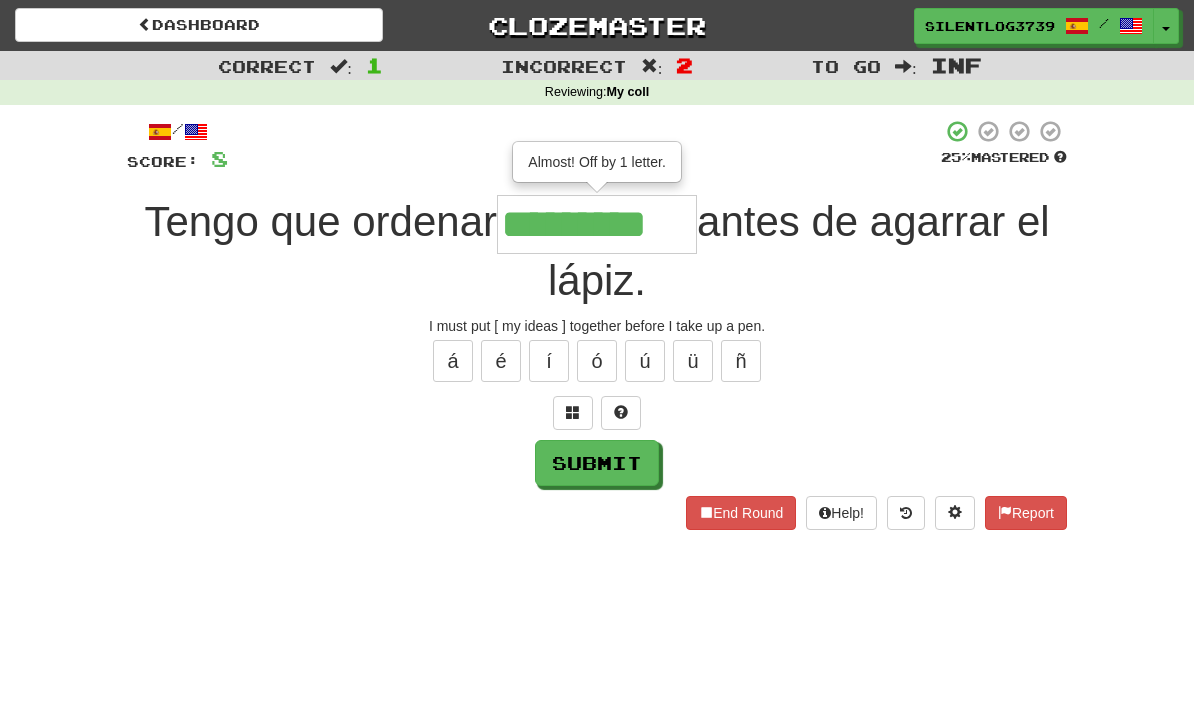 type on "*********" 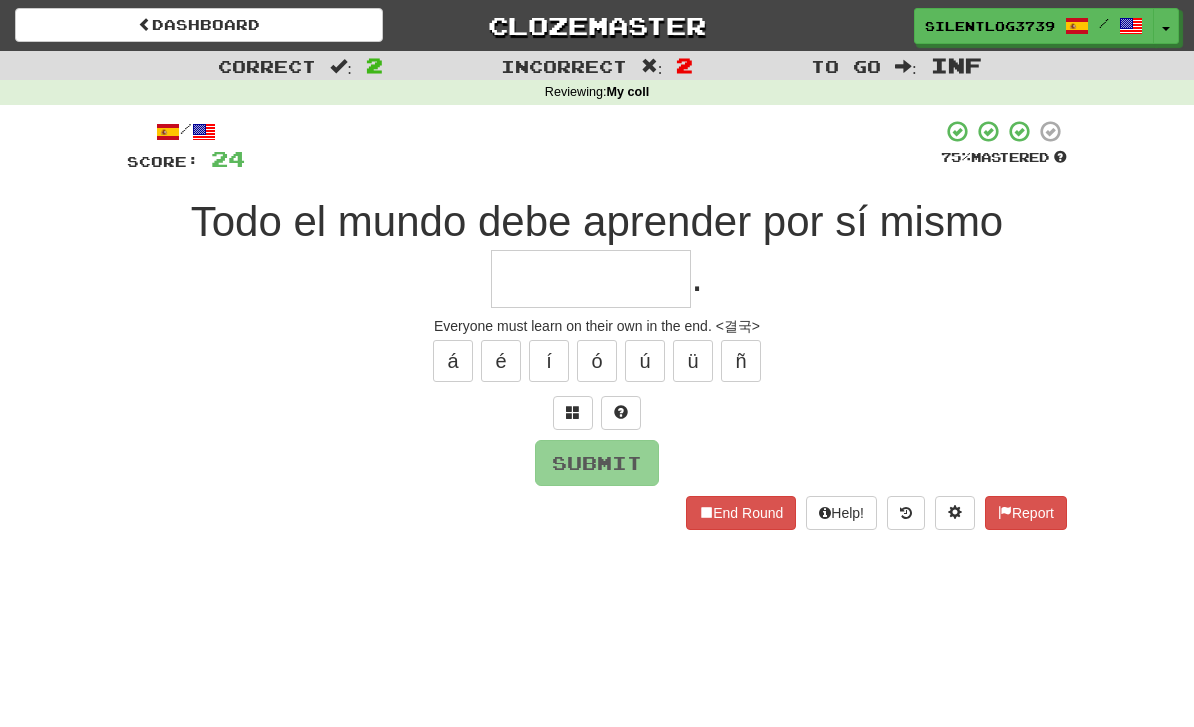 type on "*" 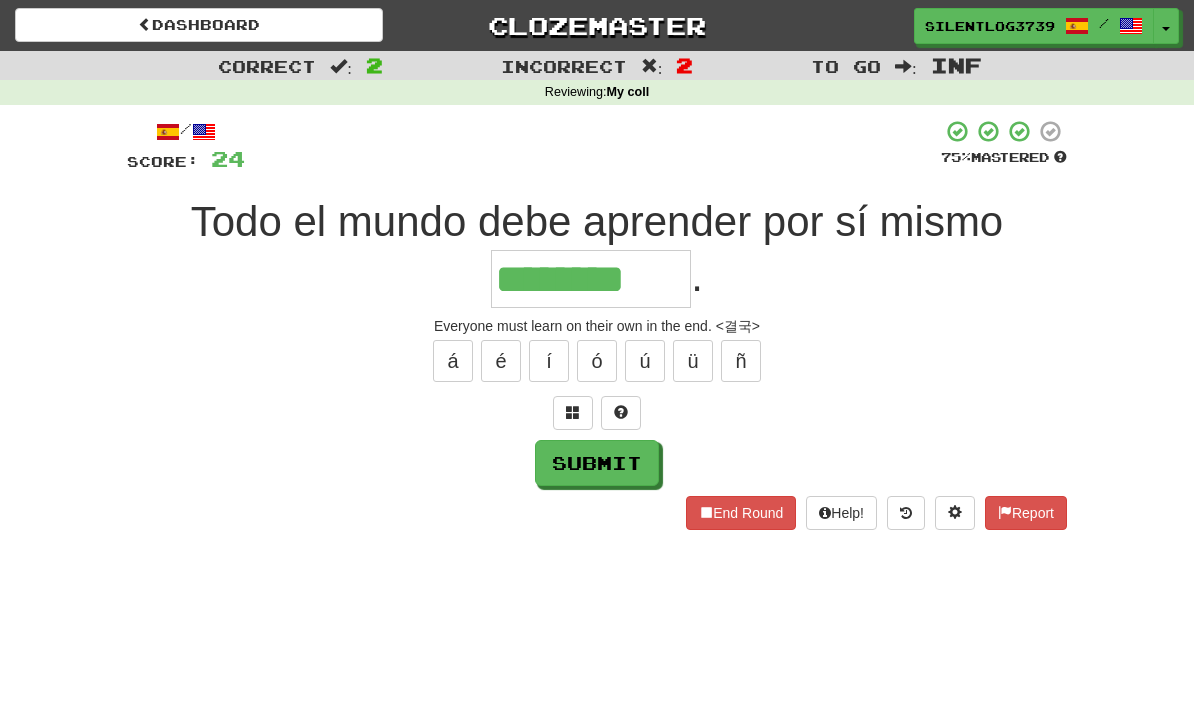 type on "********" 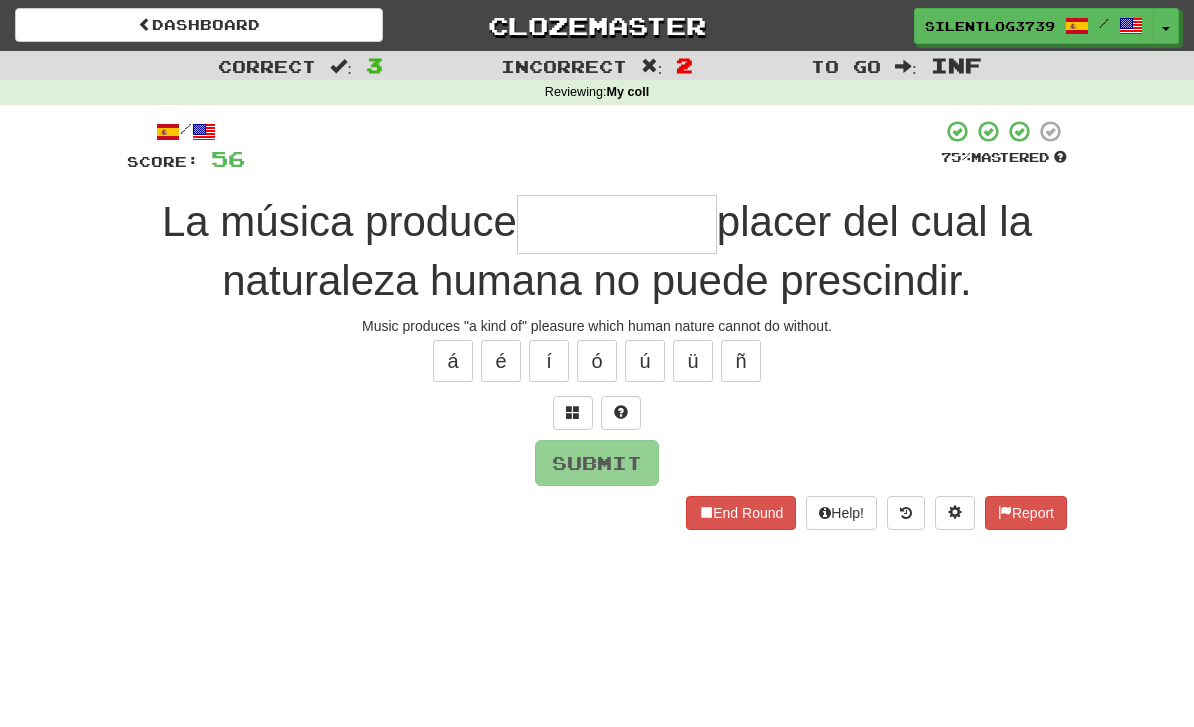 type on "*" 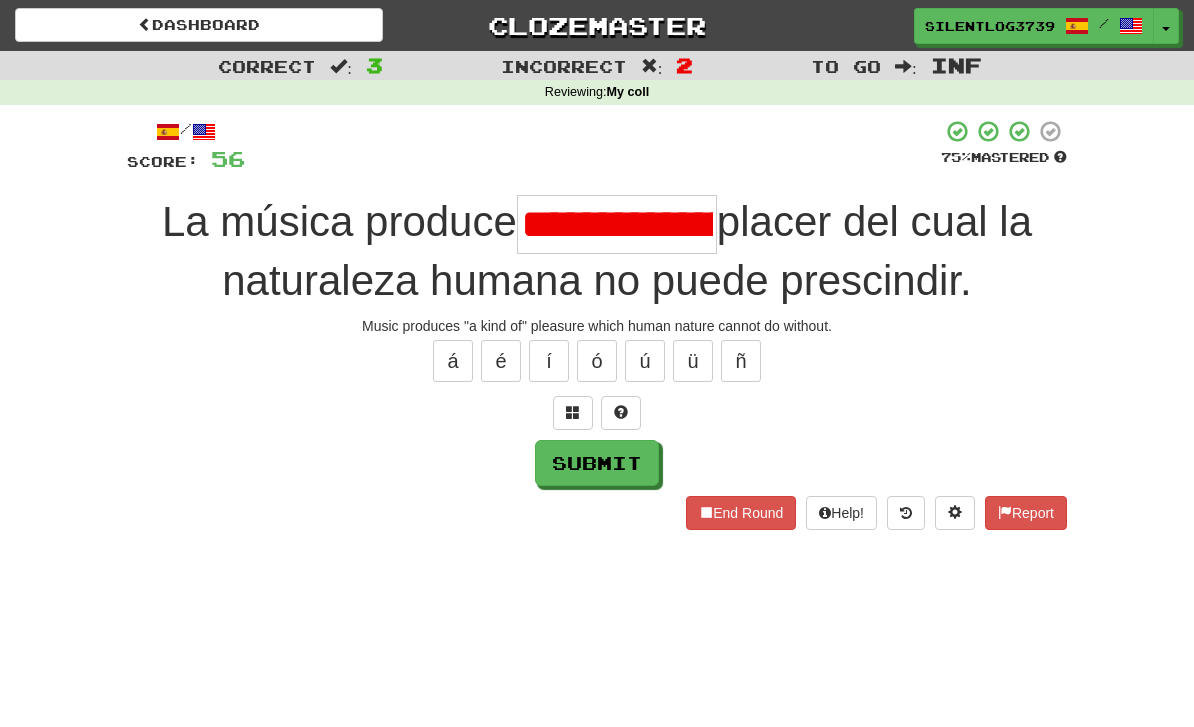 type on "**********" 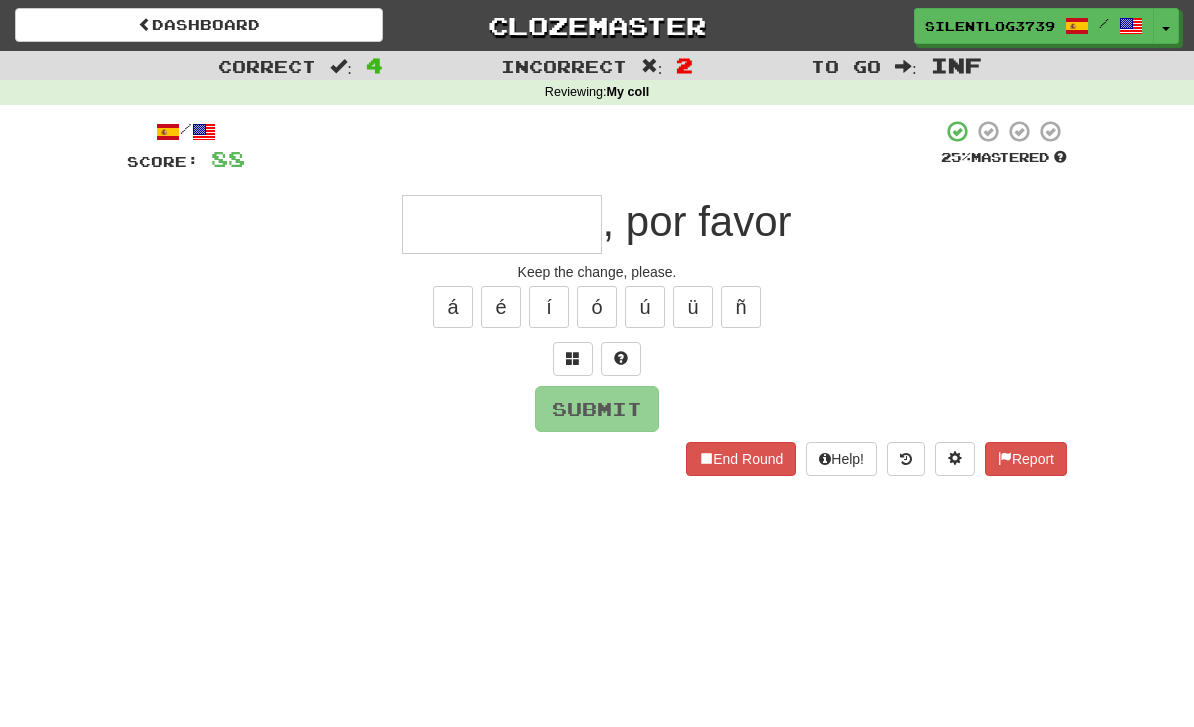 type on "*" 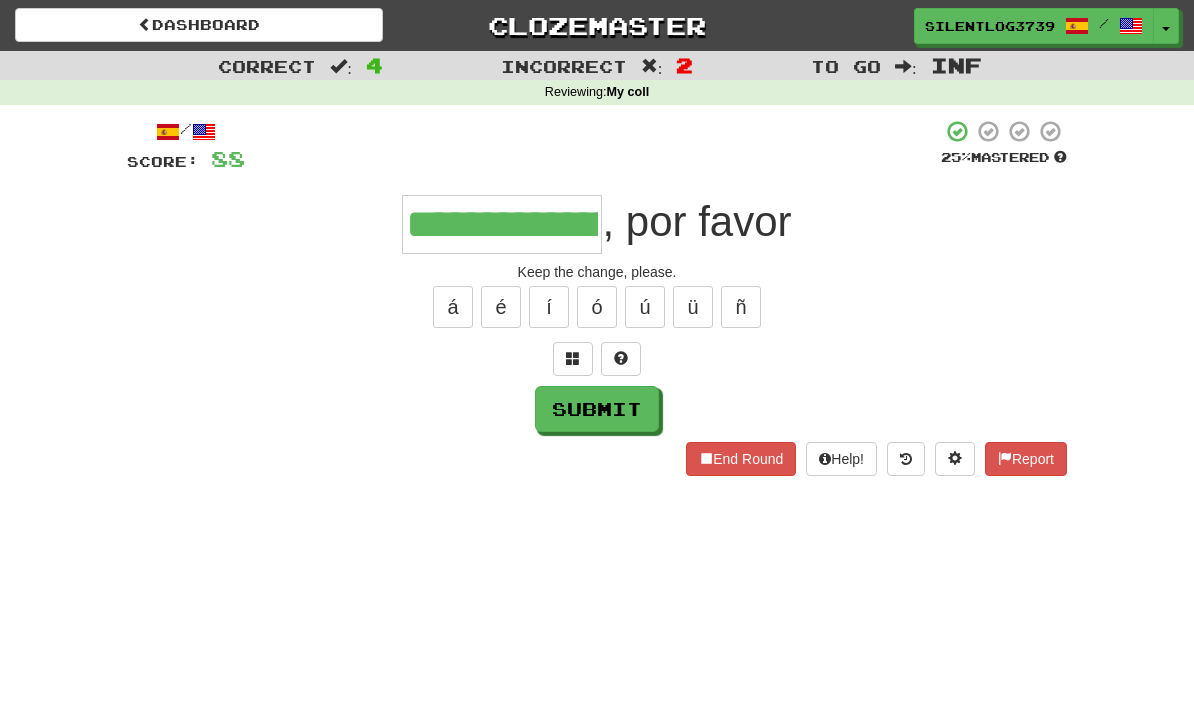 type on "**********" 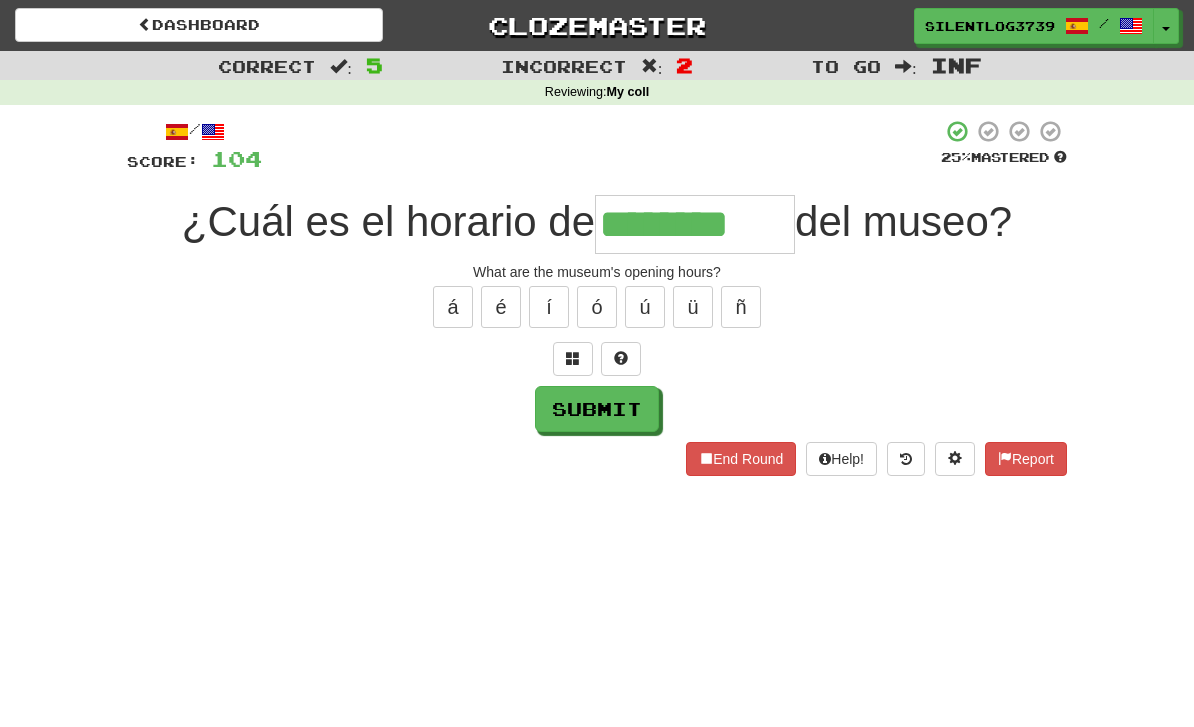 type on "********" 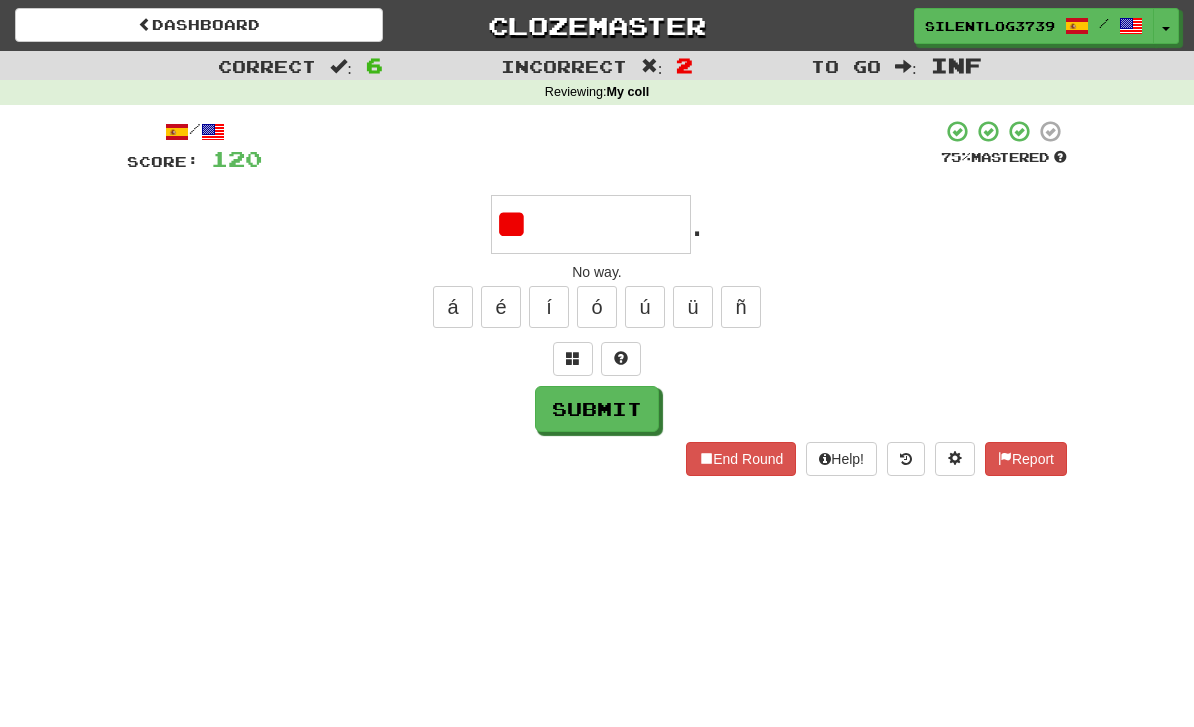 type on "*" 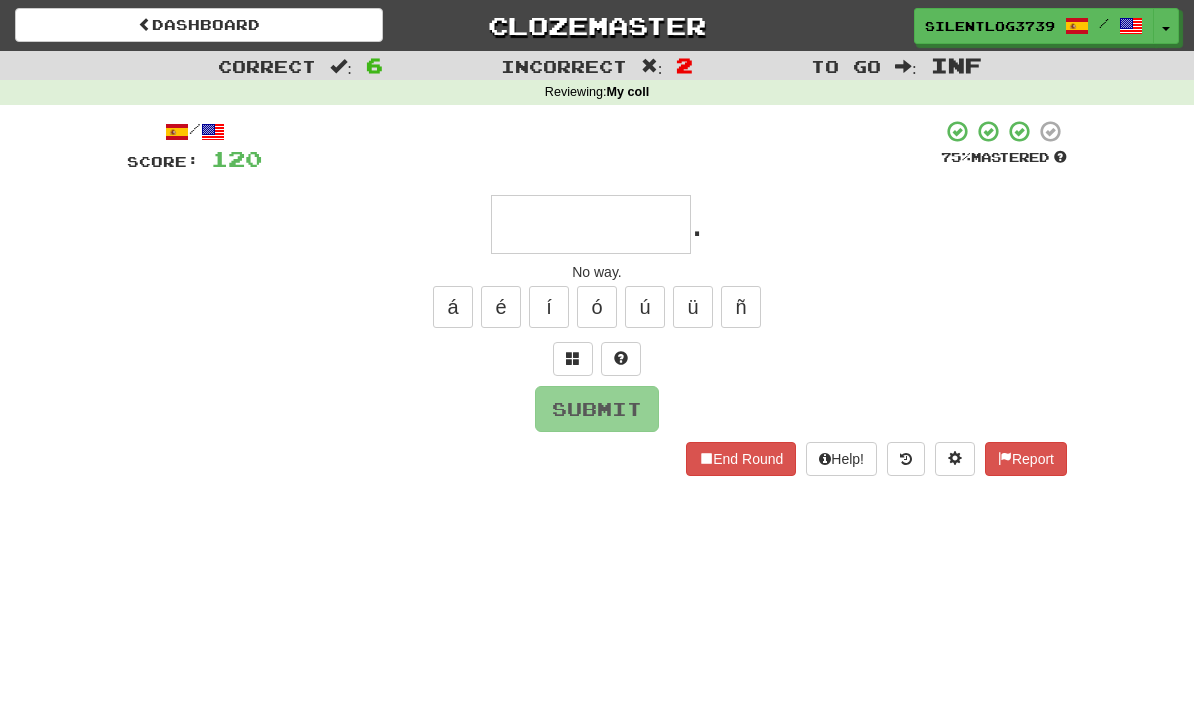 type on "*" 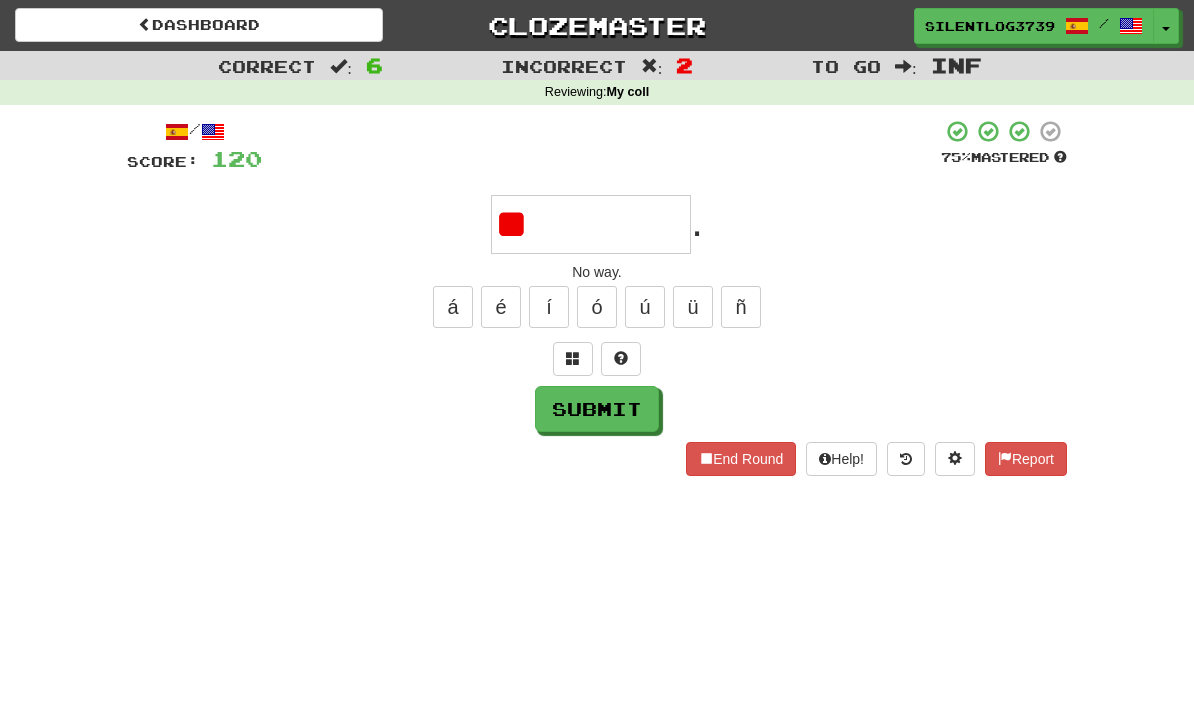 type on "*" 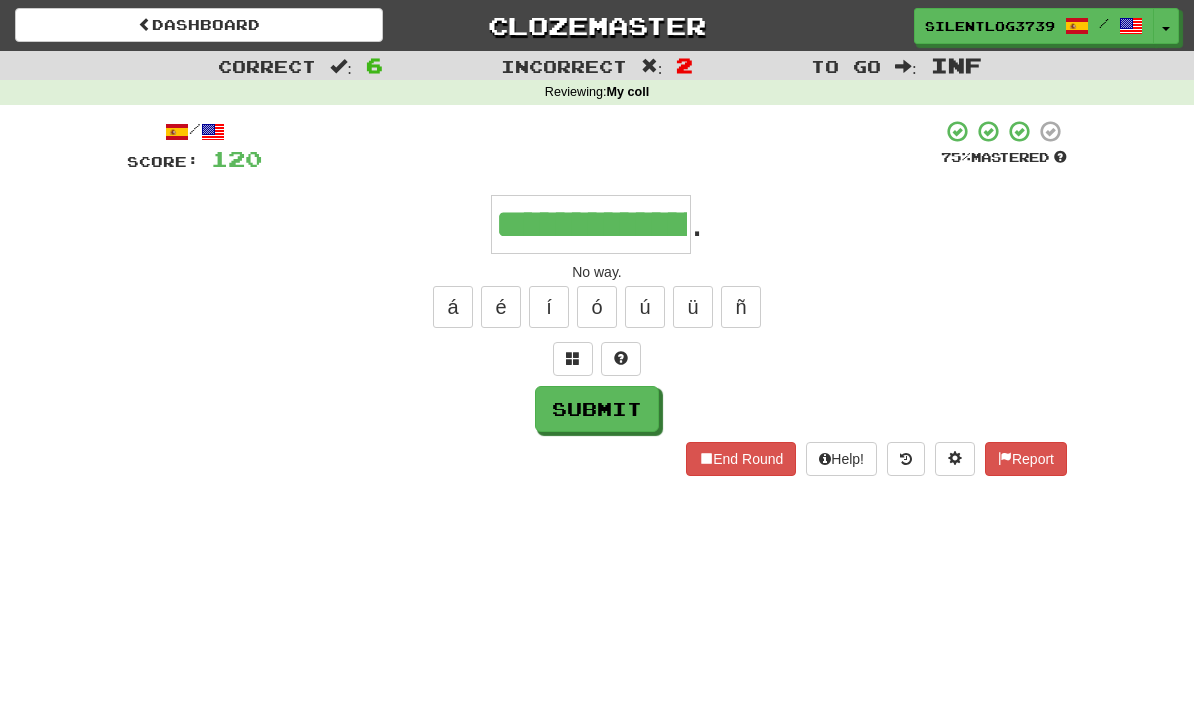 type on "**********" 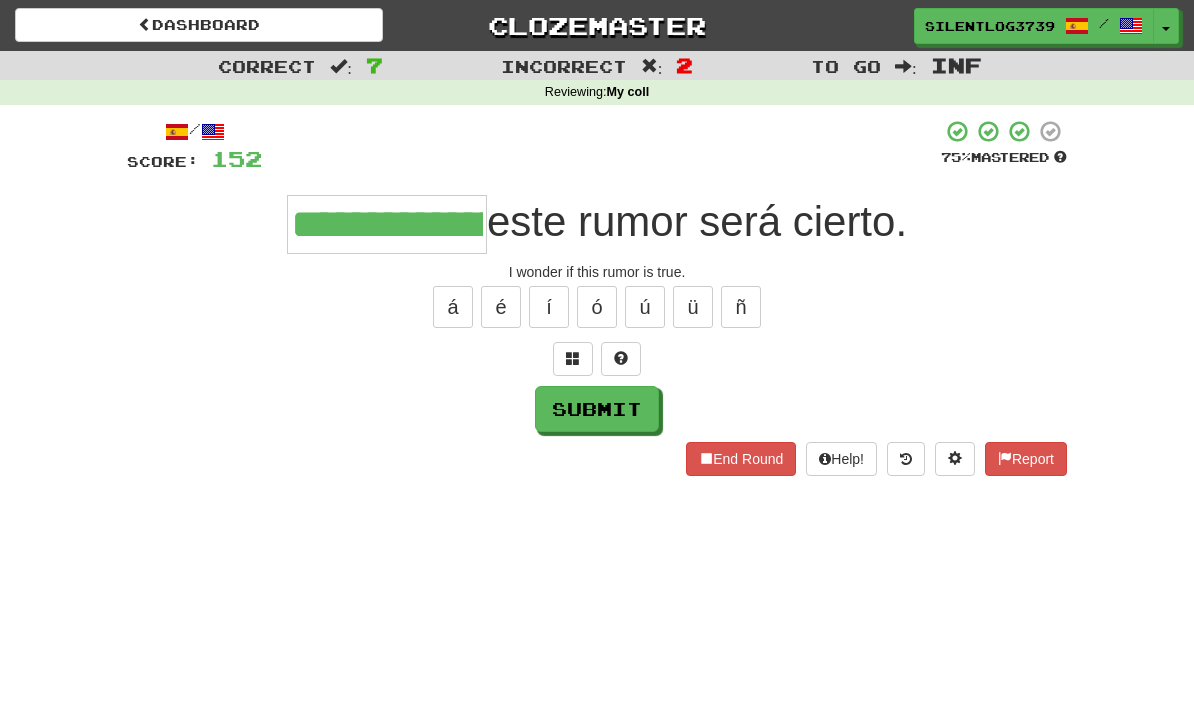 type on "**********" 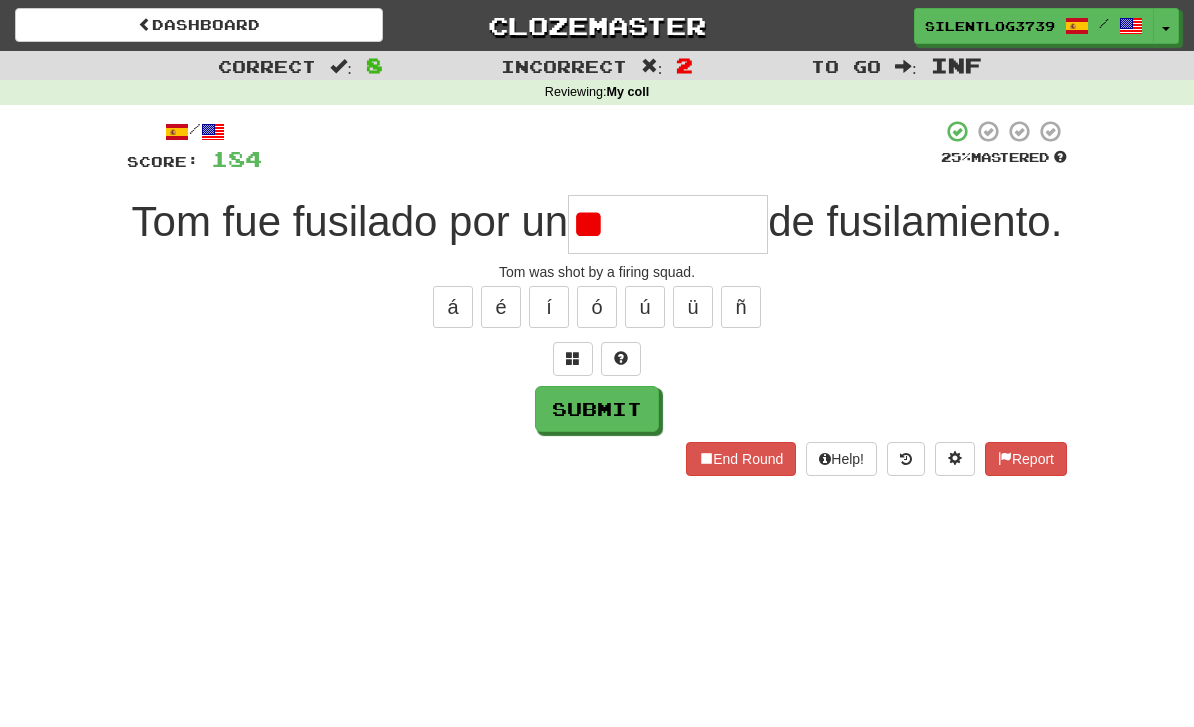 type on "*" 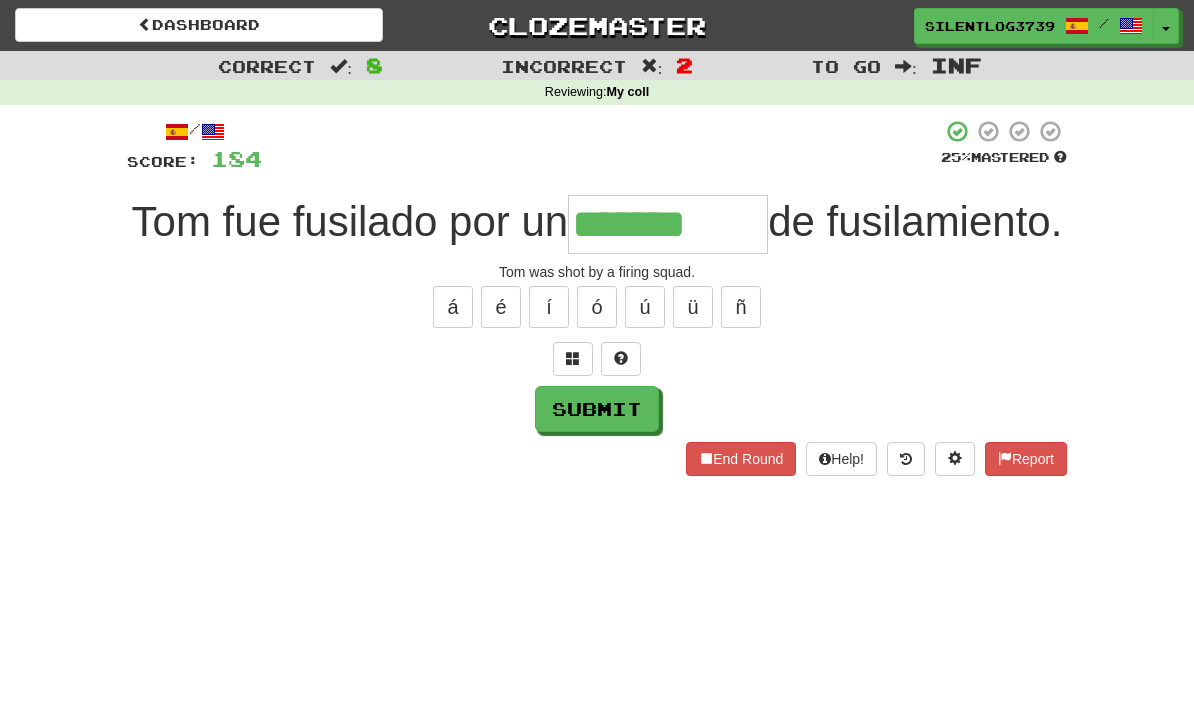 type on "*******" 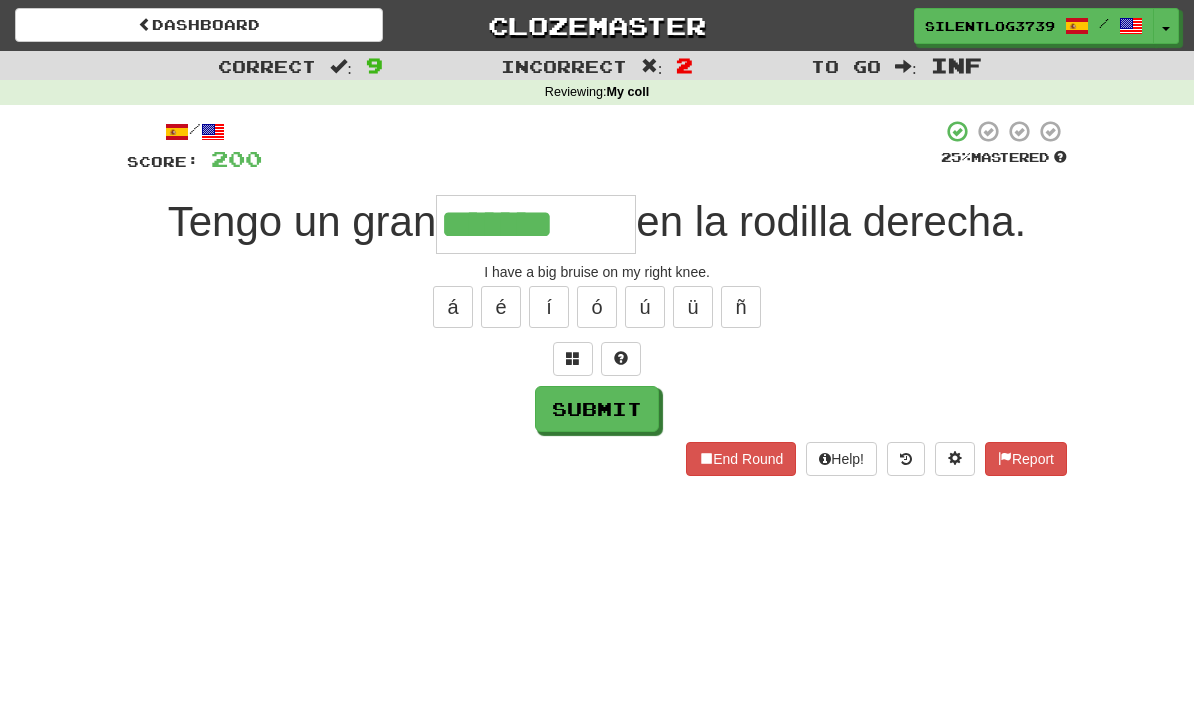 type on "*******" 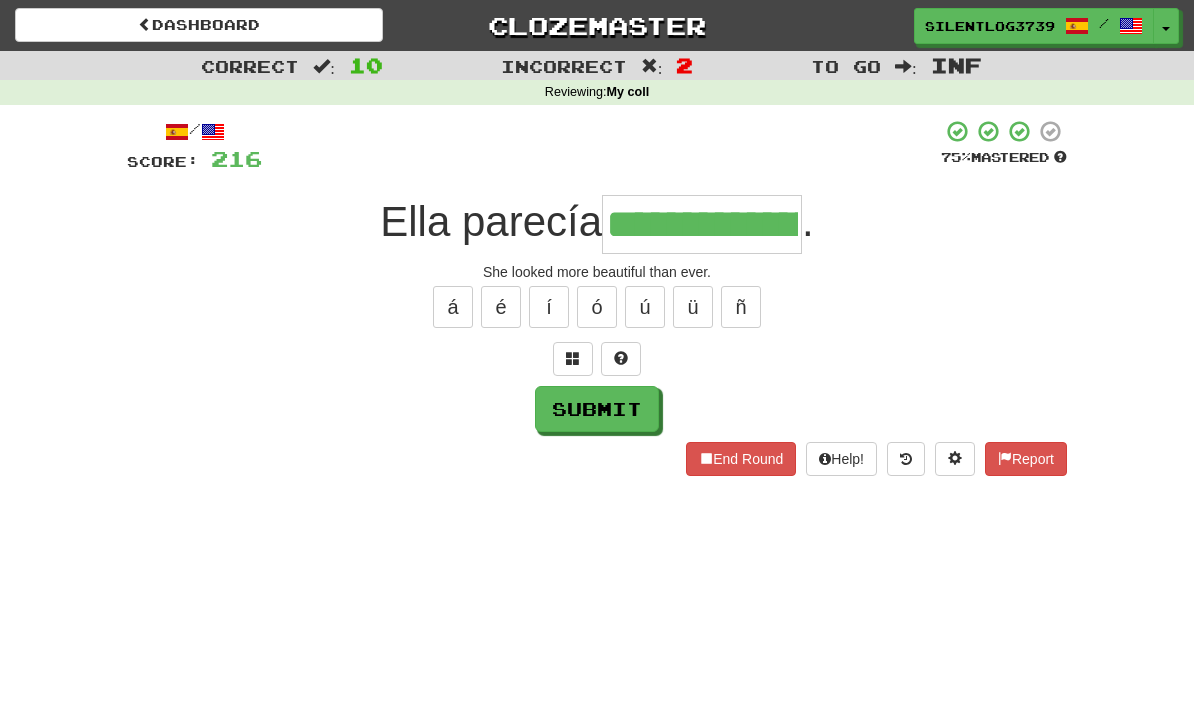 type on "**********" 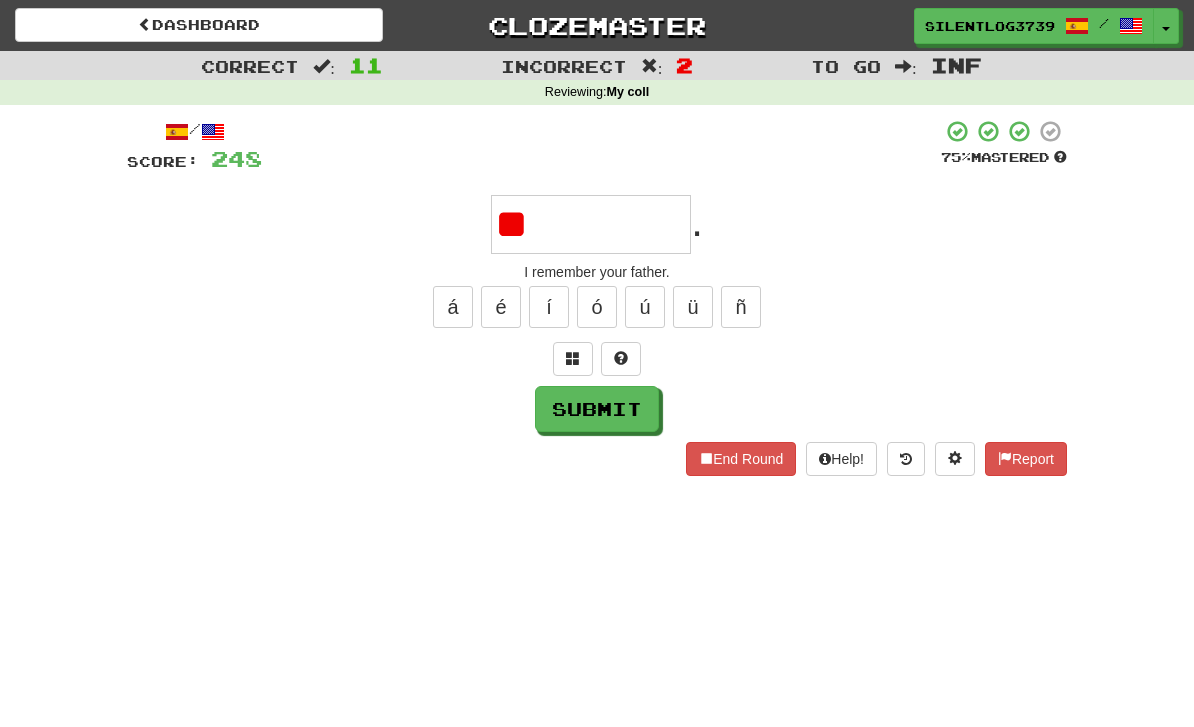 type on "*" 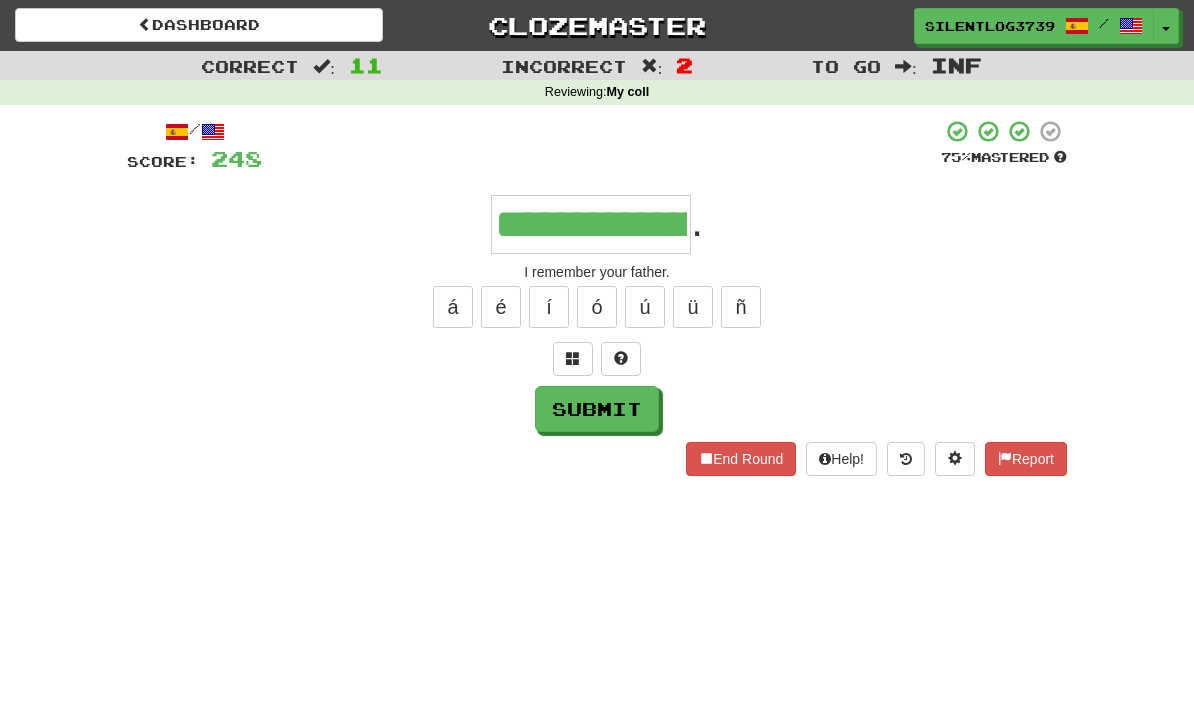 type on "**********" 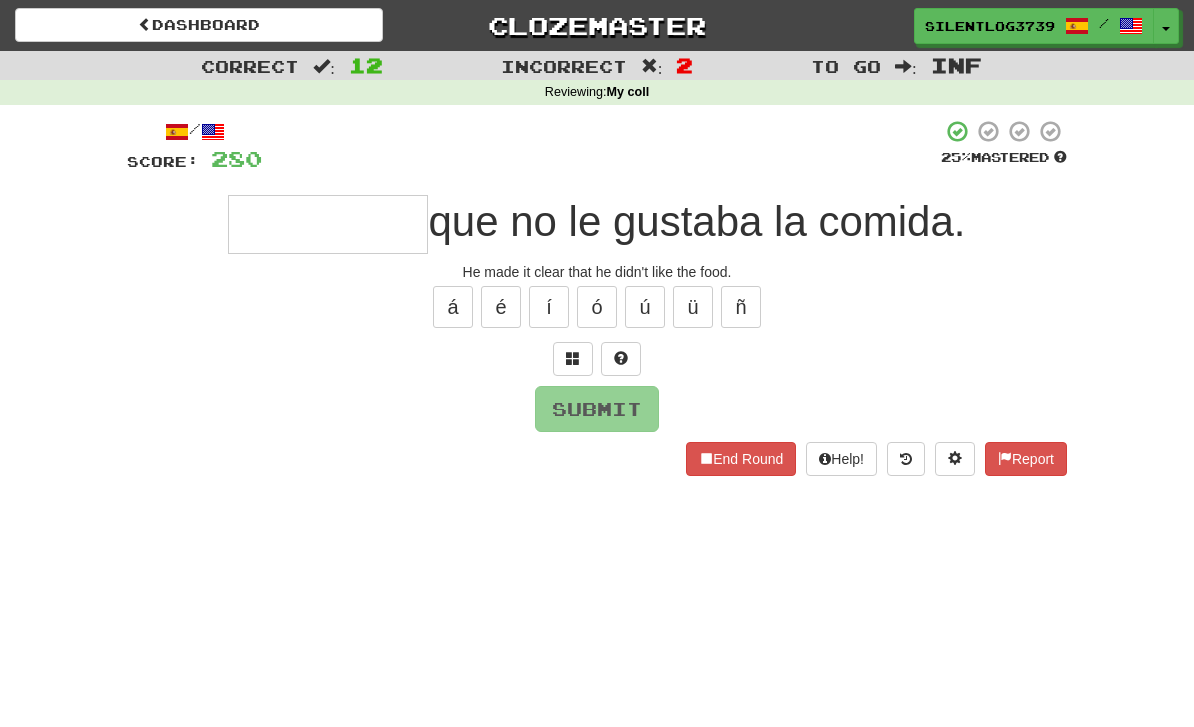 type on "*" 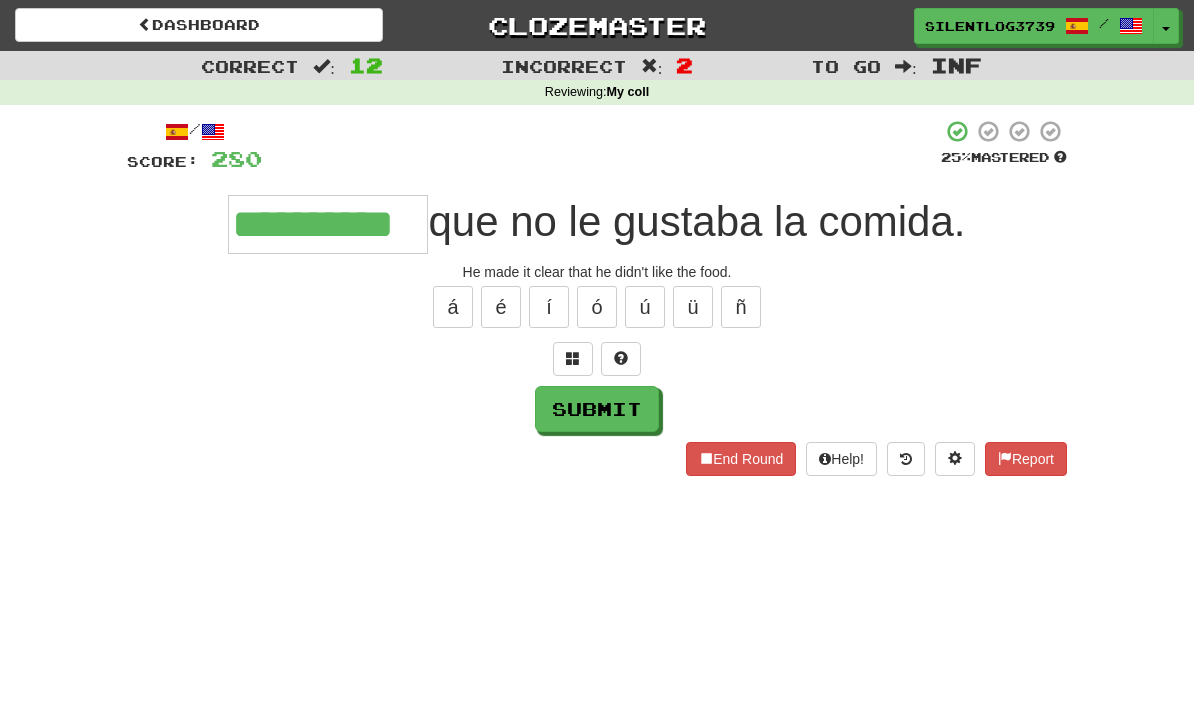 type on "**********" 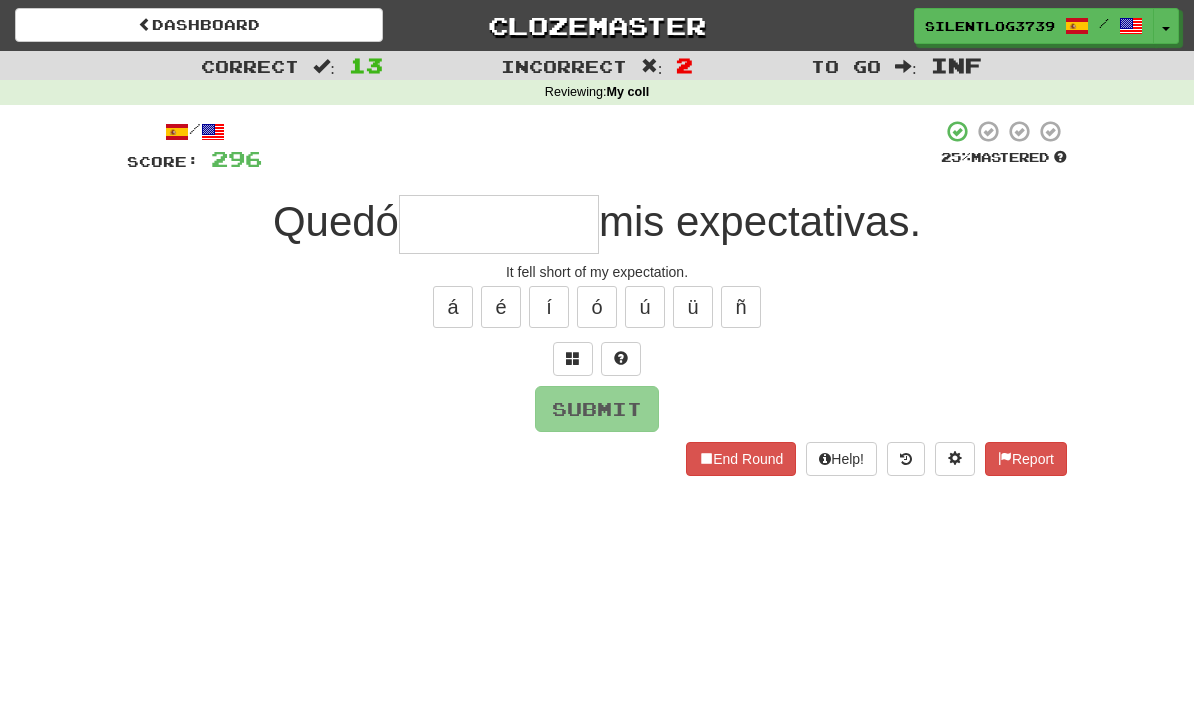 type on "*" 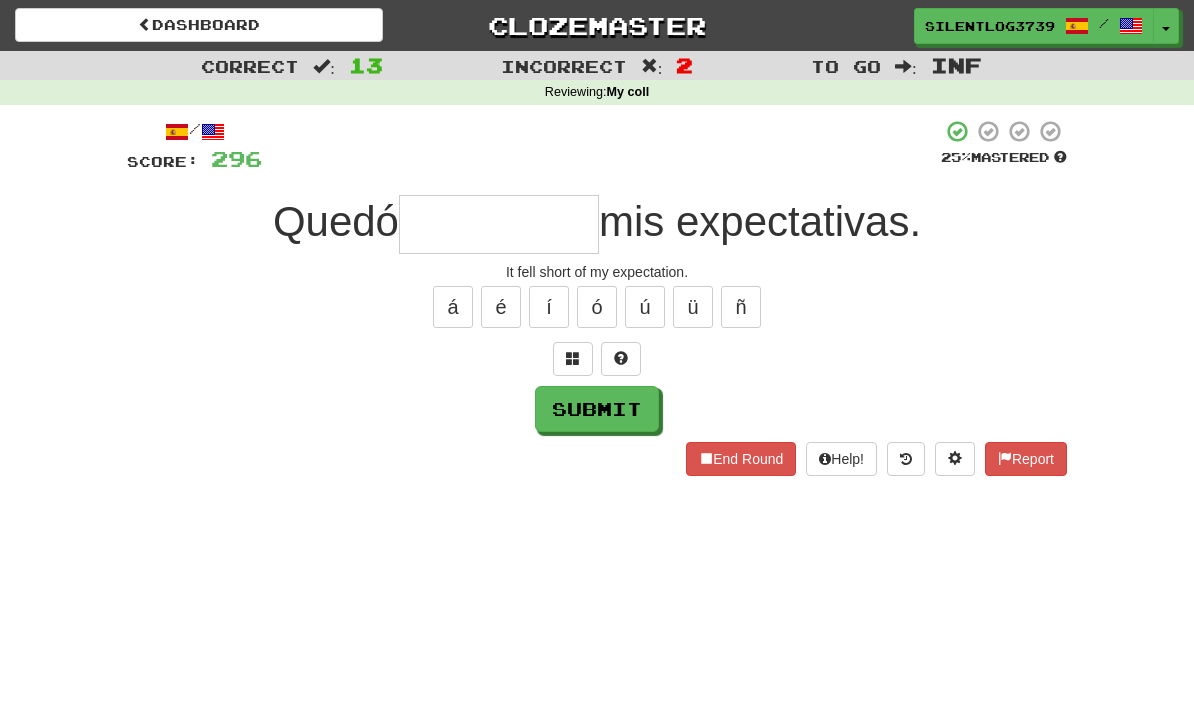 type on "*" 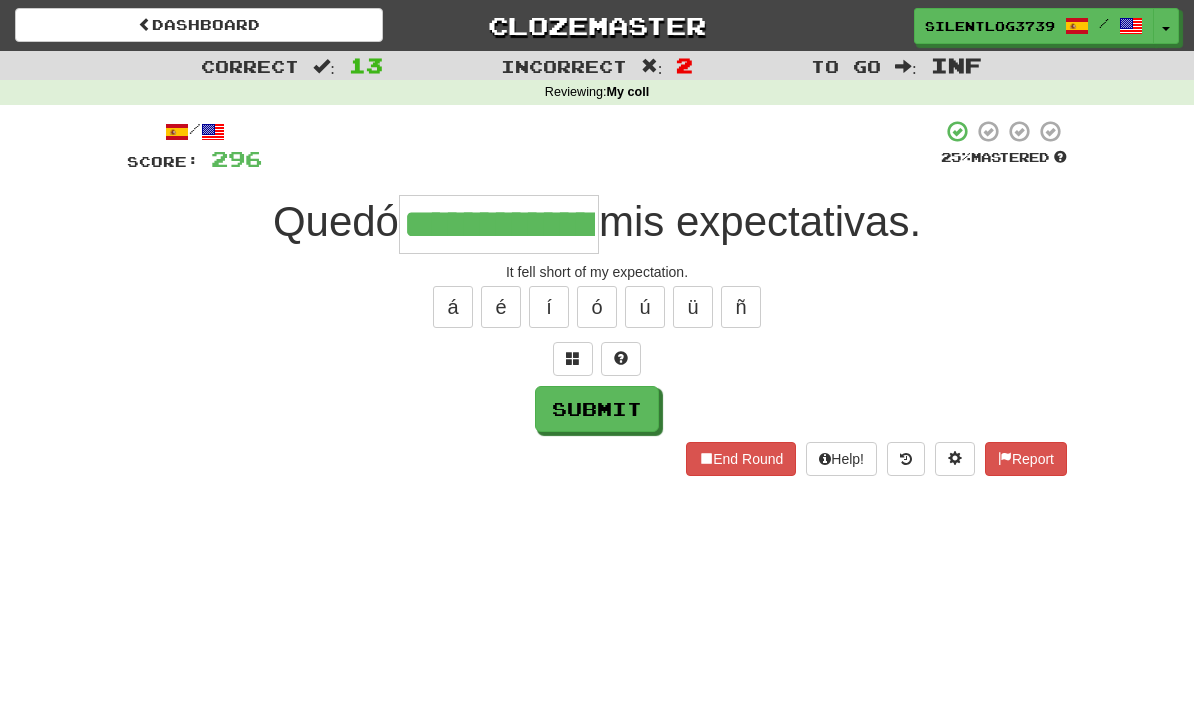 type on "**********" 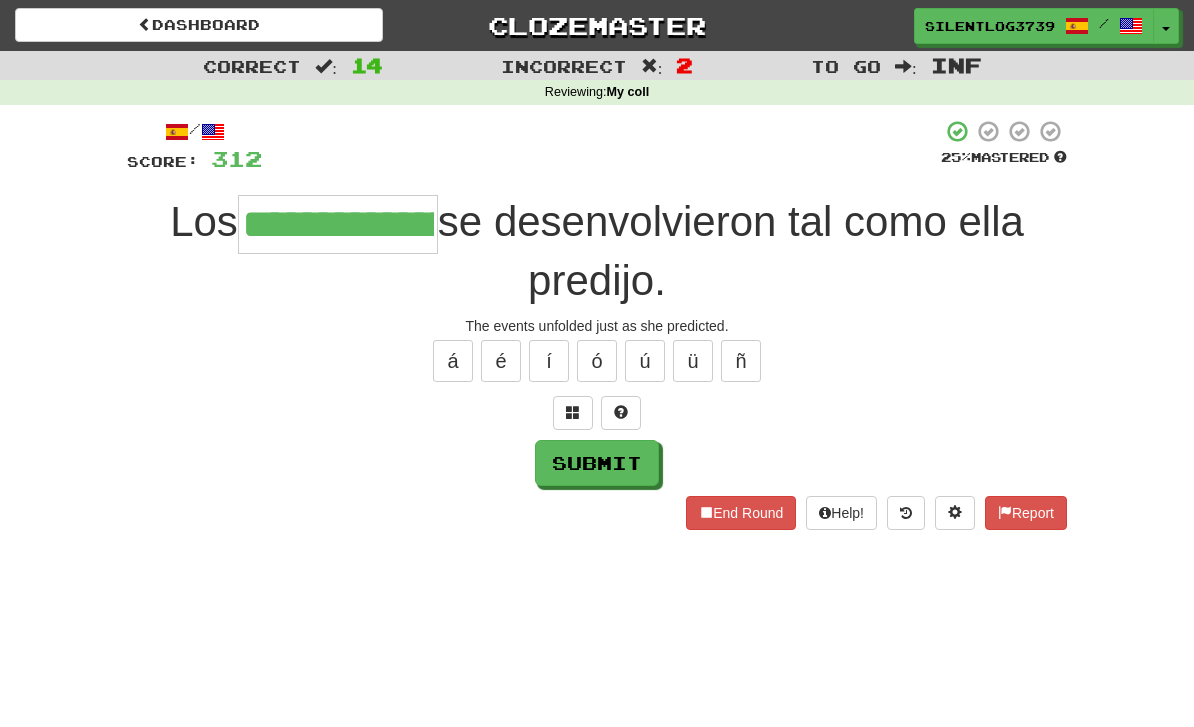 type on "**********" 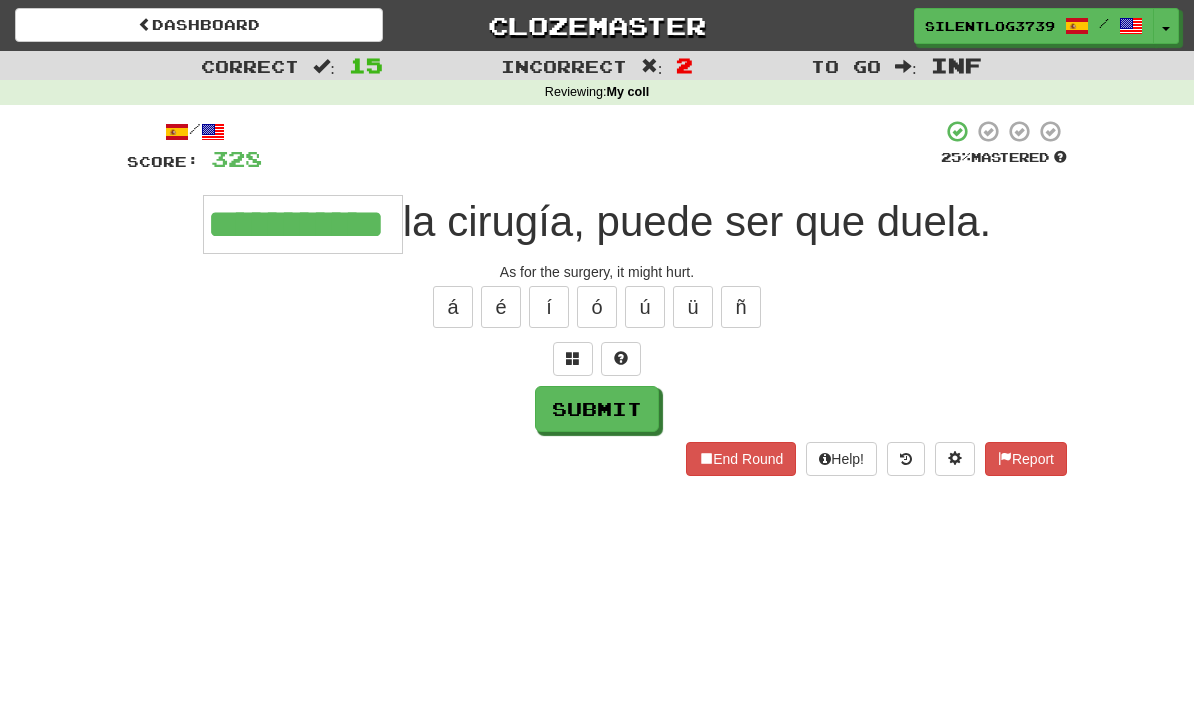 type on "**********" 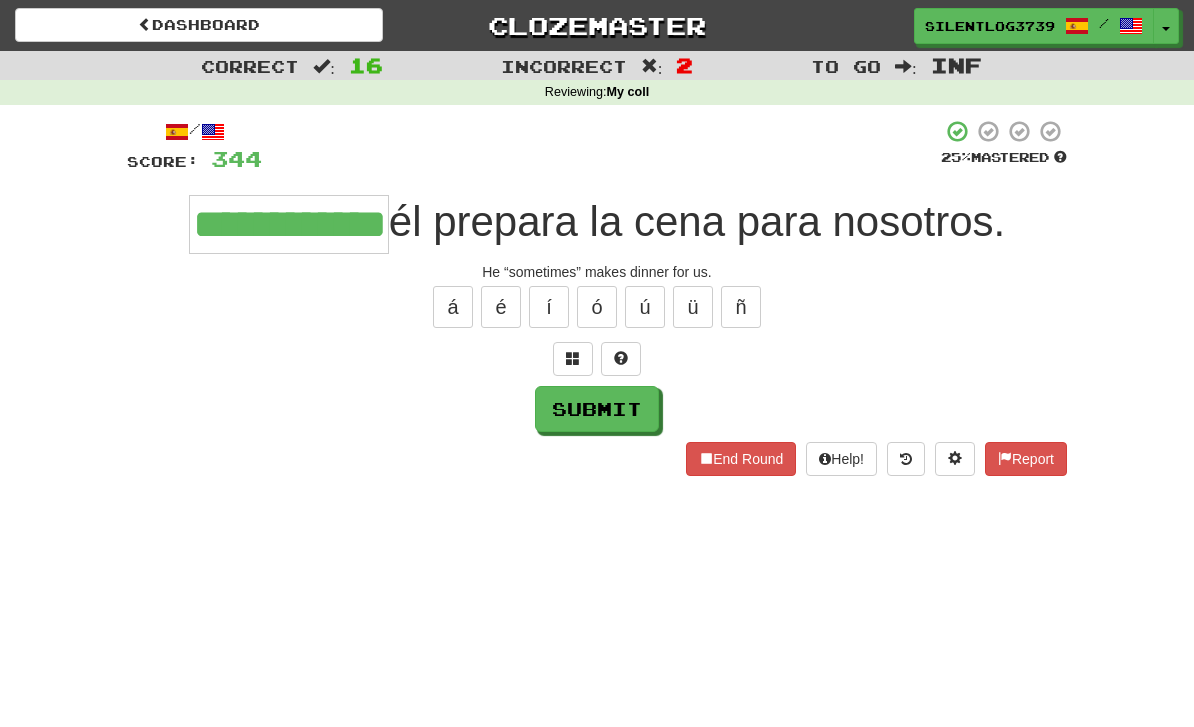 type on "**********" 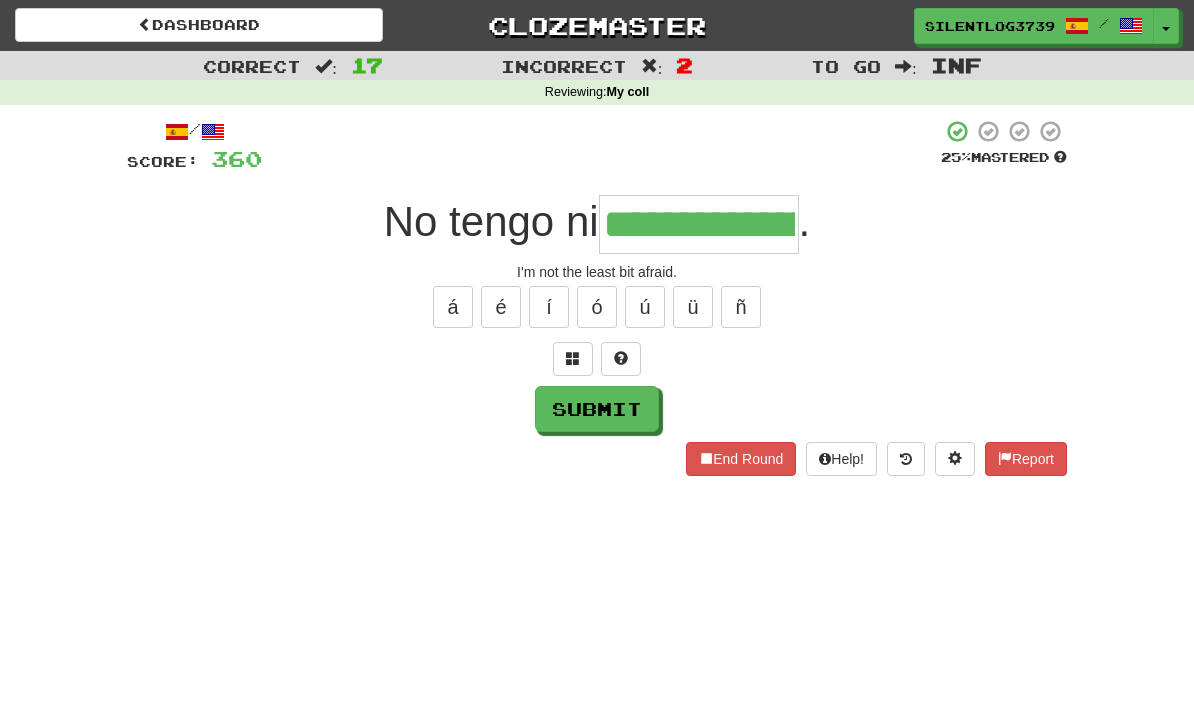 type on "**********" 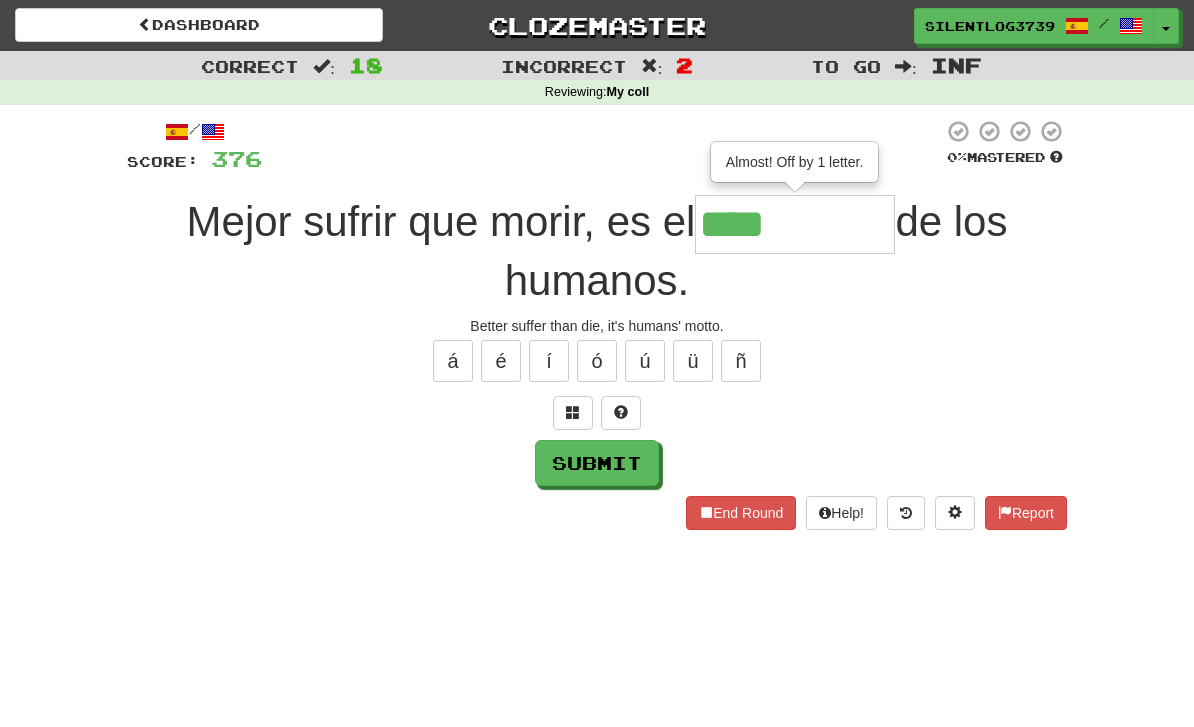 type on "****" 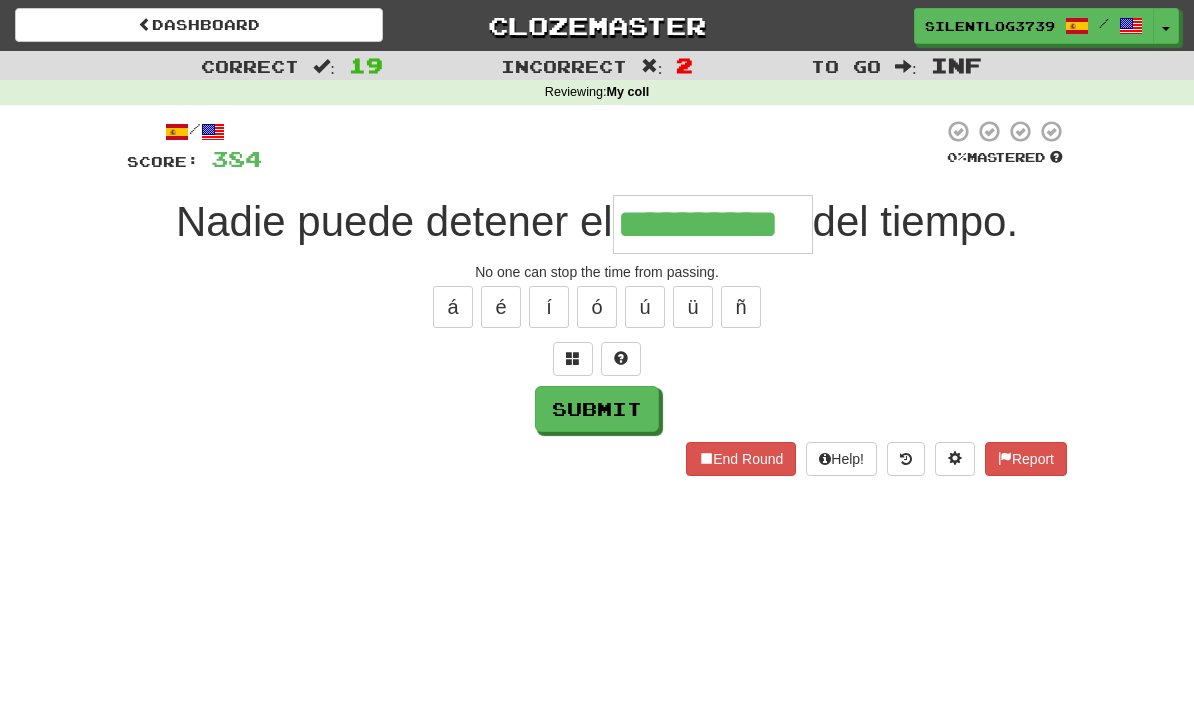 type on "**********" 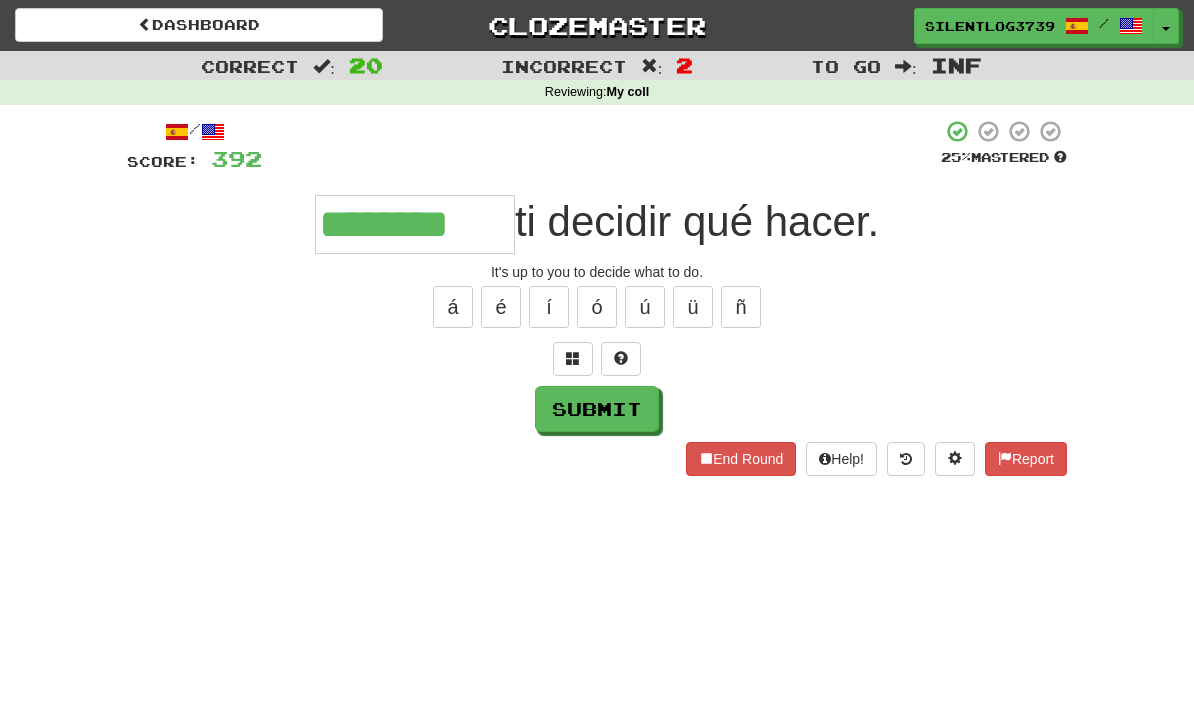 type on "********" 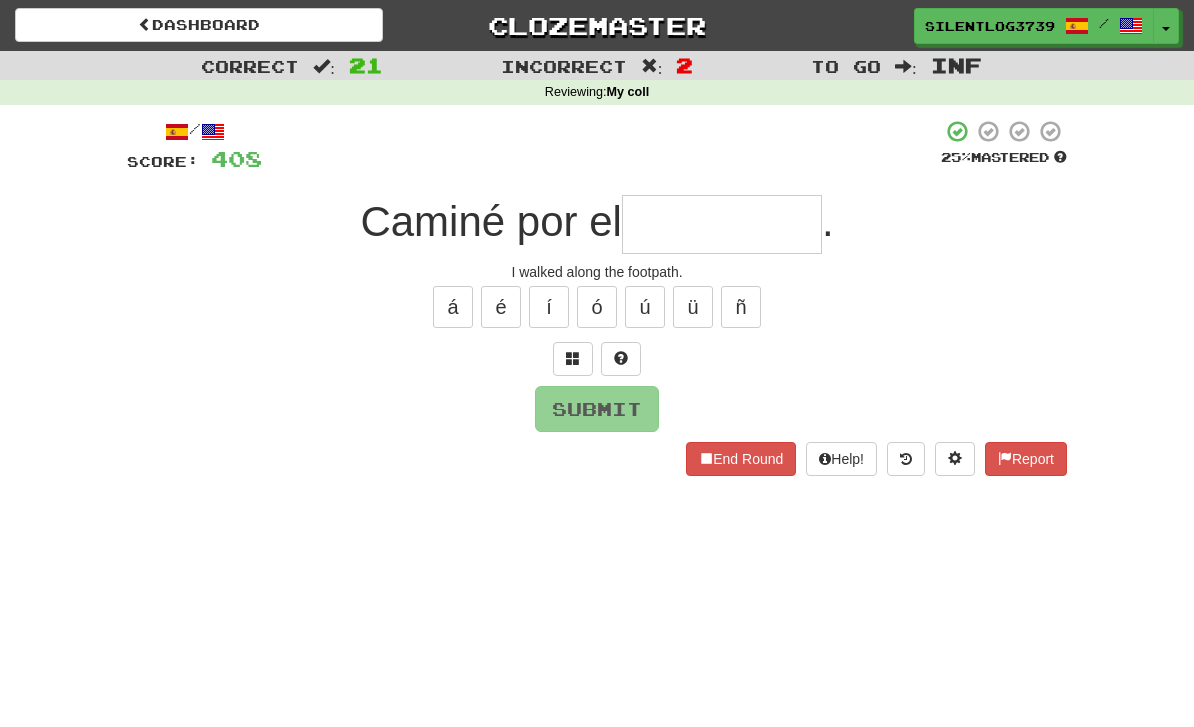 type on "*" 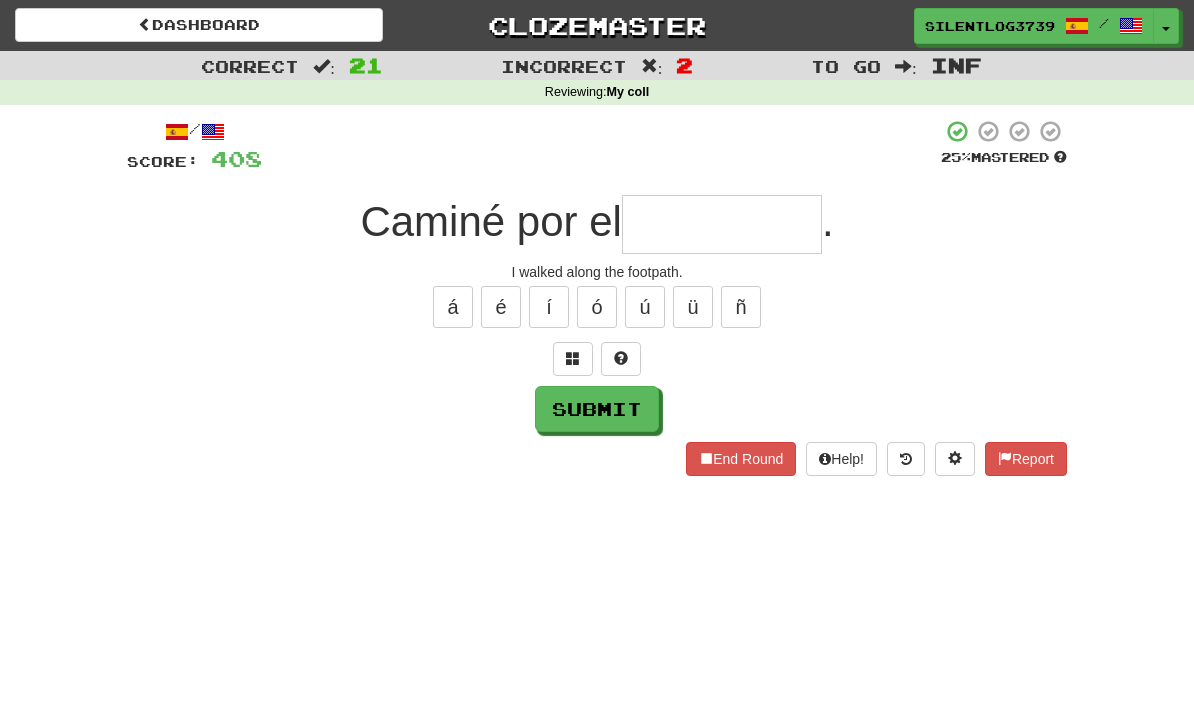 type on "*" 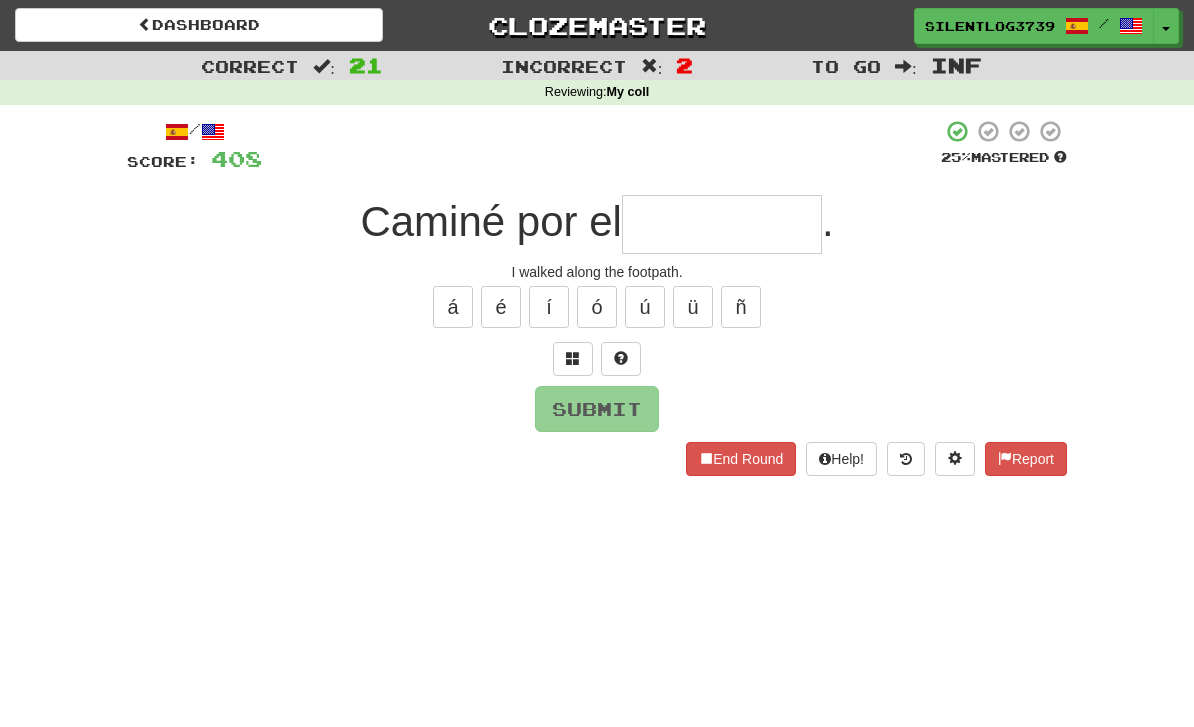 type on "*" 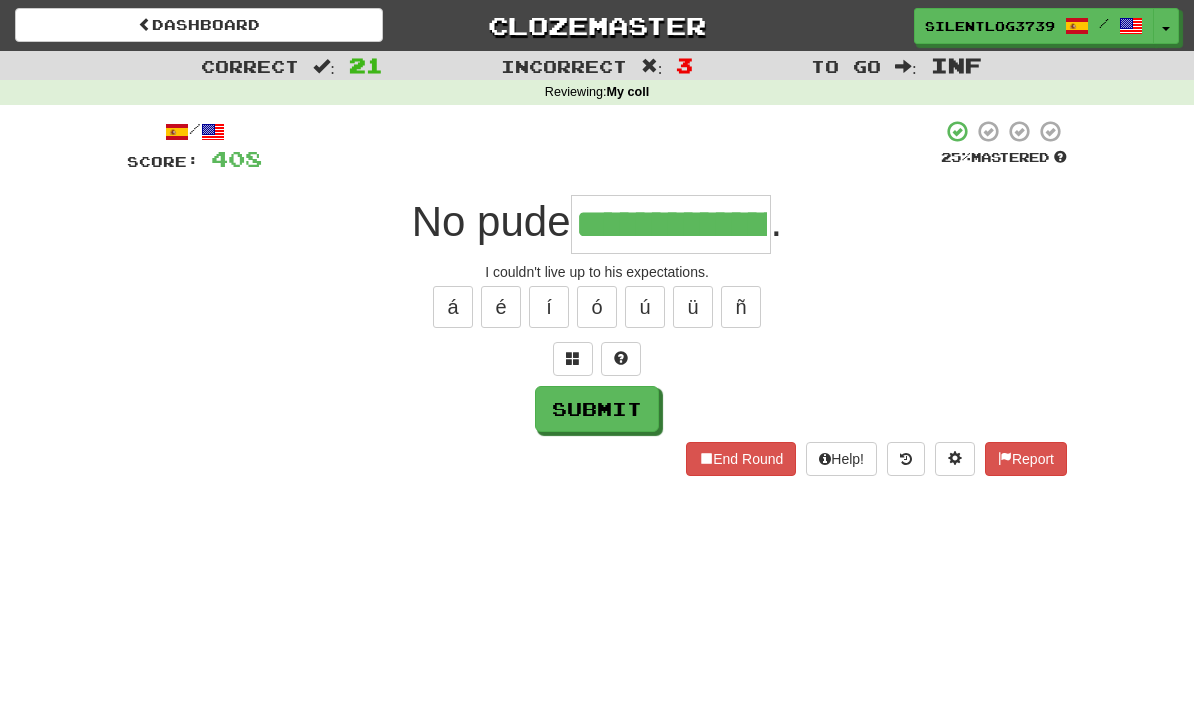 type on "**********" 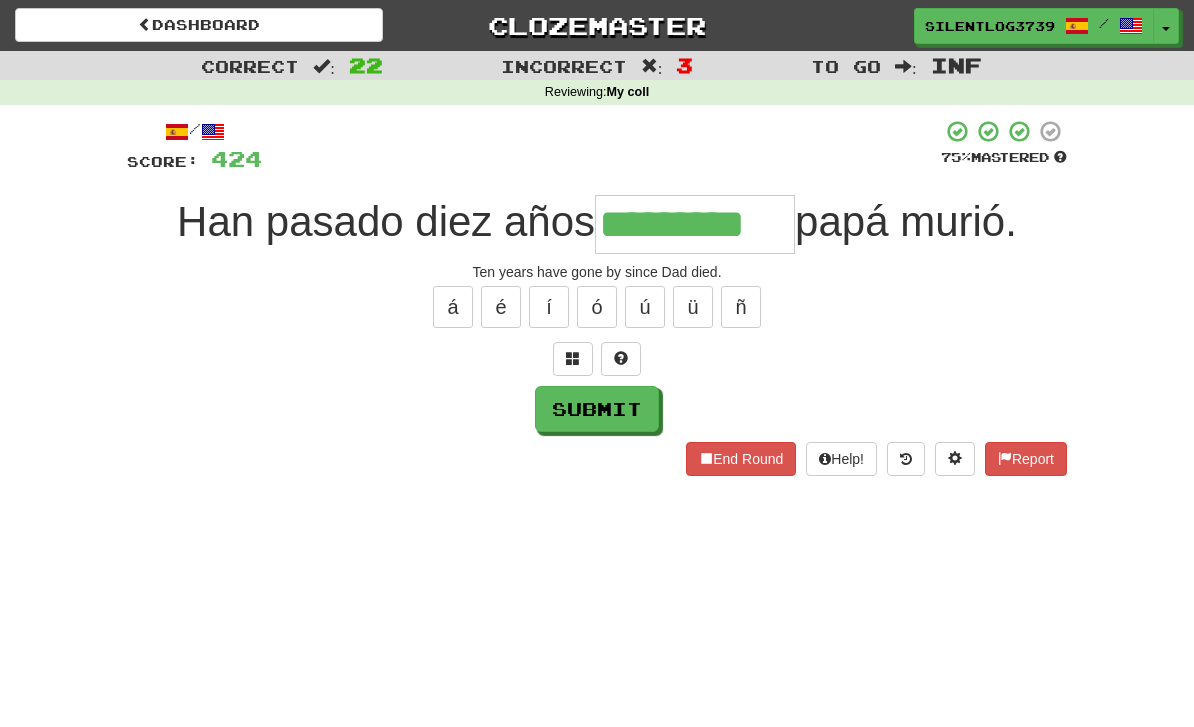 type on "*********" 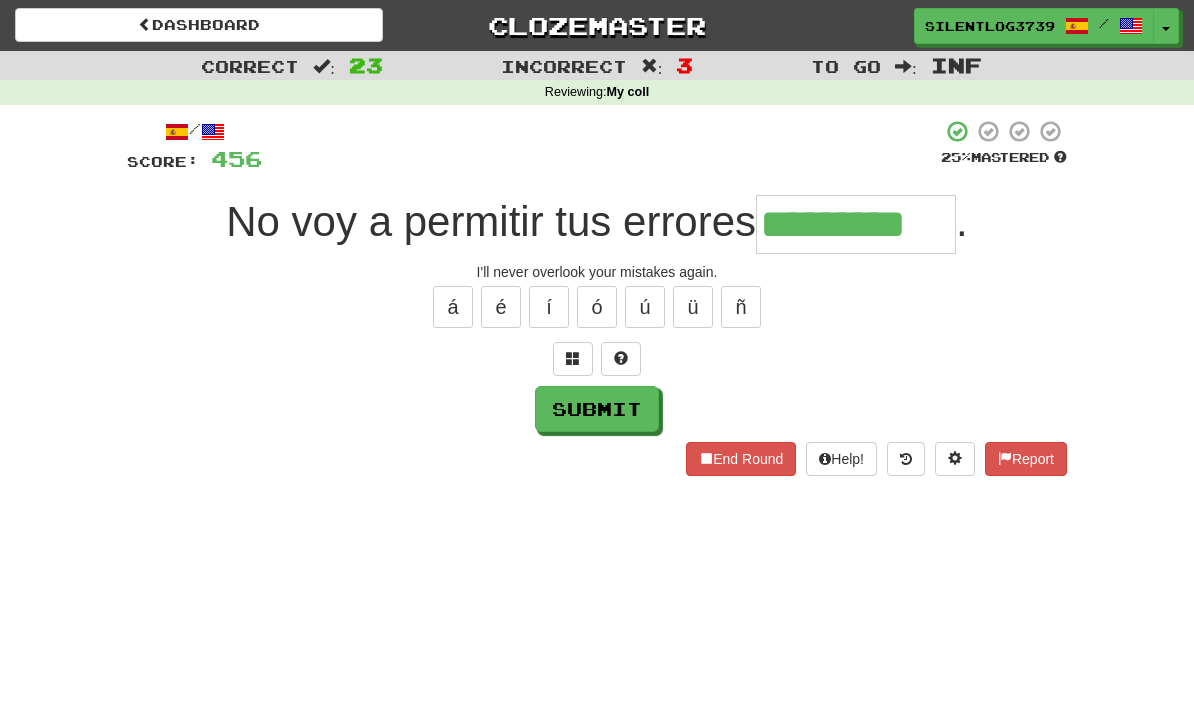 type on "*********" 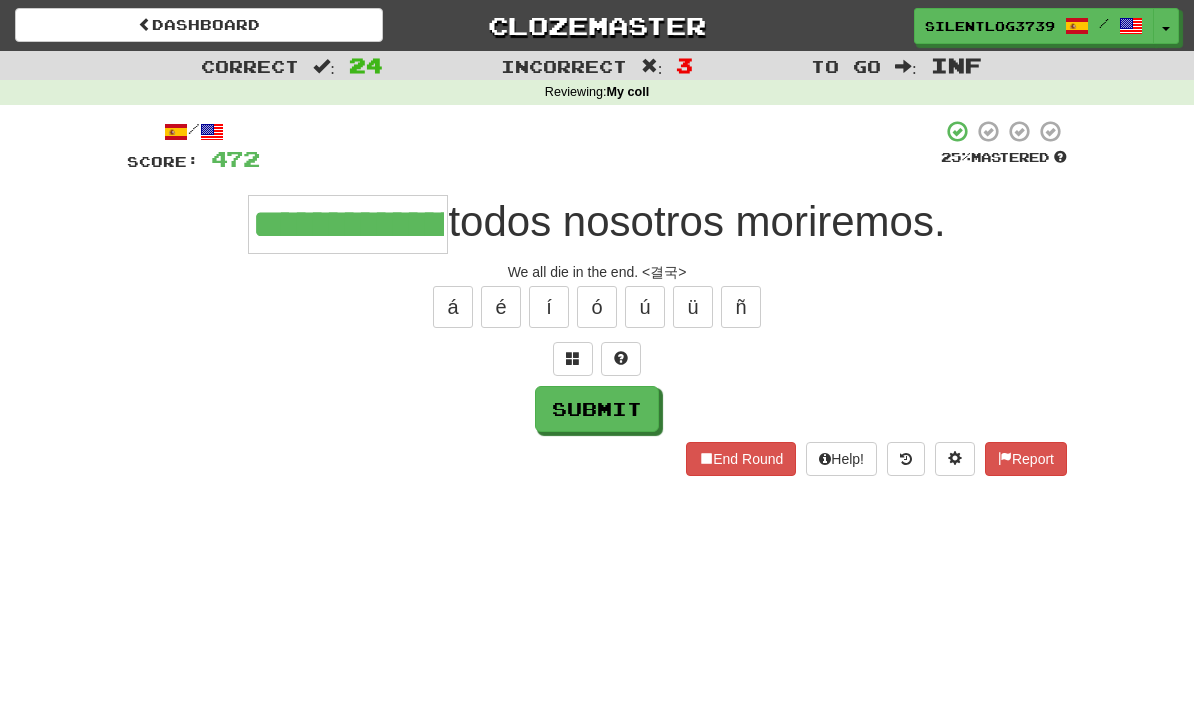 type on "**********" 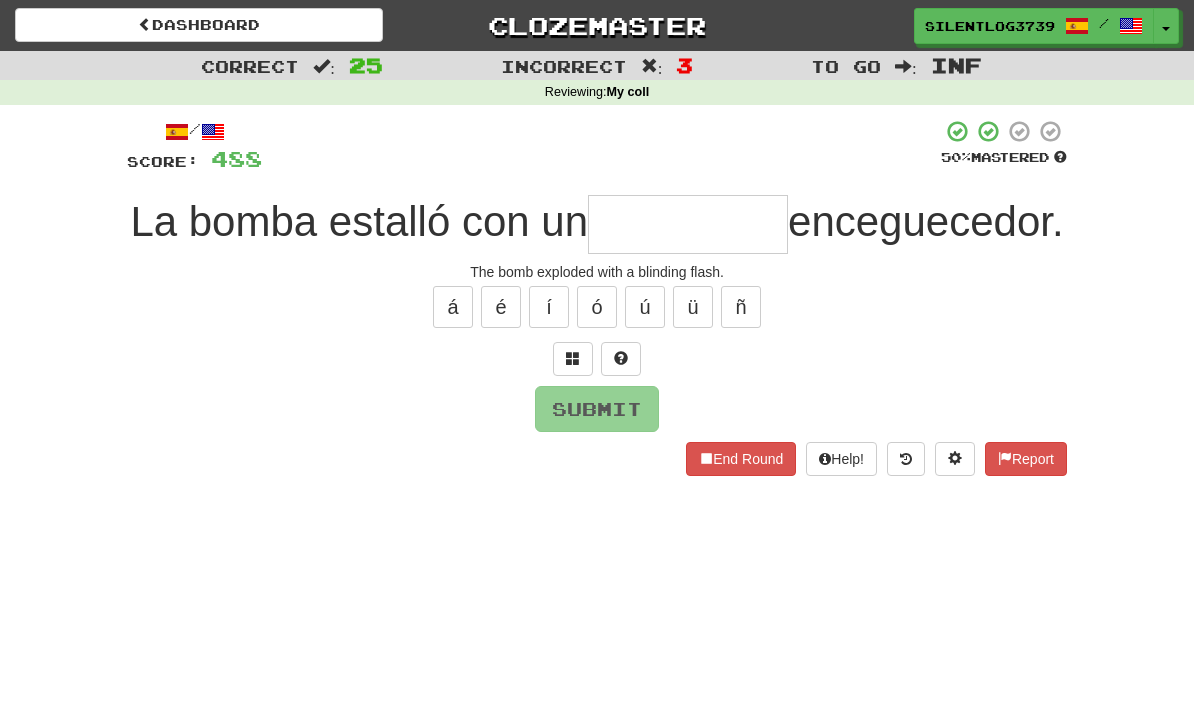 type on "*" 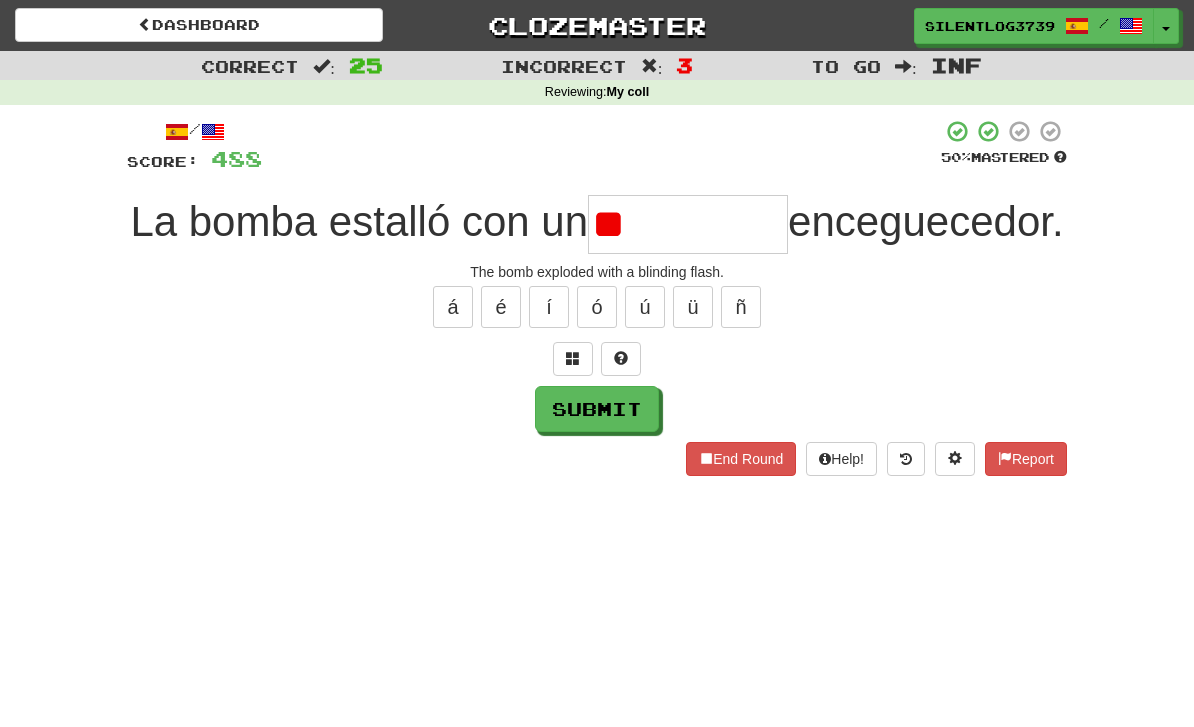 type on "*" 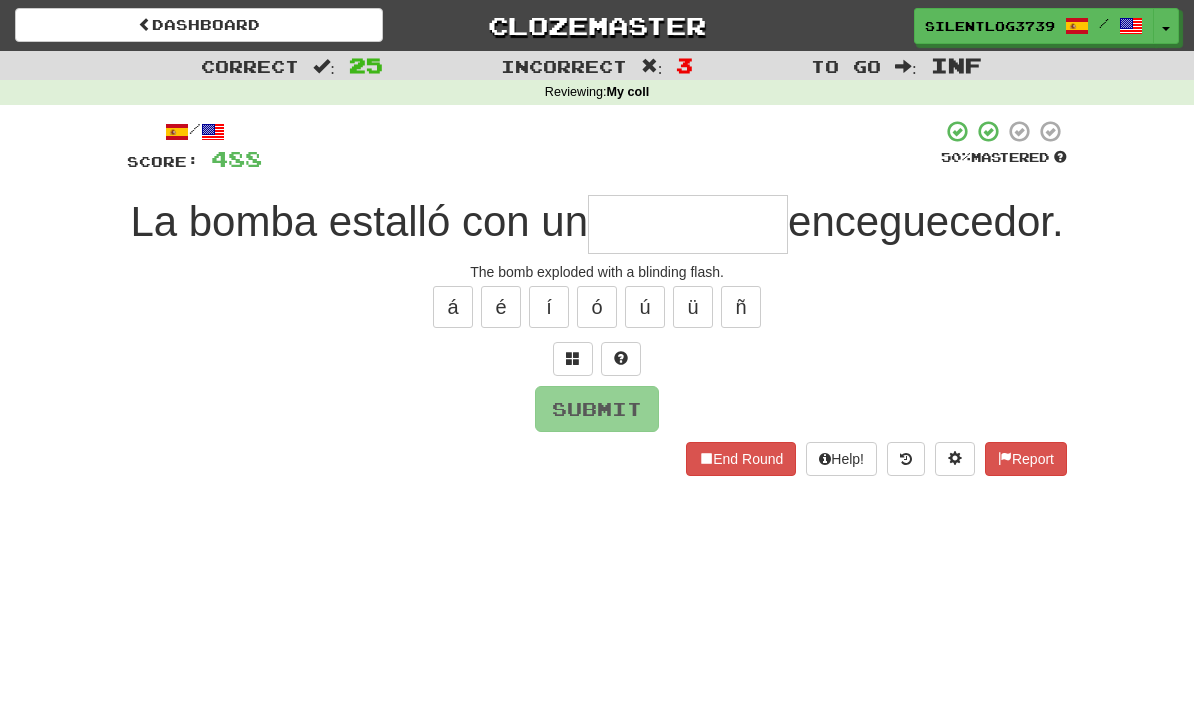 type on "*" 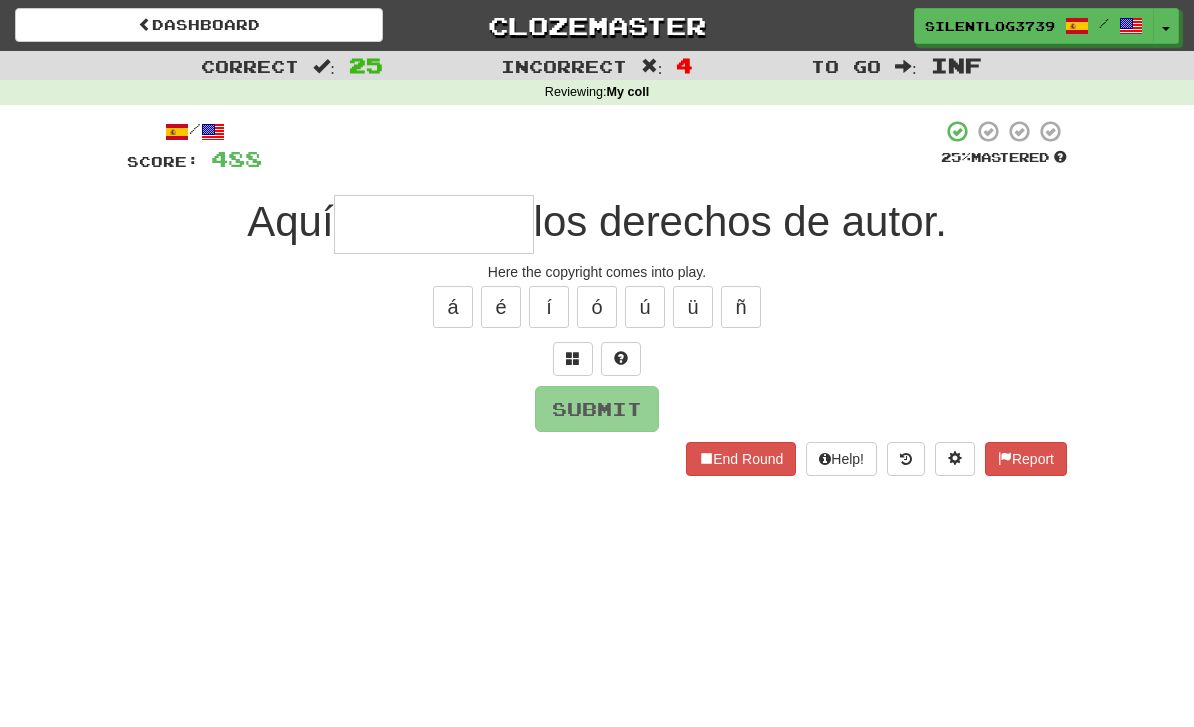 type on "*" 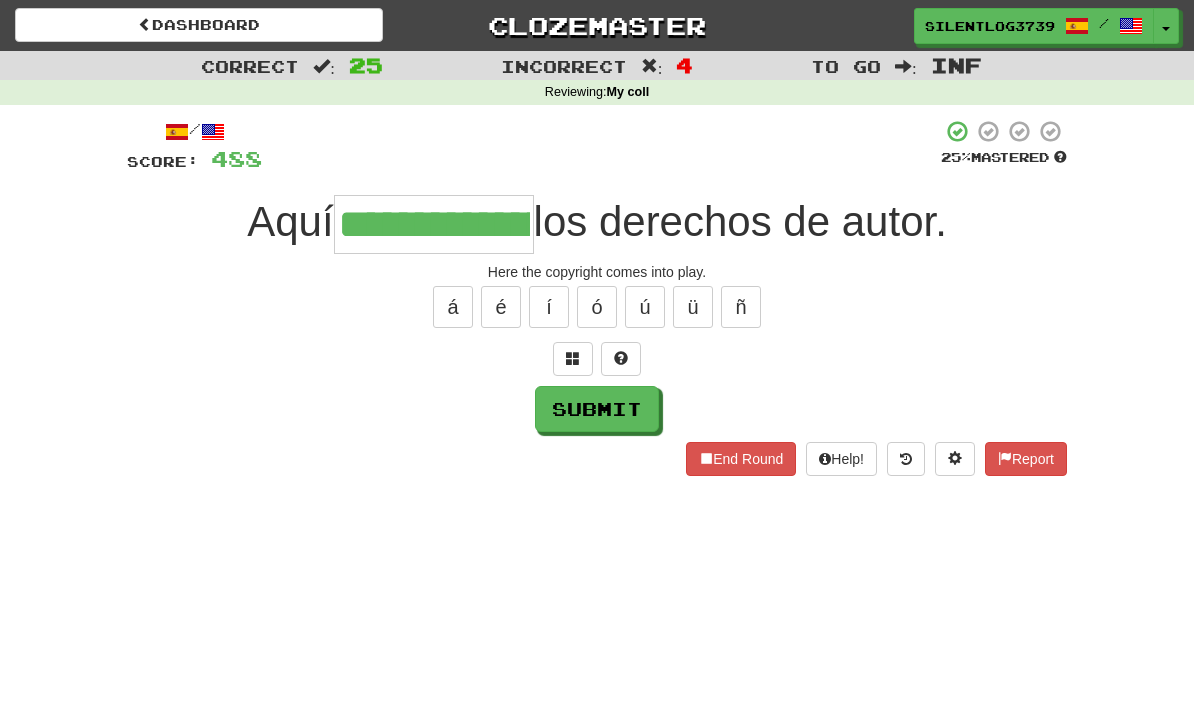 type on "**********" 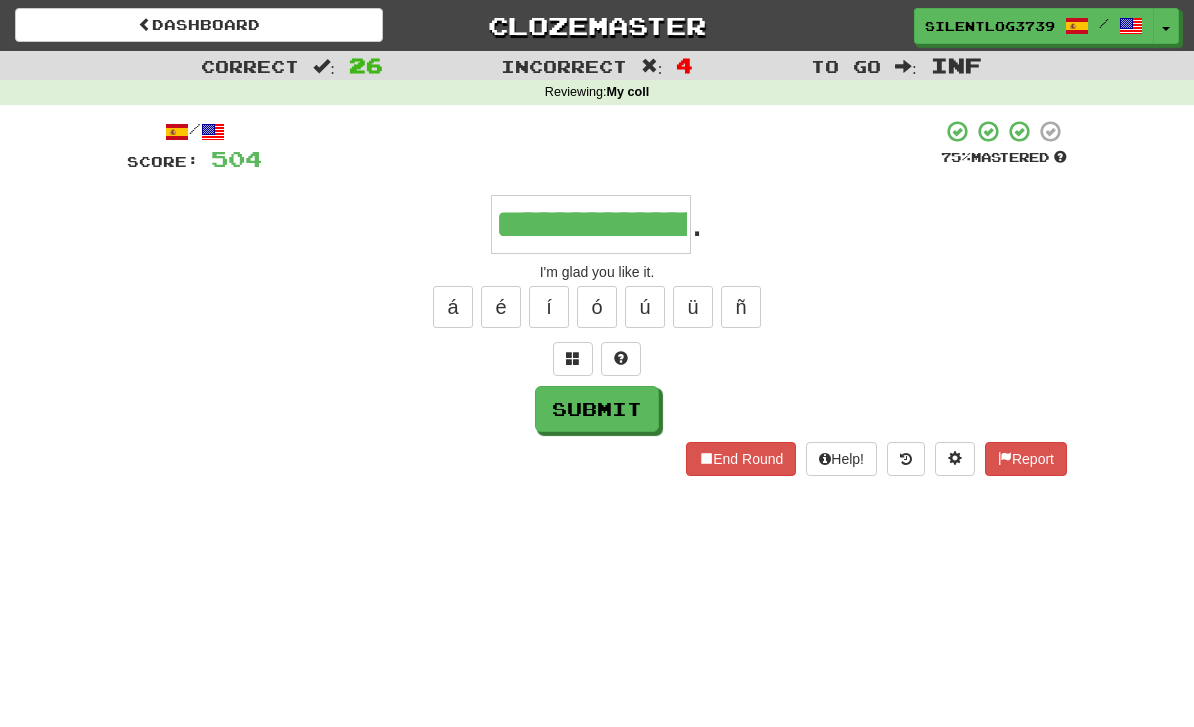 type on "**********" 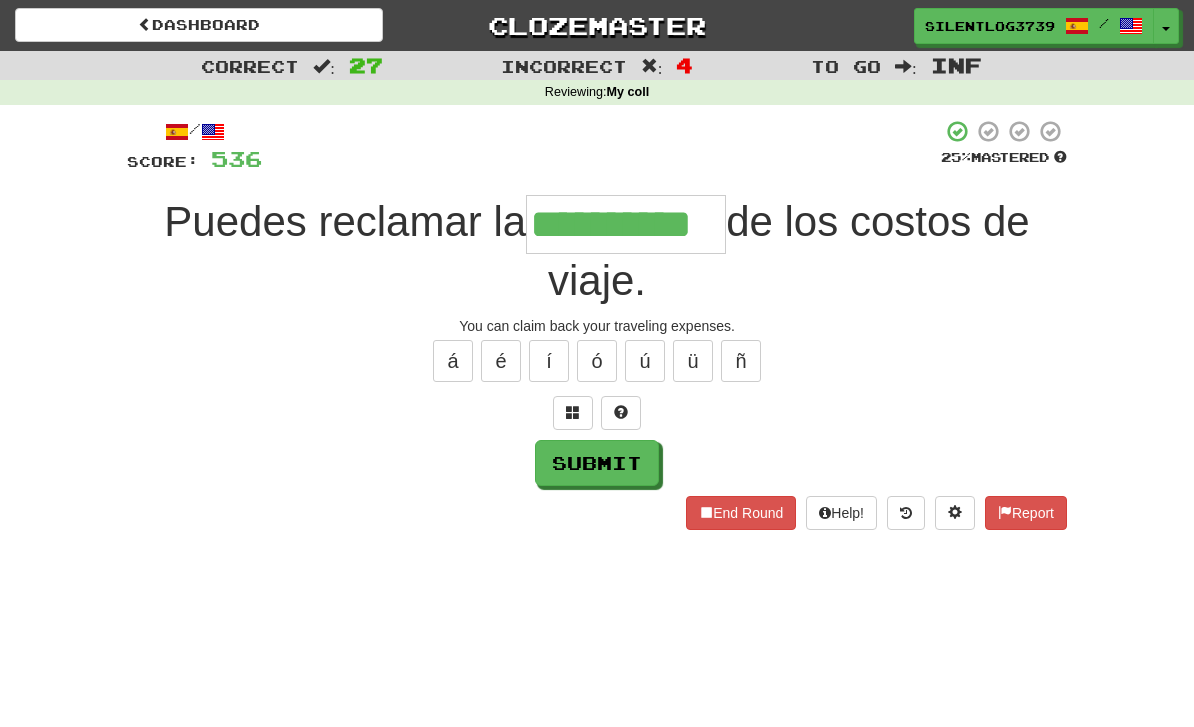 type on "**********" 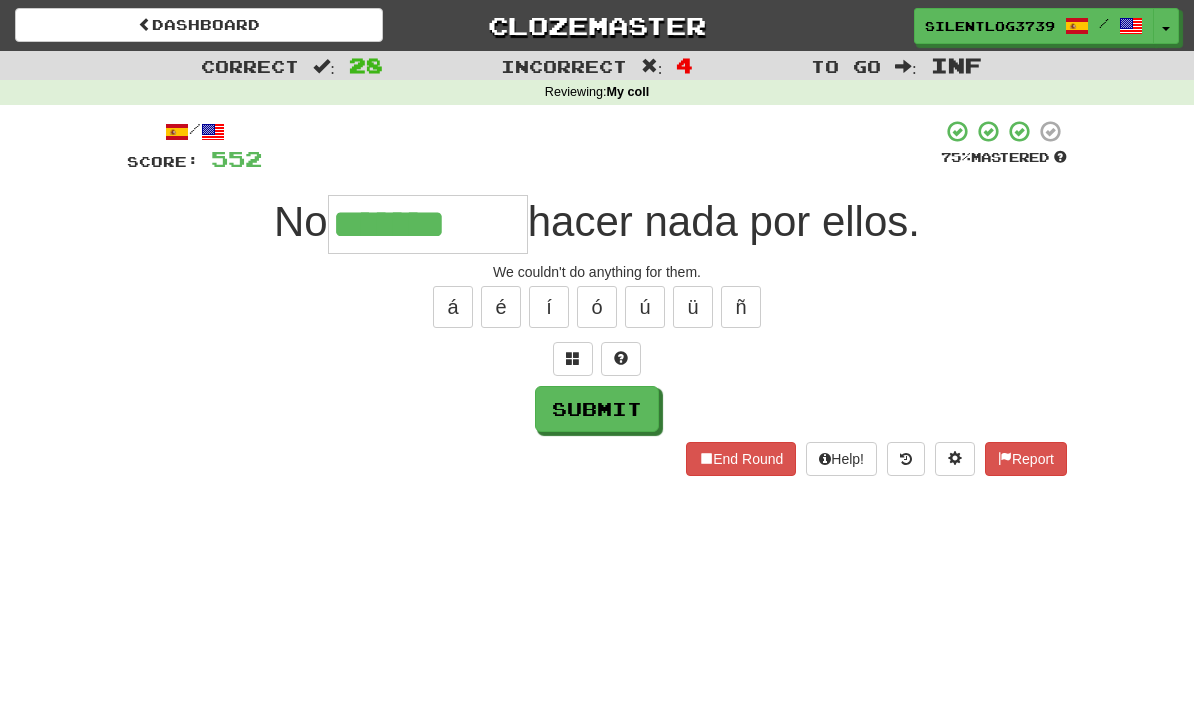 type on "*******" 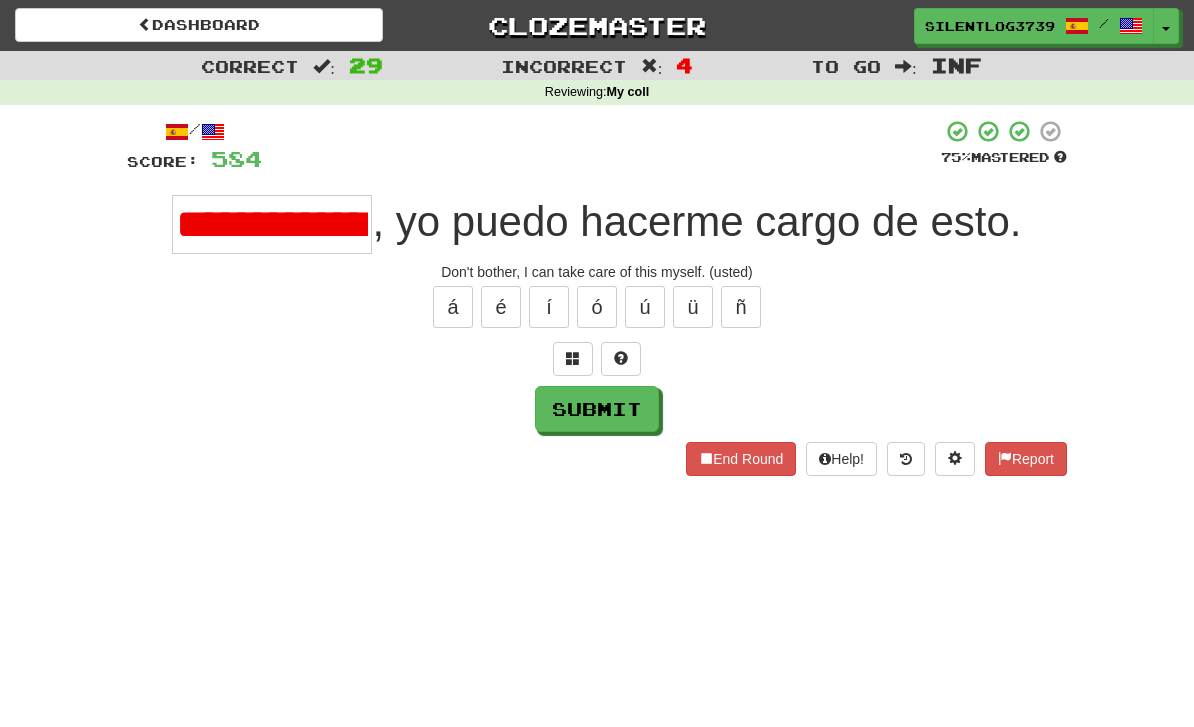 type on "**********" 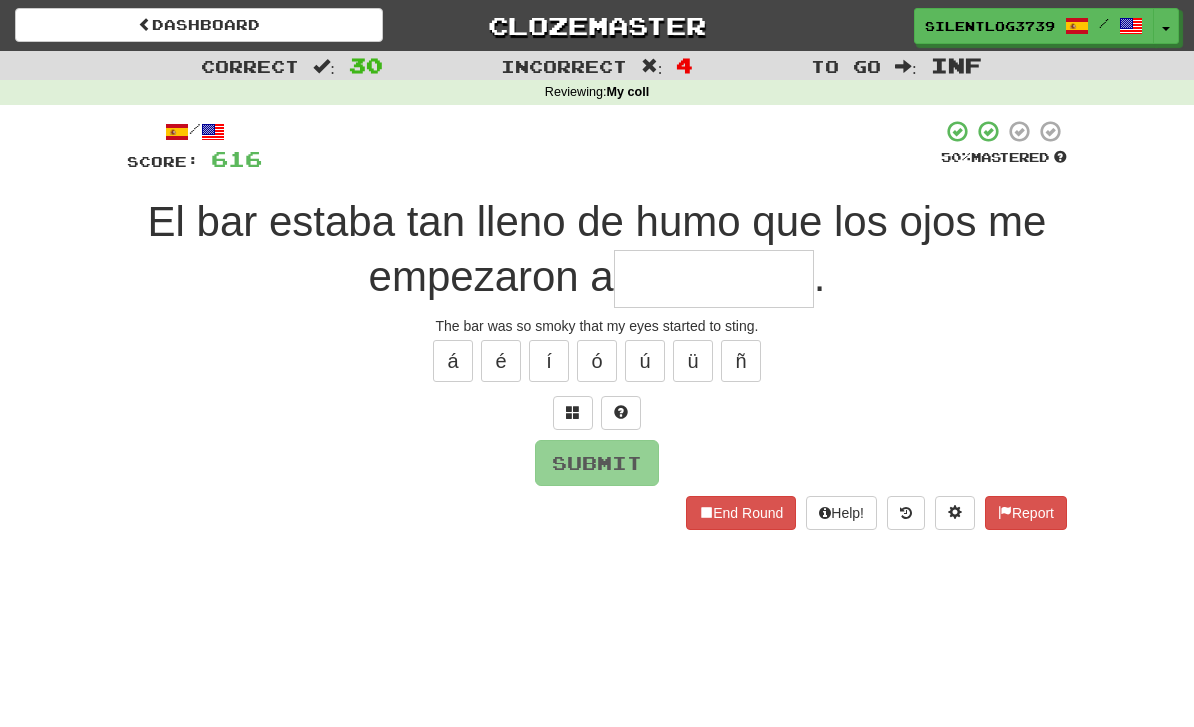 type on "*" 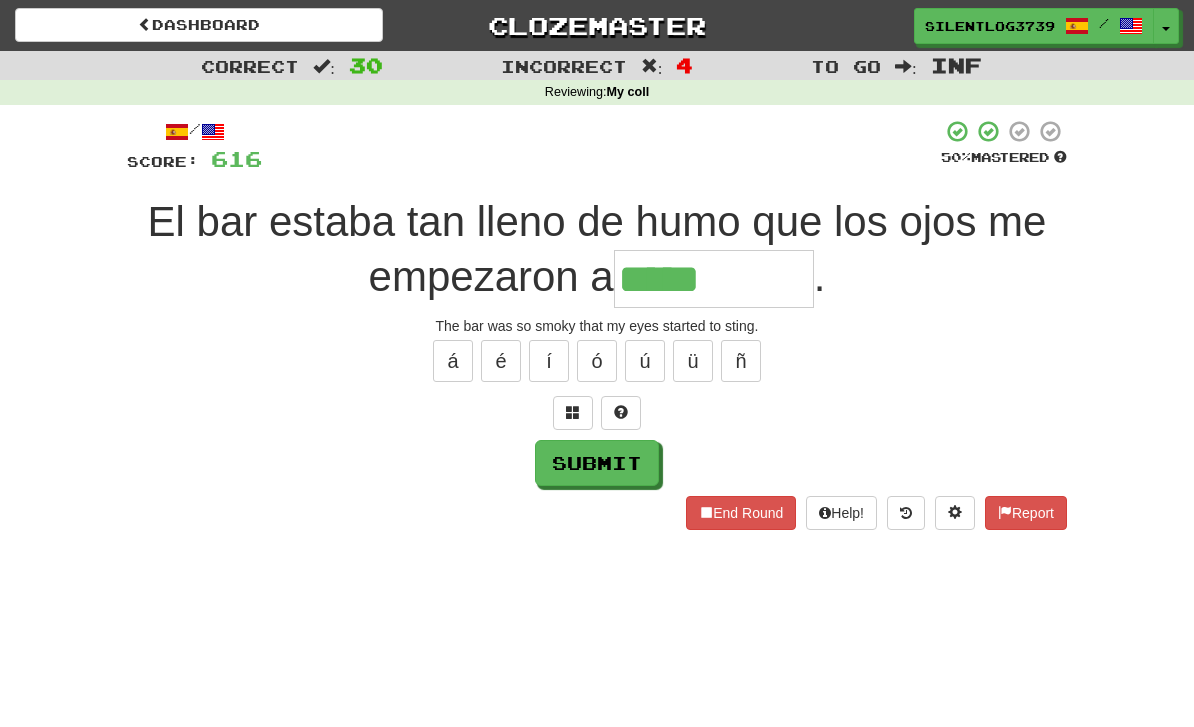 type on "*****" 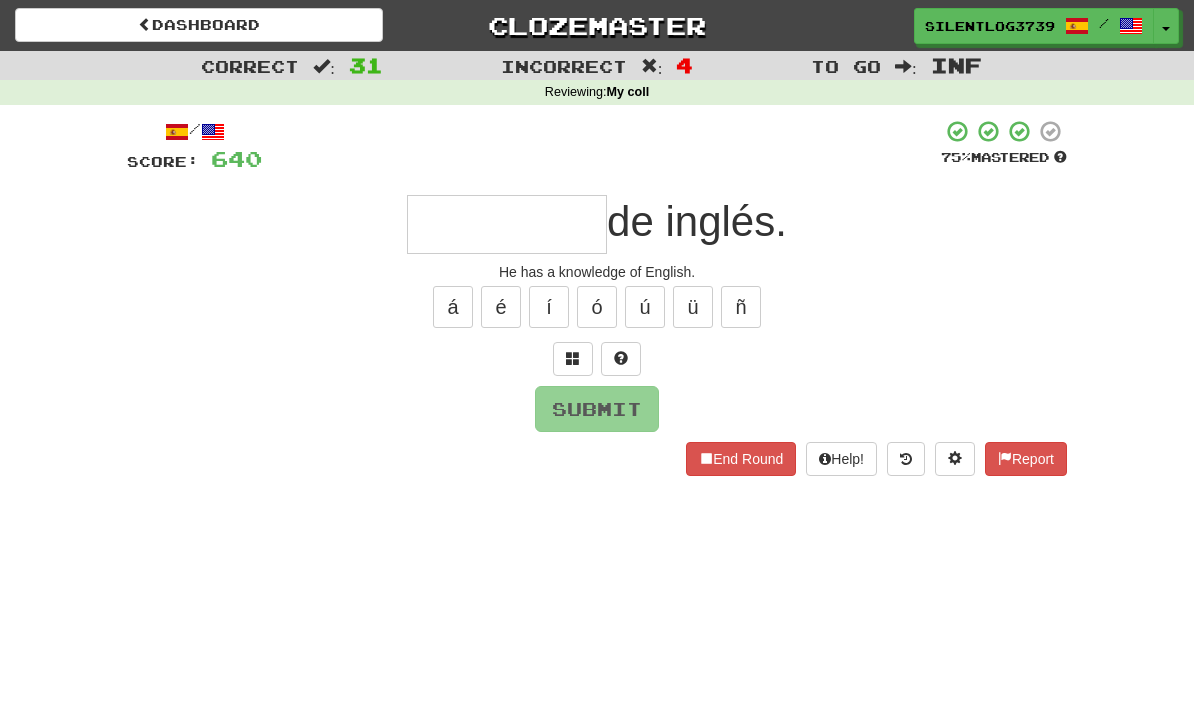 type on "*" 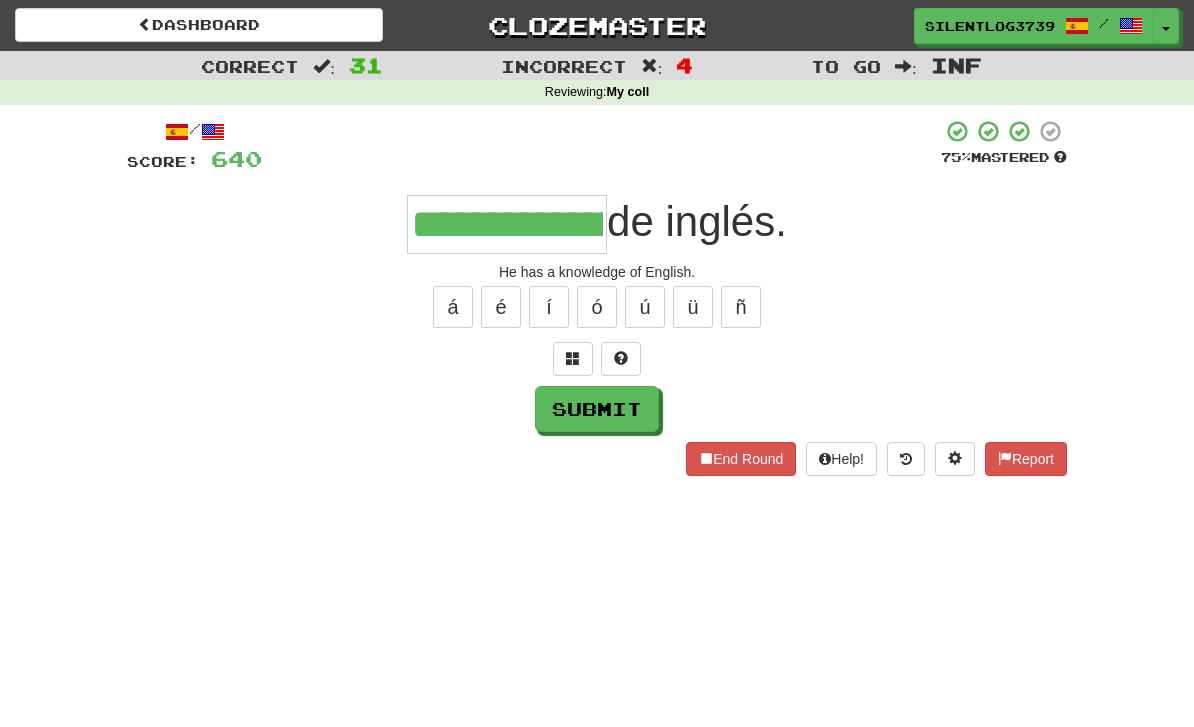 type on "**********" 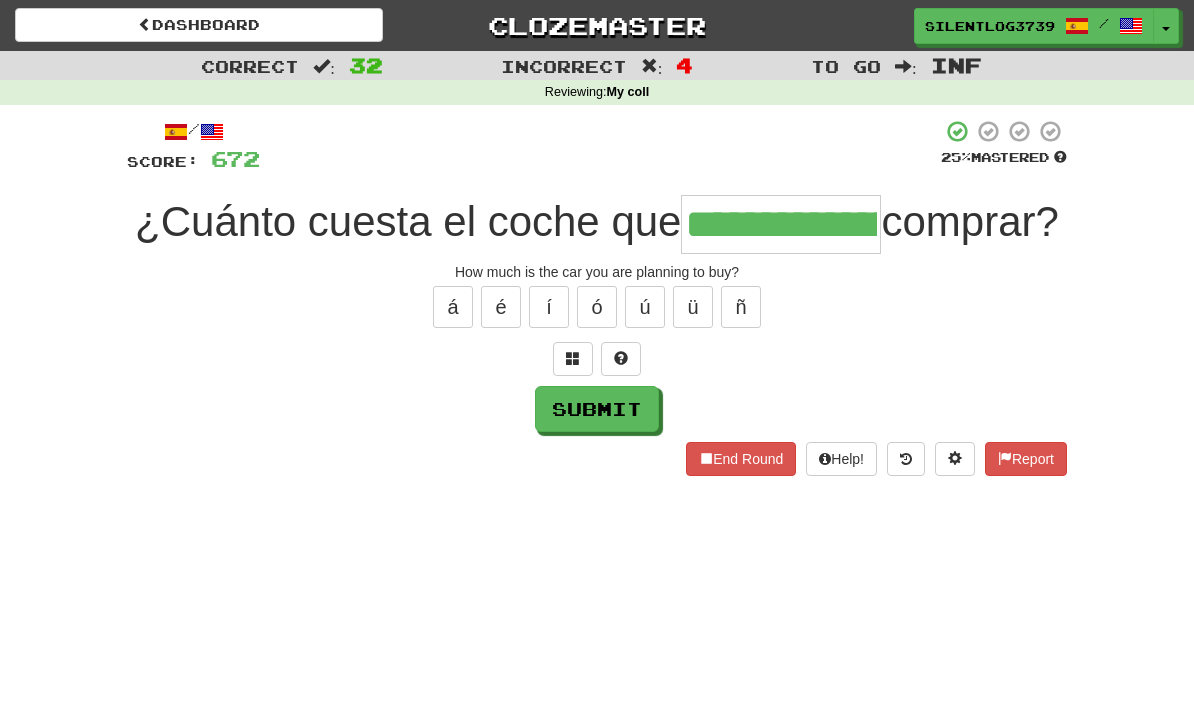 type on "**********" 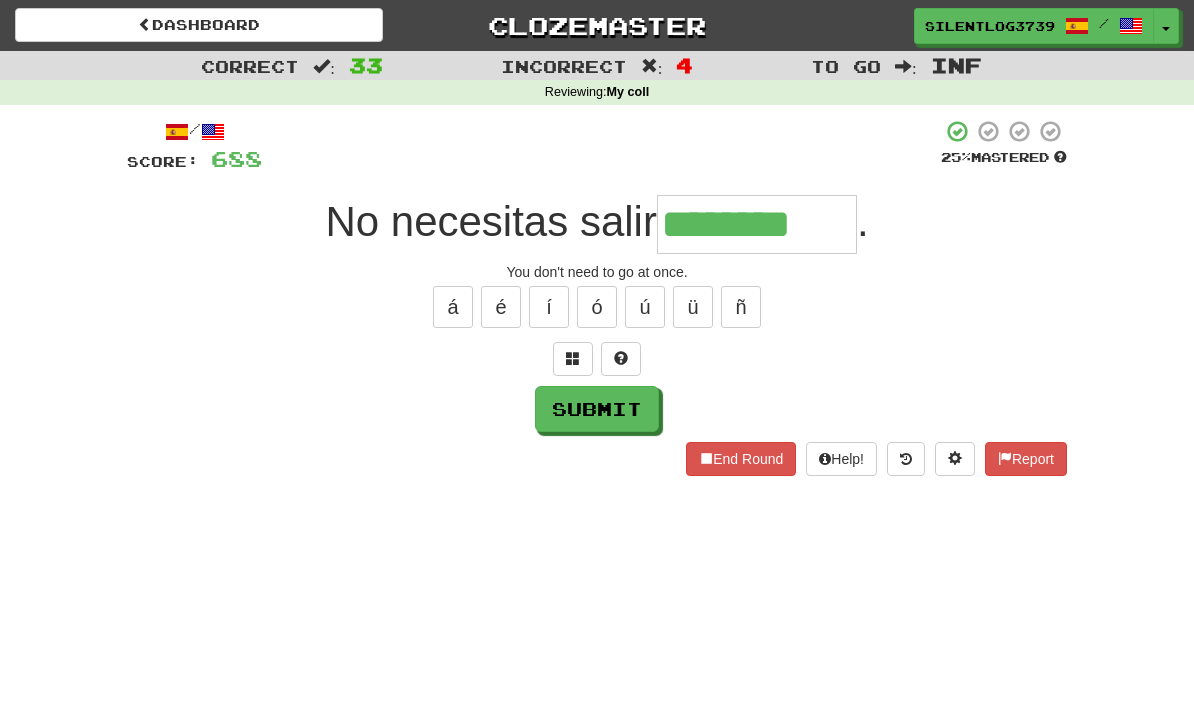type on "********" 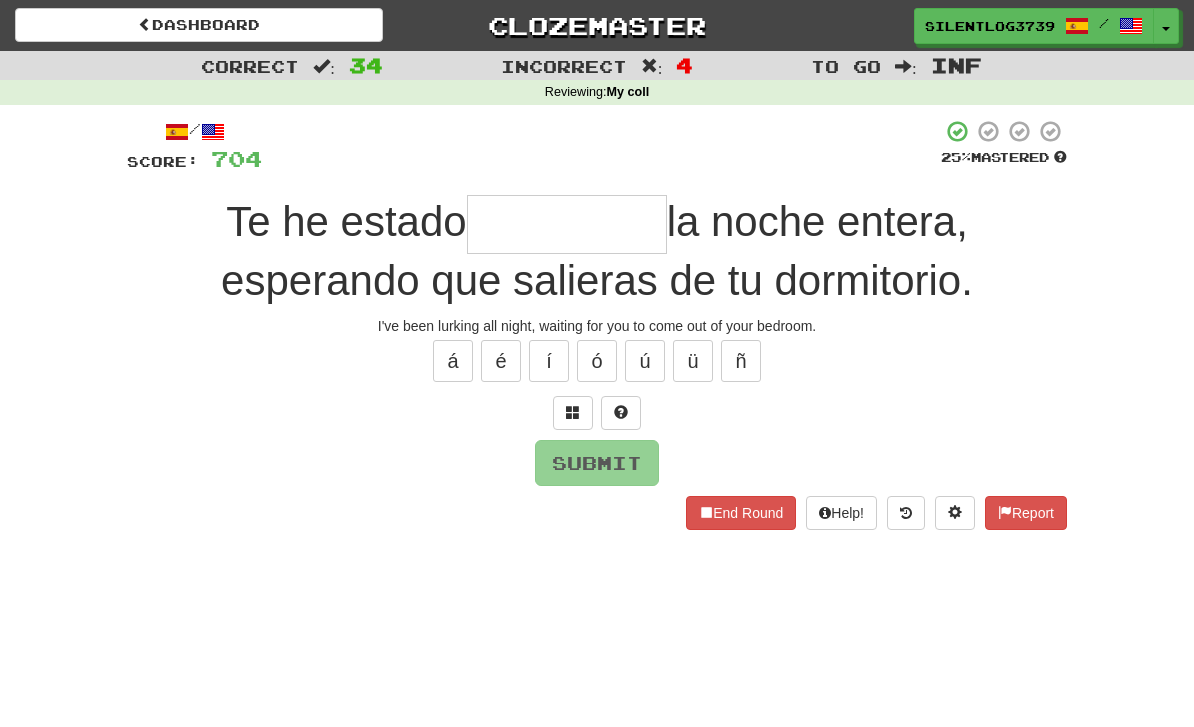 type on "*" 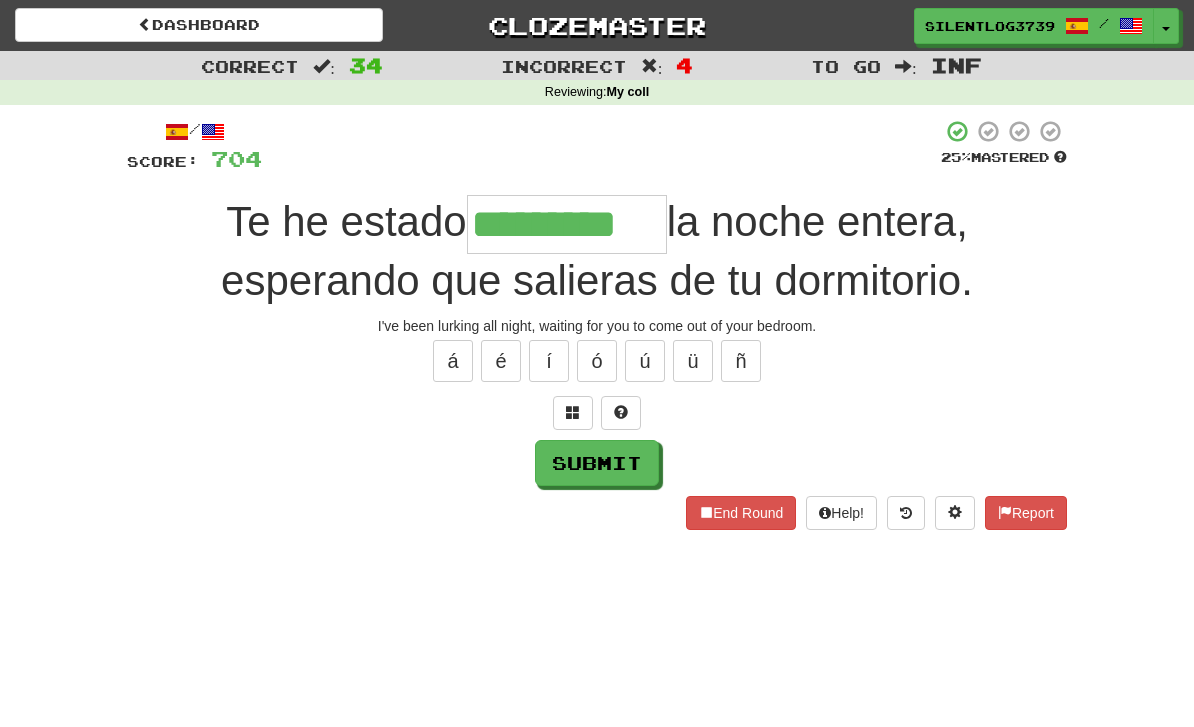 type on "*********" 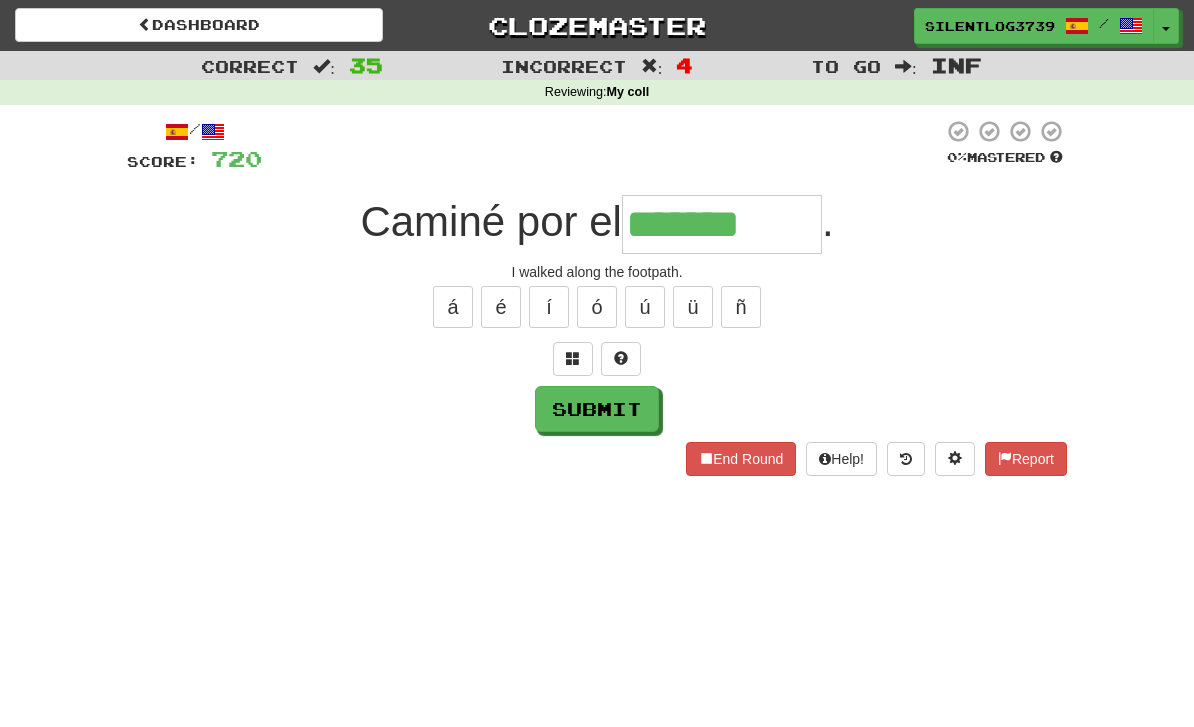 type on "*******" 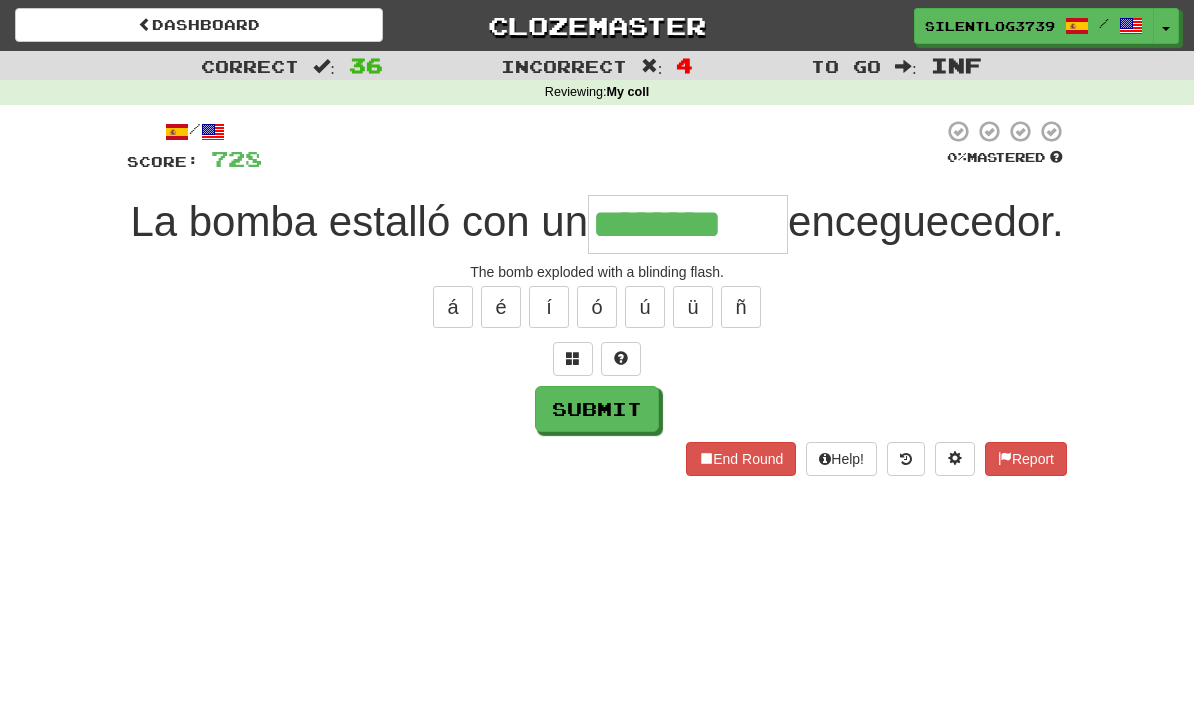 type on "********" 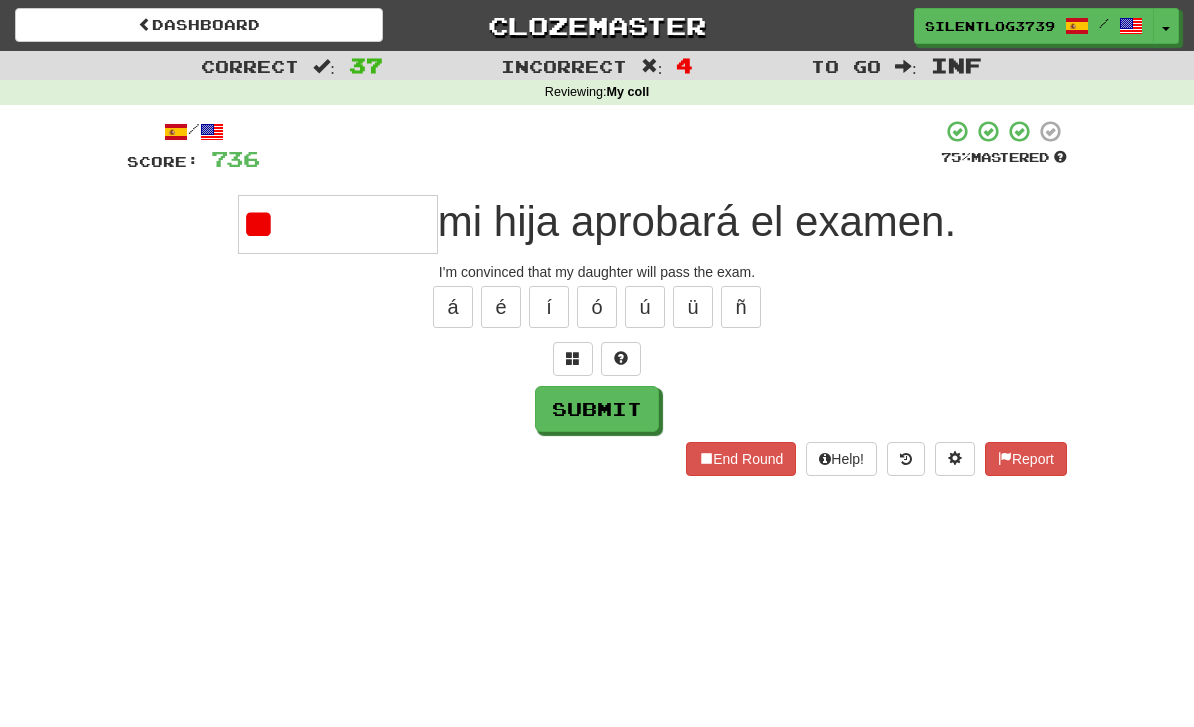 type on "*" 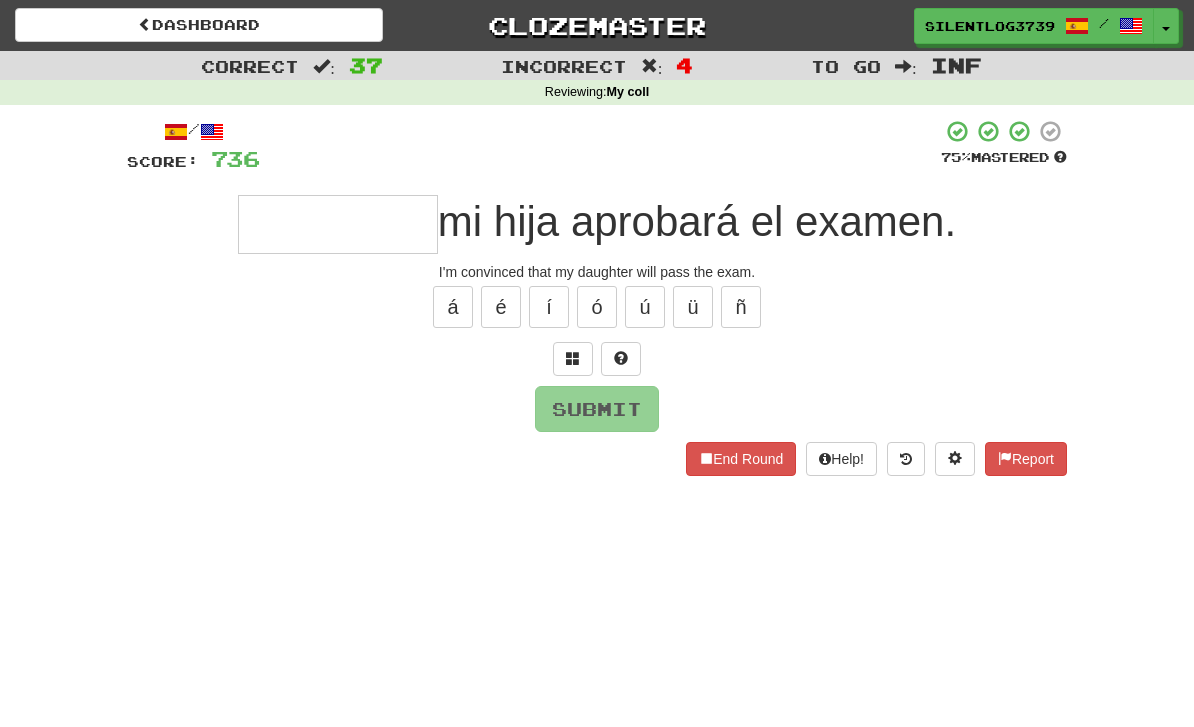 type on "*" 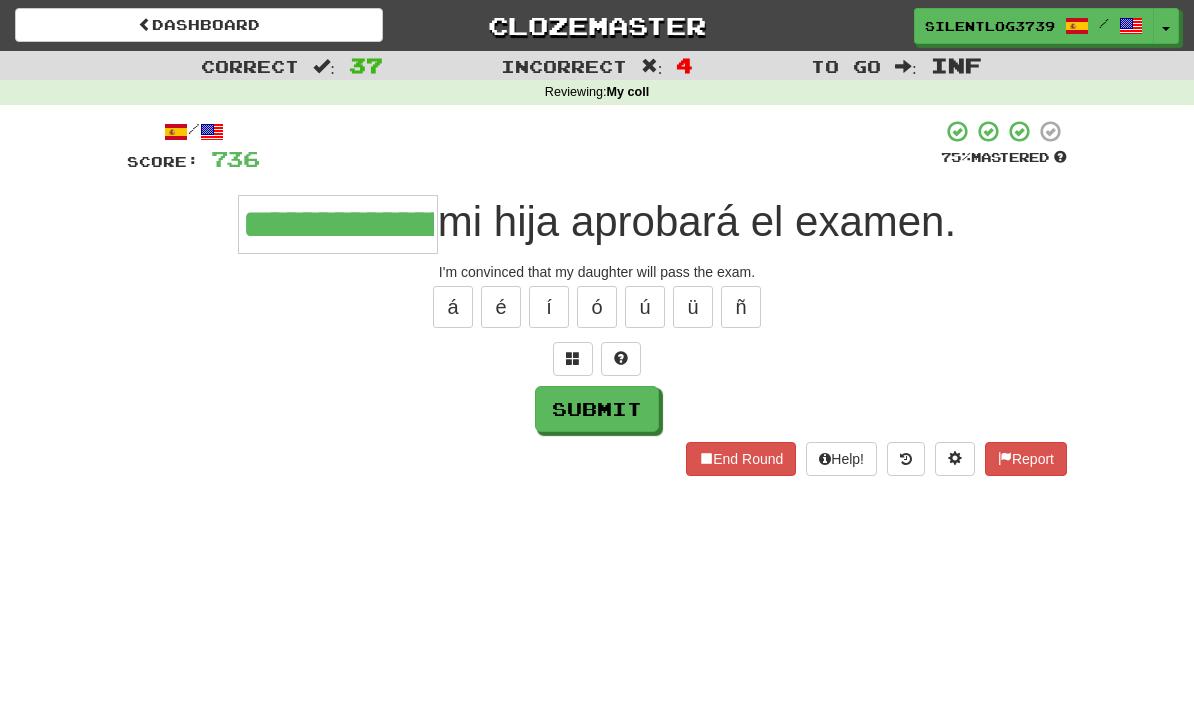 type on "**********" 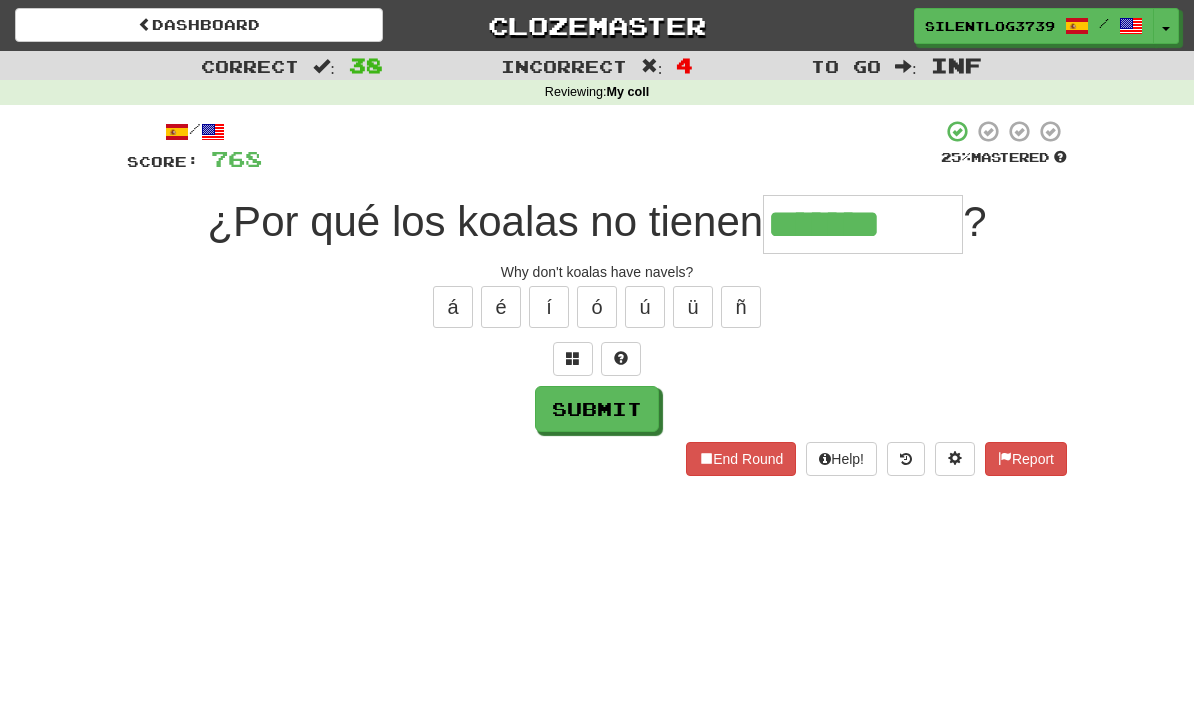 type on "*******" 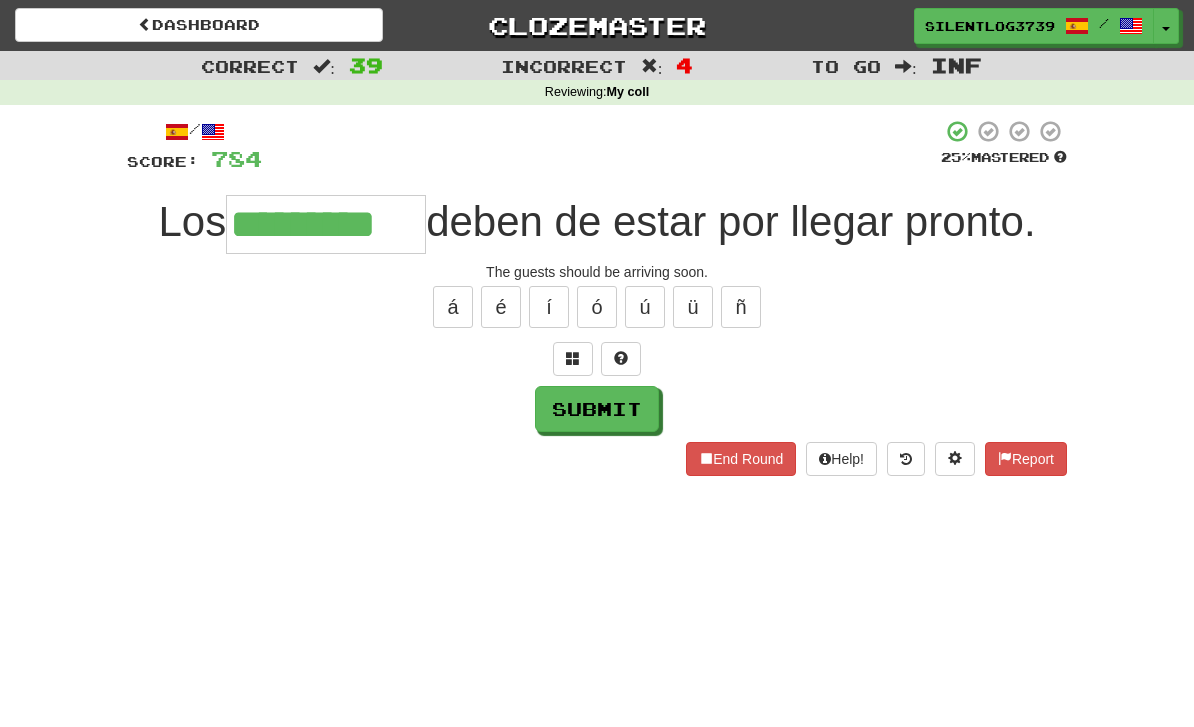 type on "*********" 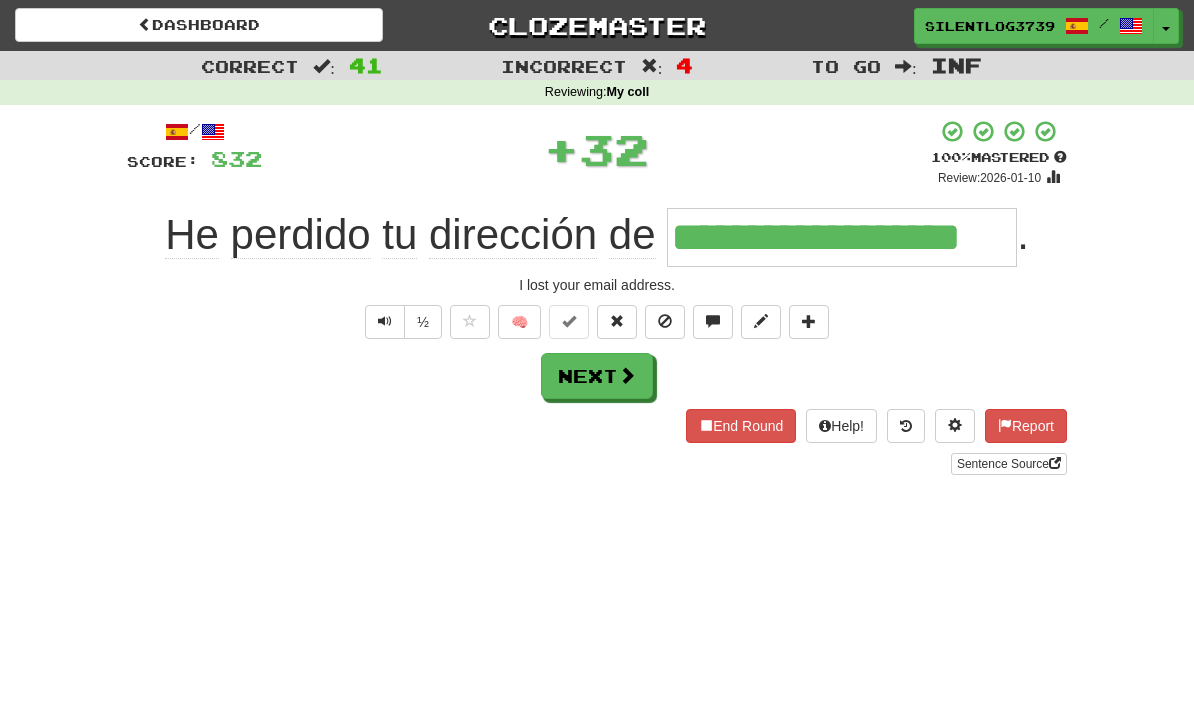 type on "**********" 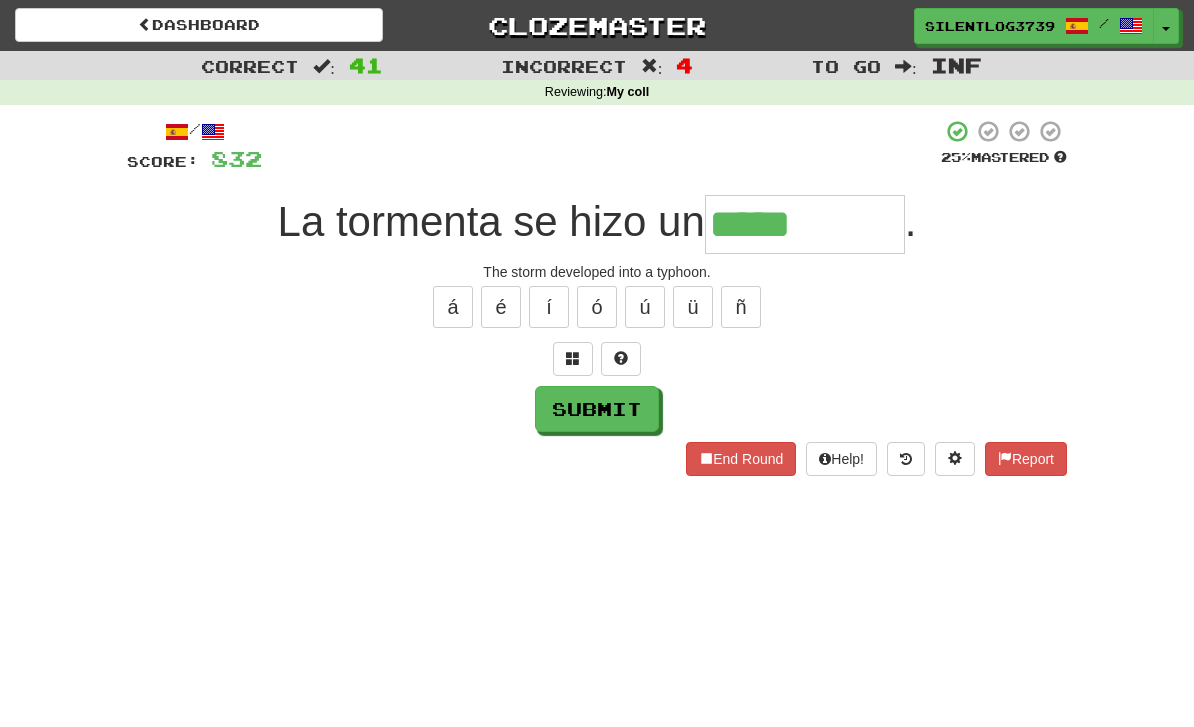 type on "*****" 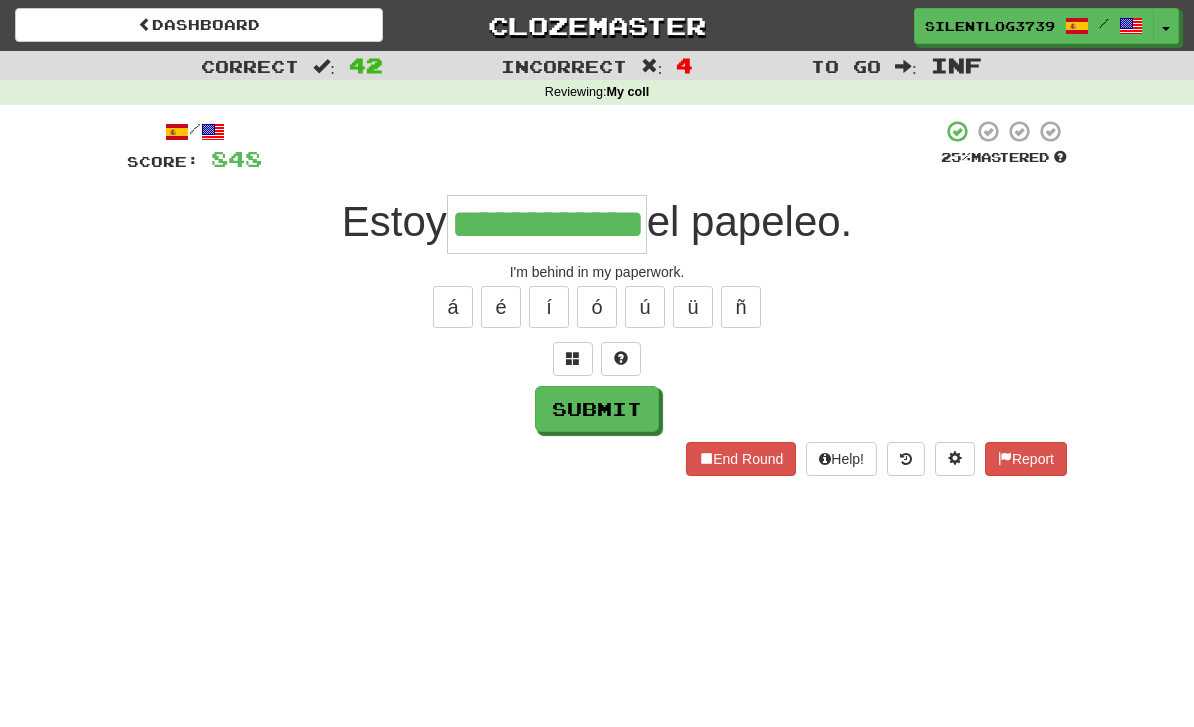type on "**********" 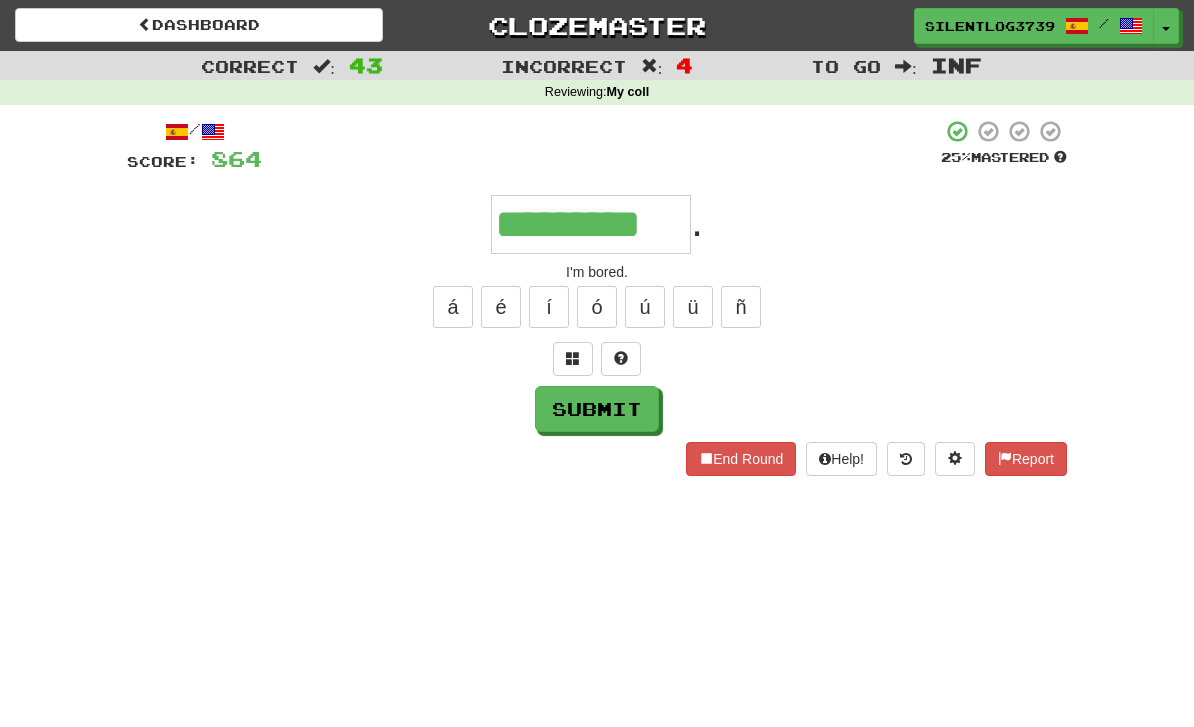 type on "*********" 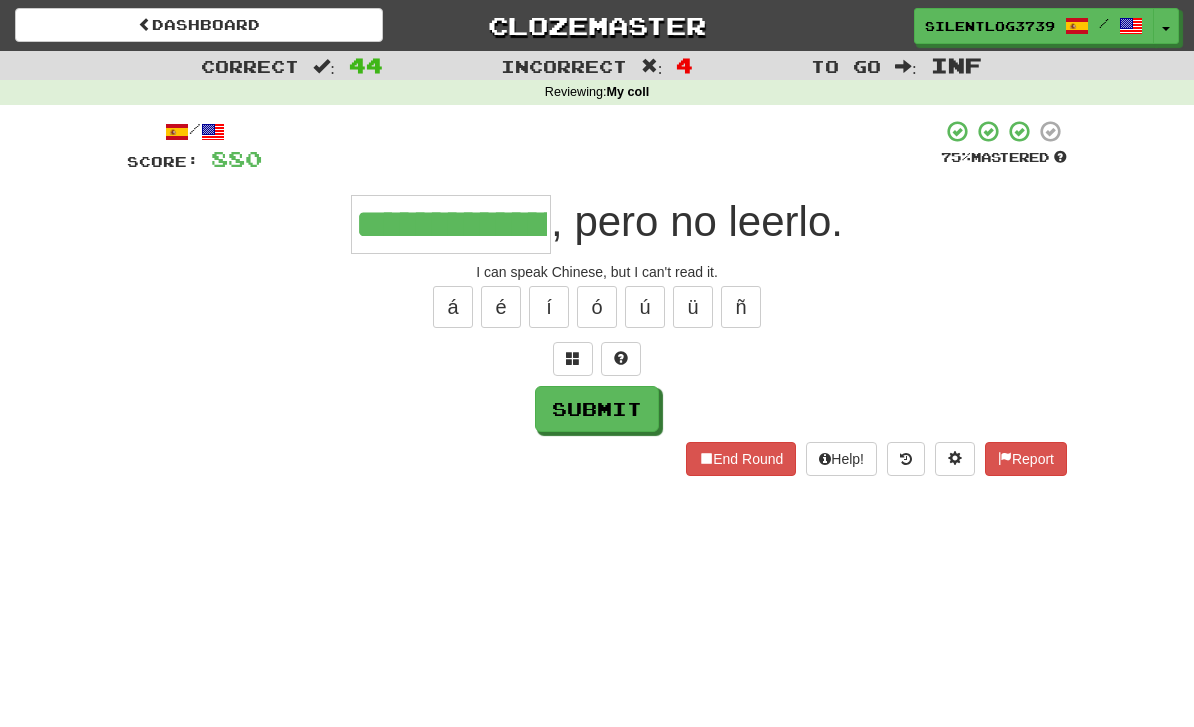 type on "**********" 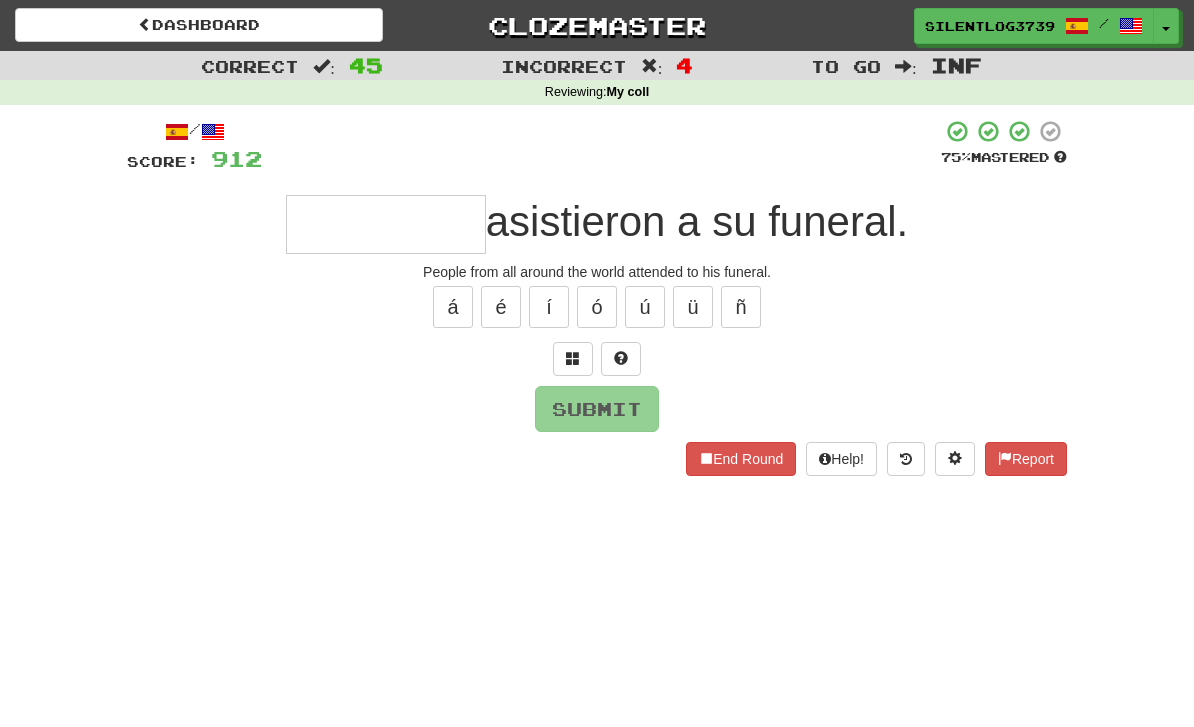 type on "*" 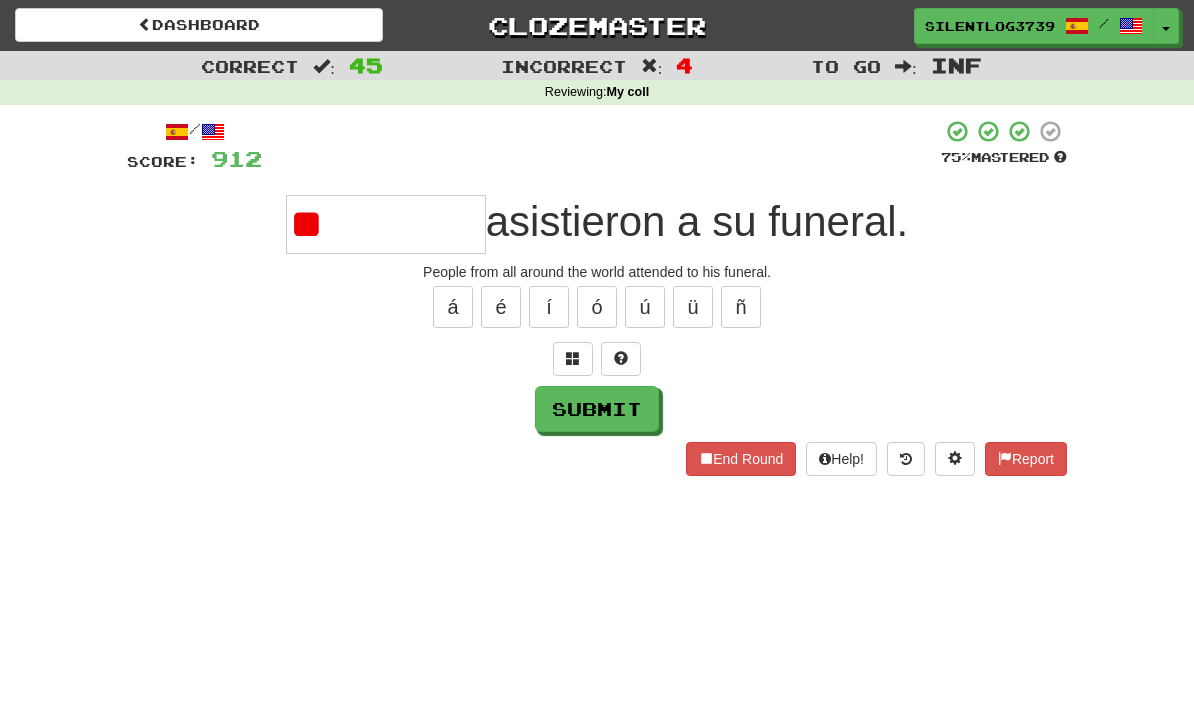 type on "*" 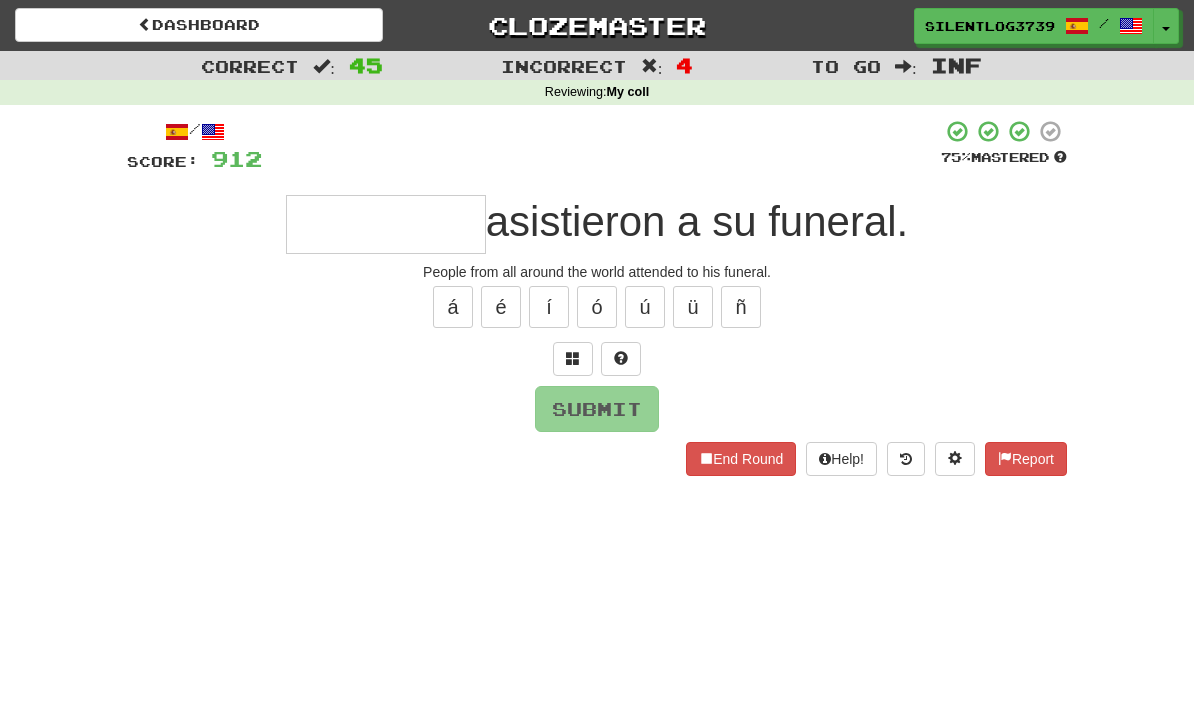 type on "*" 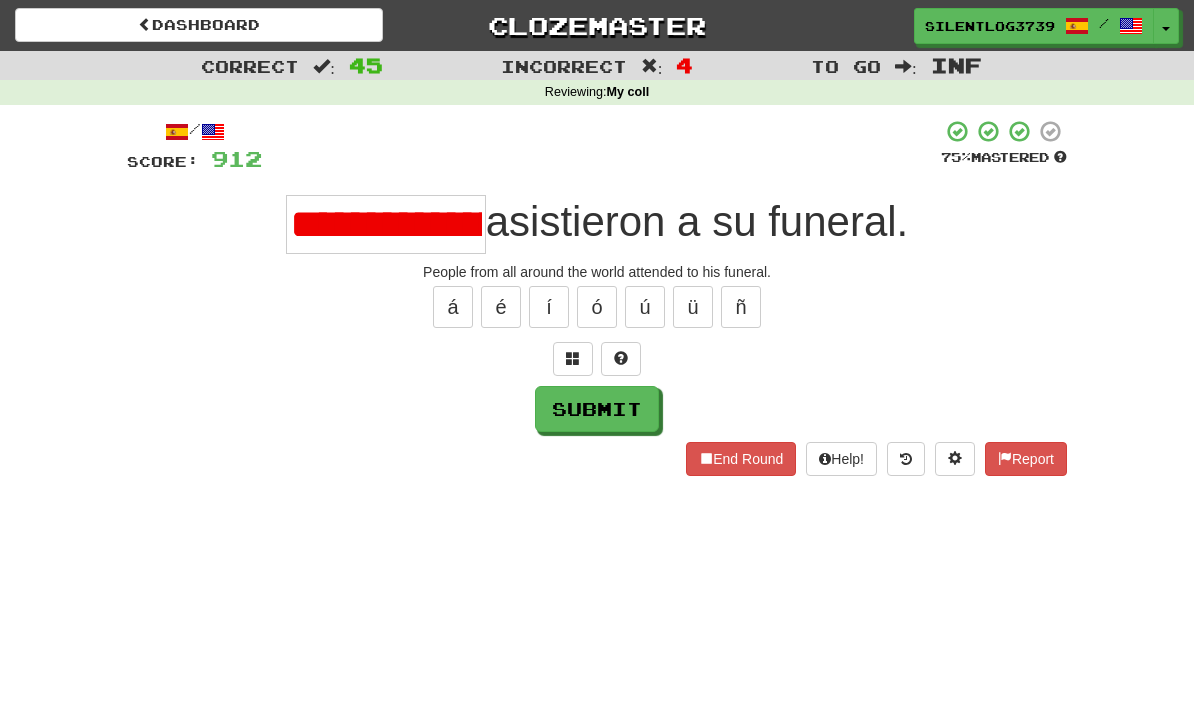 type on "**********" 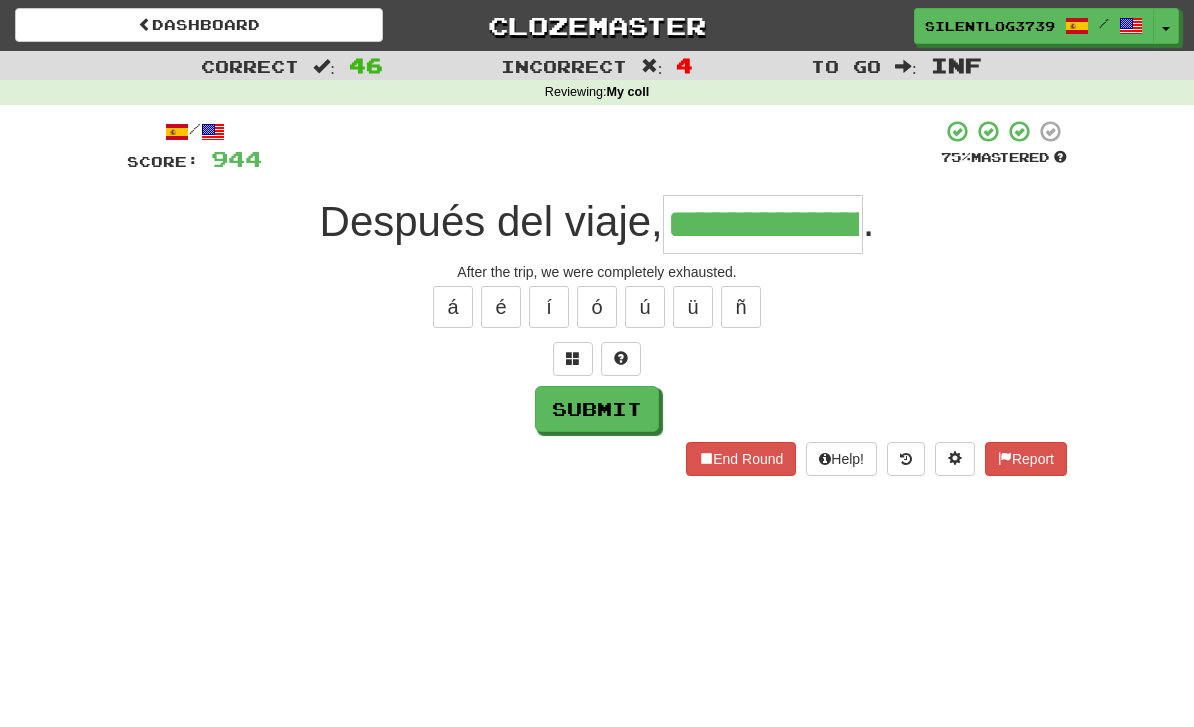 type on "**********" 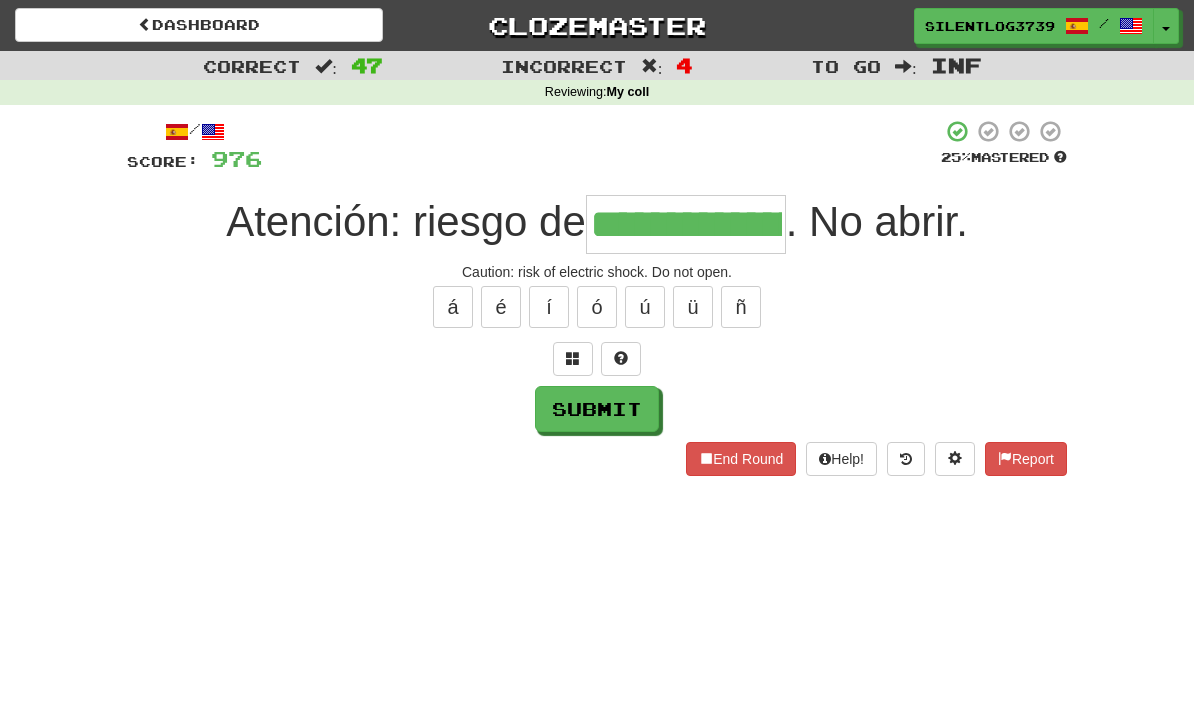 type on "**********" 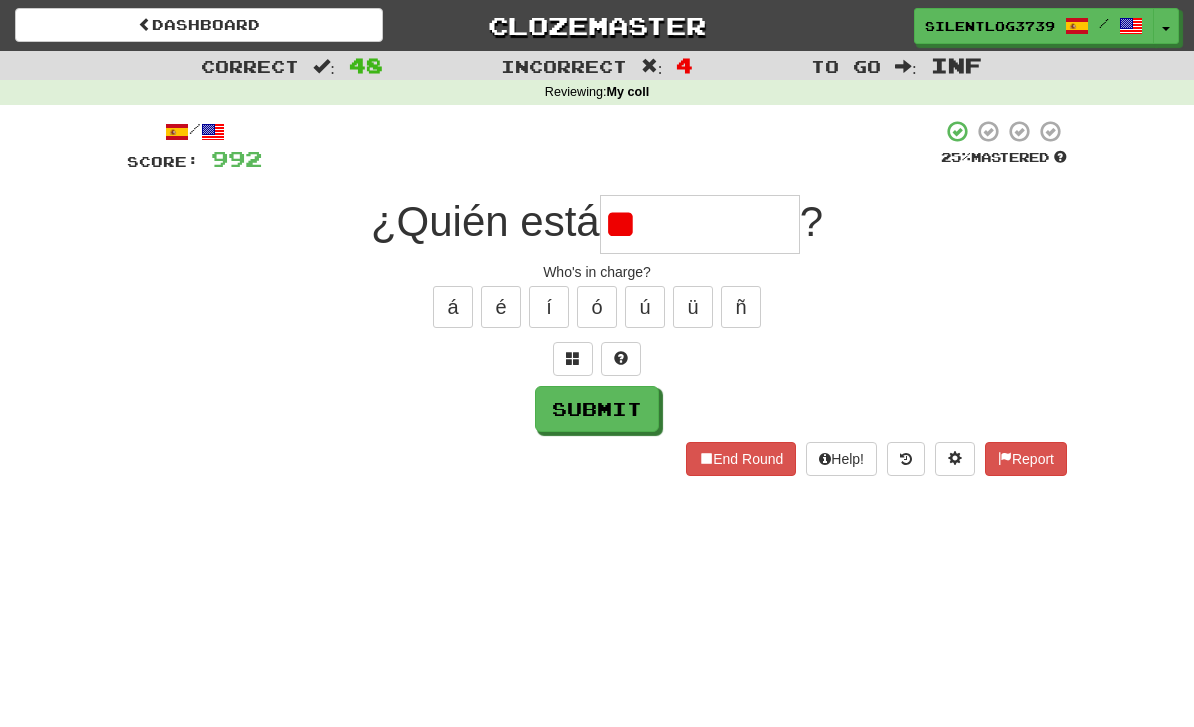 type on "*" 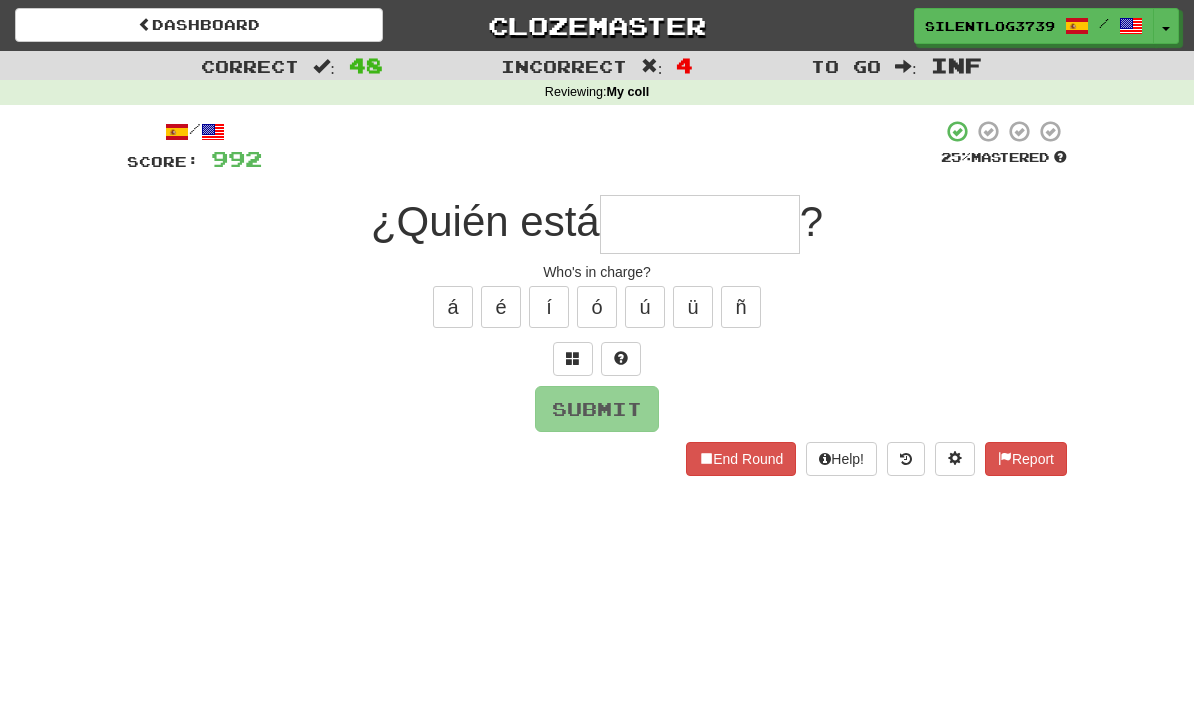 type on "********" 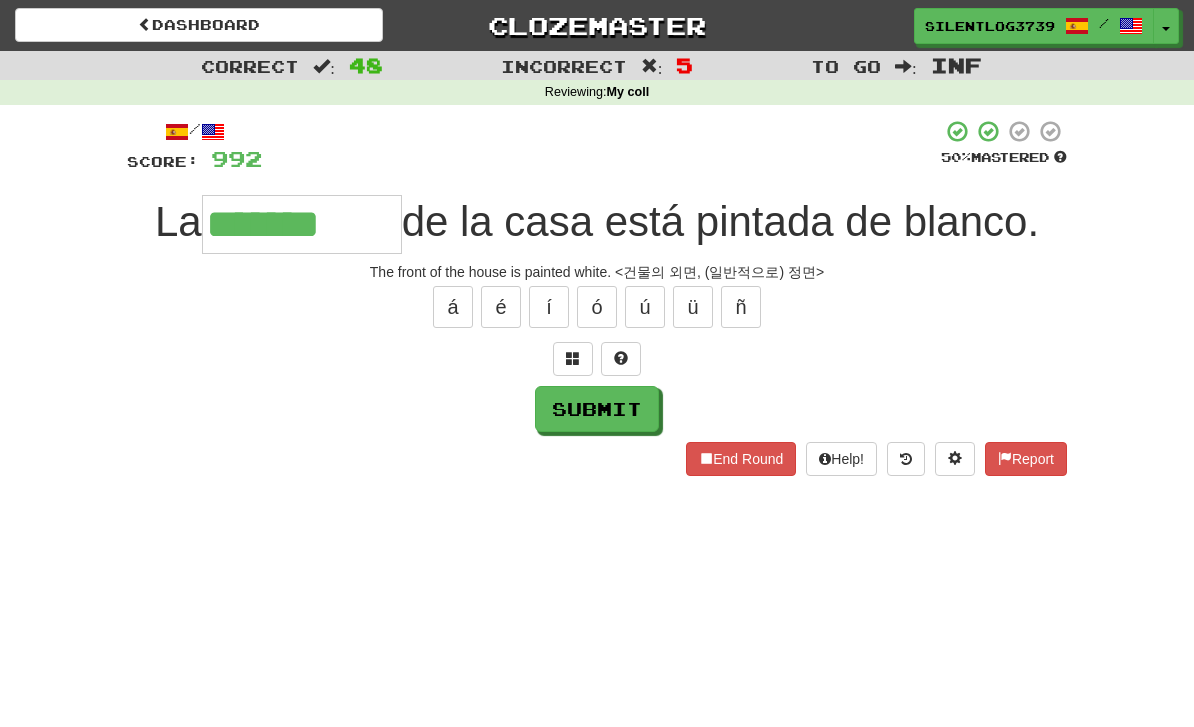 type on "*******" 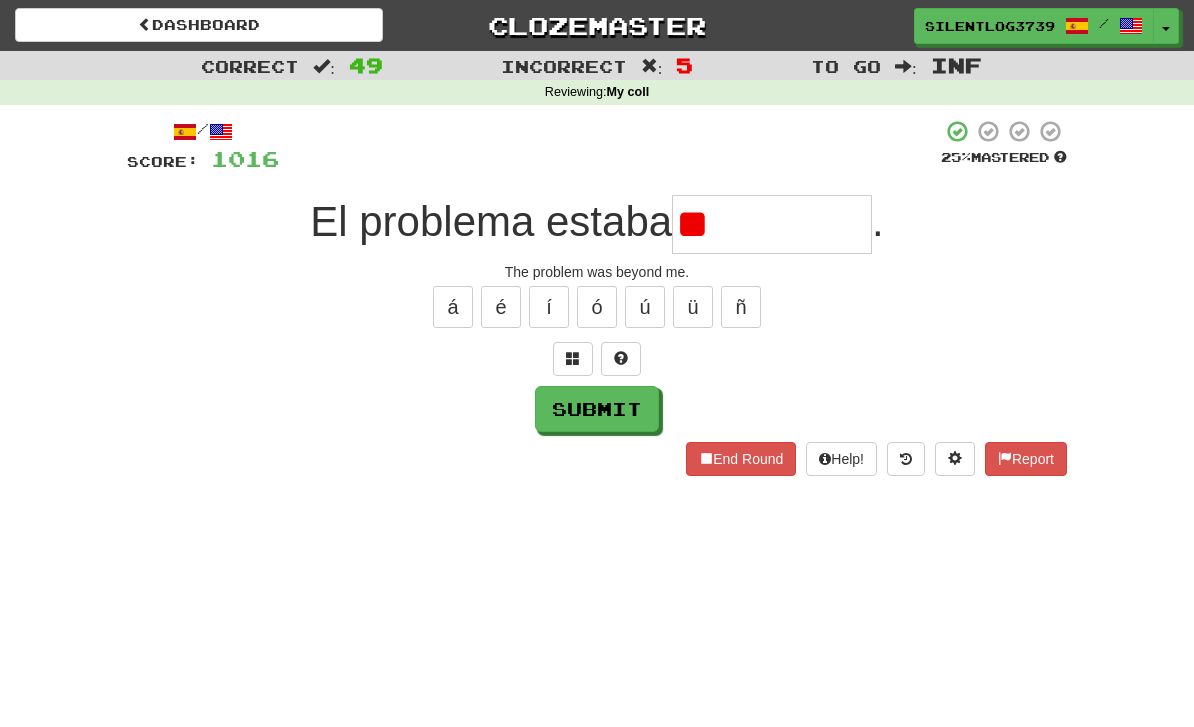 type on "*" 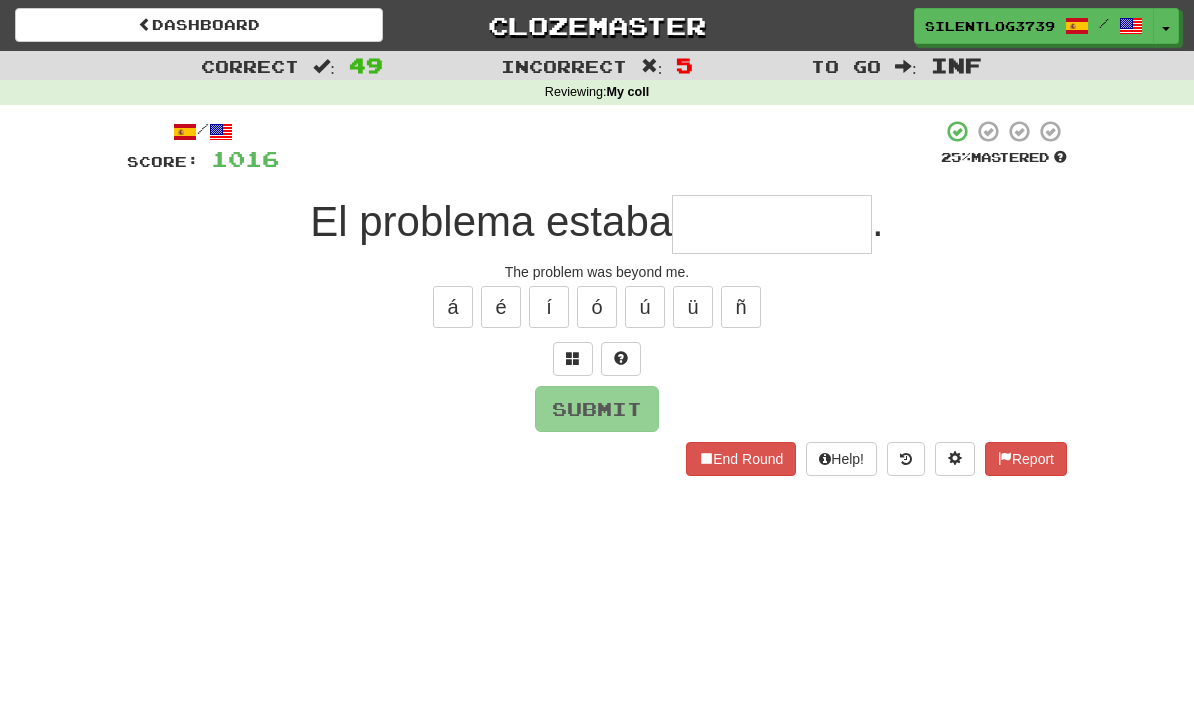 type on "*" 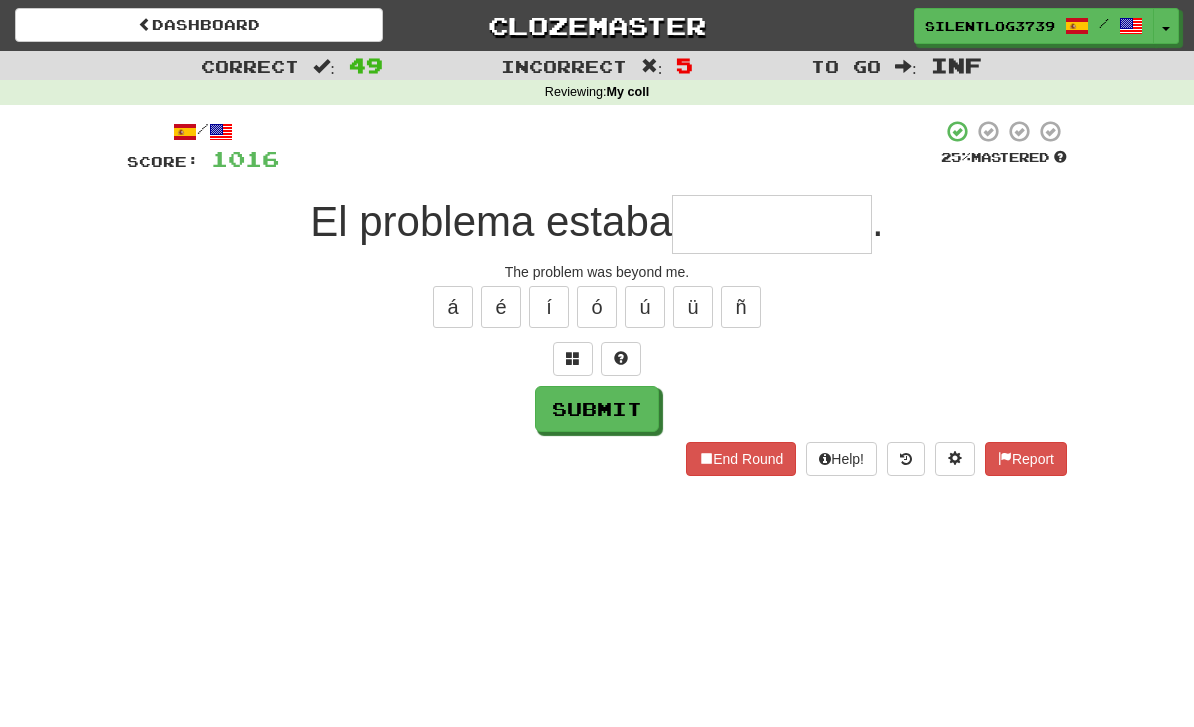 type on "*" 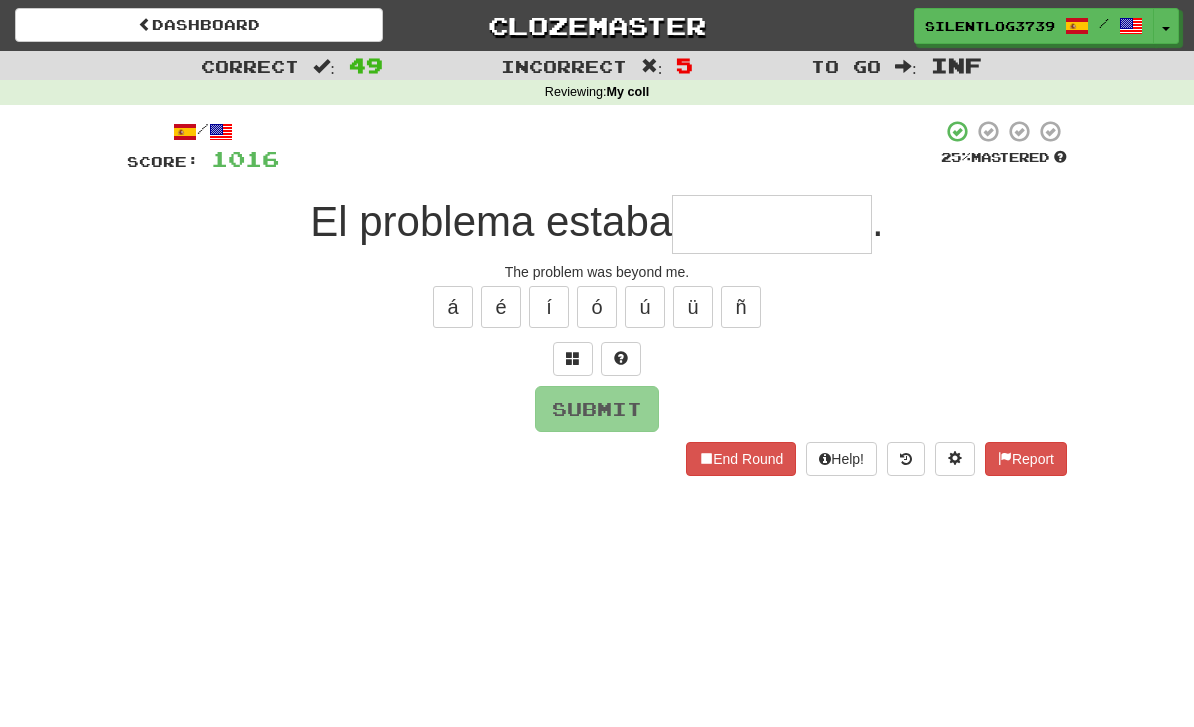type on "*" 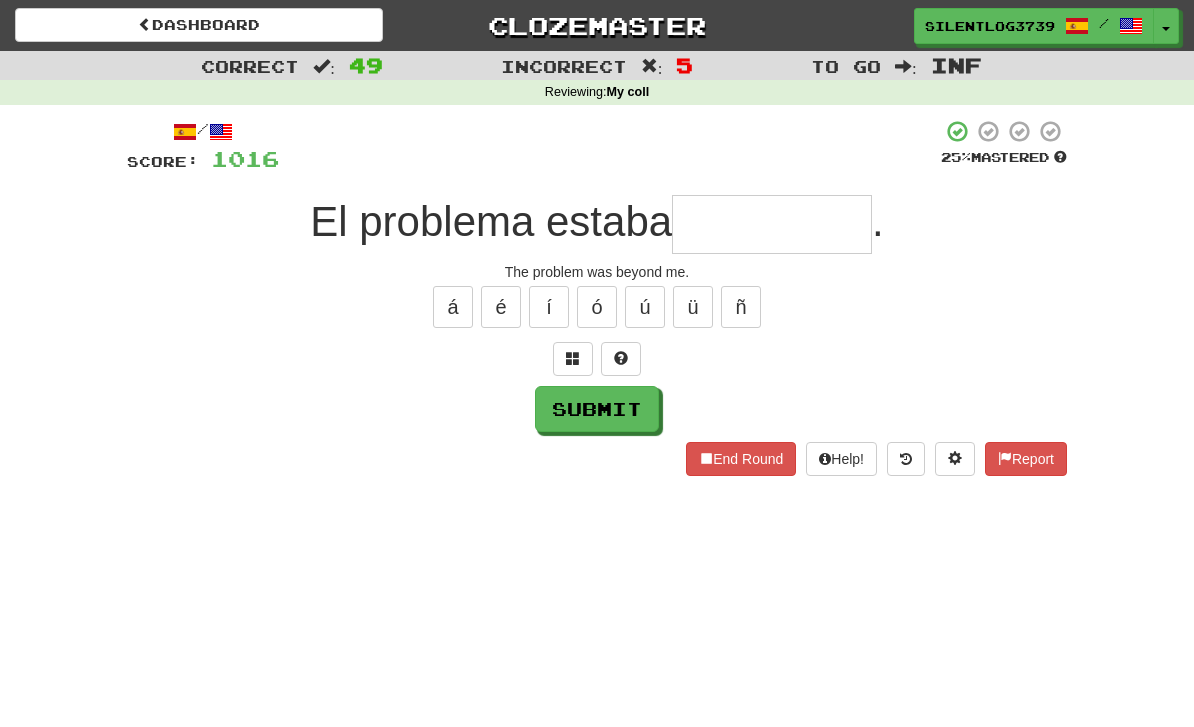 type on "*" 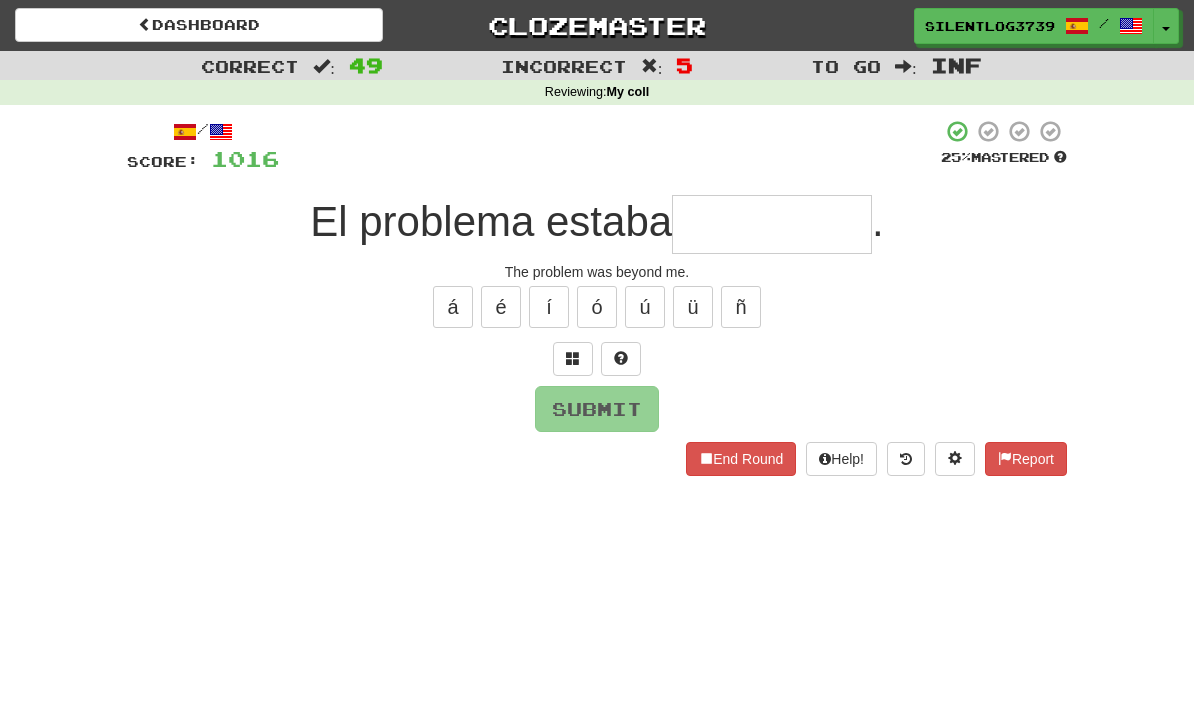 type on "*" 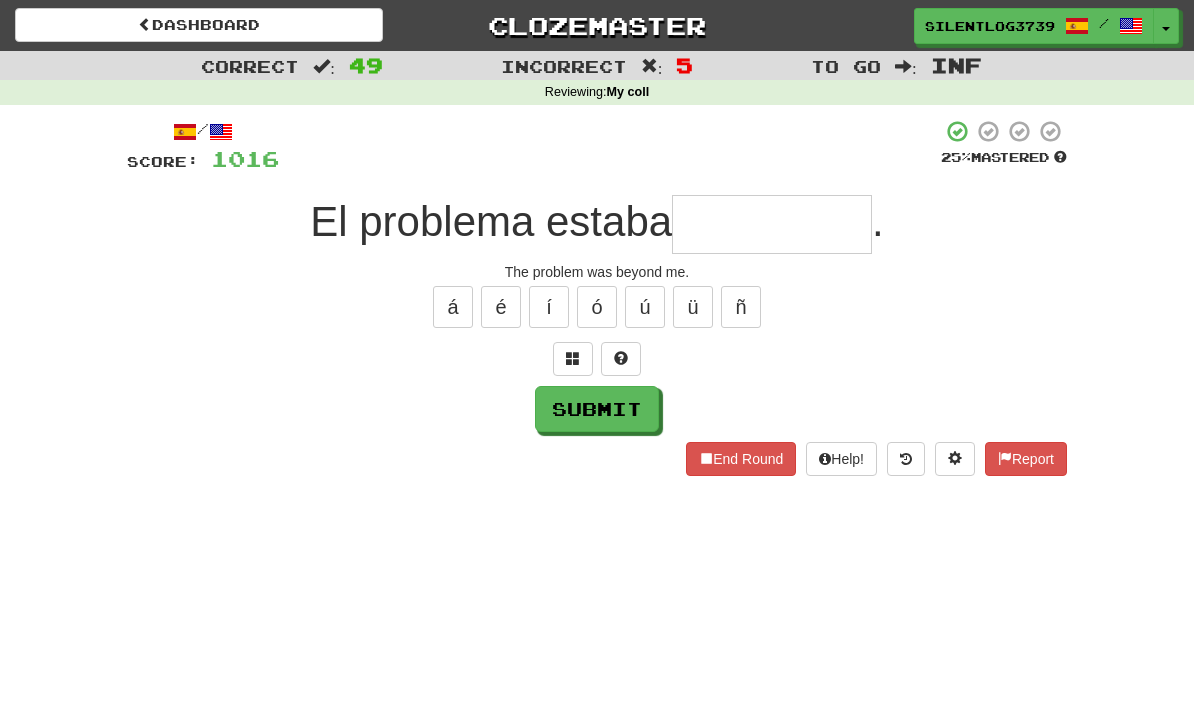 type on "*" 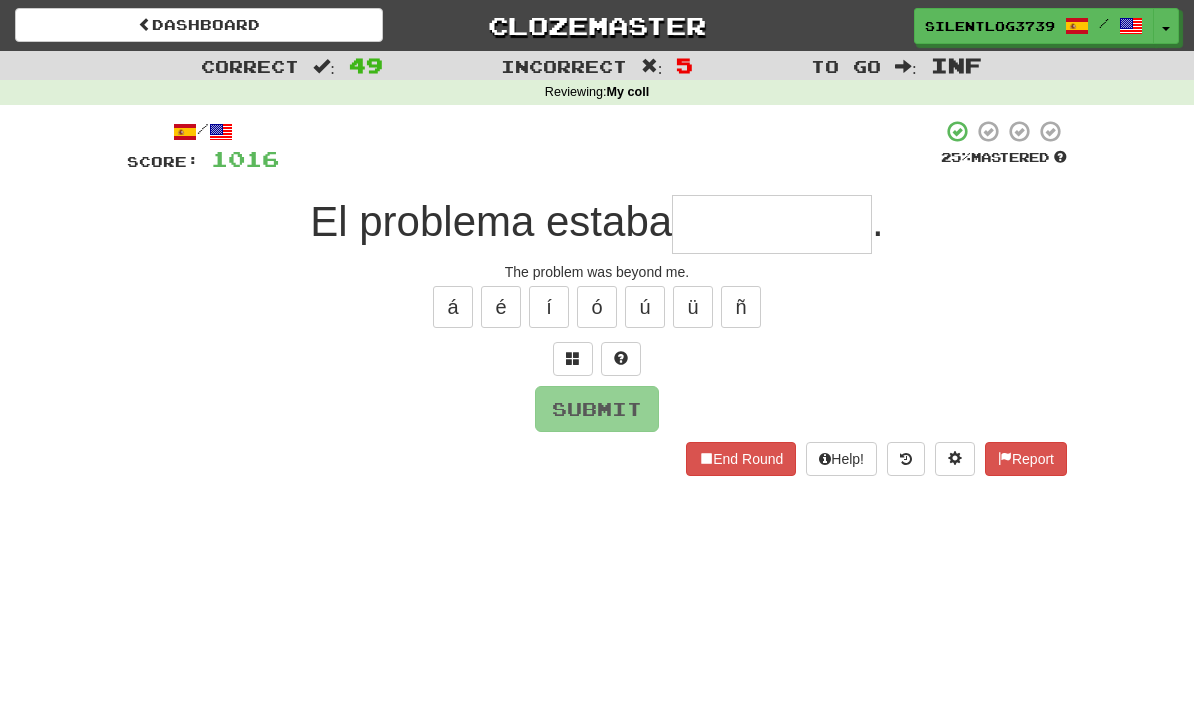 type on "*" 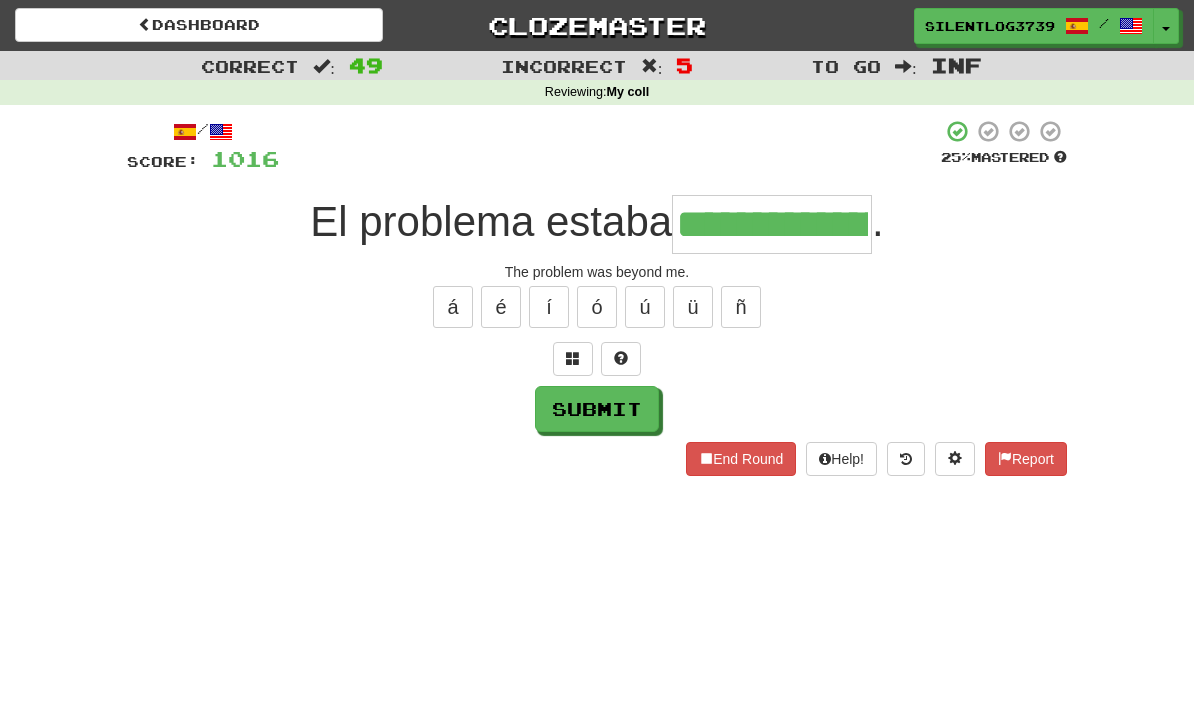 type on "**********" 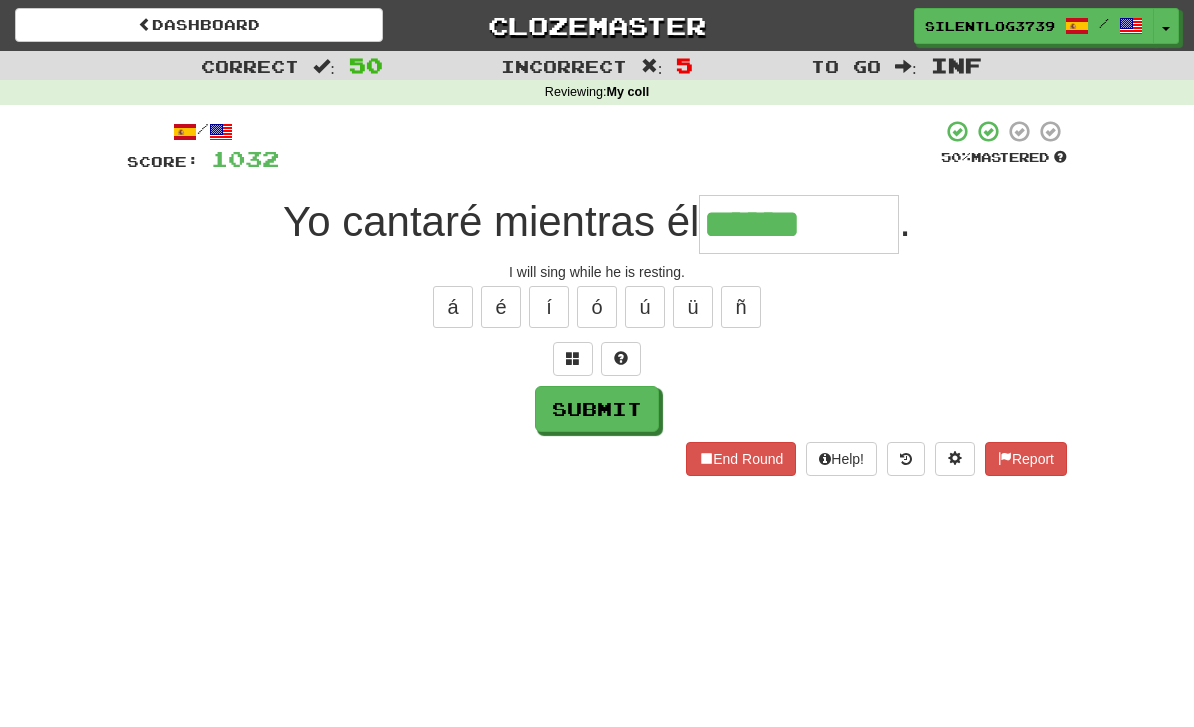 type on "******" 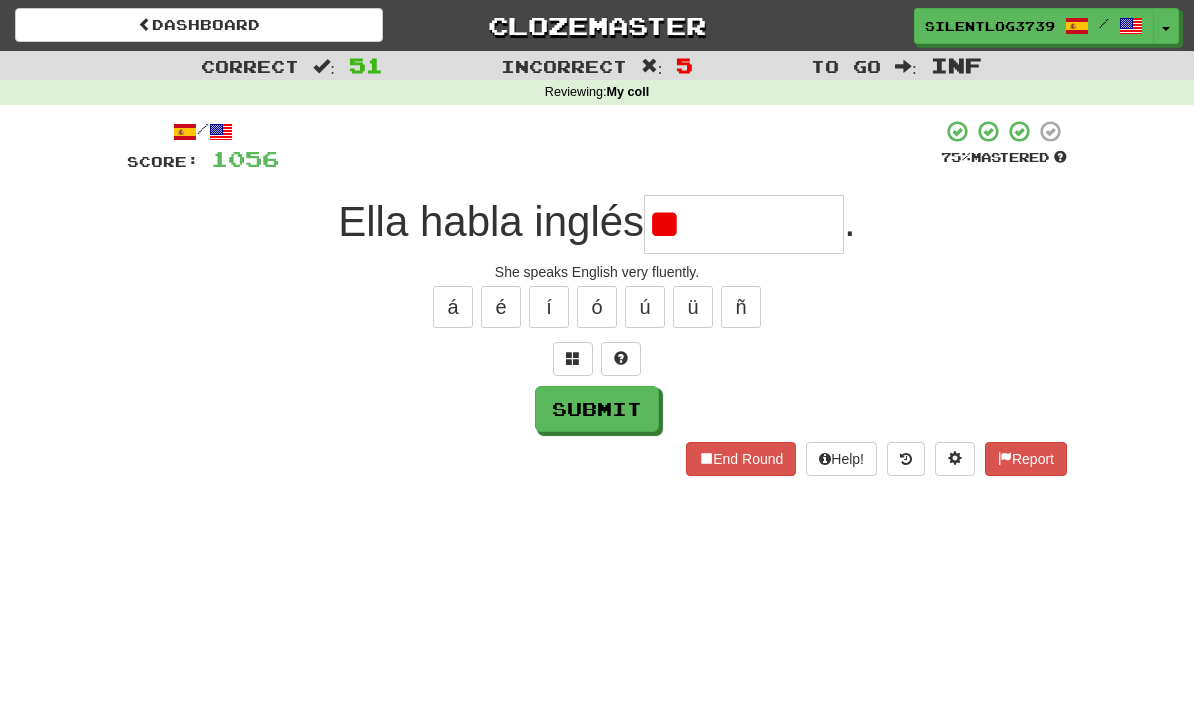 type on "*" 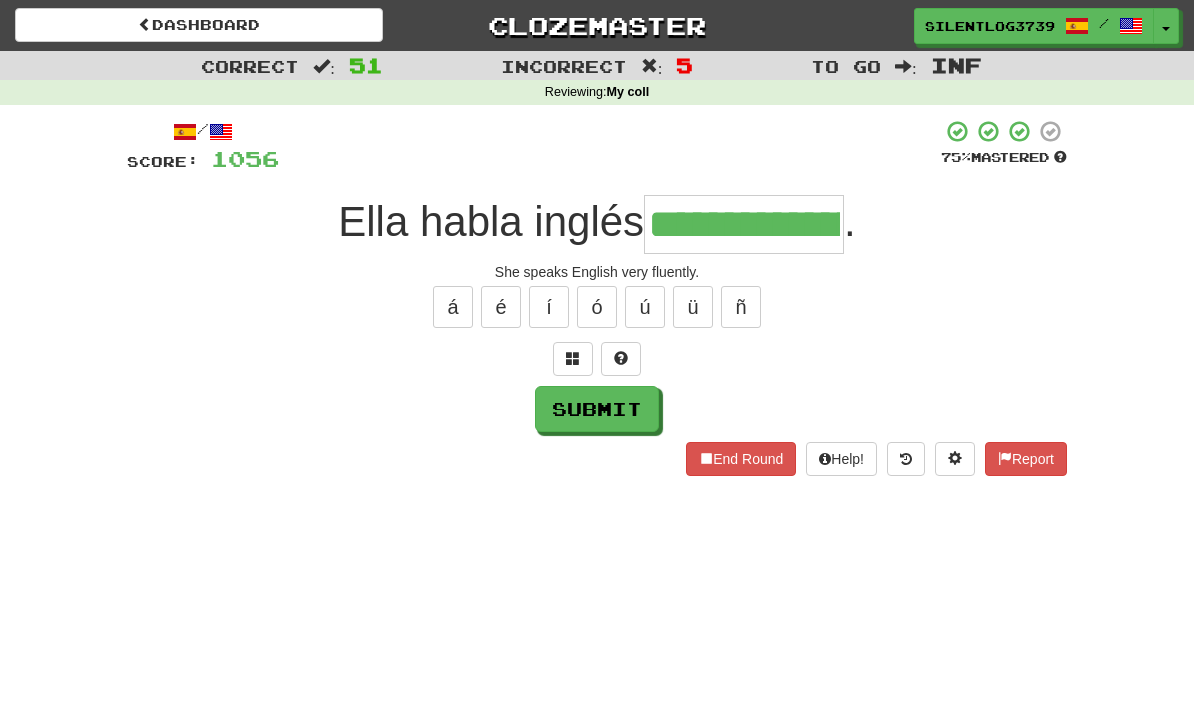 type on "**********" 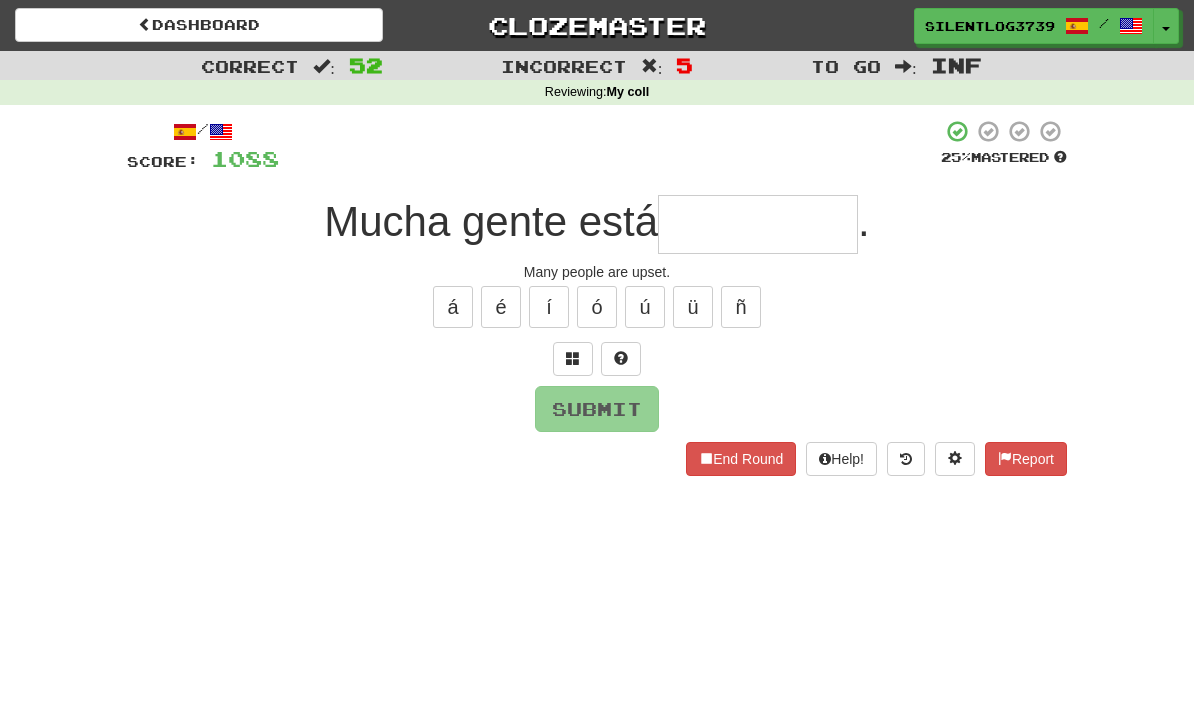 type on "*" 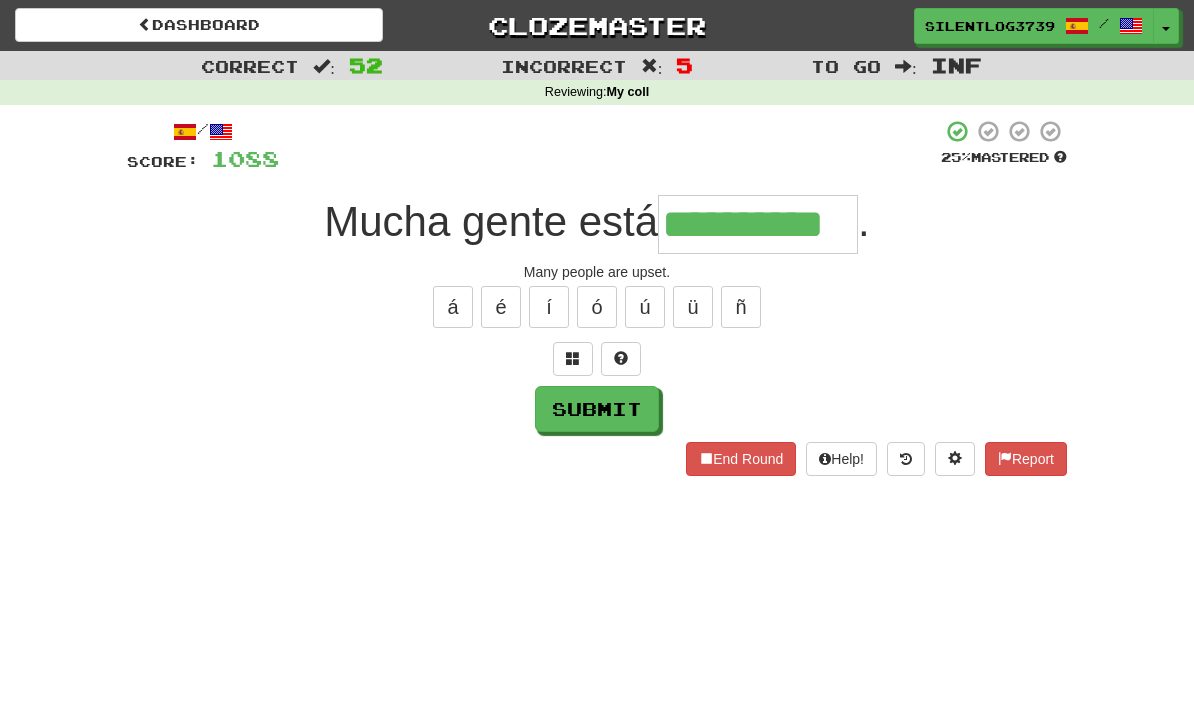 type on "**********" 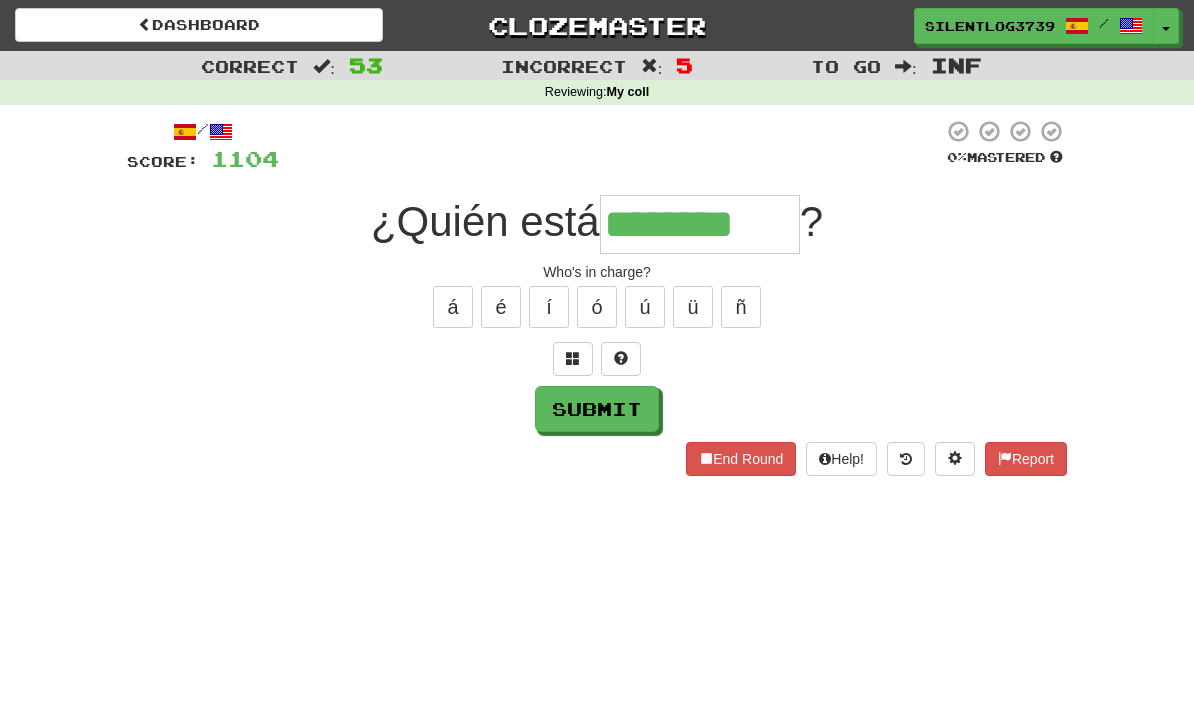 type on "********" 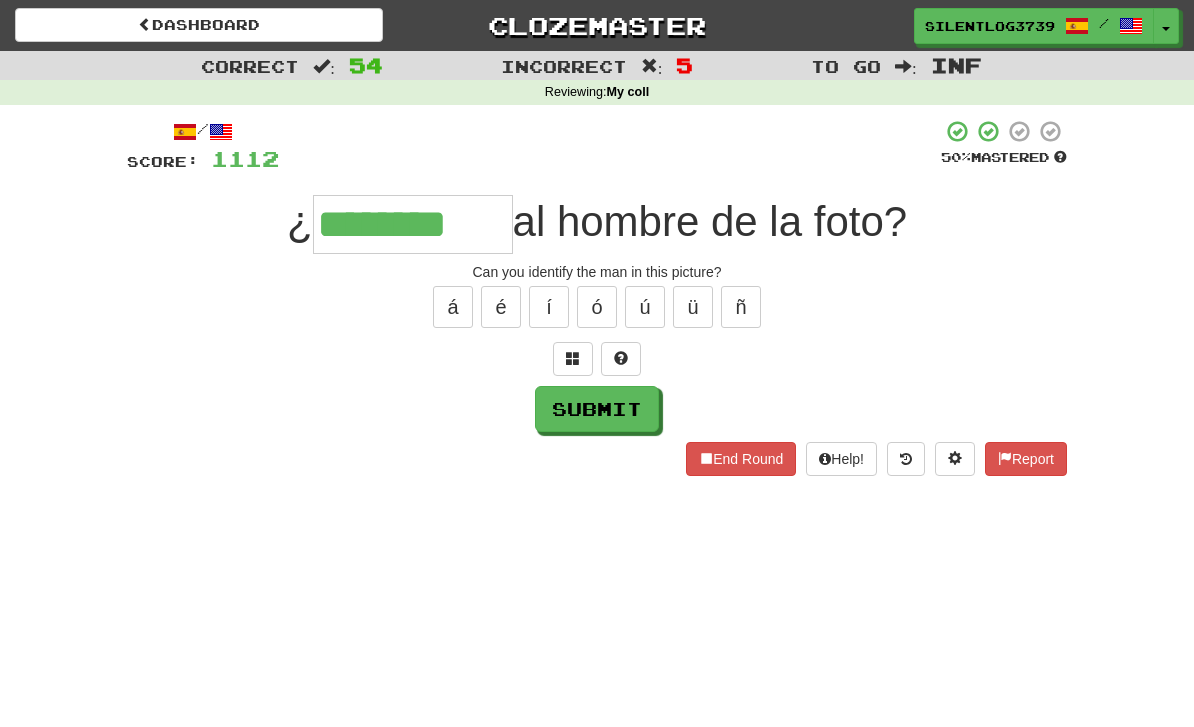 type on "********" 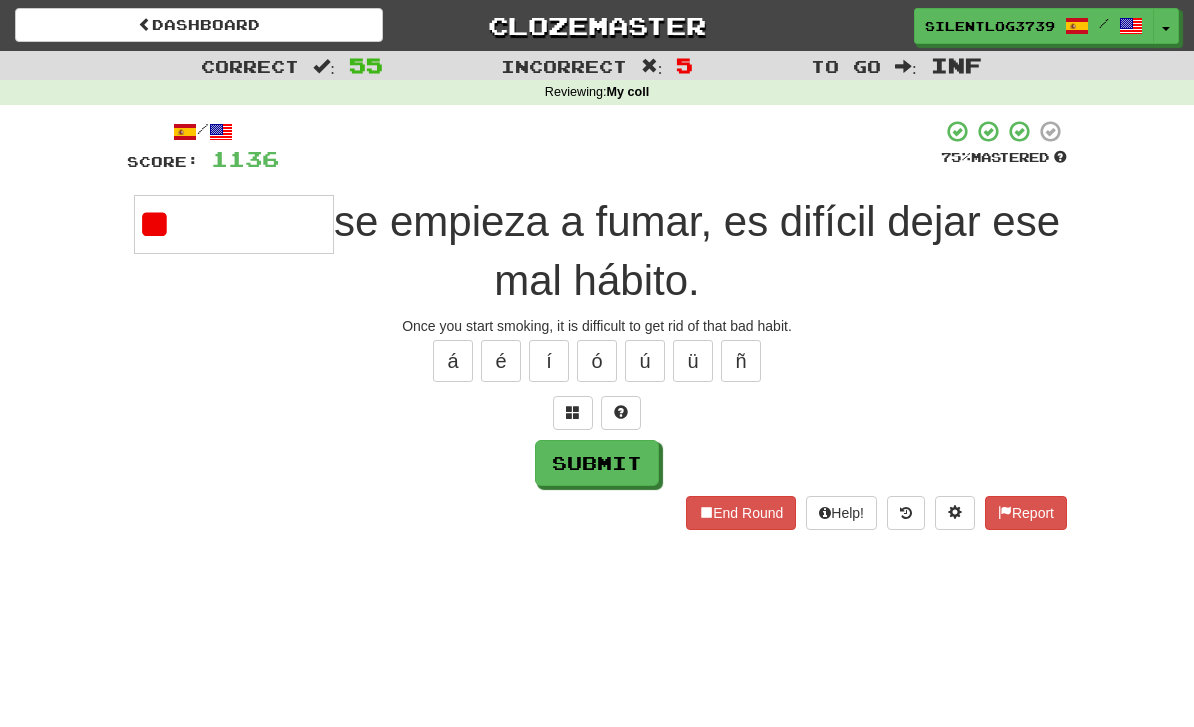 type on "*" 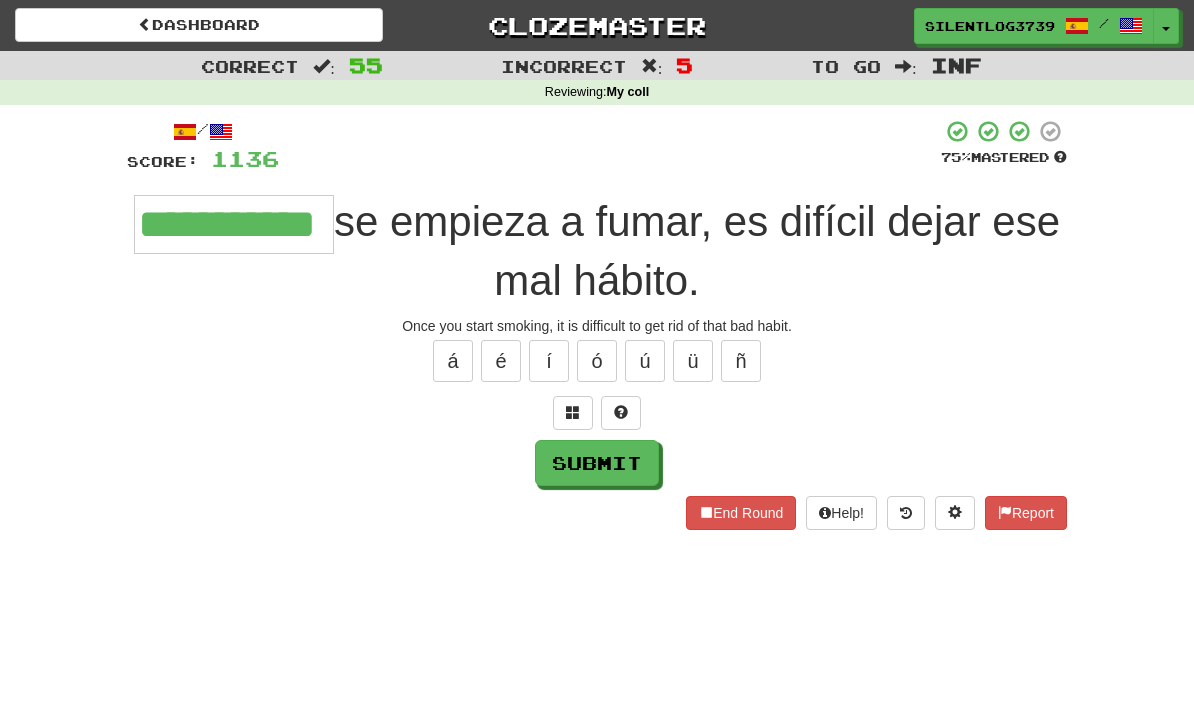 type on "**********" 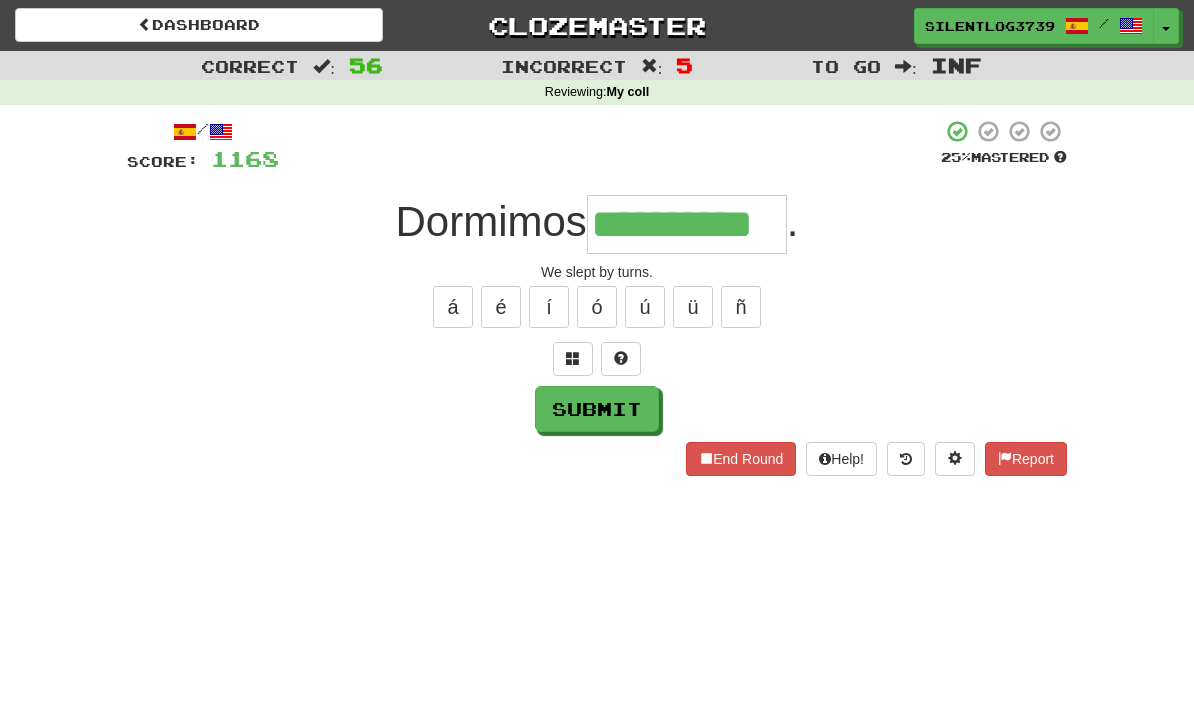 type on "**********" 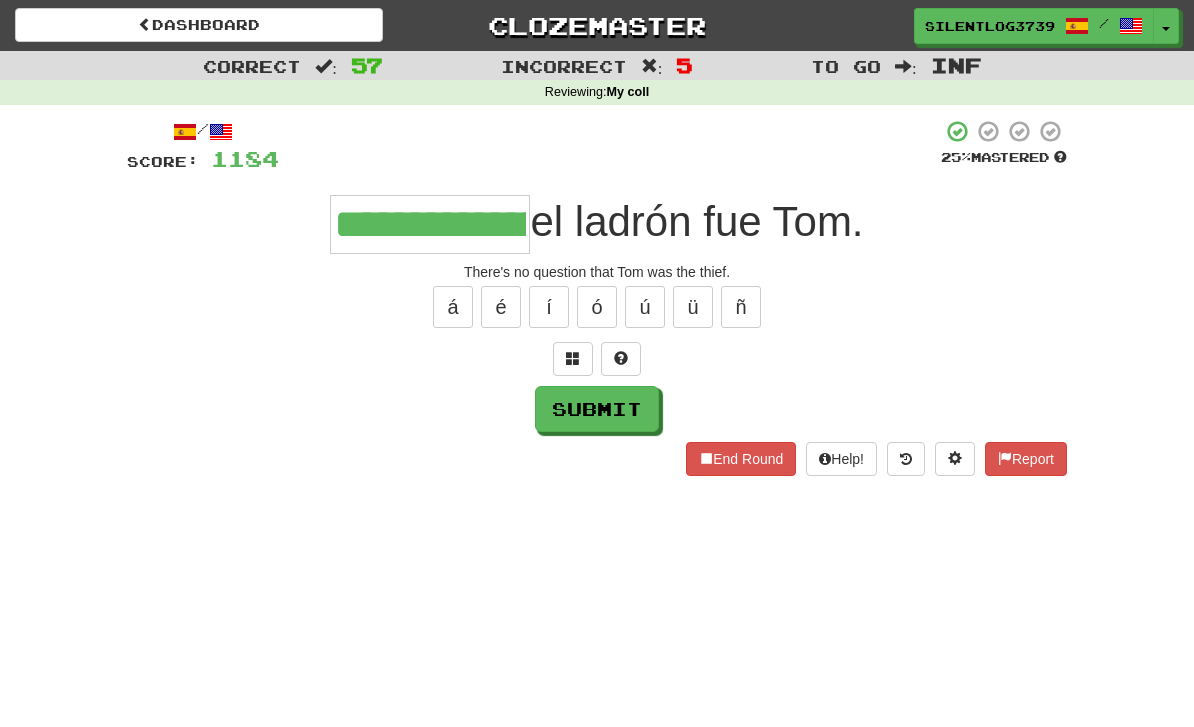 type on "**********" 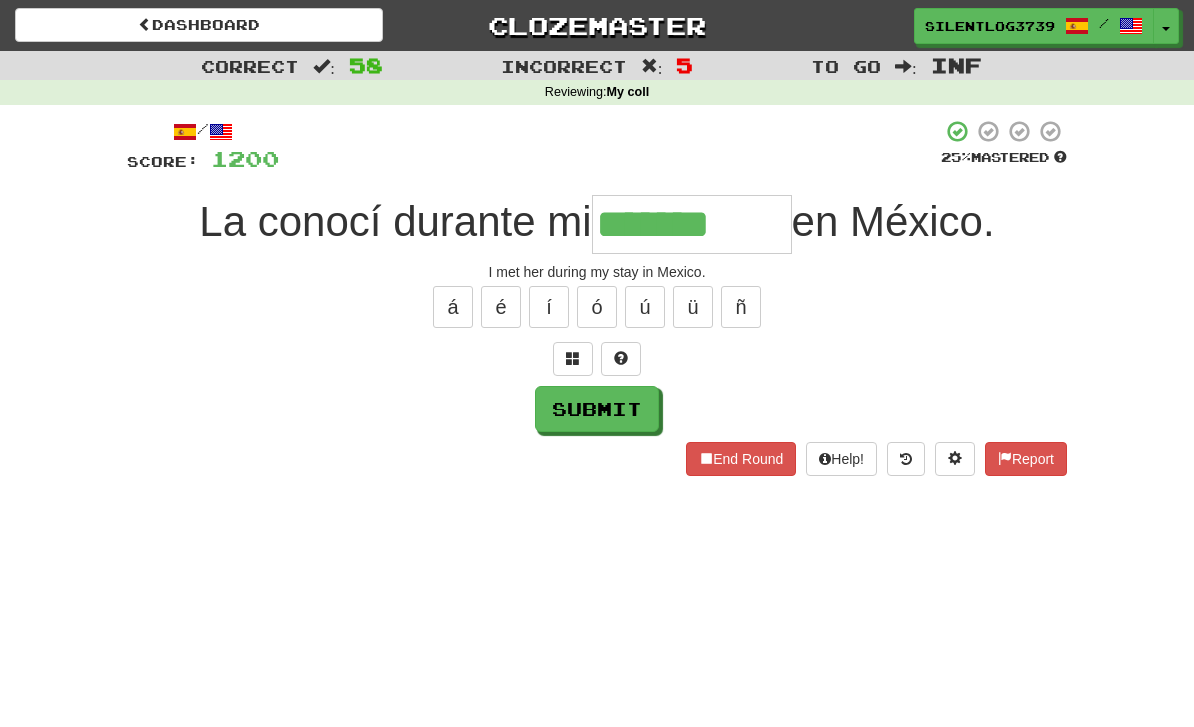 type on "*******" 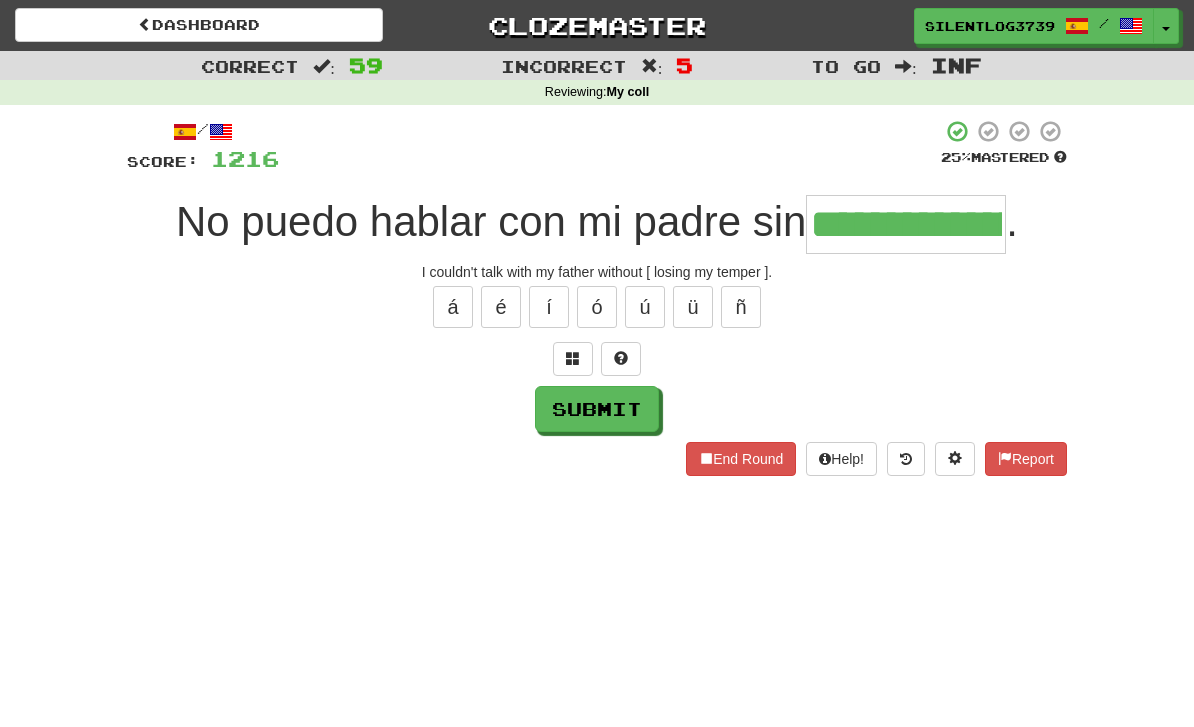 type on "**********" 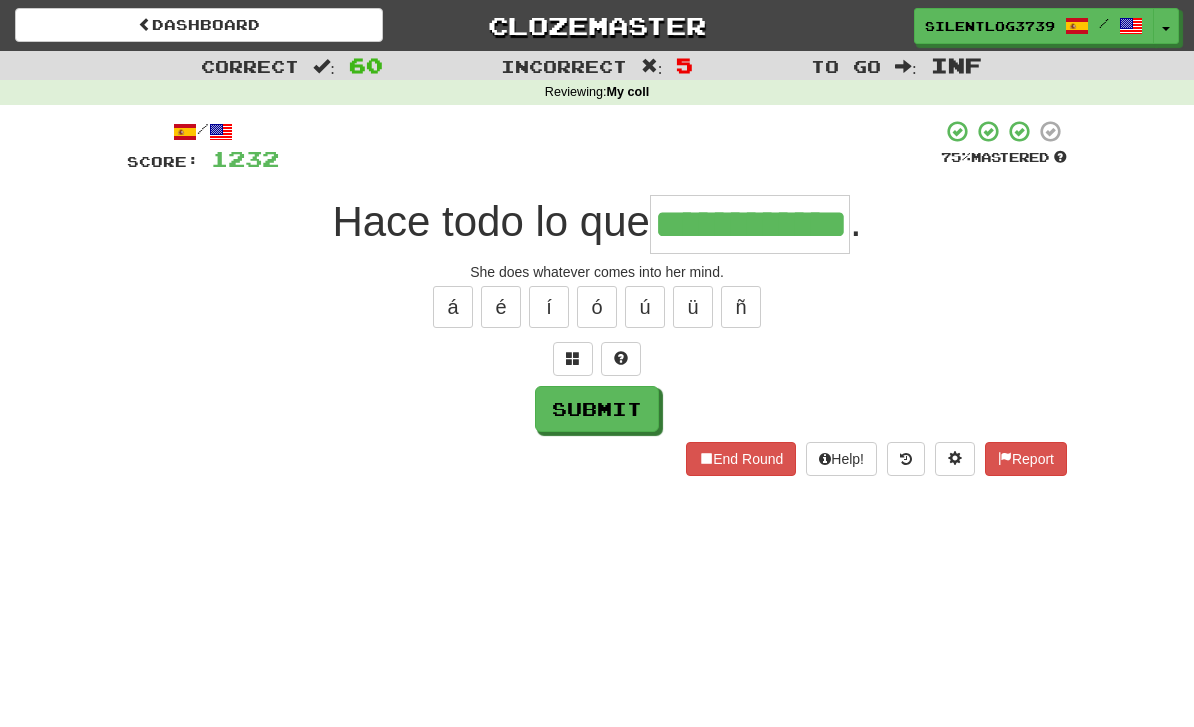 type on "**********" 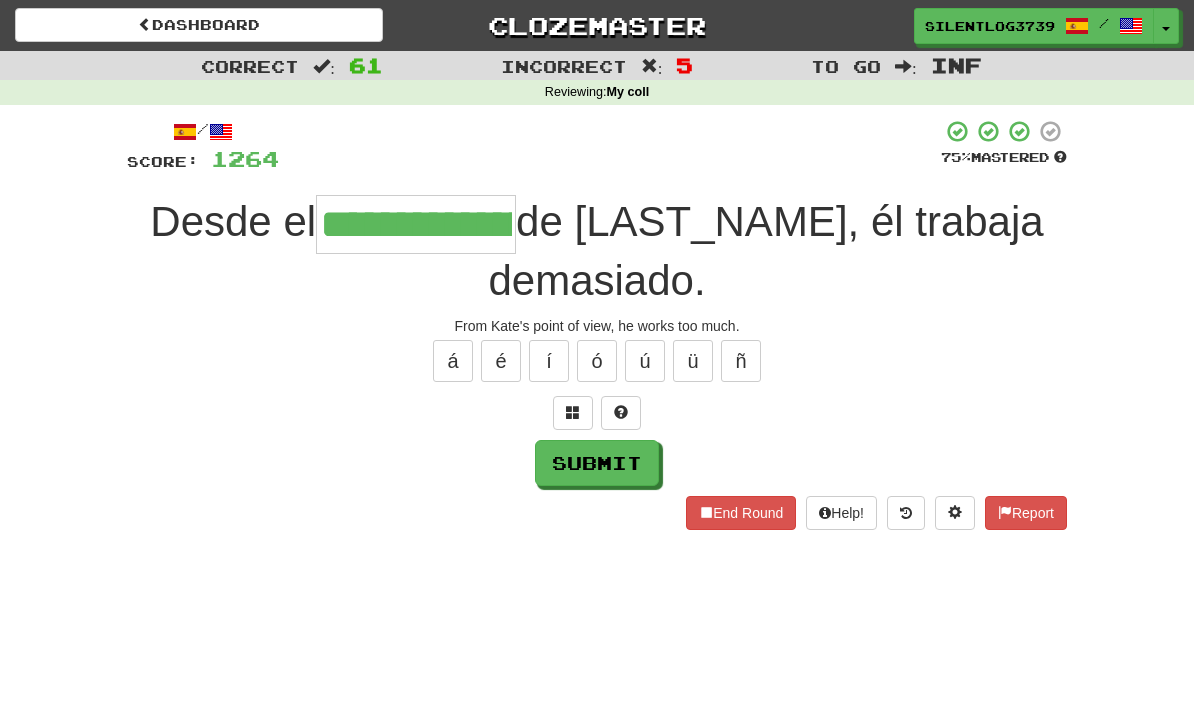 type on "**********" 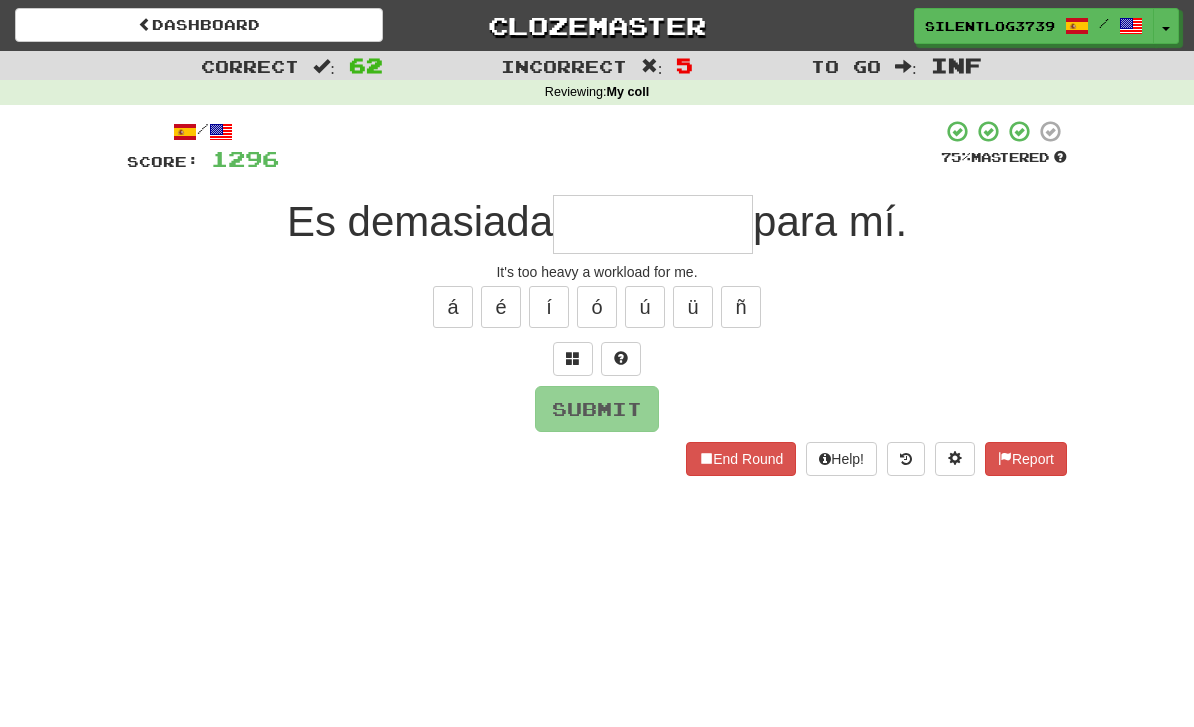 type on "*" 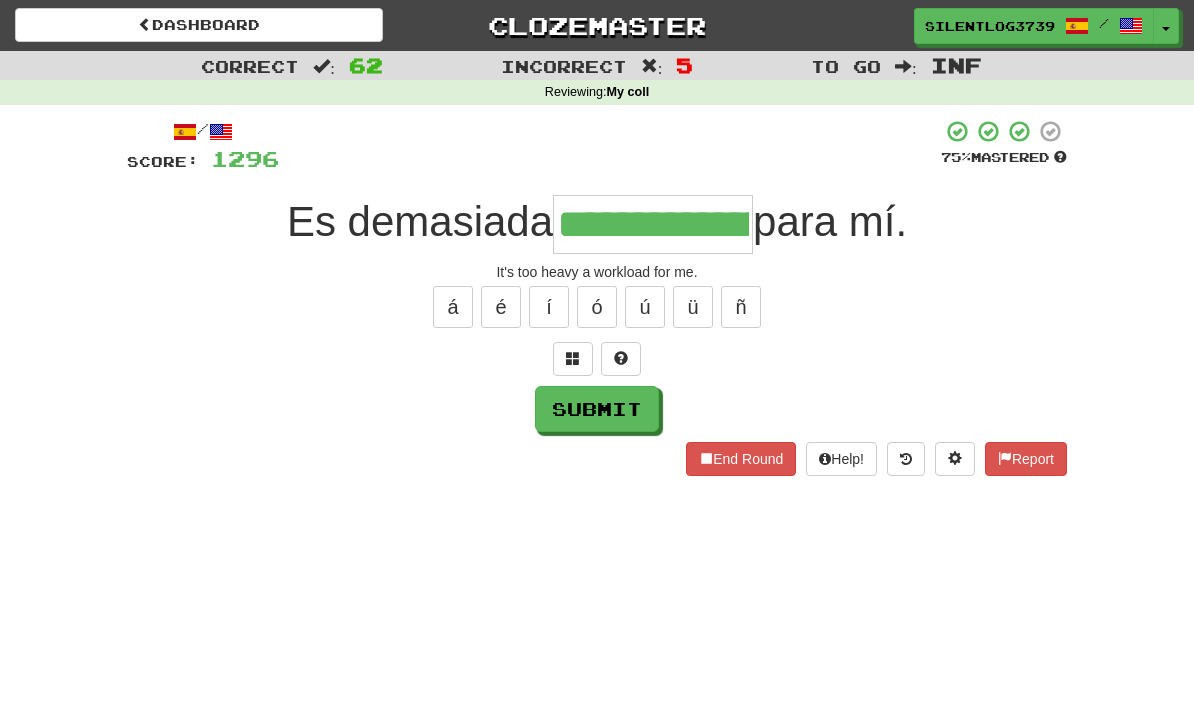 type on "**********" 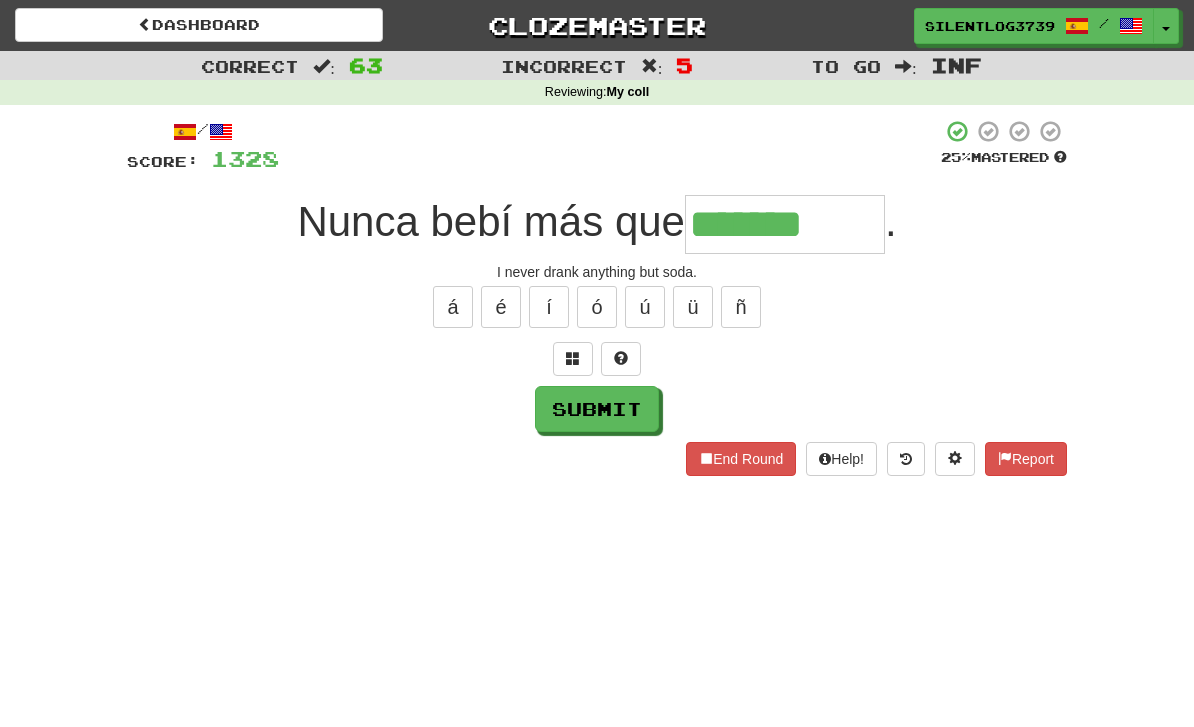 type on "*******" 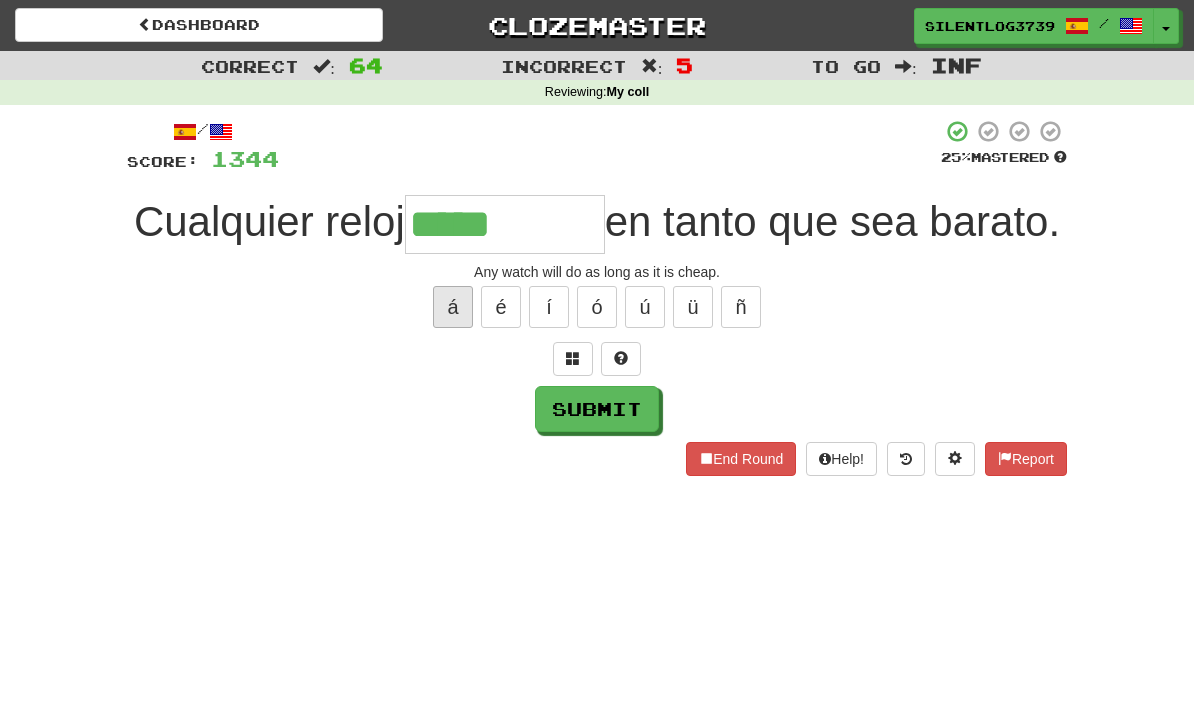 click on "á" at bounding box center (453, 307) 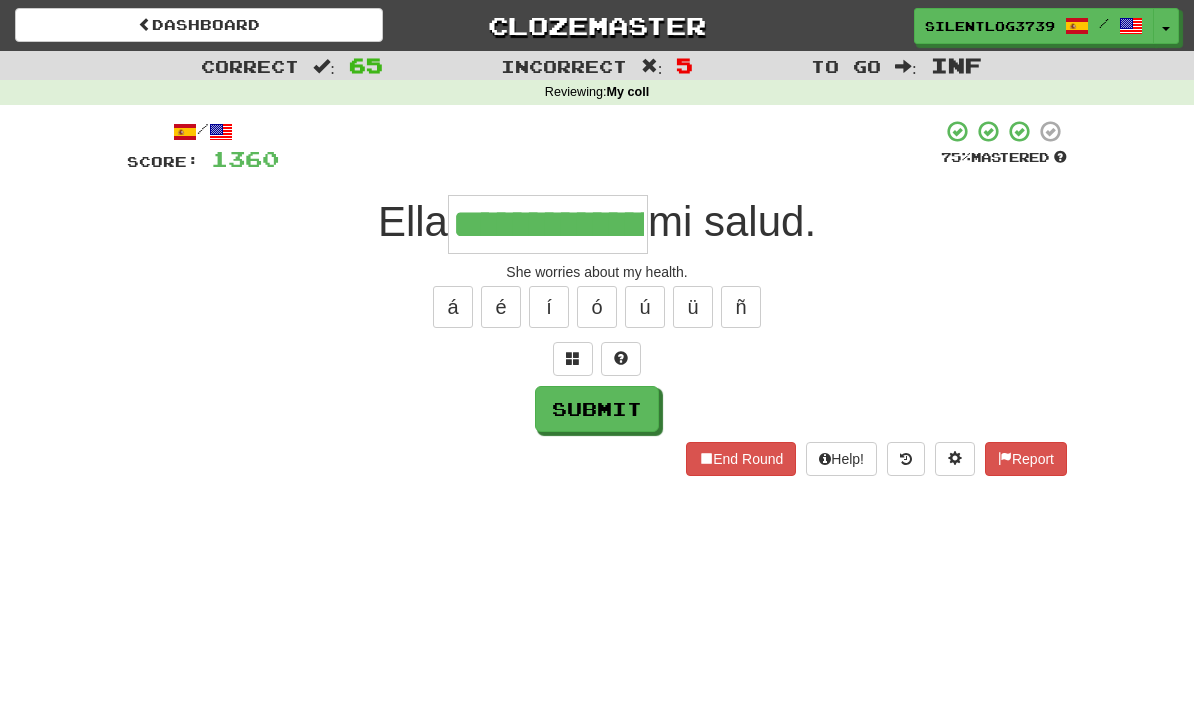 type on "**********" 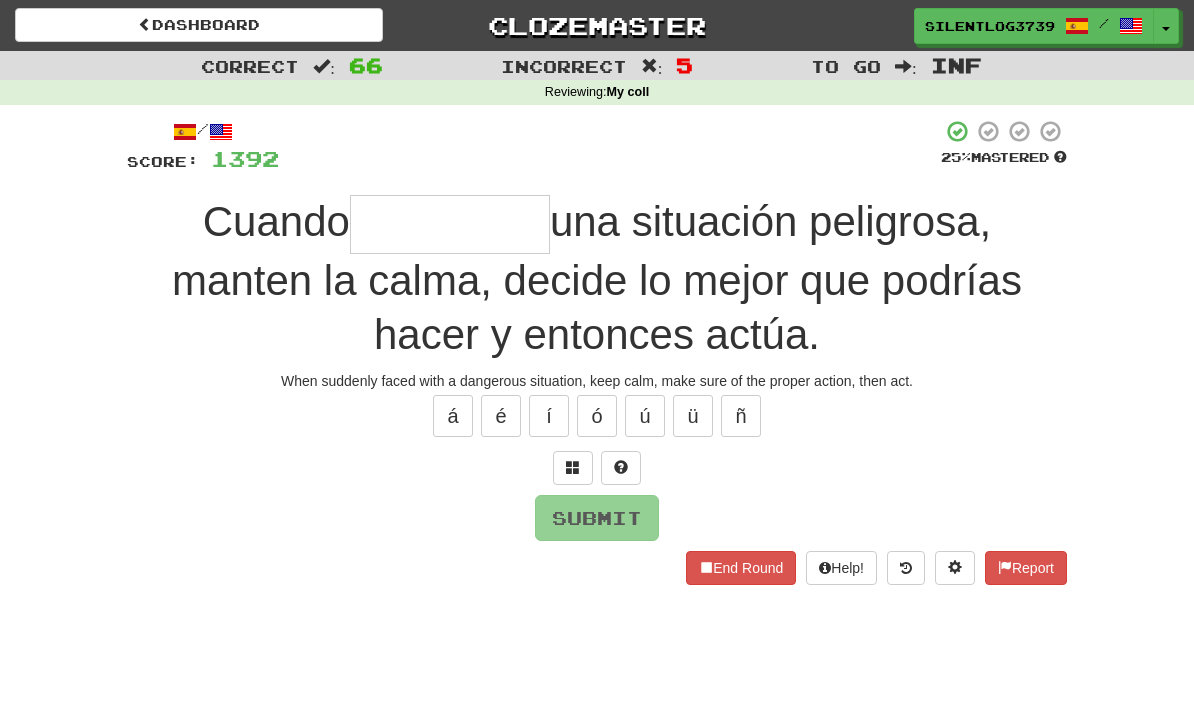 type on "*" 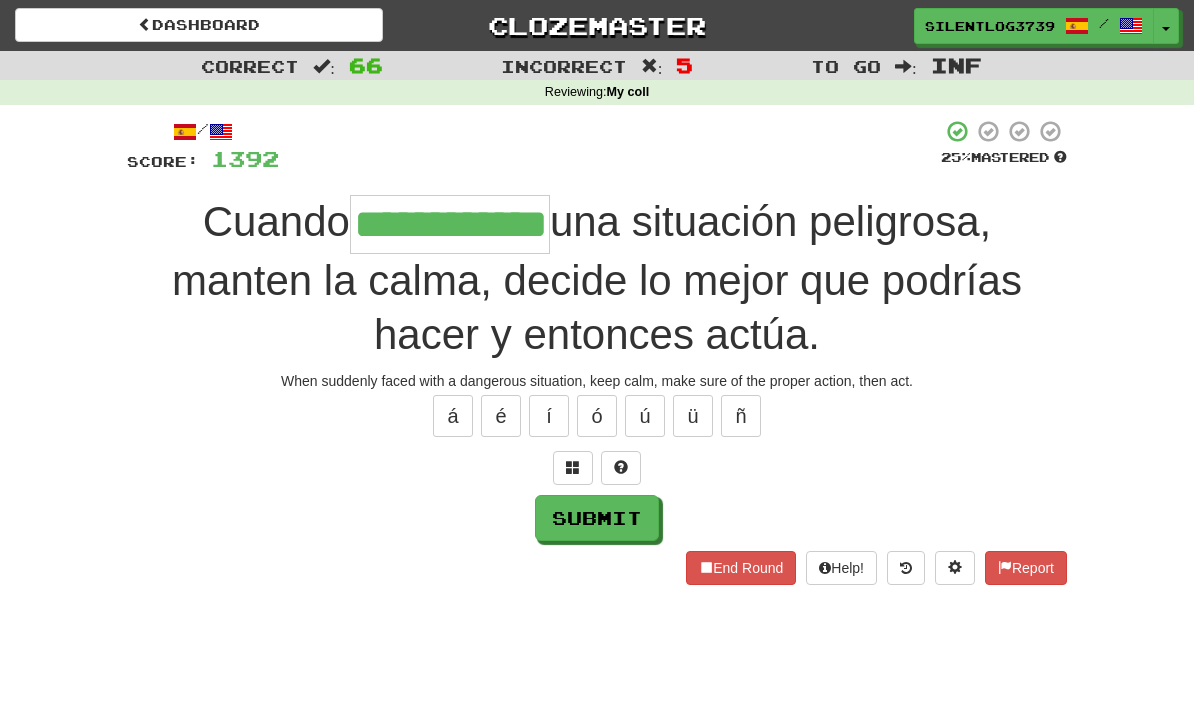 type on "**********" 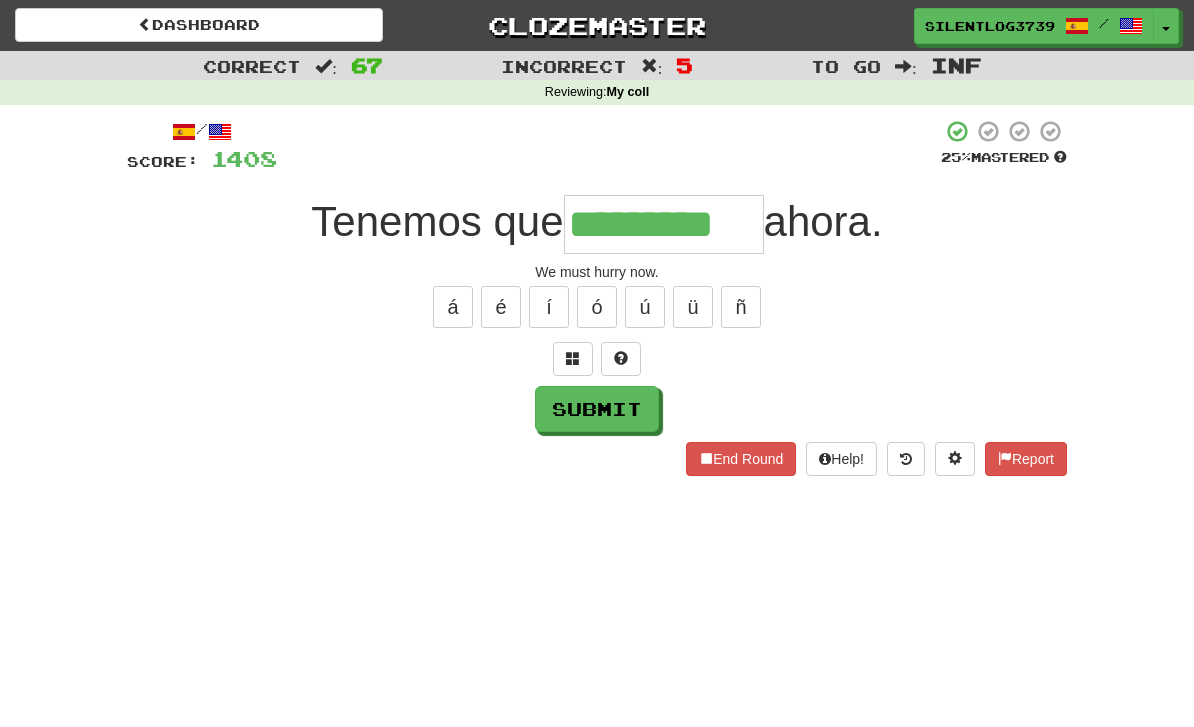 type on "*********" 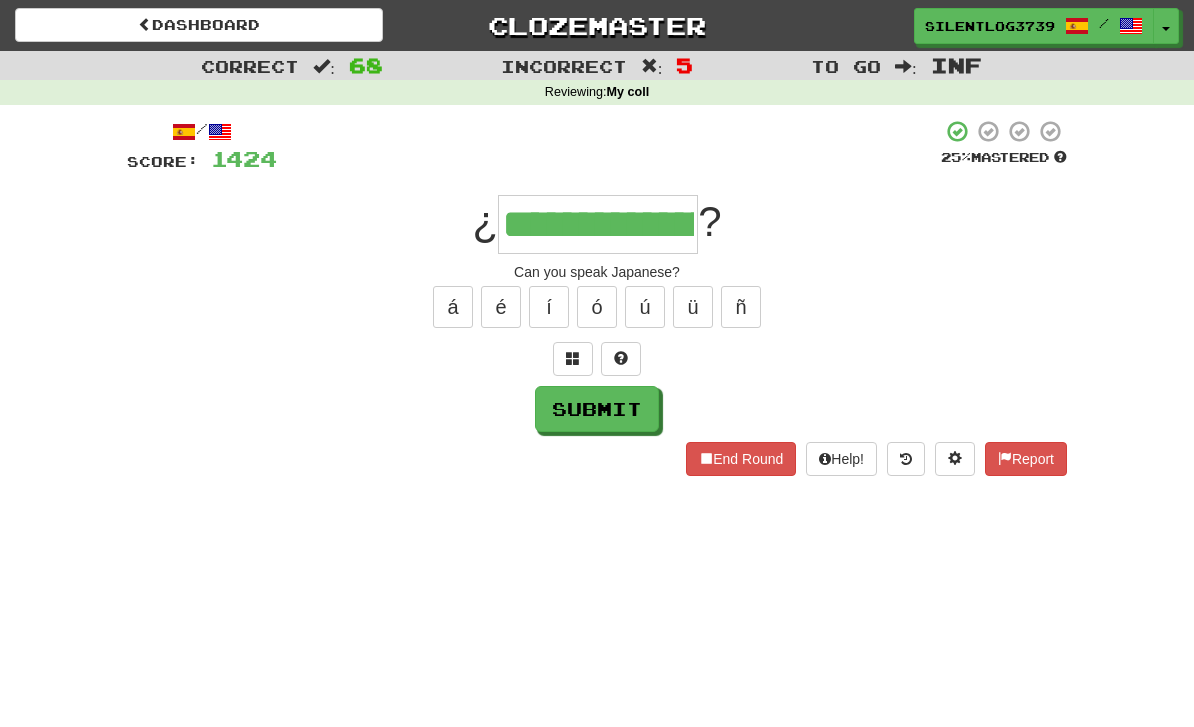 type on "**********" 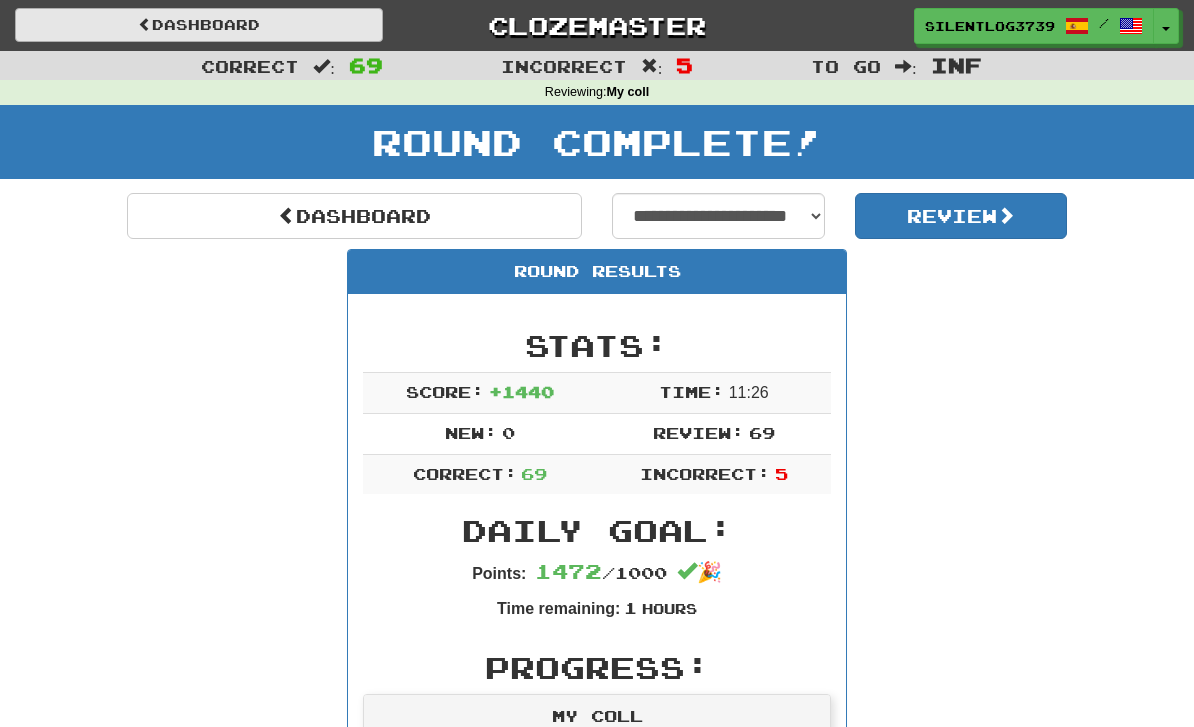 click on "Dashboard" at bounding box center [199, 25] 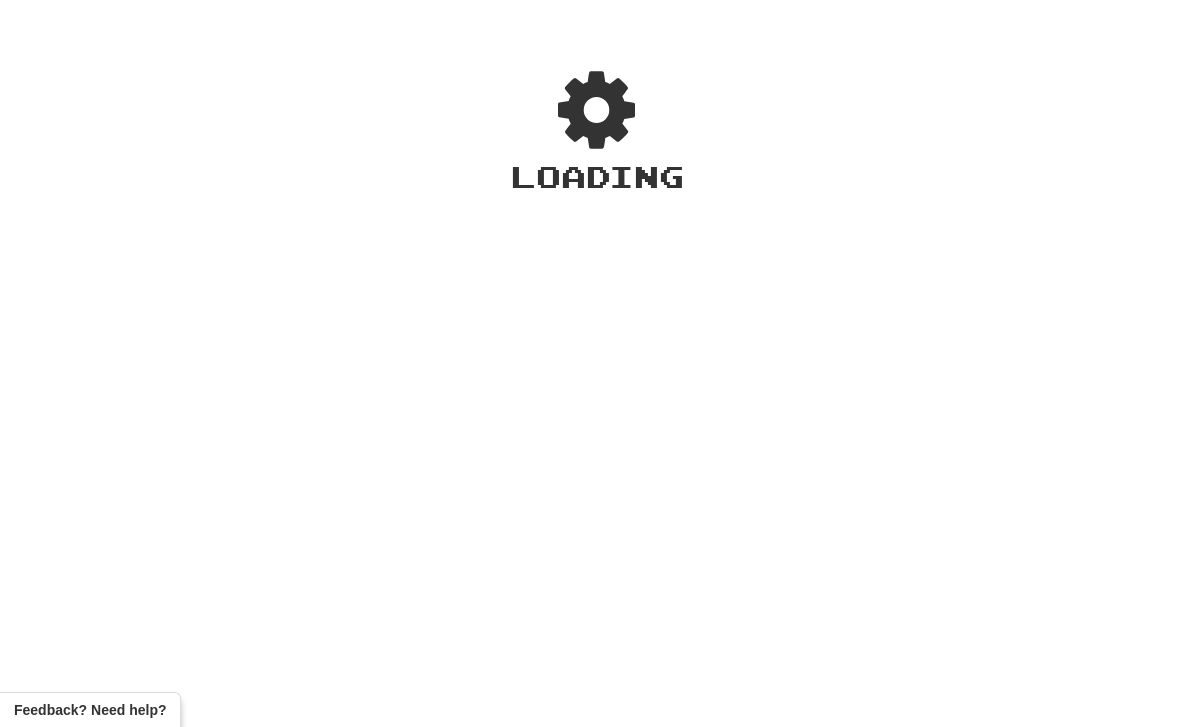scroll, scrollTop: 0, scrollLeft: 0, axis: both 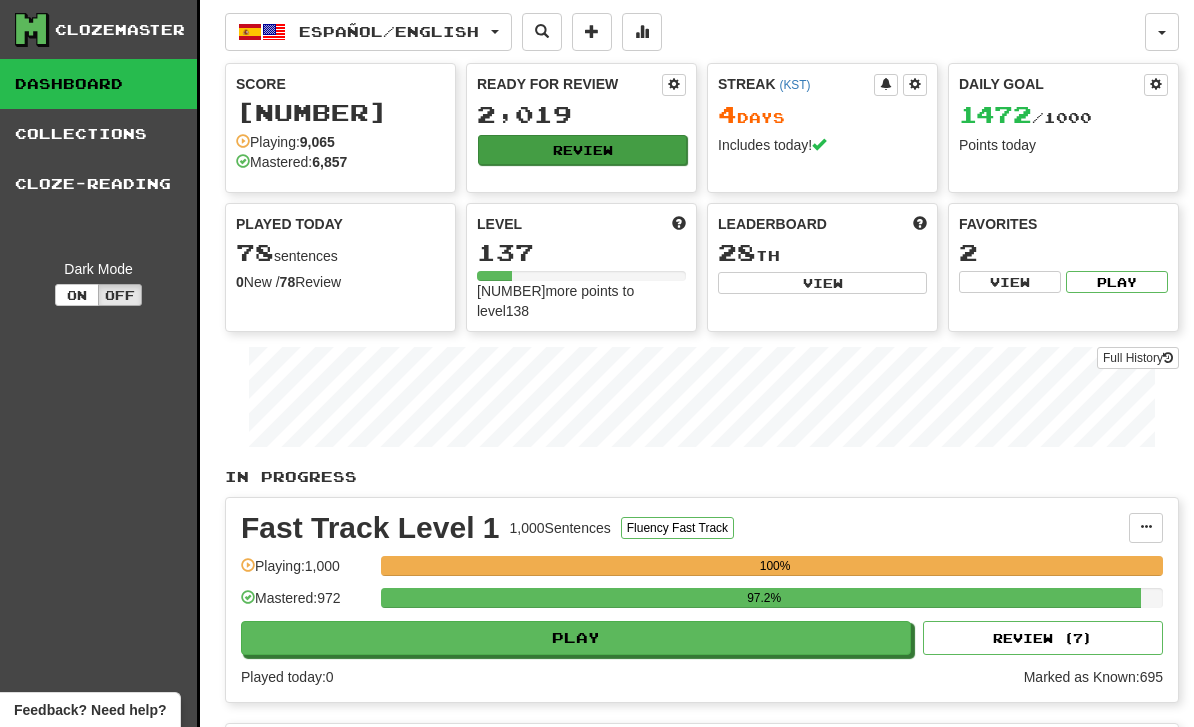 click on "Review" at bounding box center [582, 150] 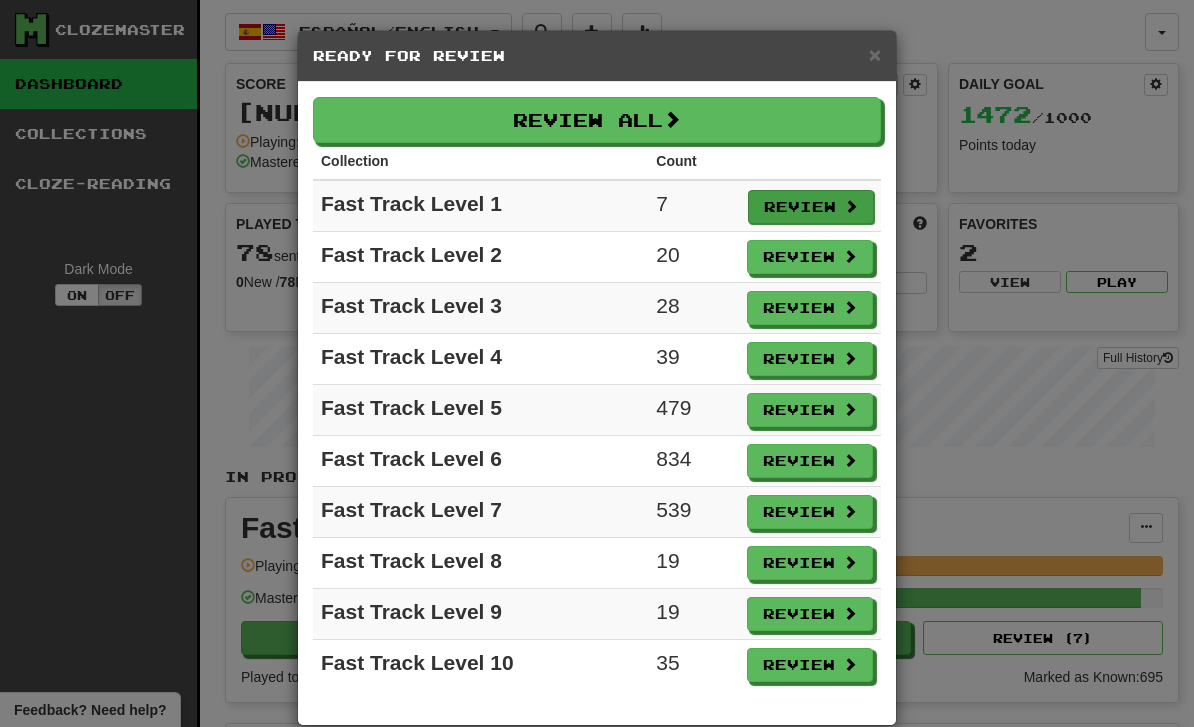 click on "Review" at bounding box center [811, 207] 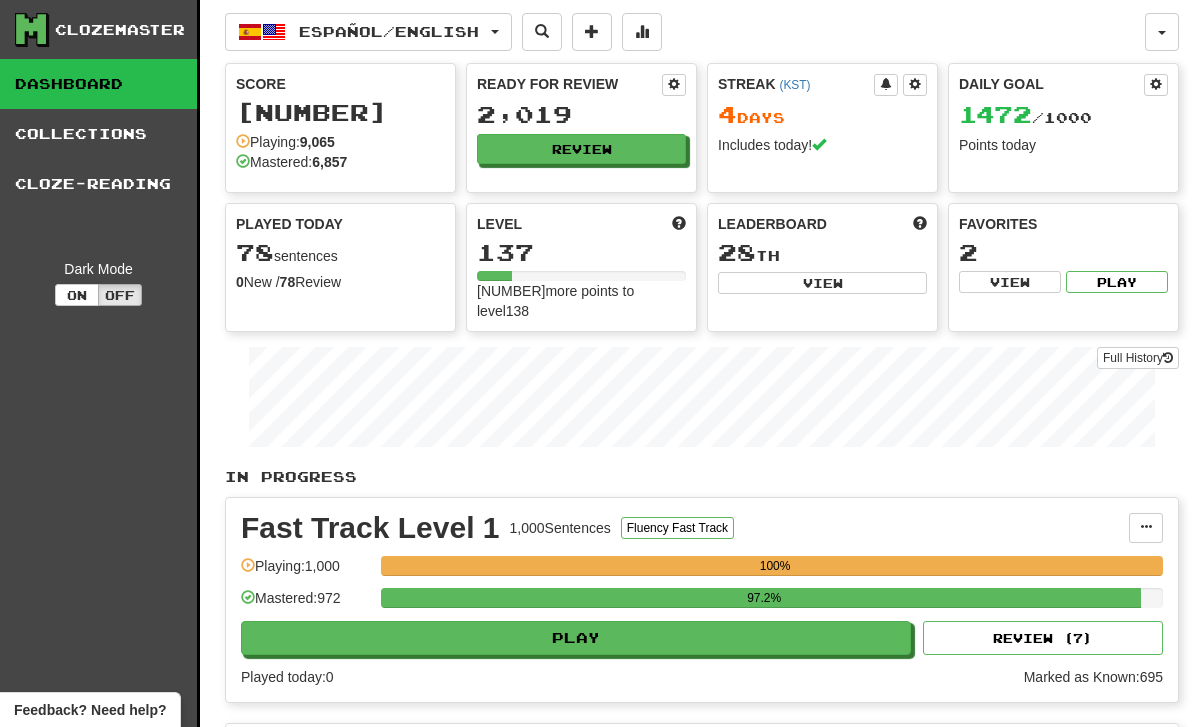 select on "********" 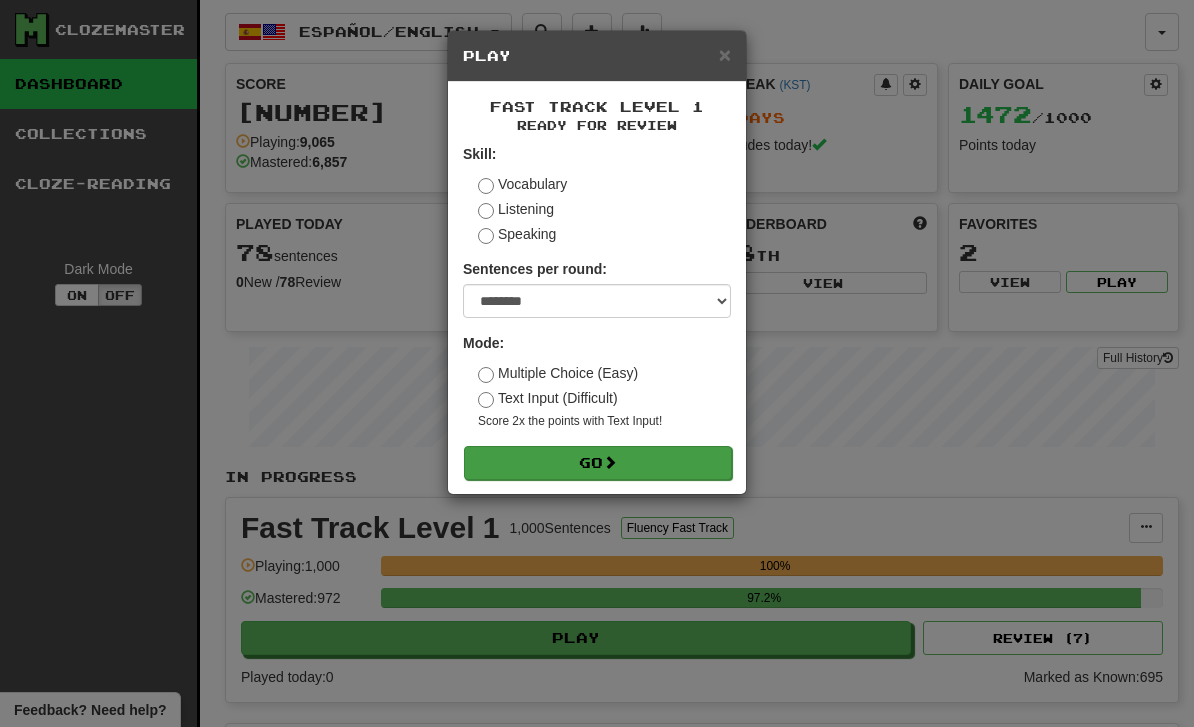 click on "Go" at bounding box center [598, 463] 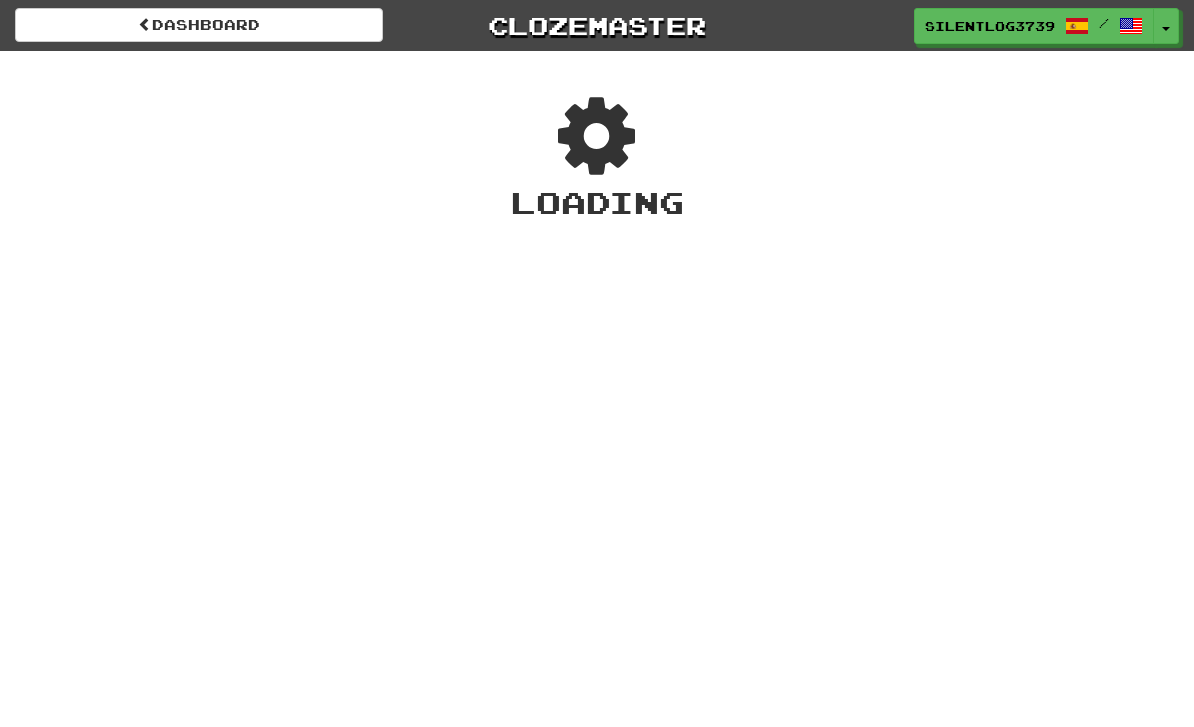 scroll, scrollTop: 0, scrollLeft: 0, axis: both 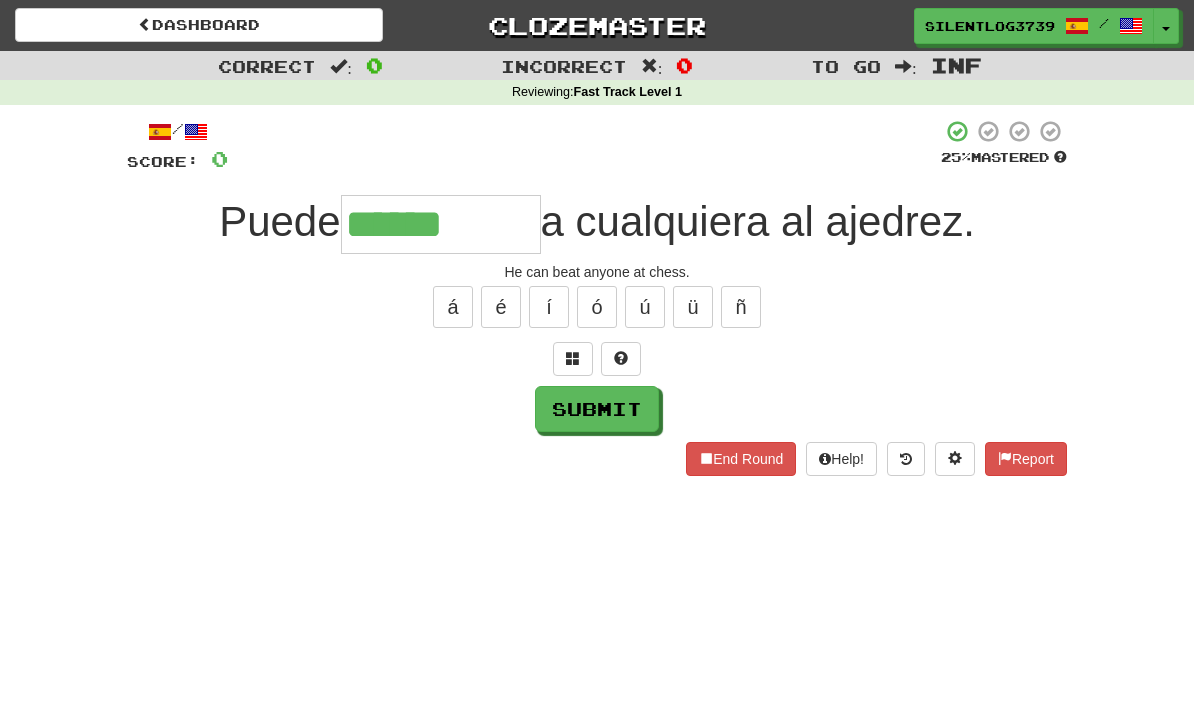 type on "******" 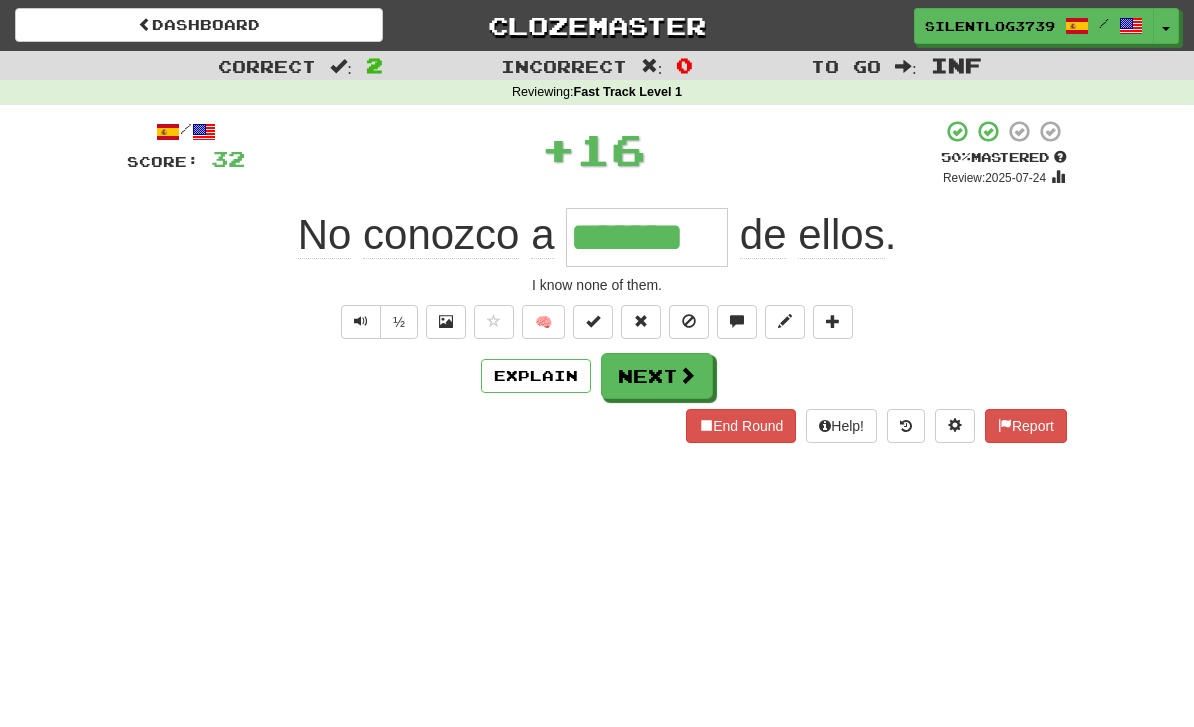 type on "*******" 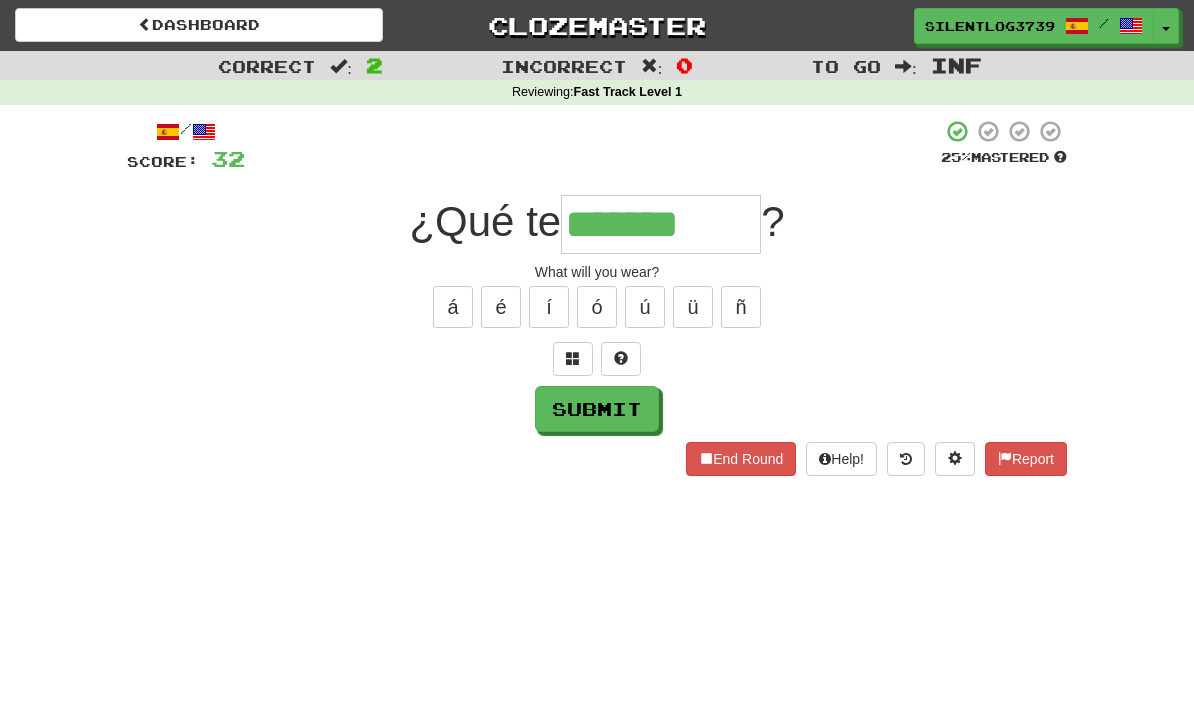 type on "*******" 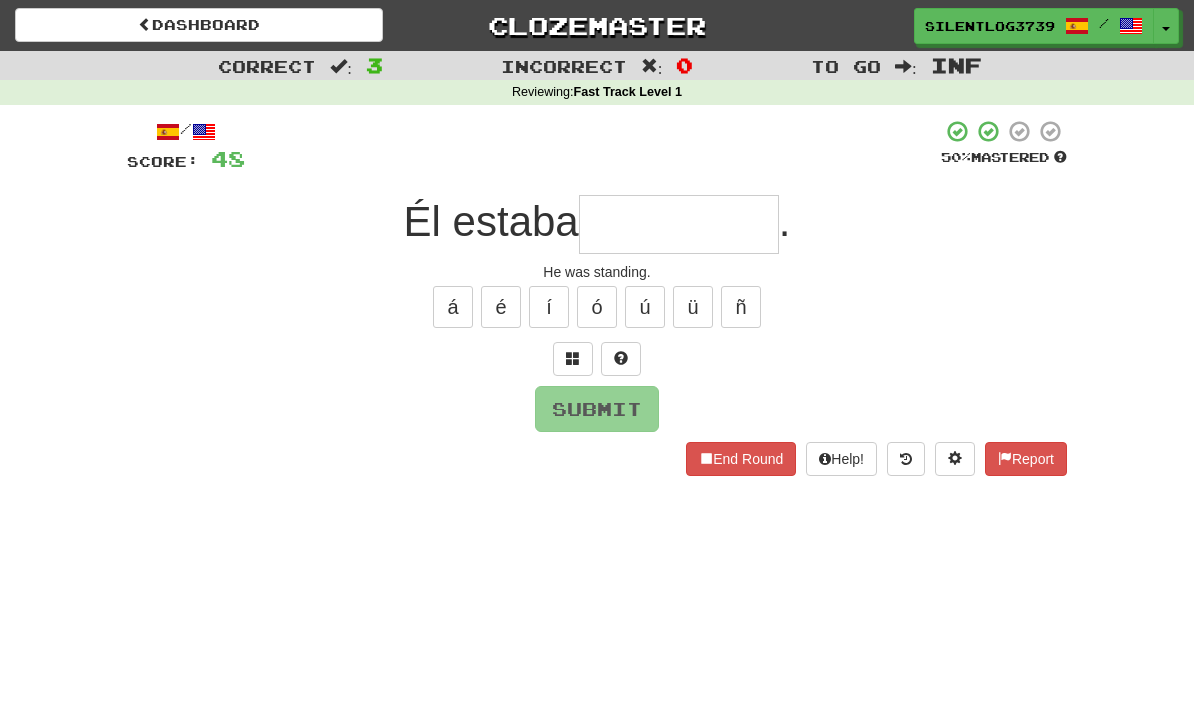 type on "*" 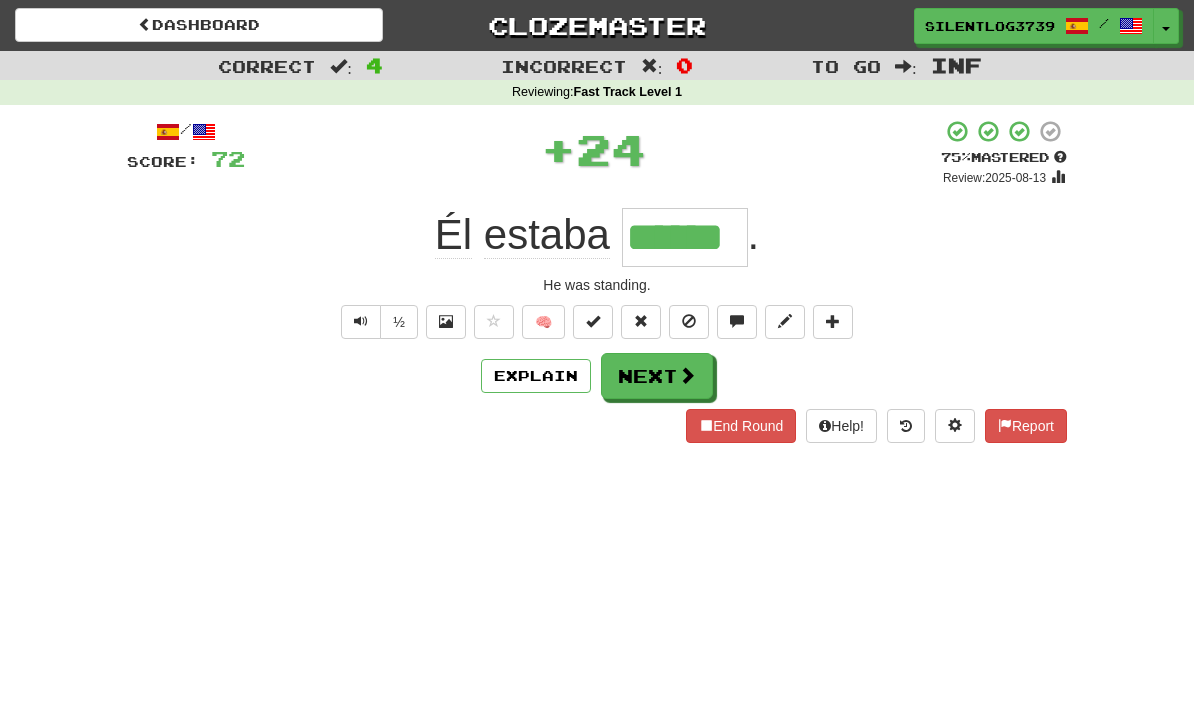 type on "******" 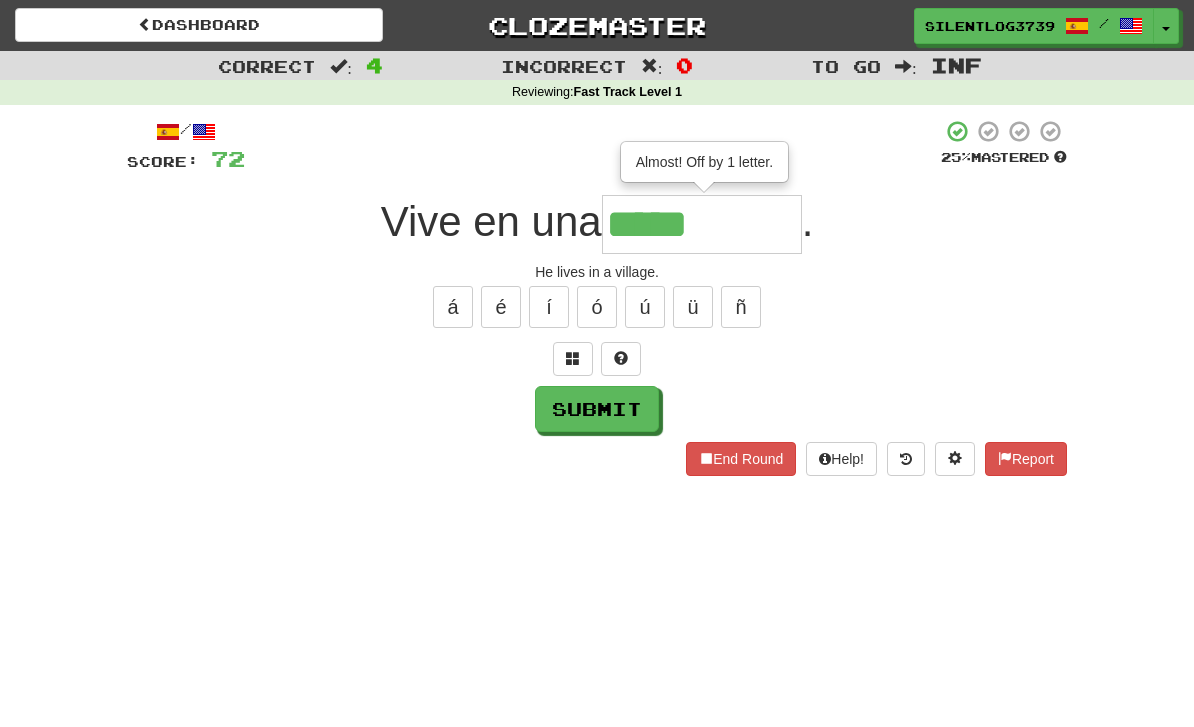 type on "*****" 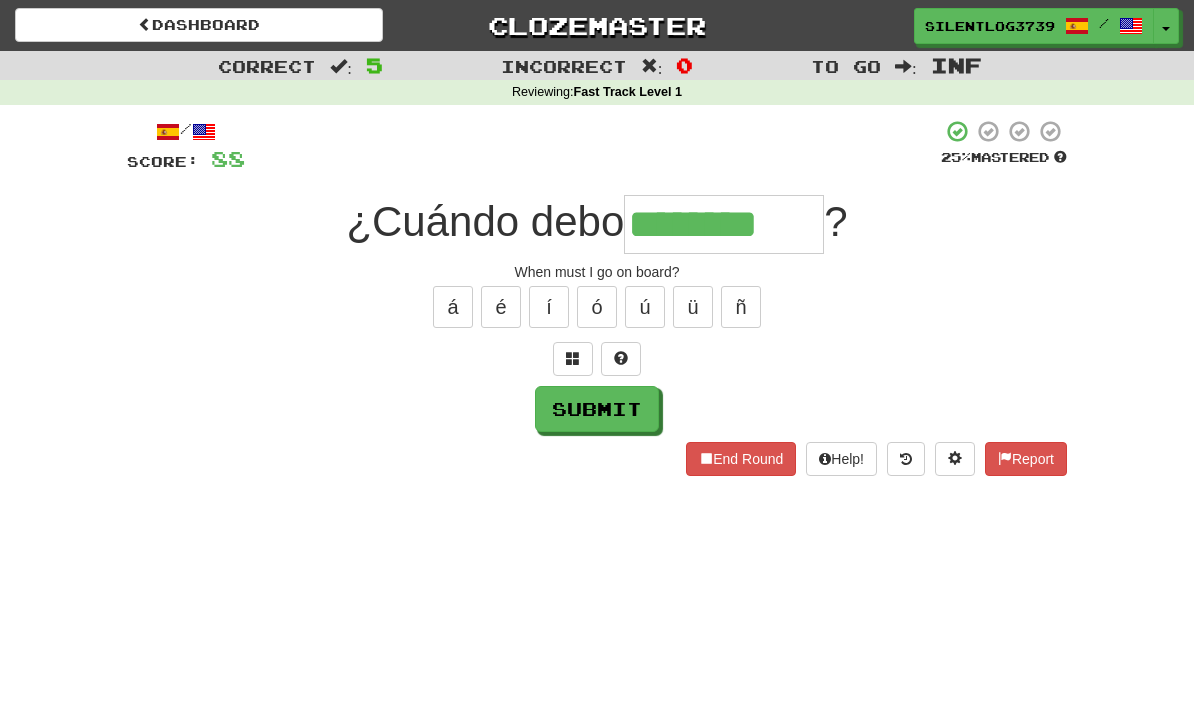 type on "********" 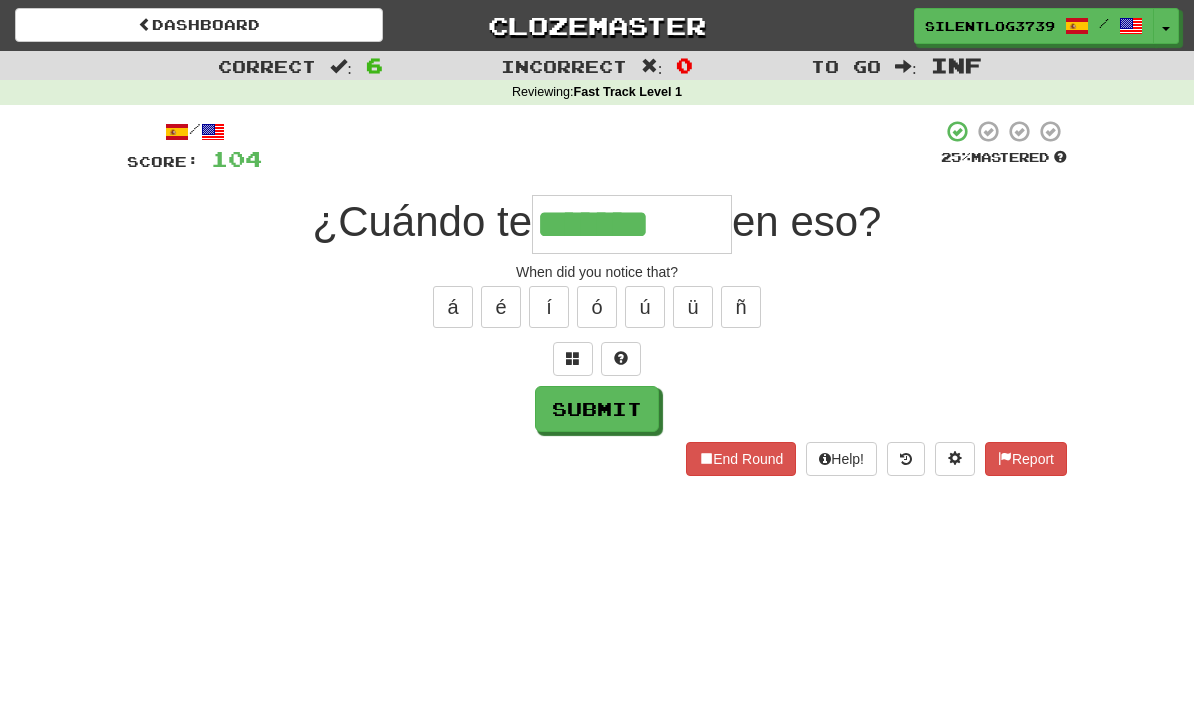 type on "*******" 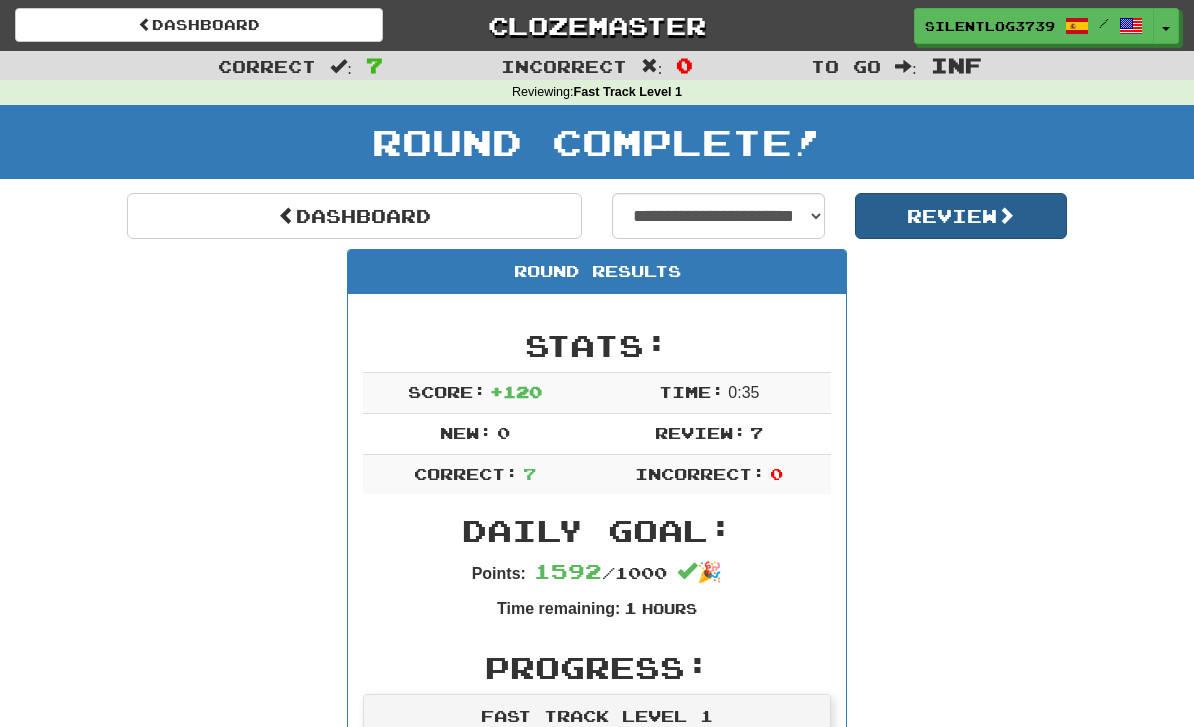click on "Review" at bounding box center (961, 216) 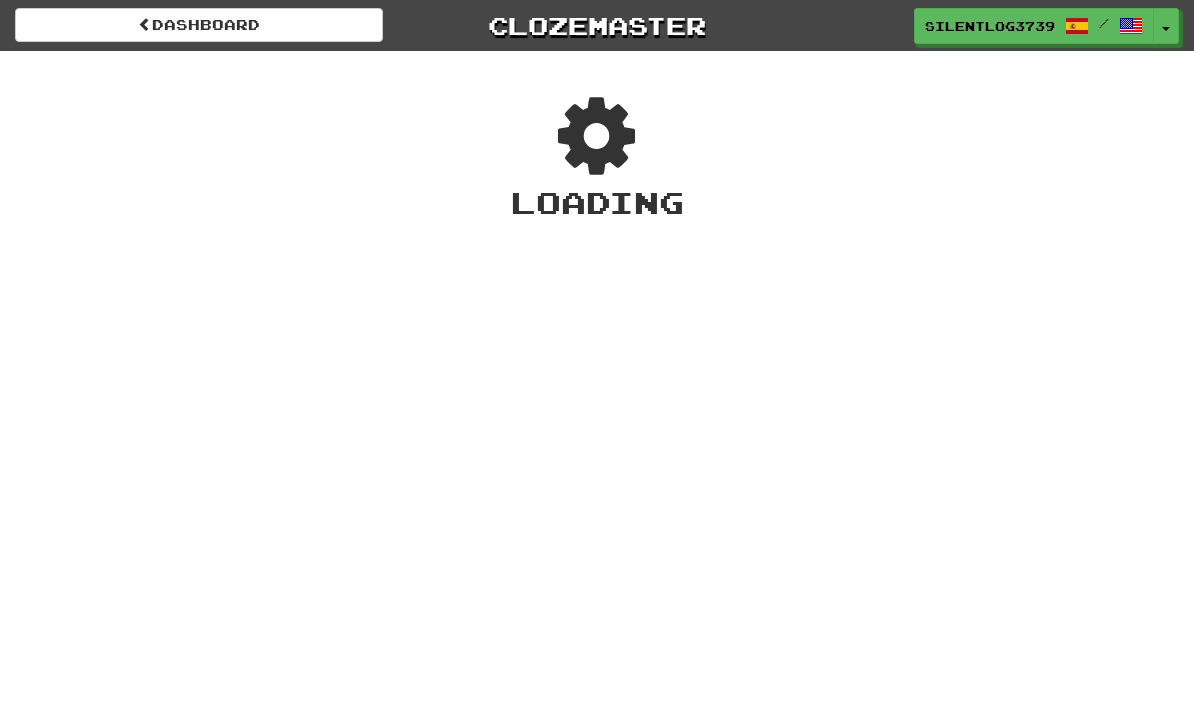 scroll, scrollTop: 0, scrollLeft: 0, axis: both 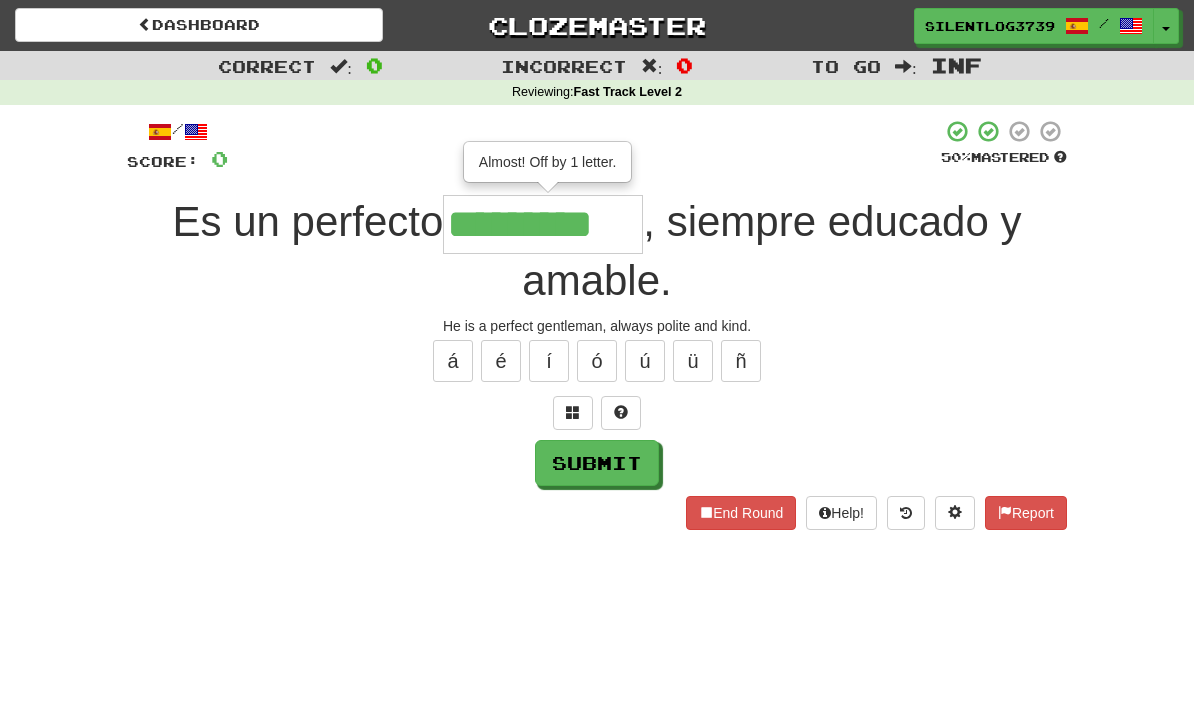 type on "*********" 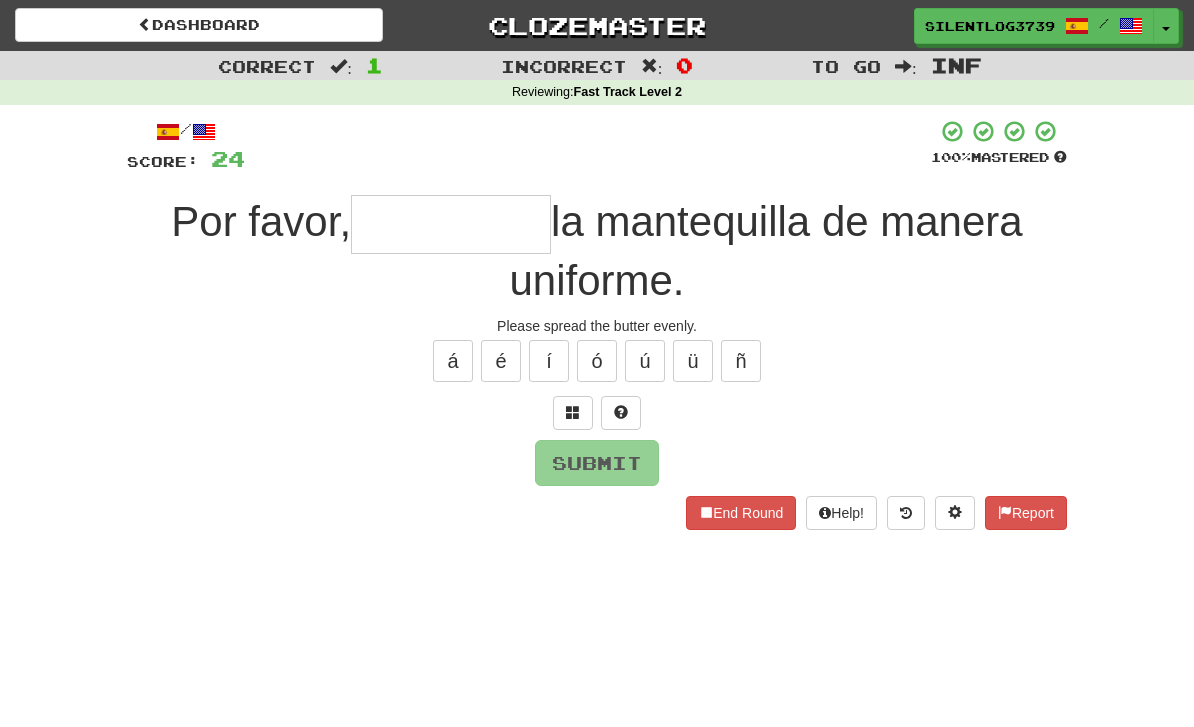 type on "*" 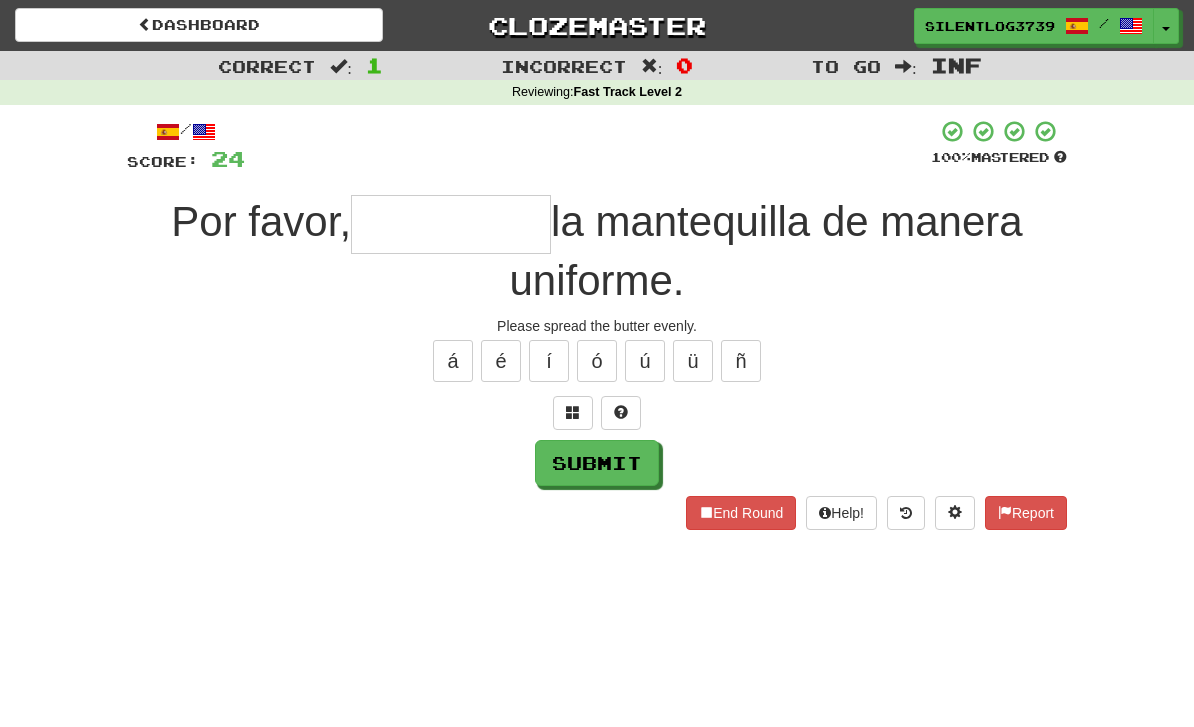 type on "*" 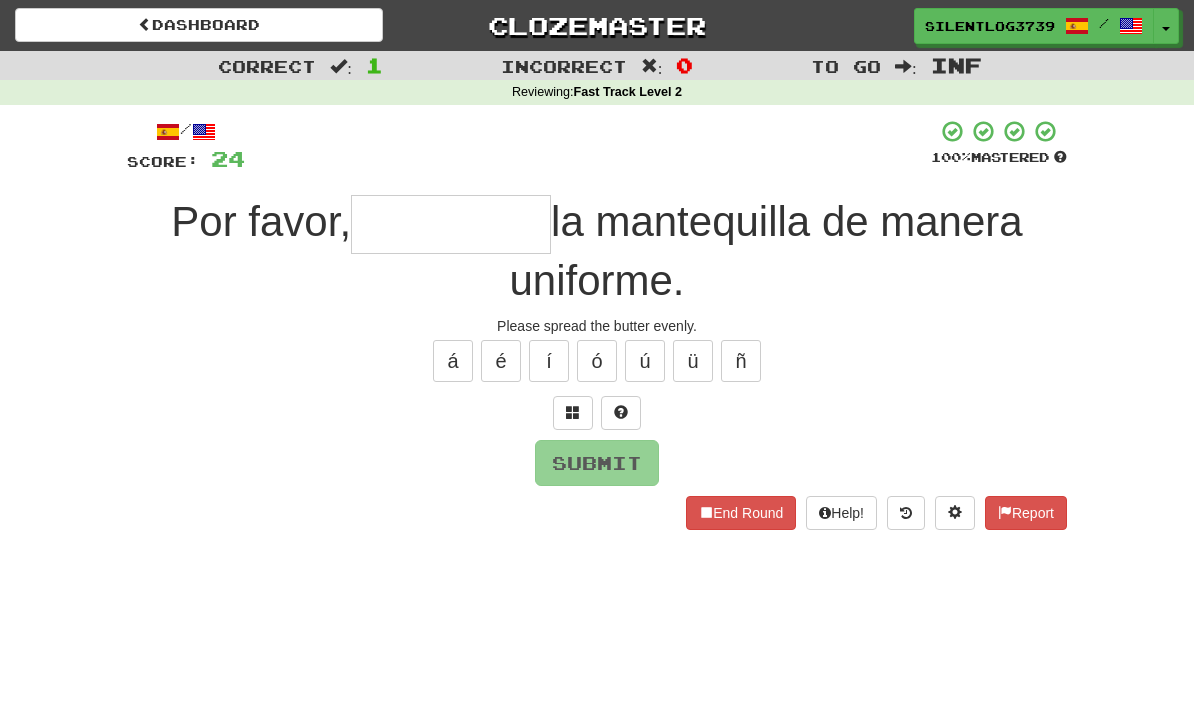 type on "****" 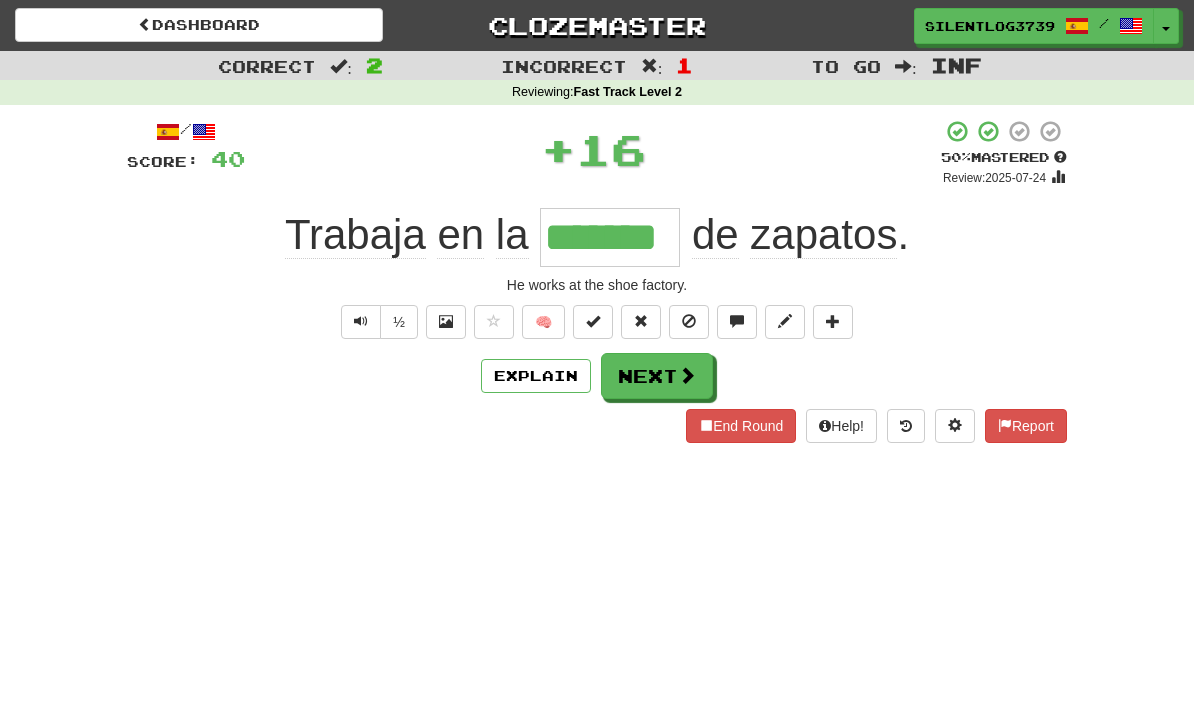 type on "*******" 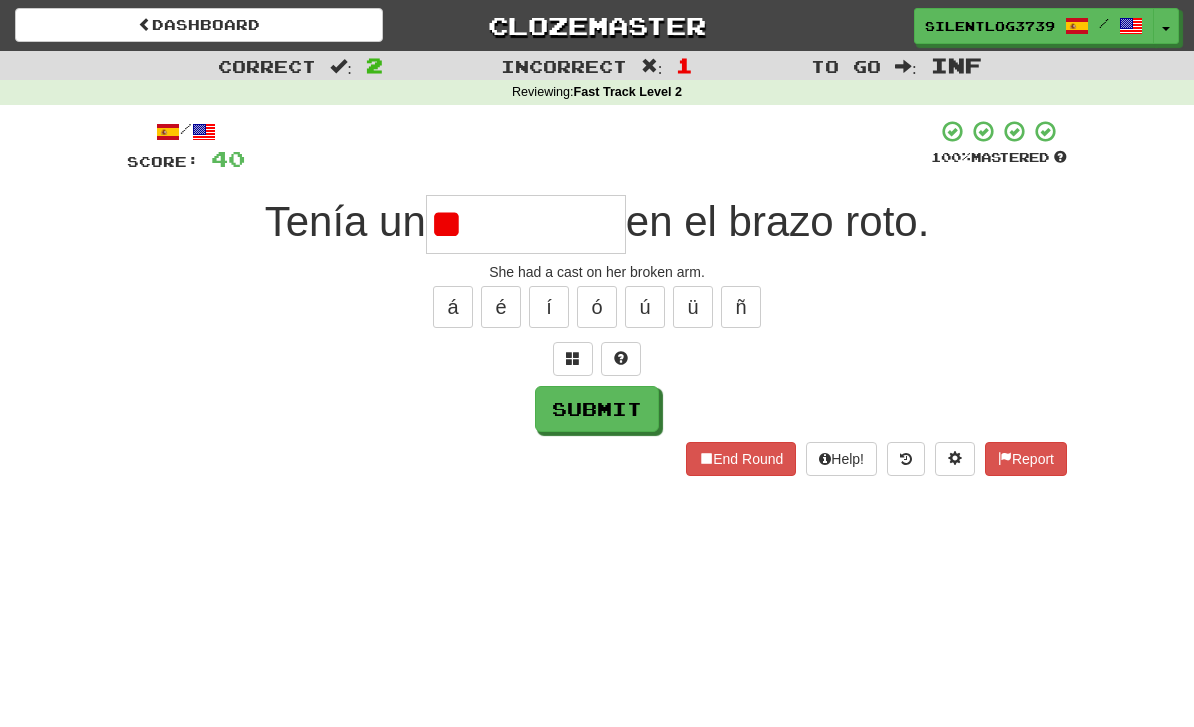type on "*" 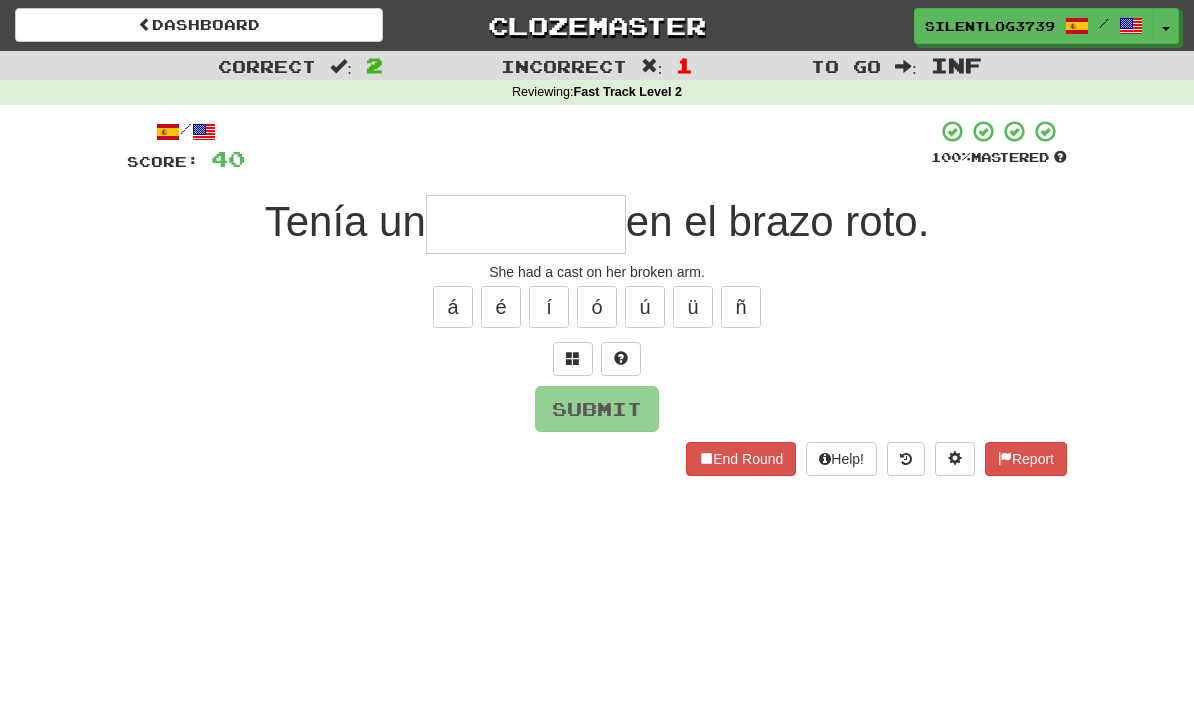 type on "****" 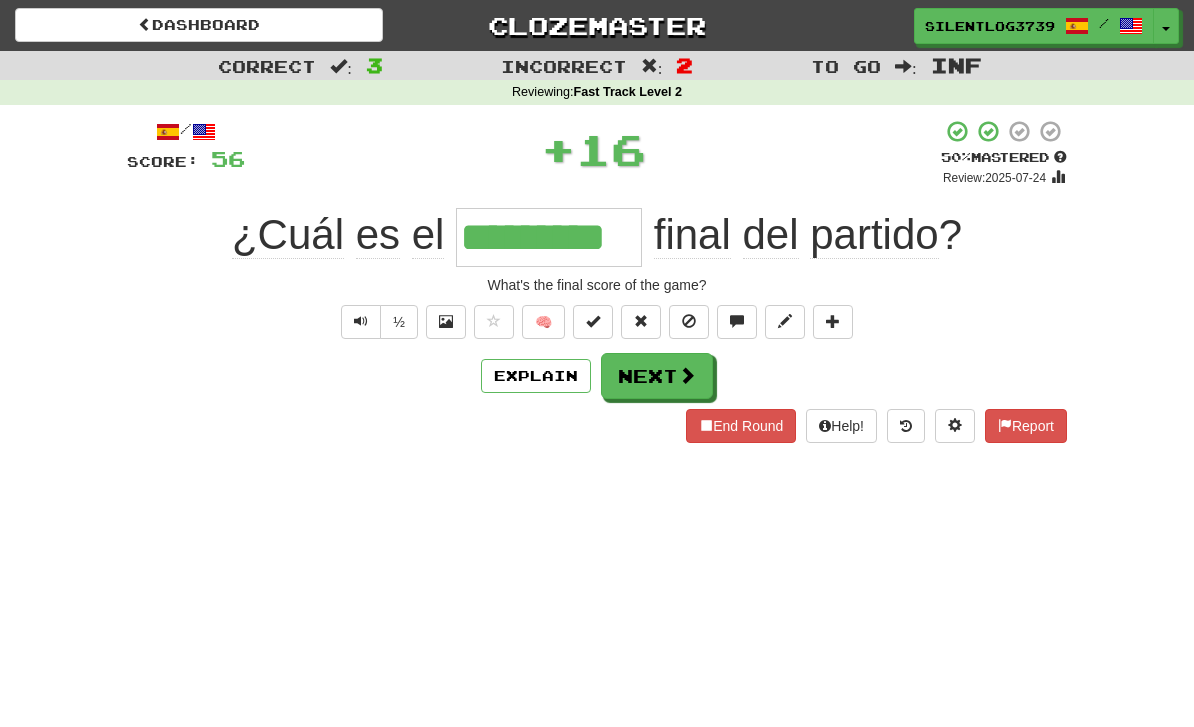 type on "*********" 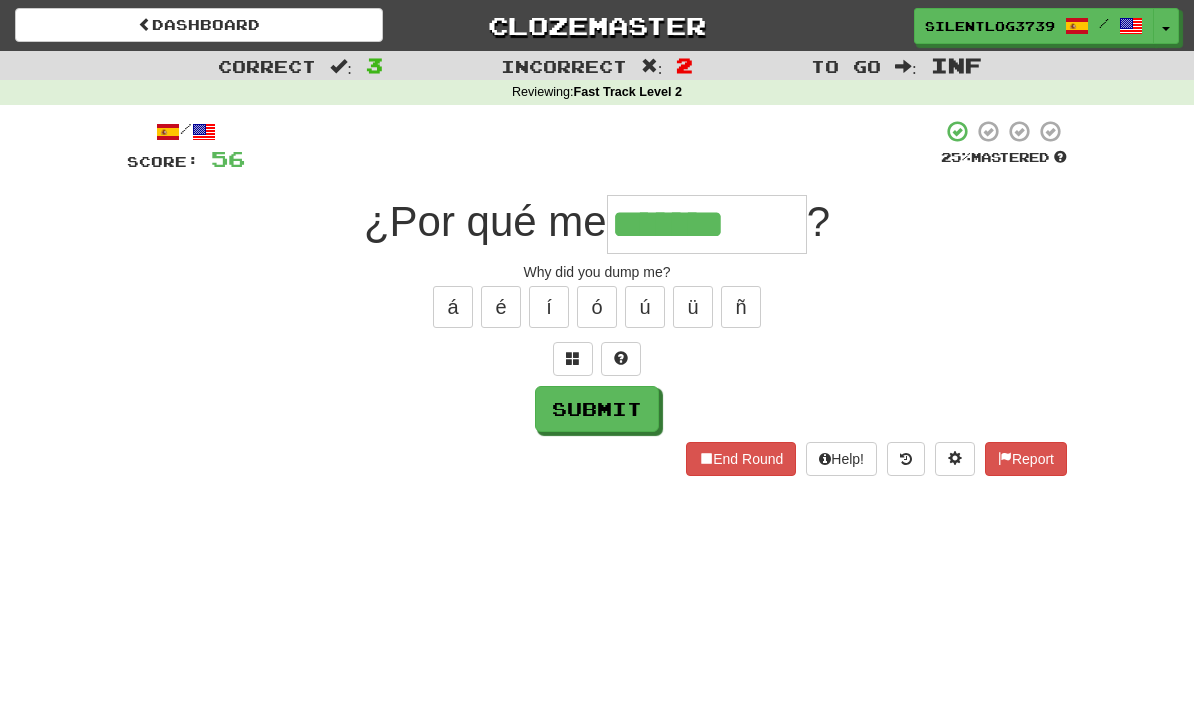 type on "*******" 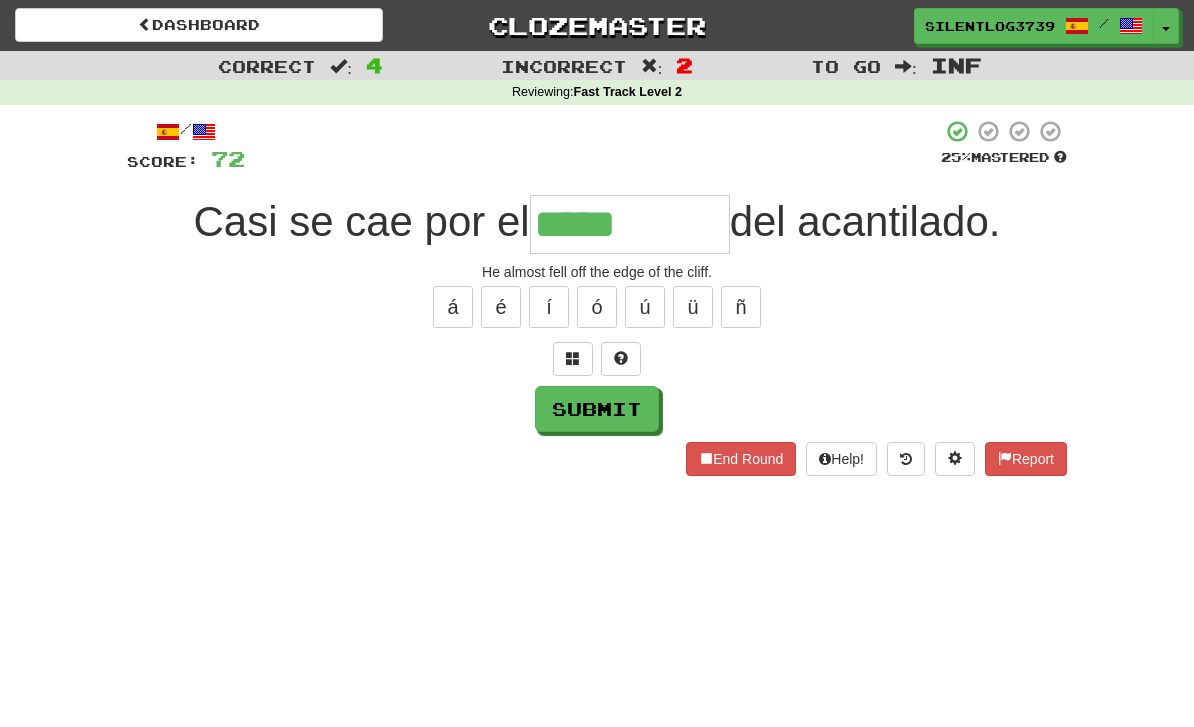 type on "*****" 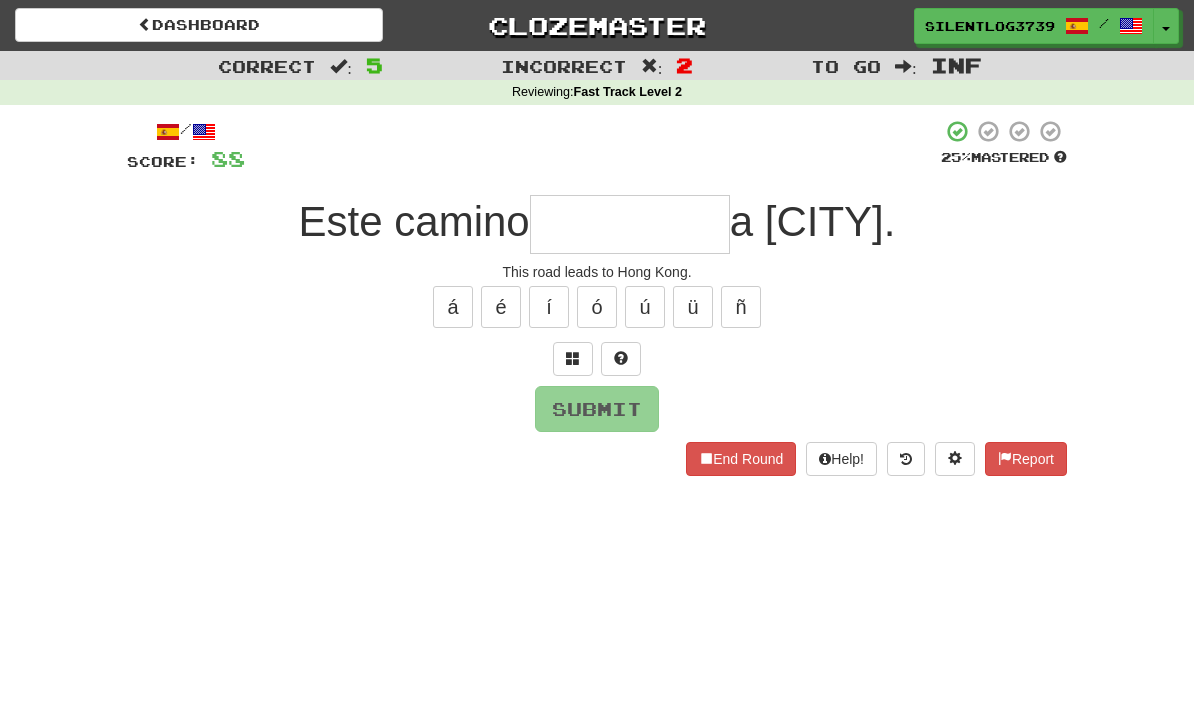 type on "*" 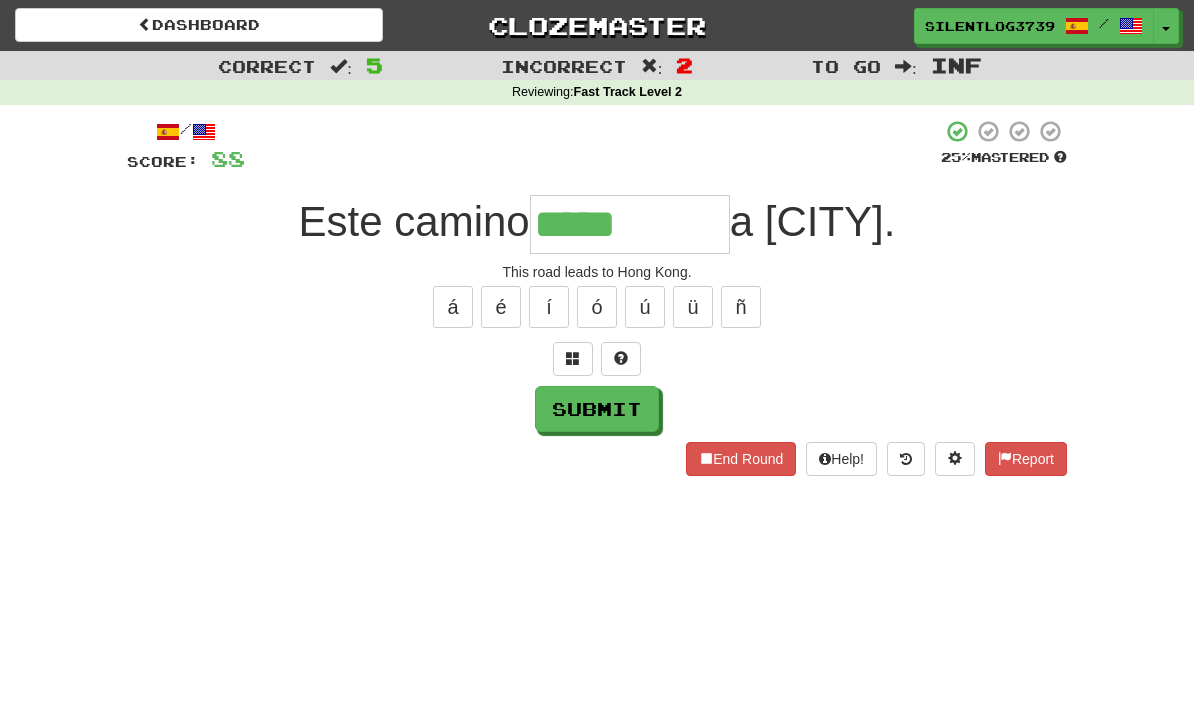 type on "*****" 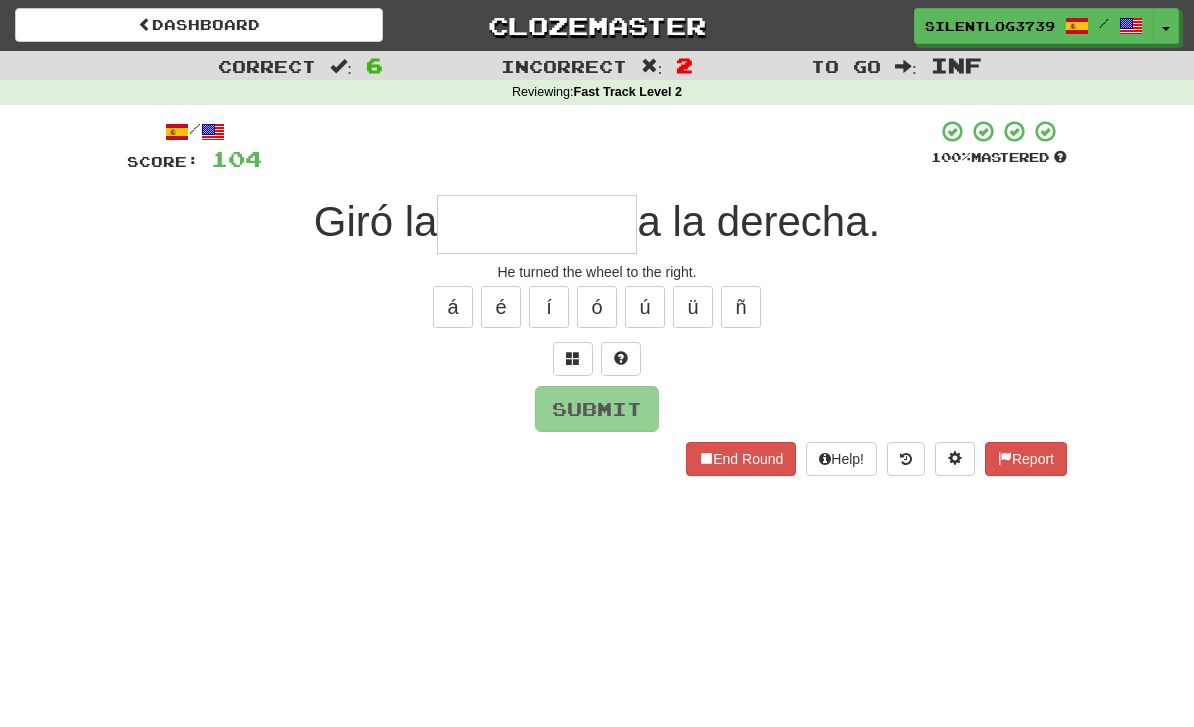 type on "*" 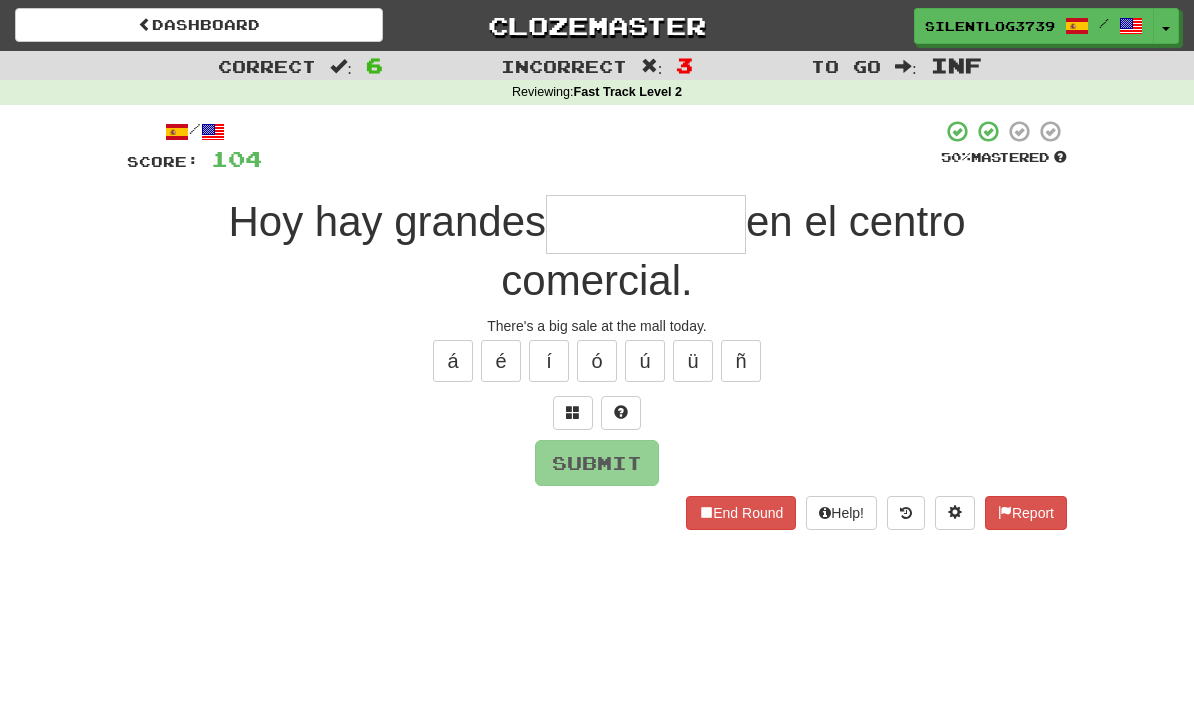 type on "*" 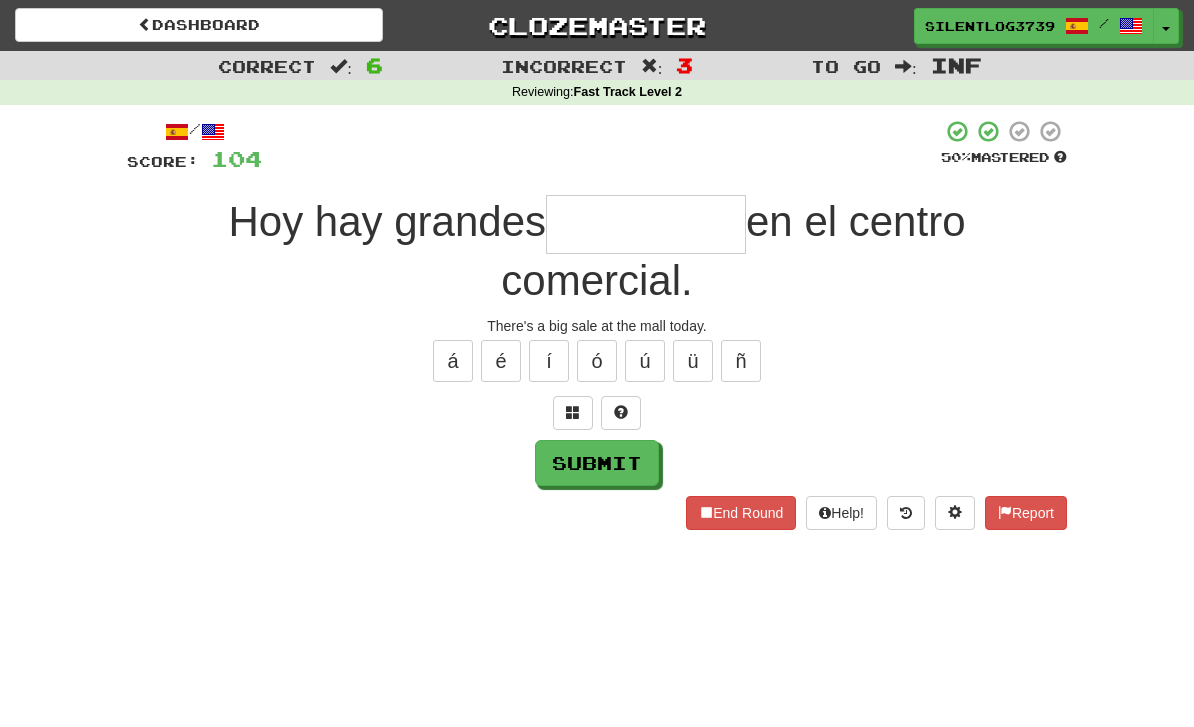 type on "*" 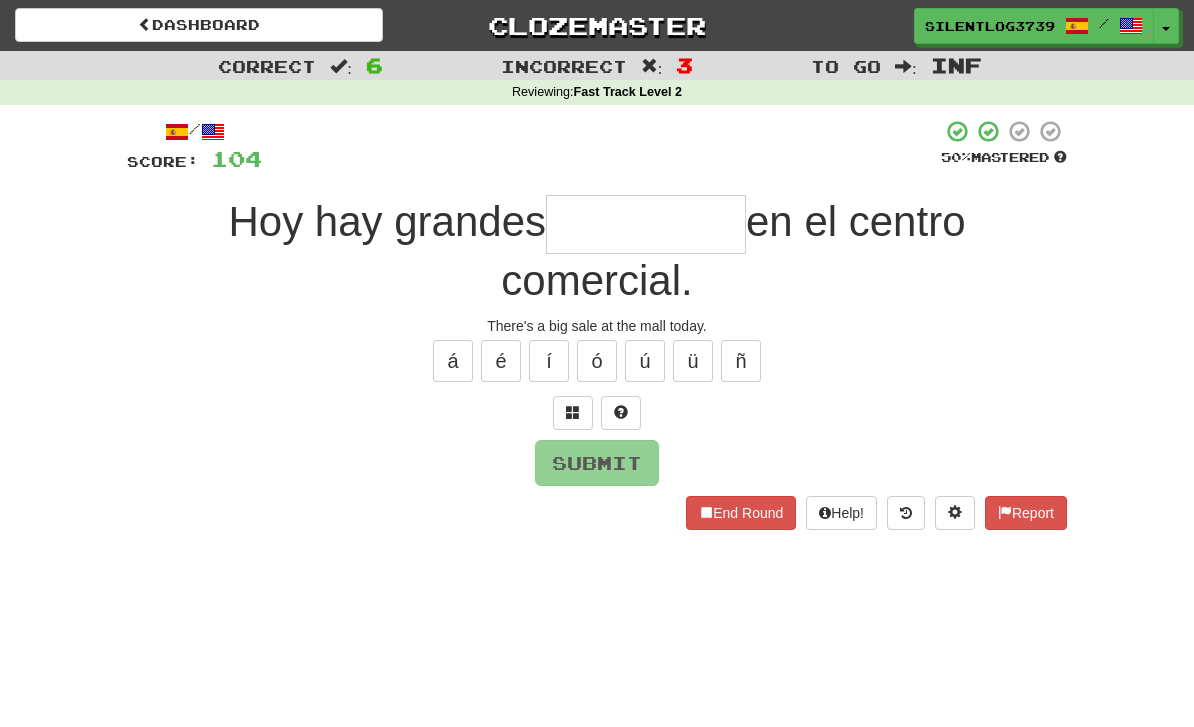 type on "*" 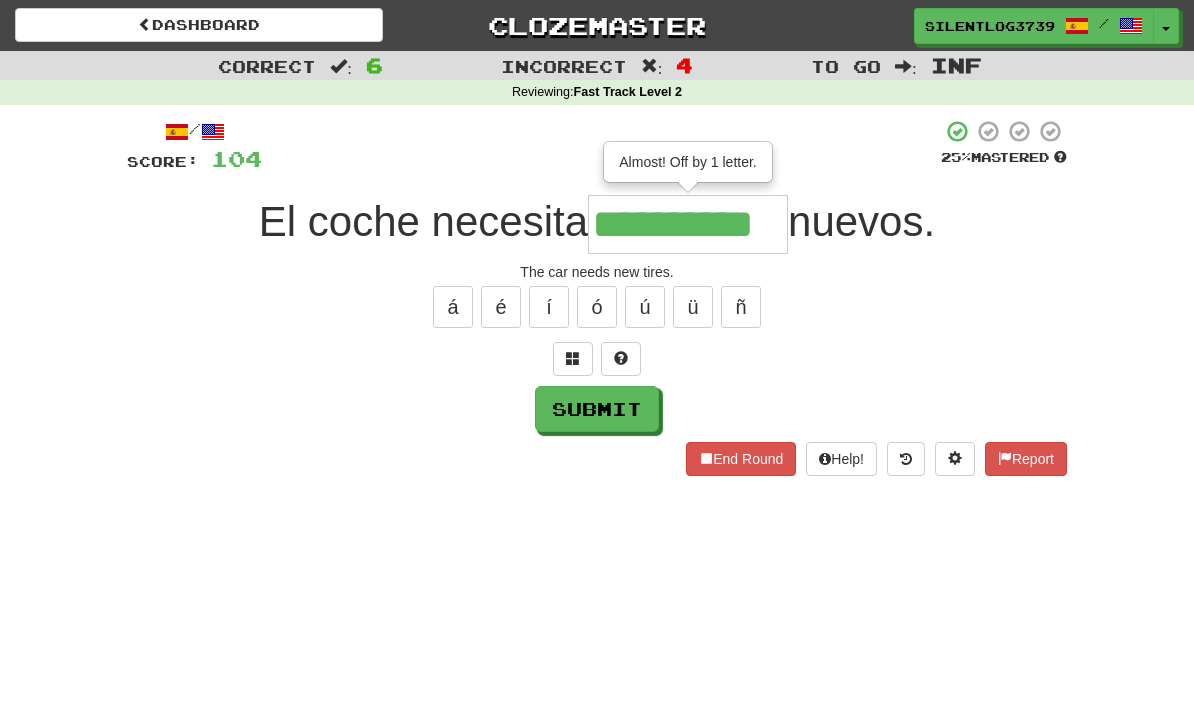 type on "**********" 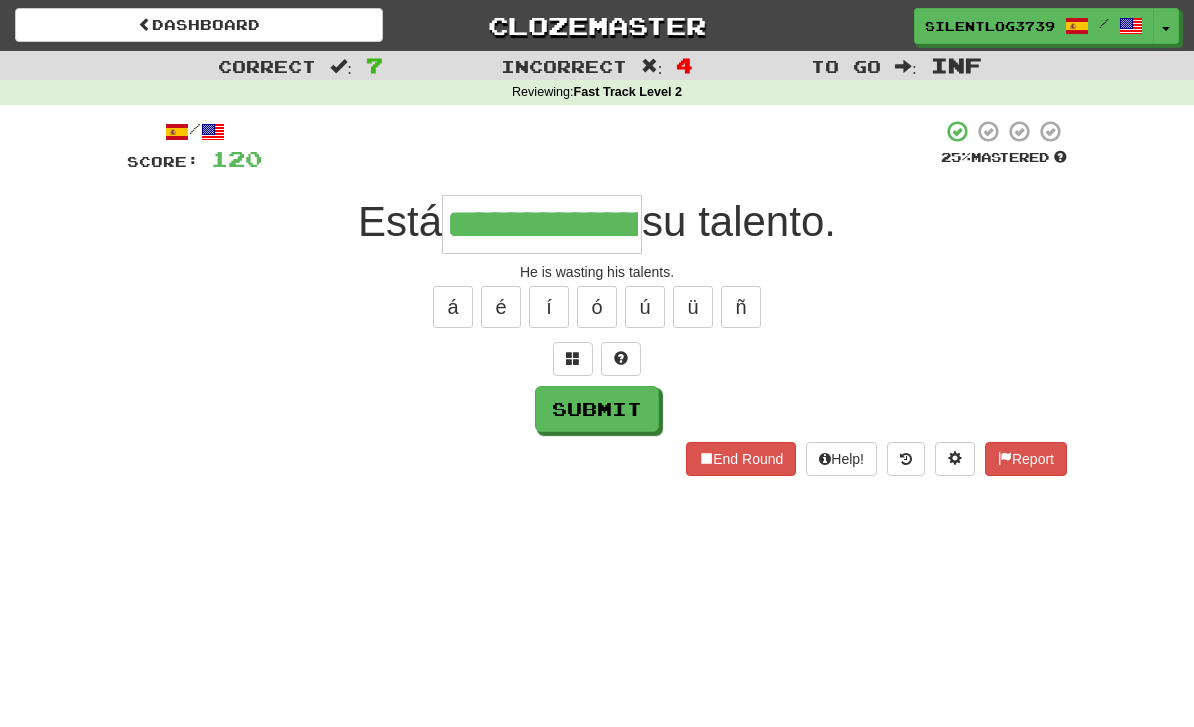type on "**********" 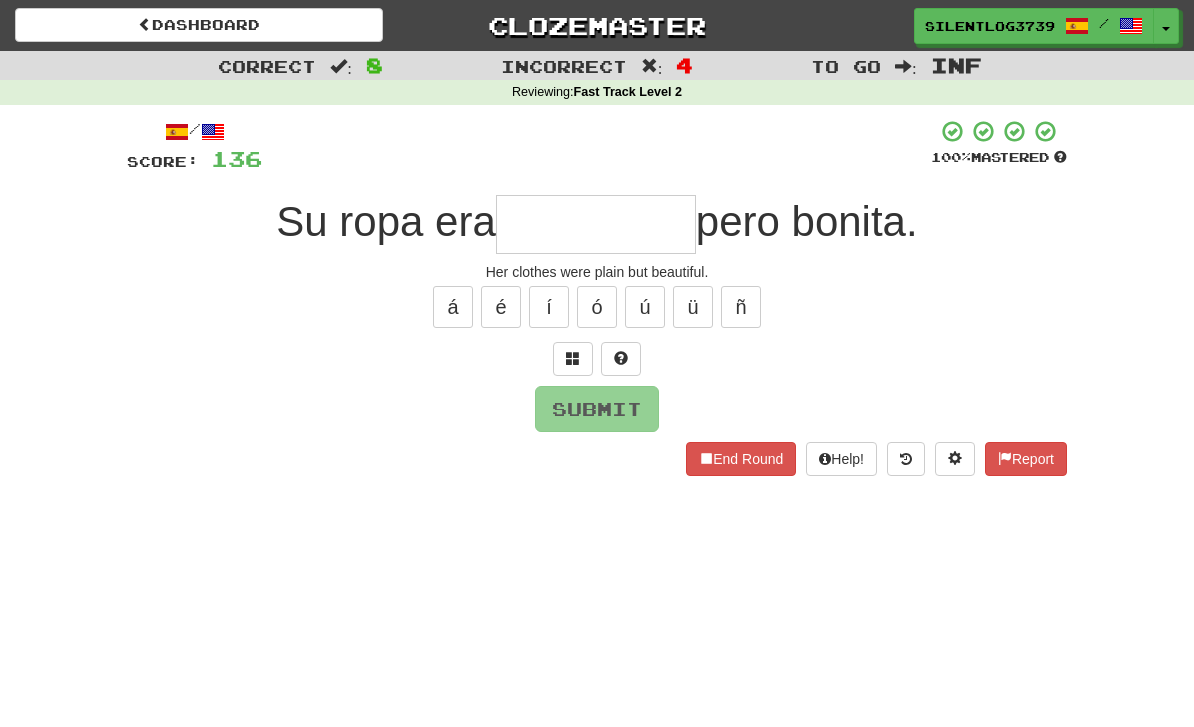 type on "*" 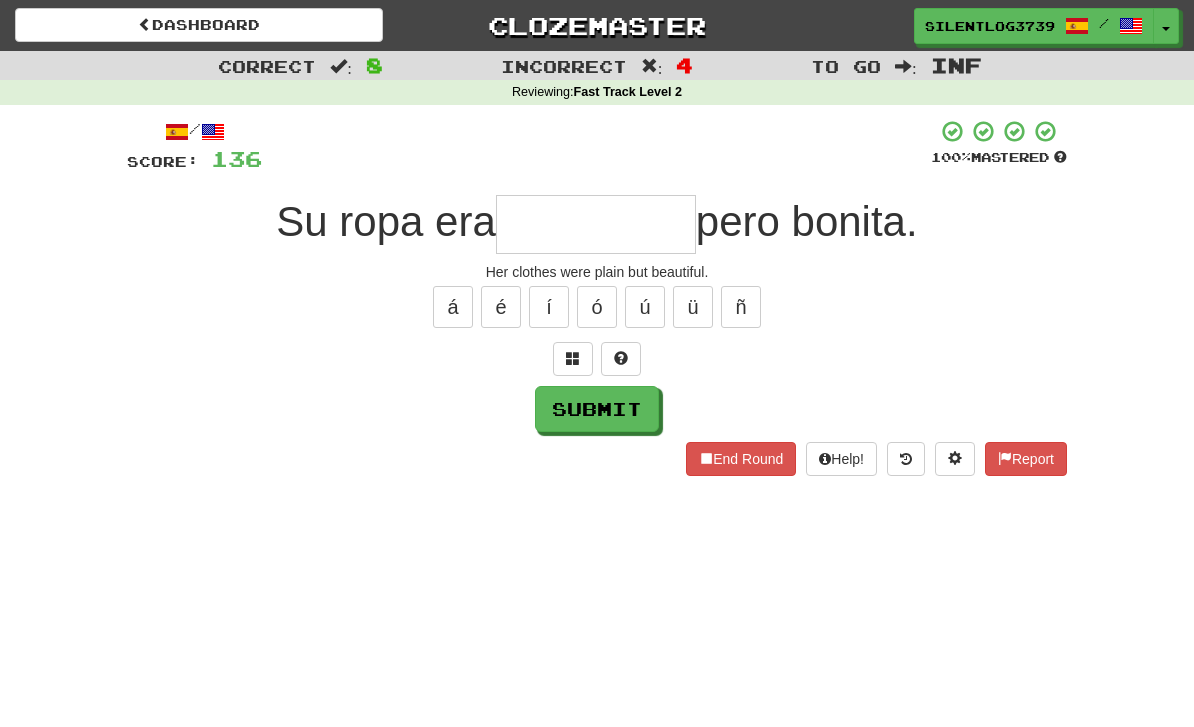 type on "*" 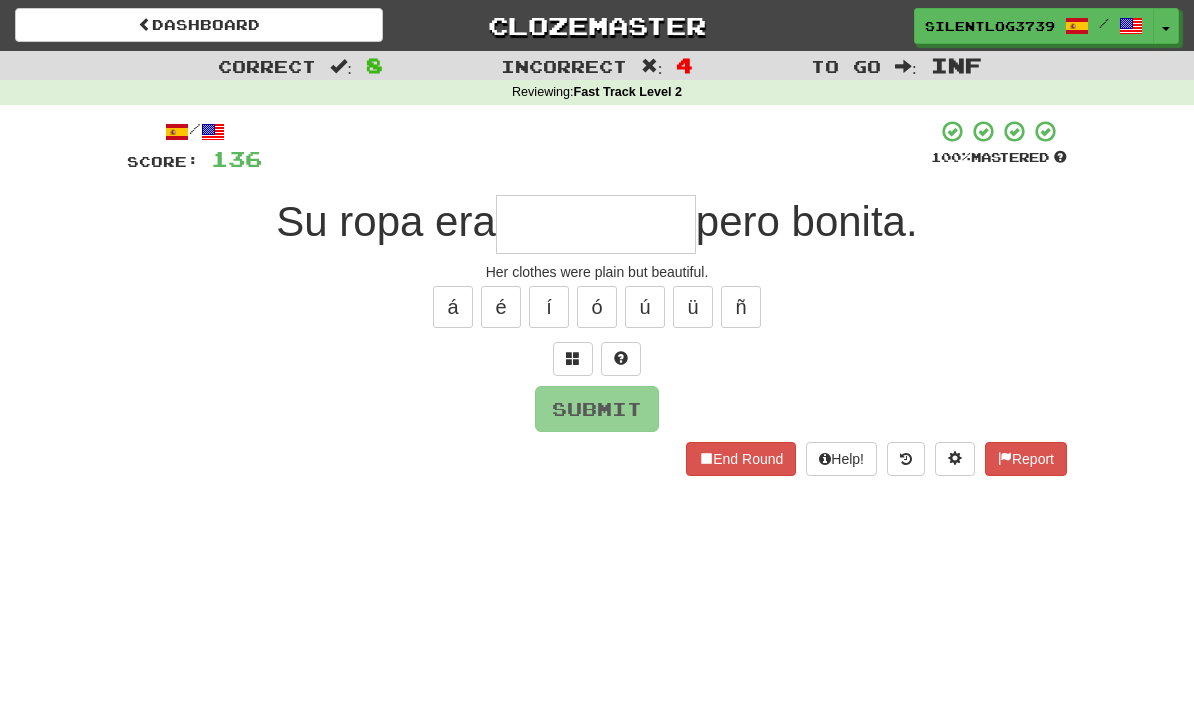 type on "*" 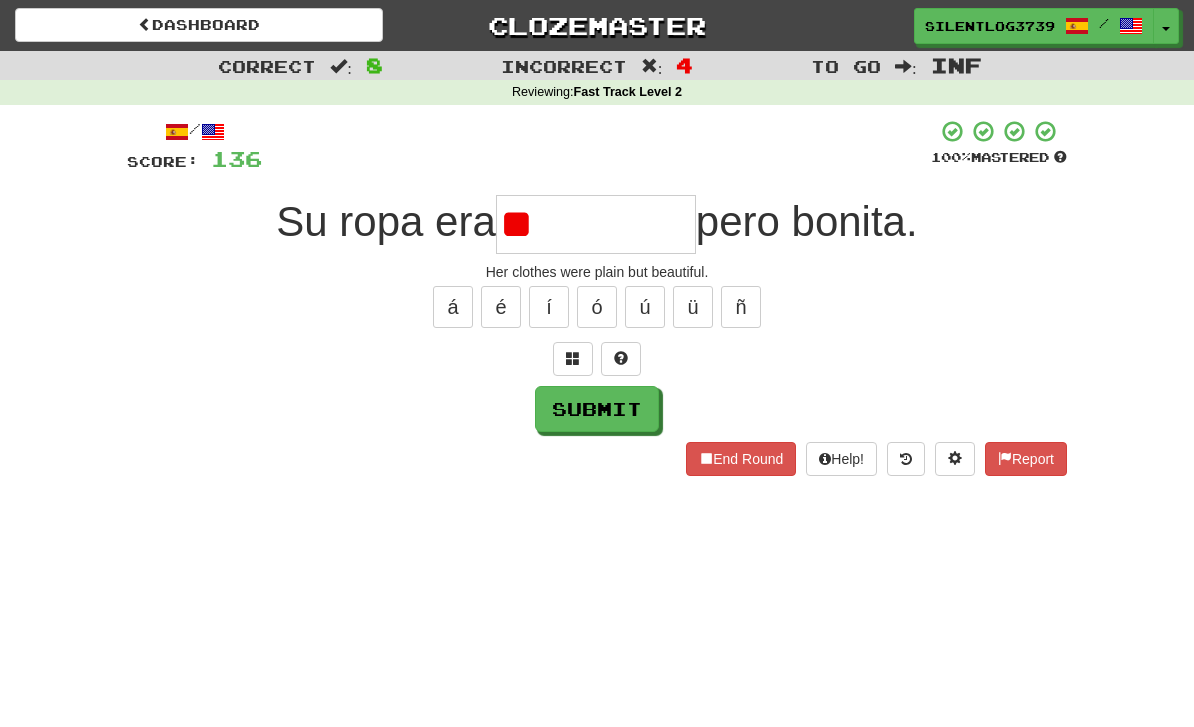 type on "*" 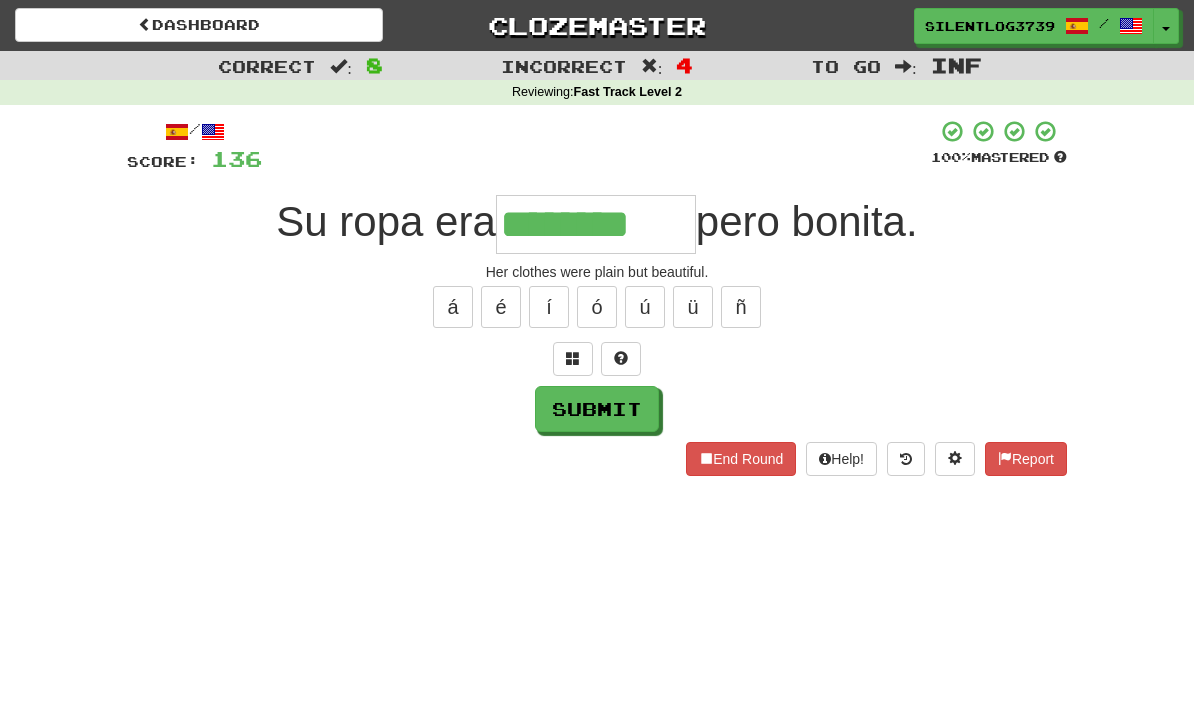 type on "********" 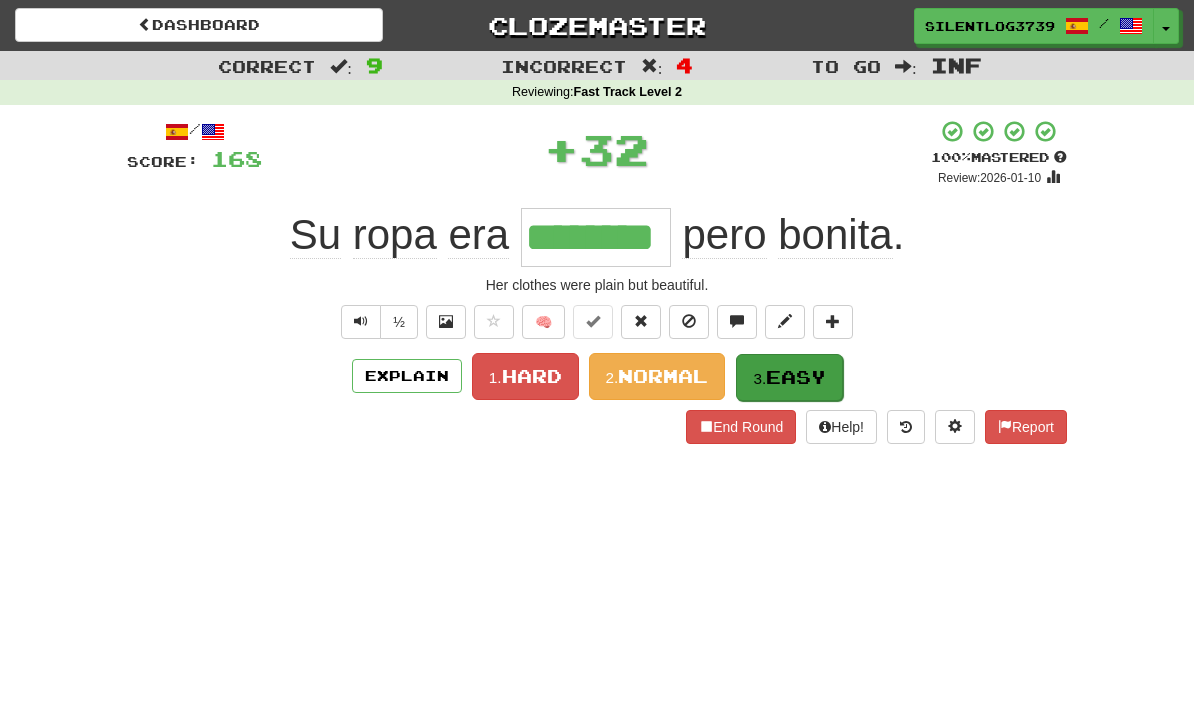 click on "Easy" at bounding box center (796, 377) 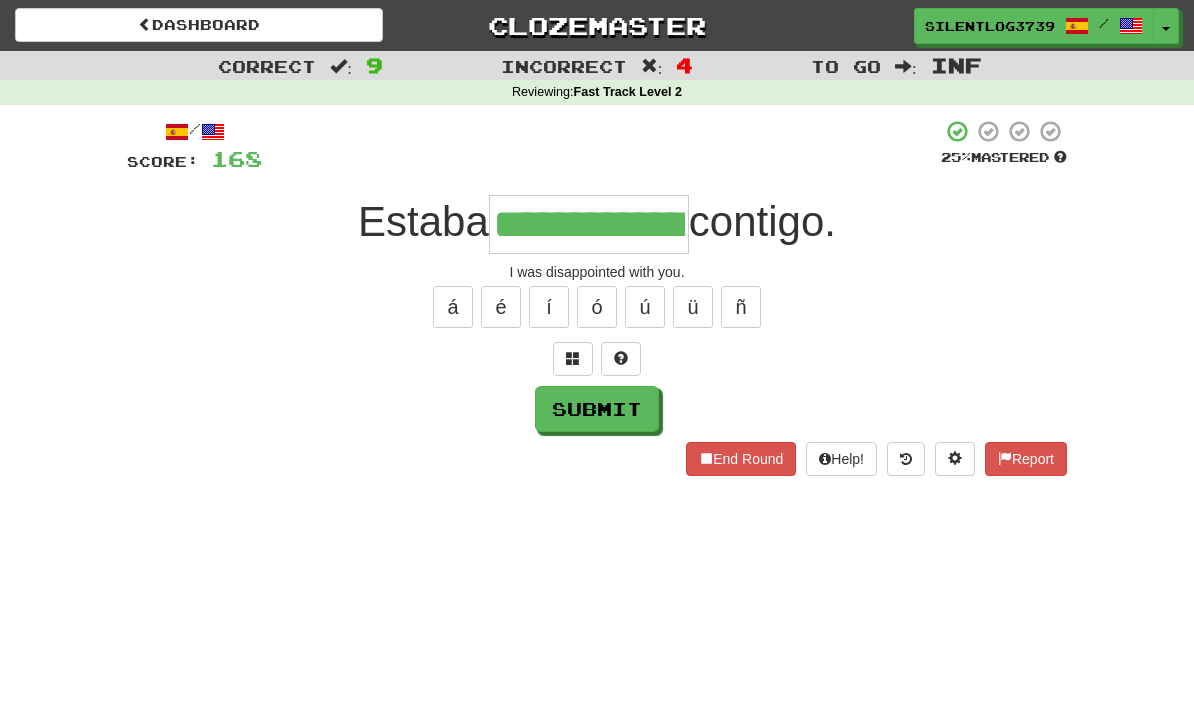 type on "**********" 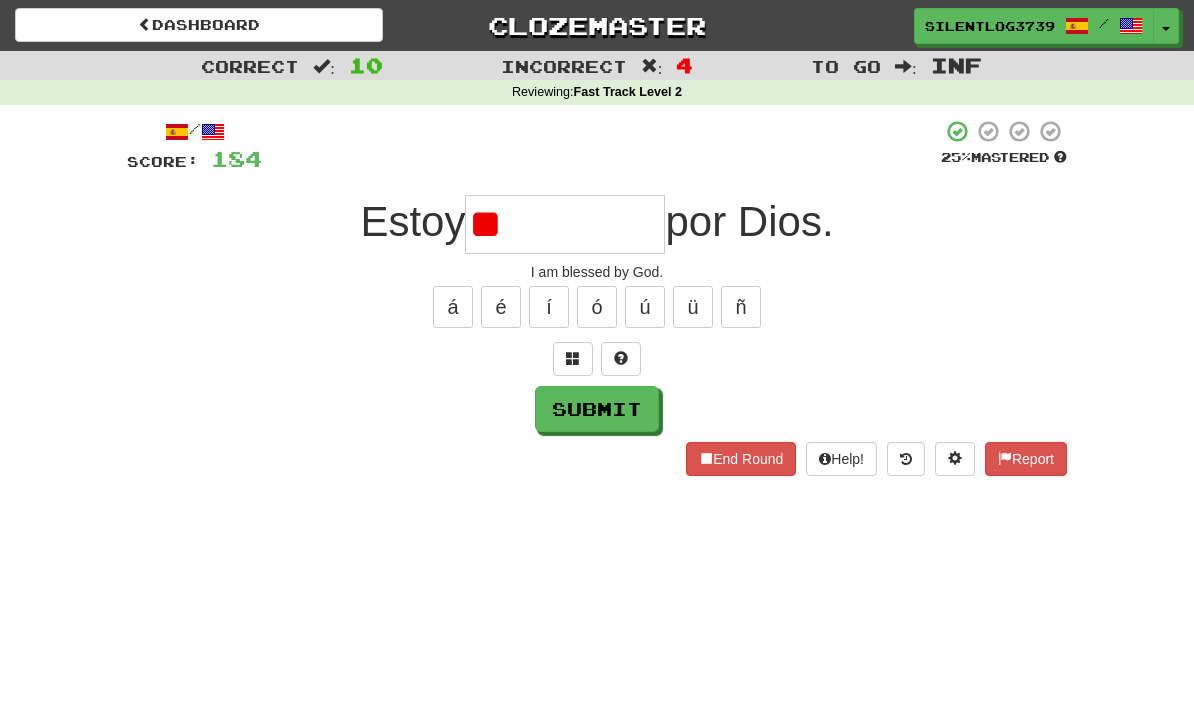 type on "*" 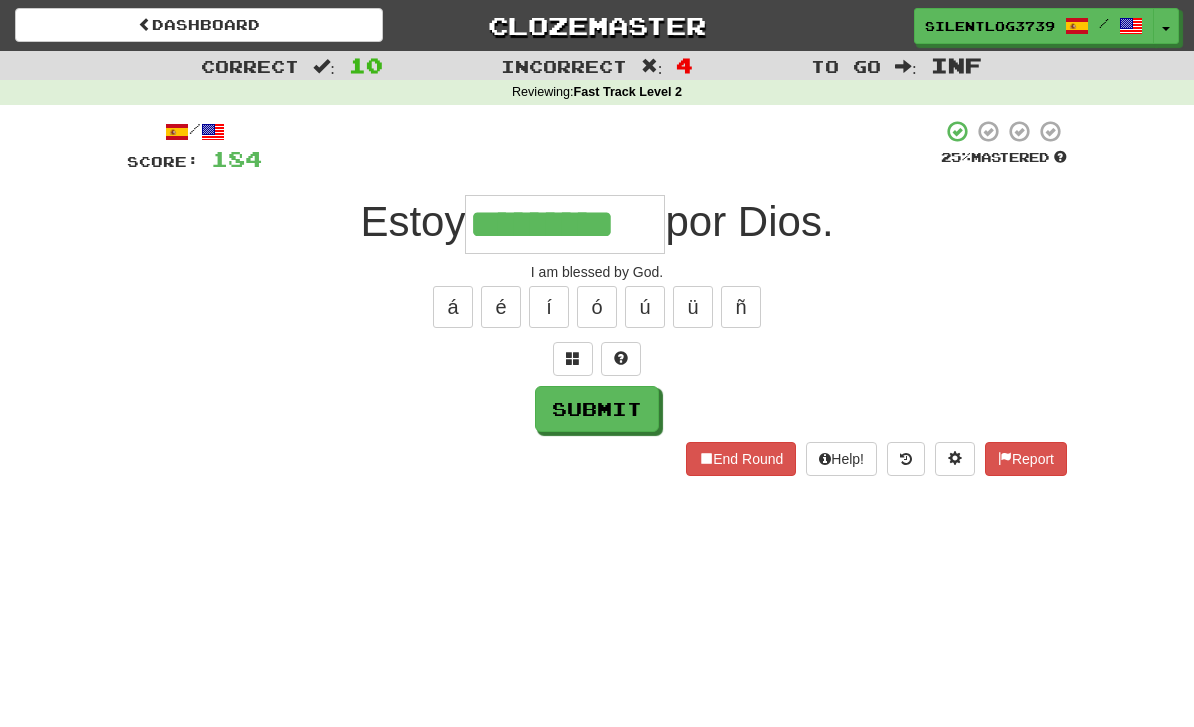 type on "*********" 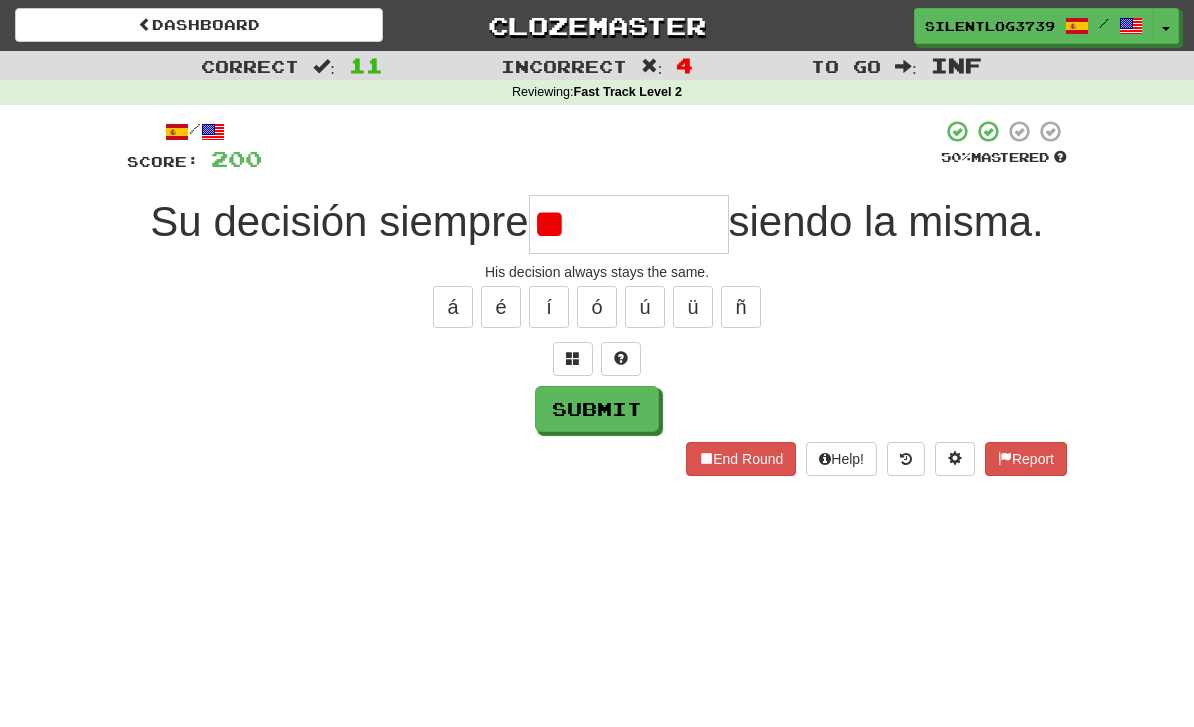 type on "*" 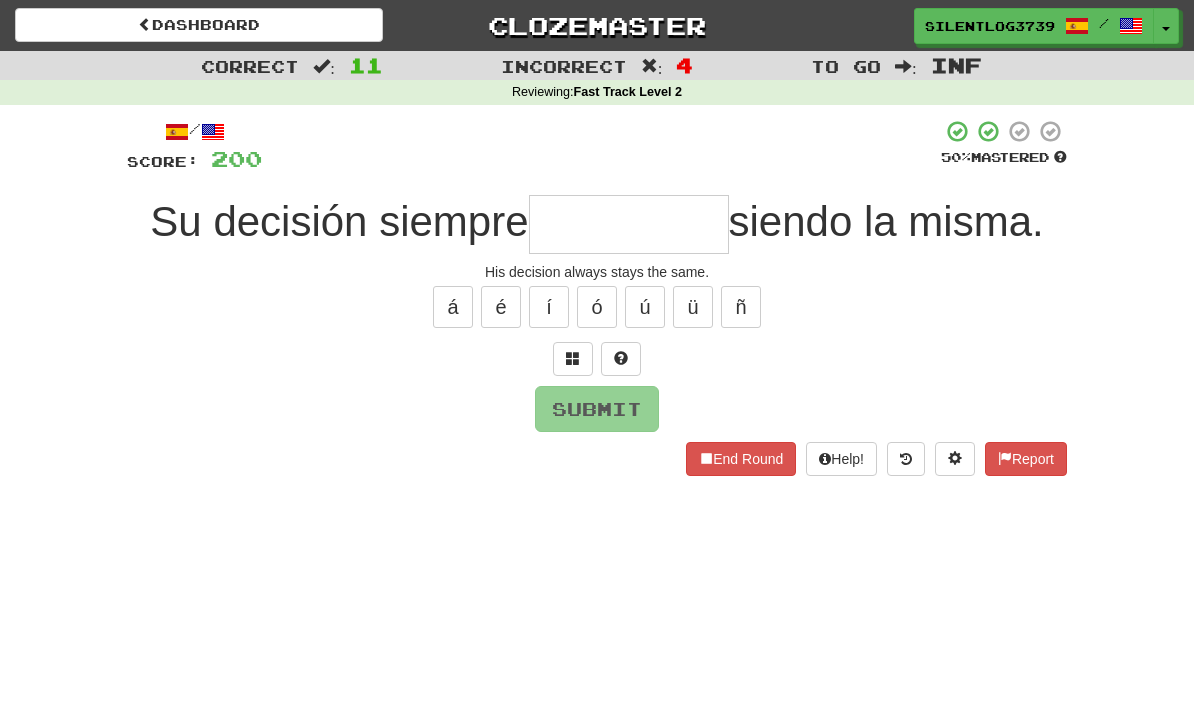 type on "*" 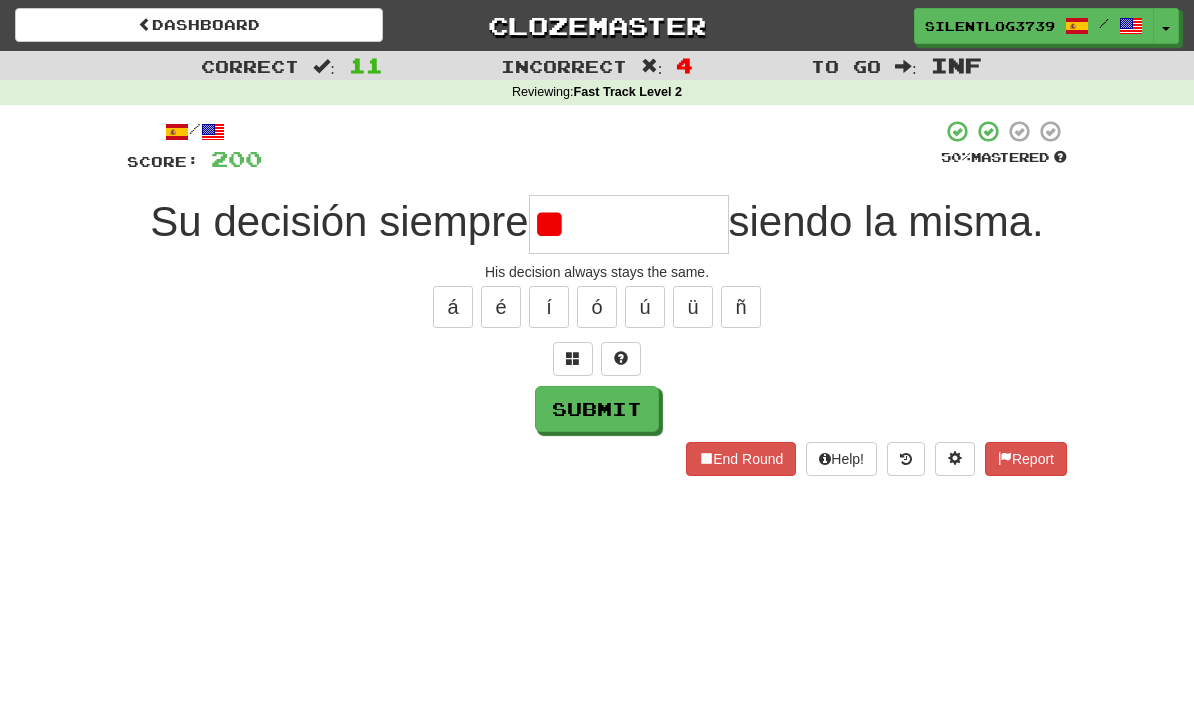 type on "*" 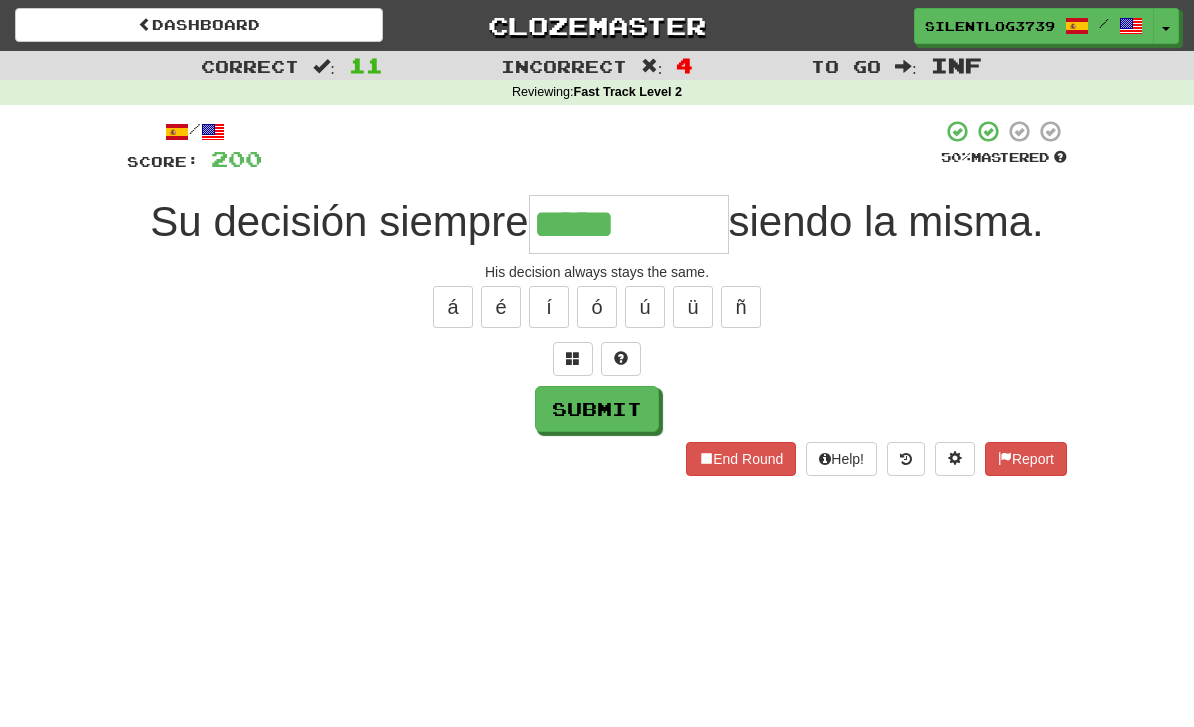 type on "*****" 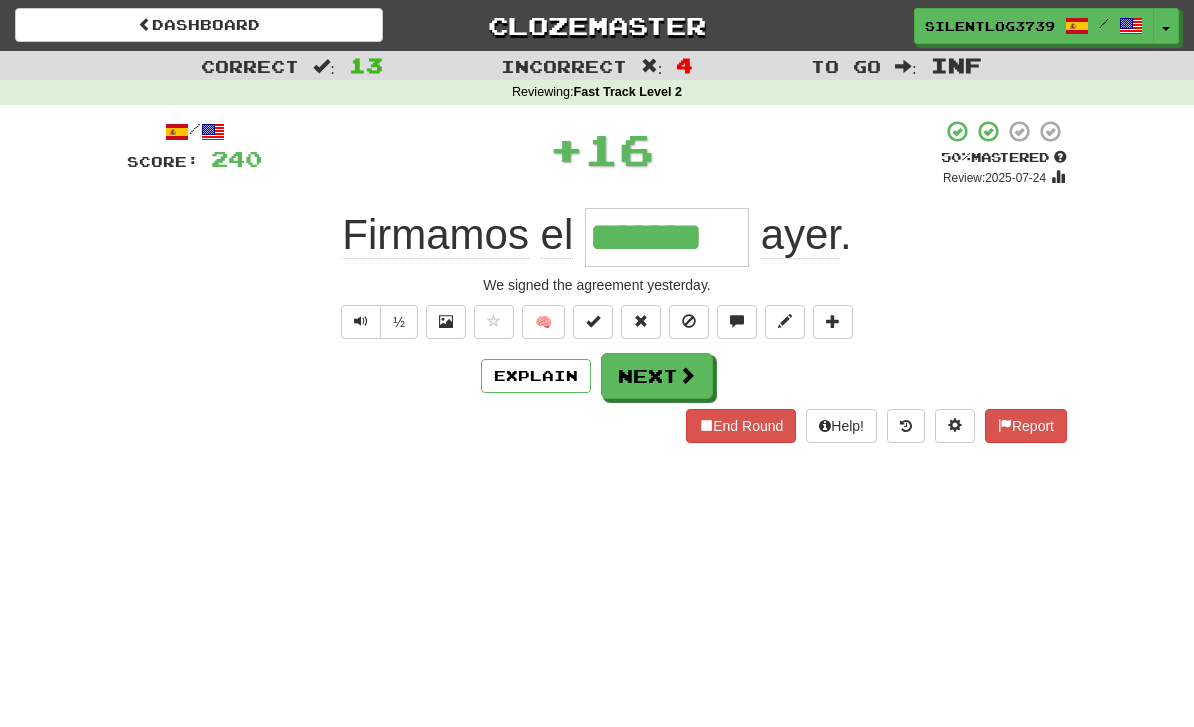 type on "*******" 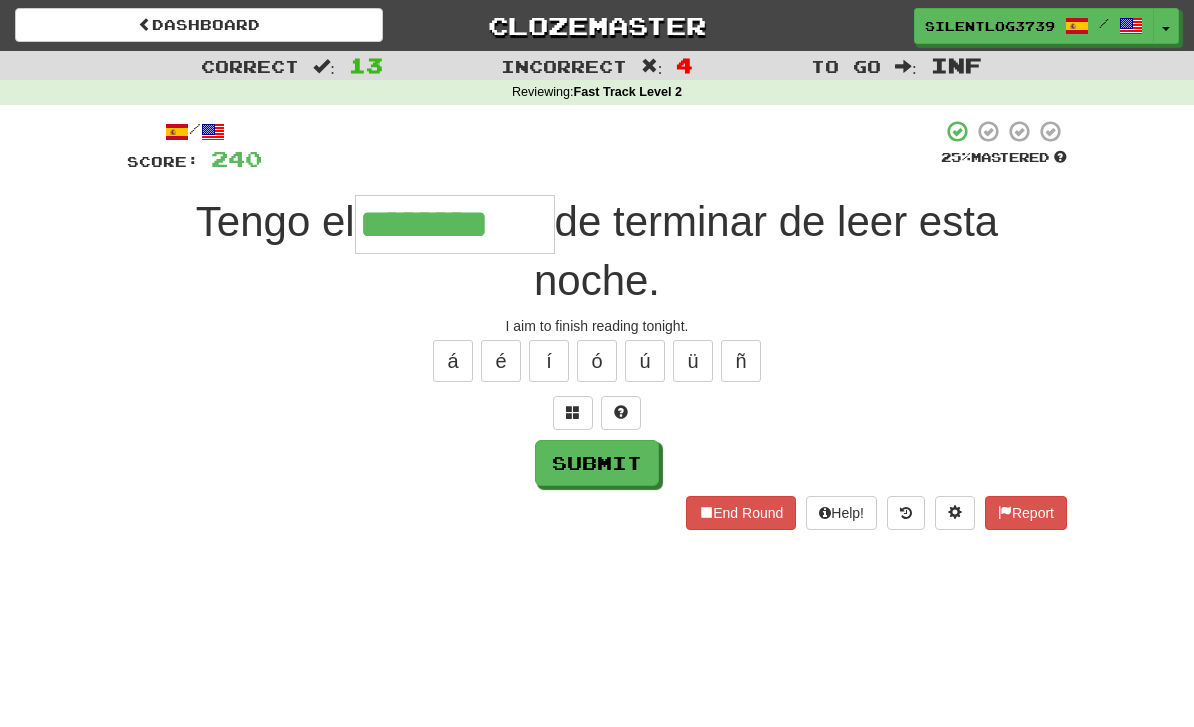 type on "********" 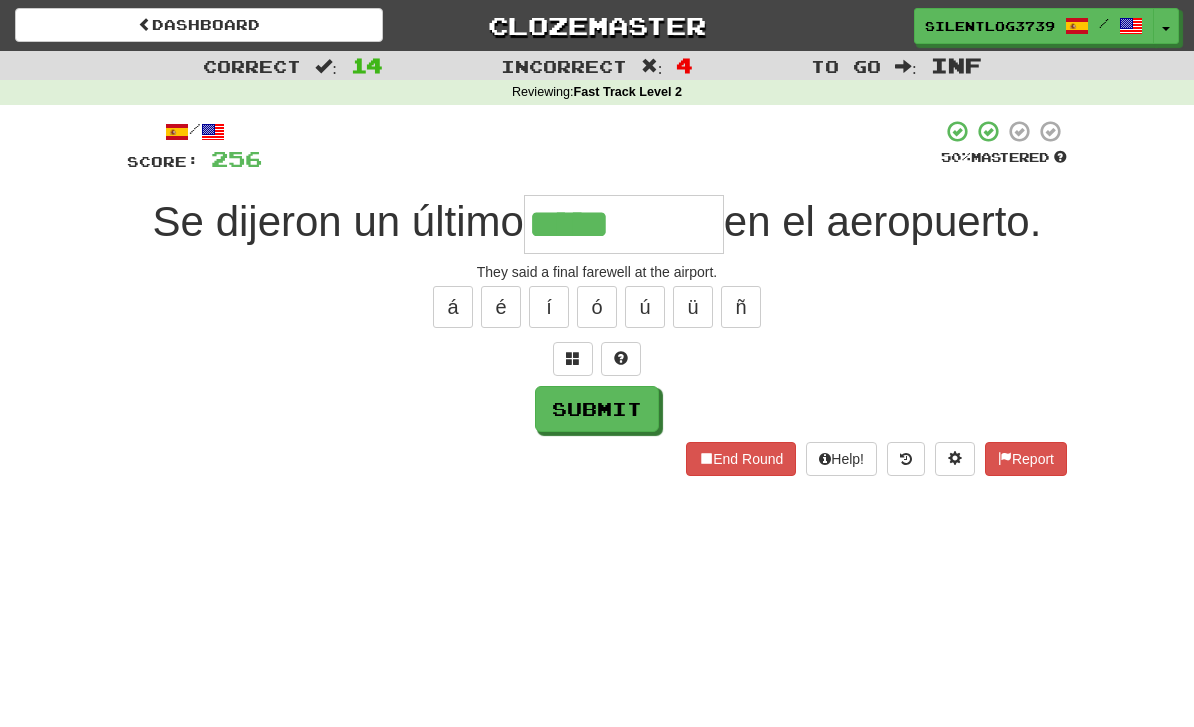 type on "*****" 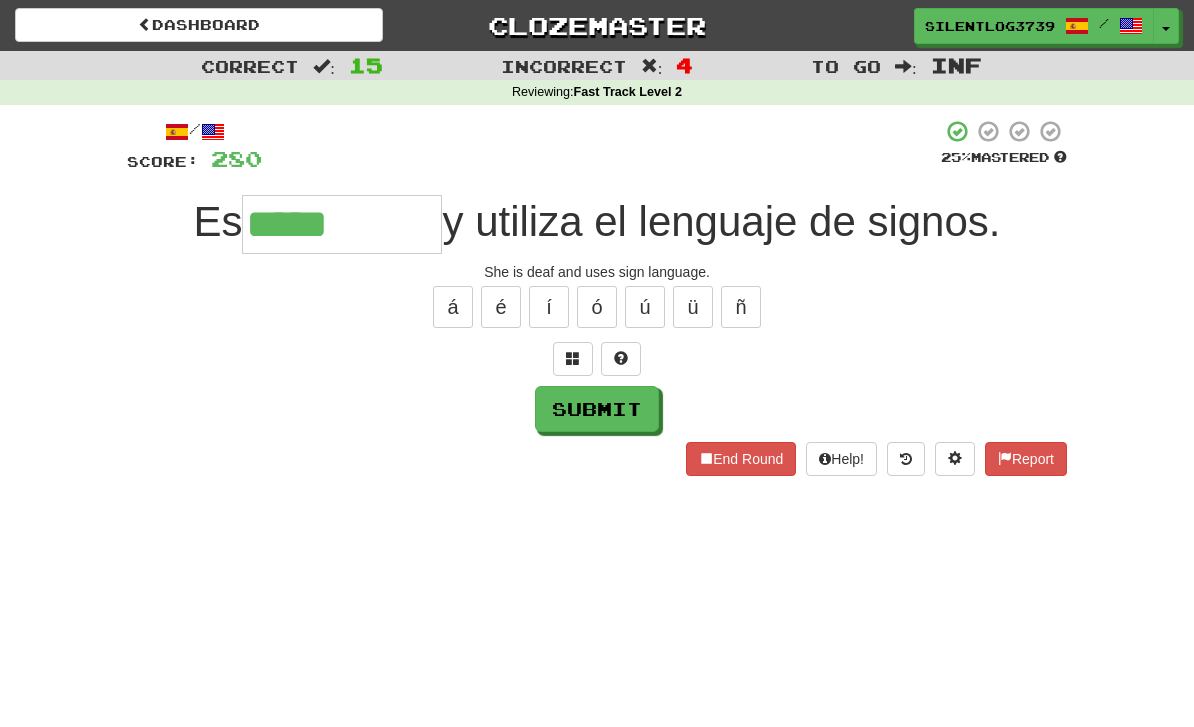 type on "*****" 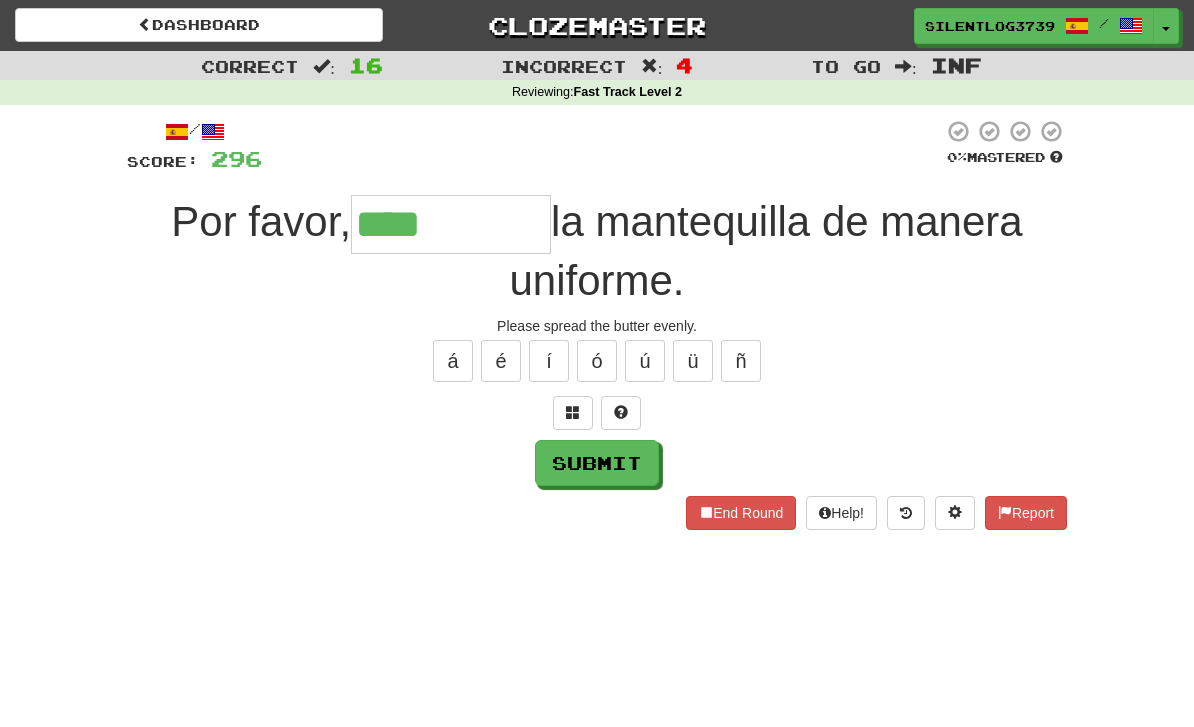 type on "****" 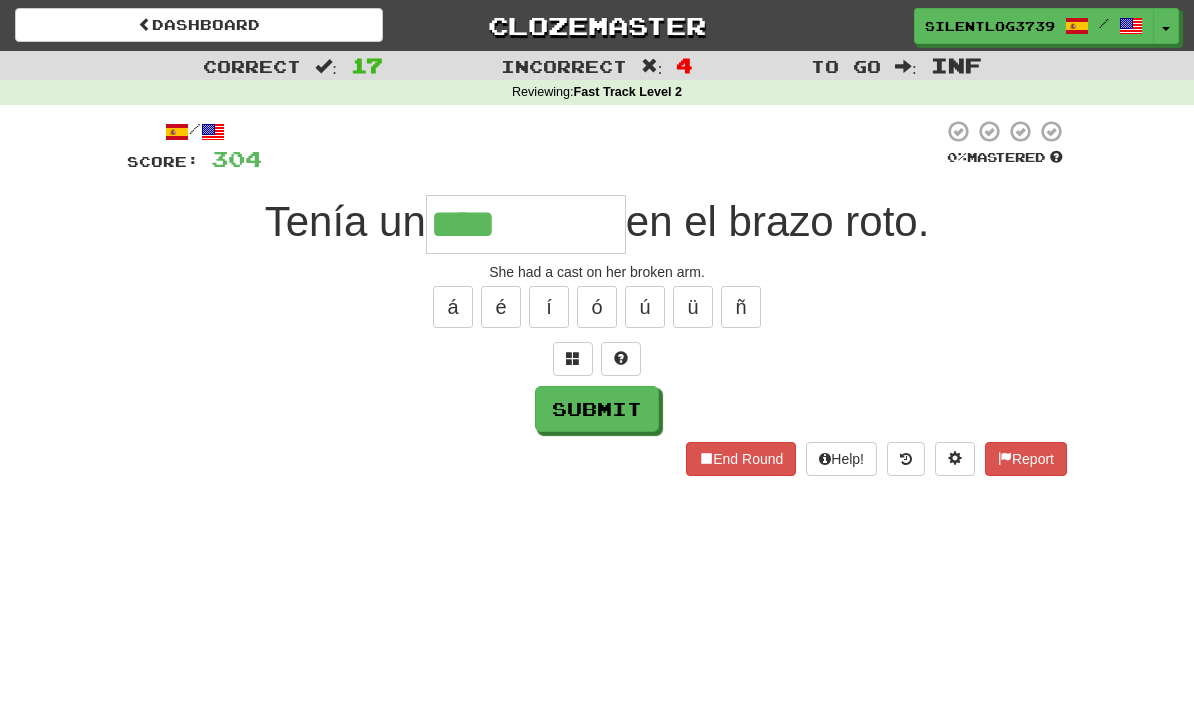 type on "****" 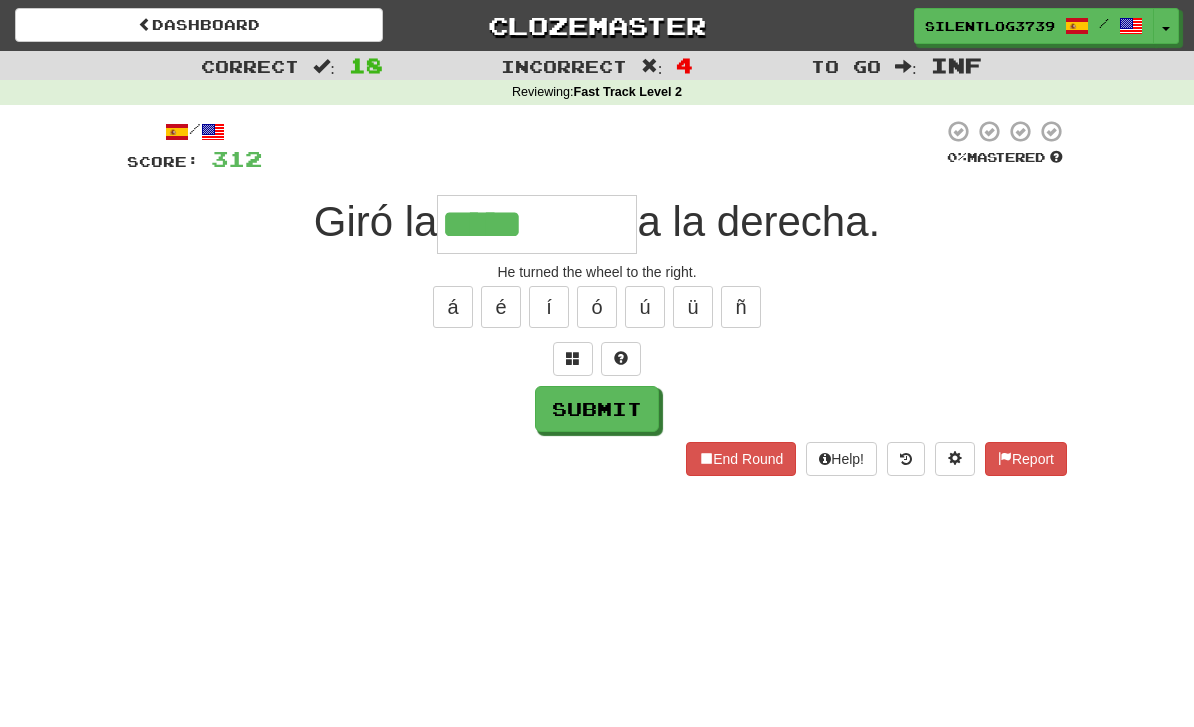 type on "*****" 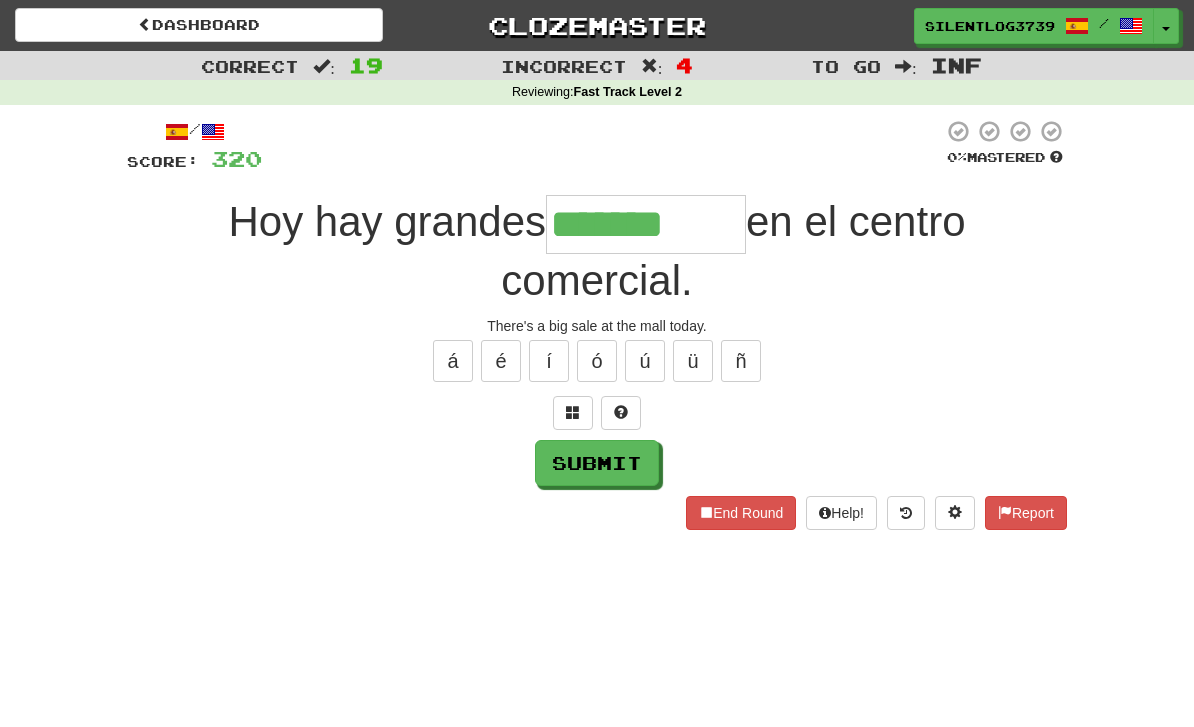 type on "*******" 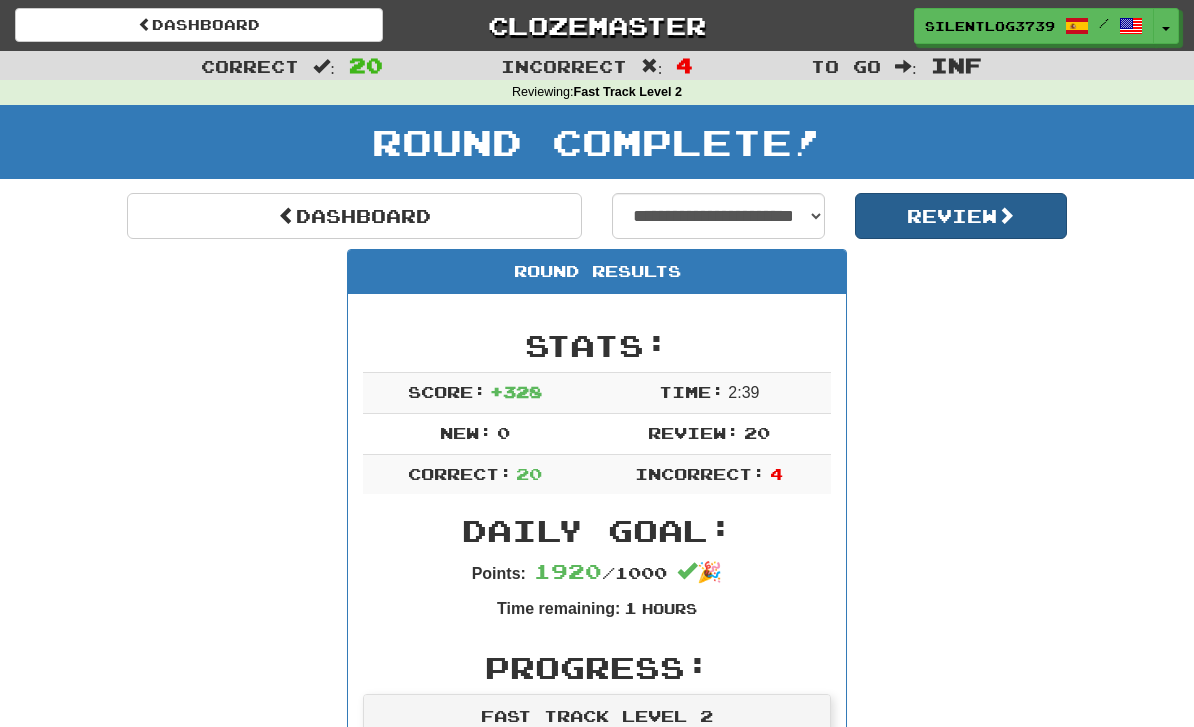 click on "Review" at bounding box center [961, 216] 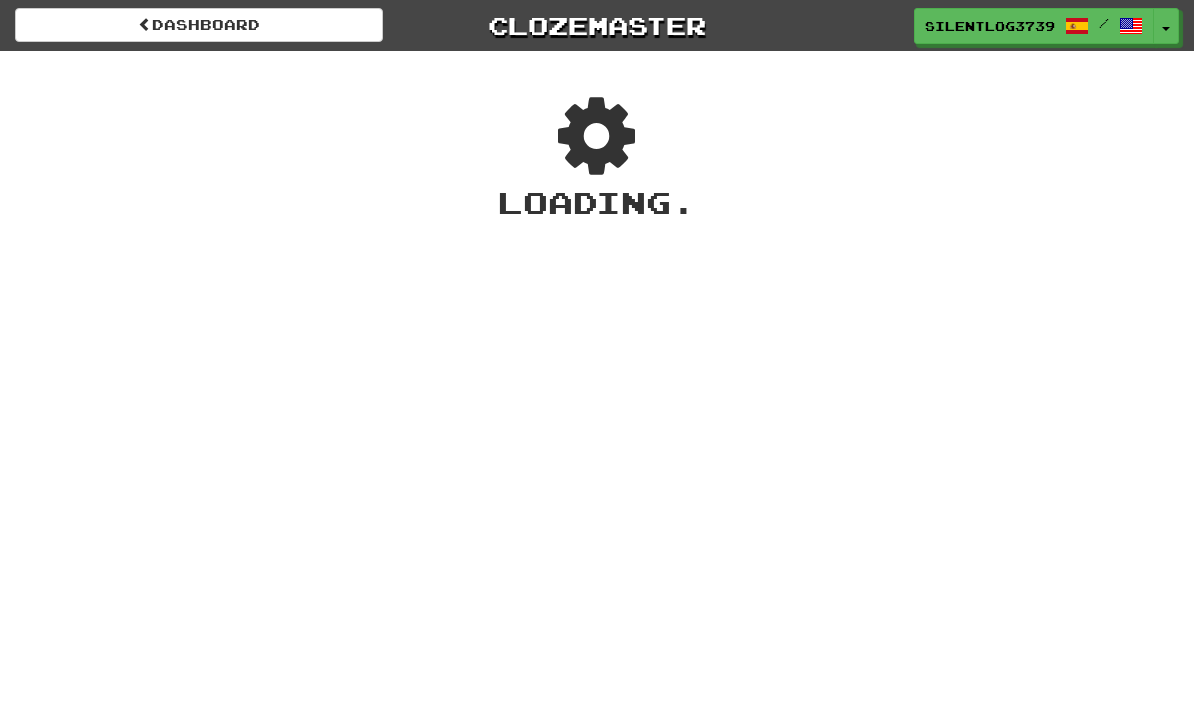 scroll, scrollTop: 0, scrollLeft: 0, axis: both 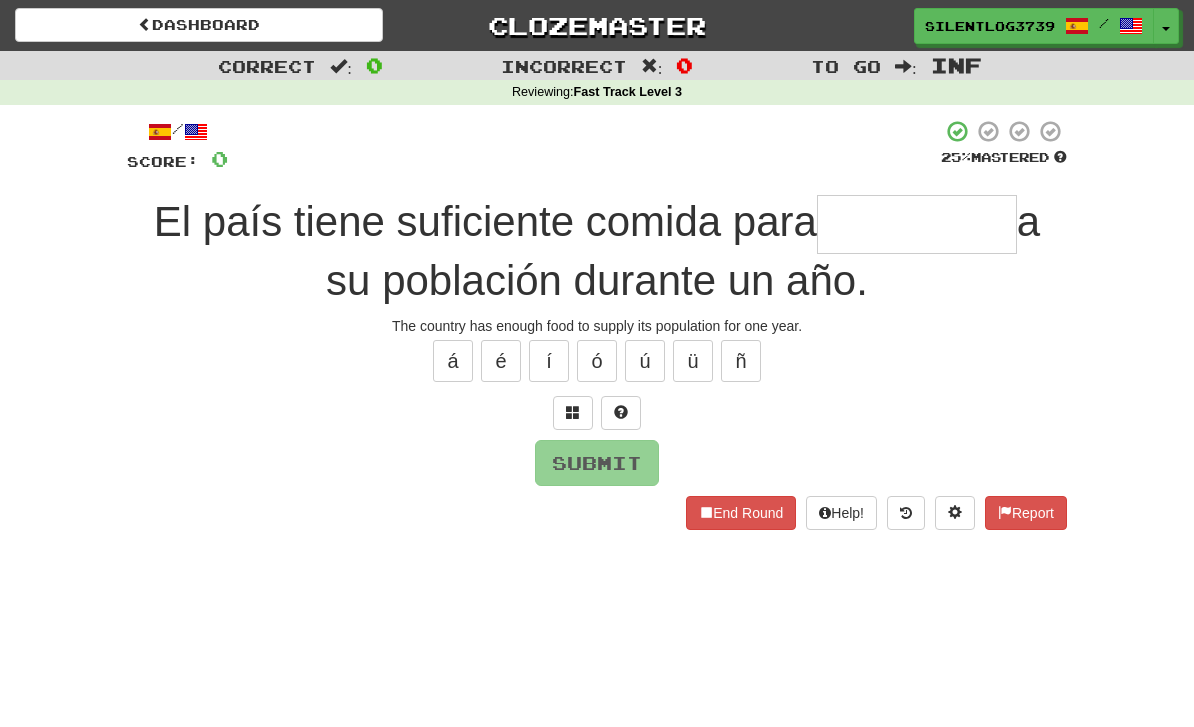 type on "*" 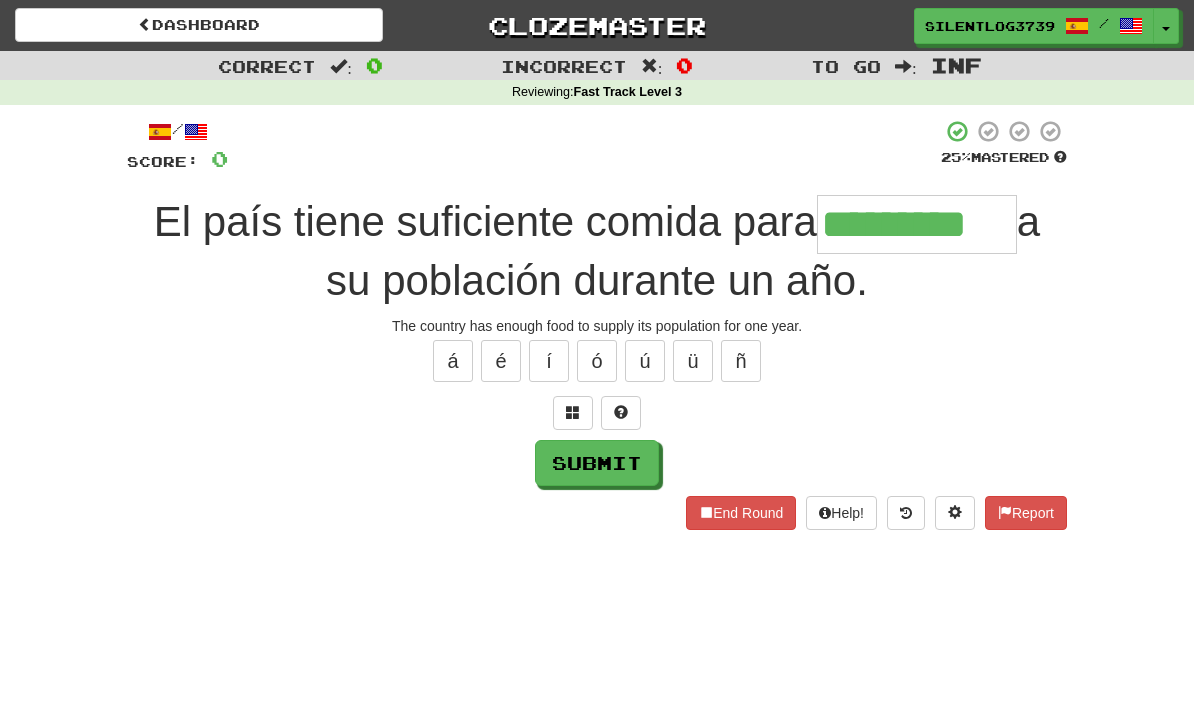 type on "*********" 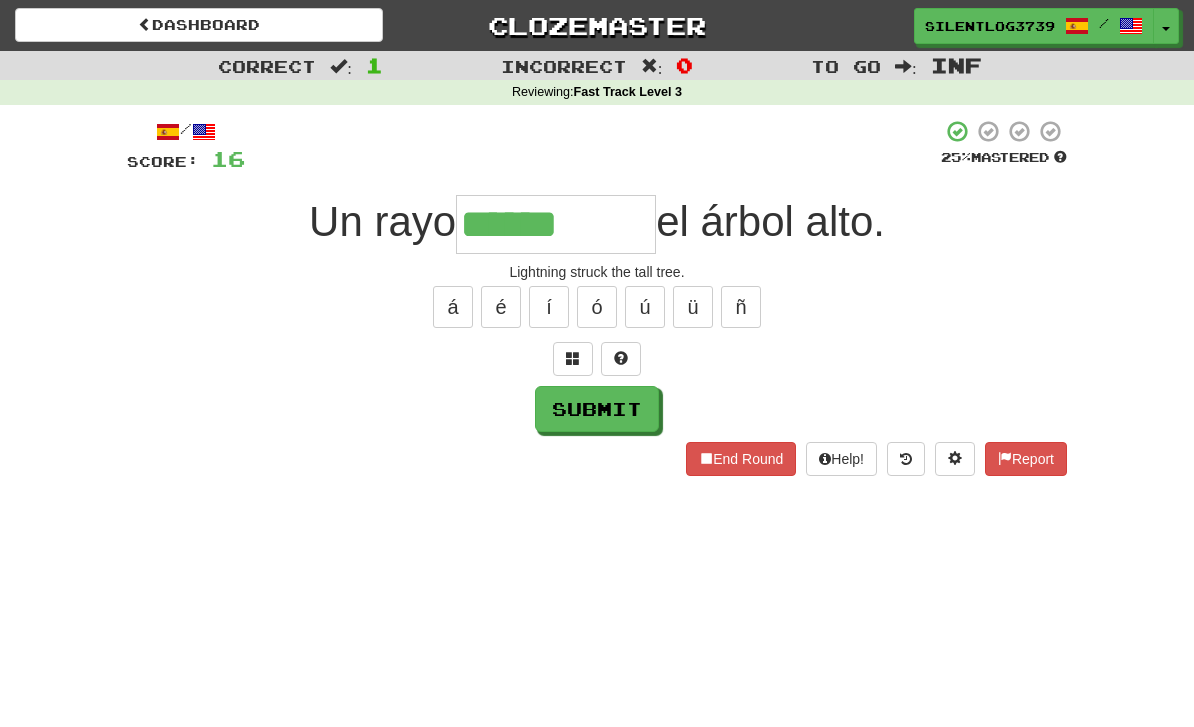 type on "******" 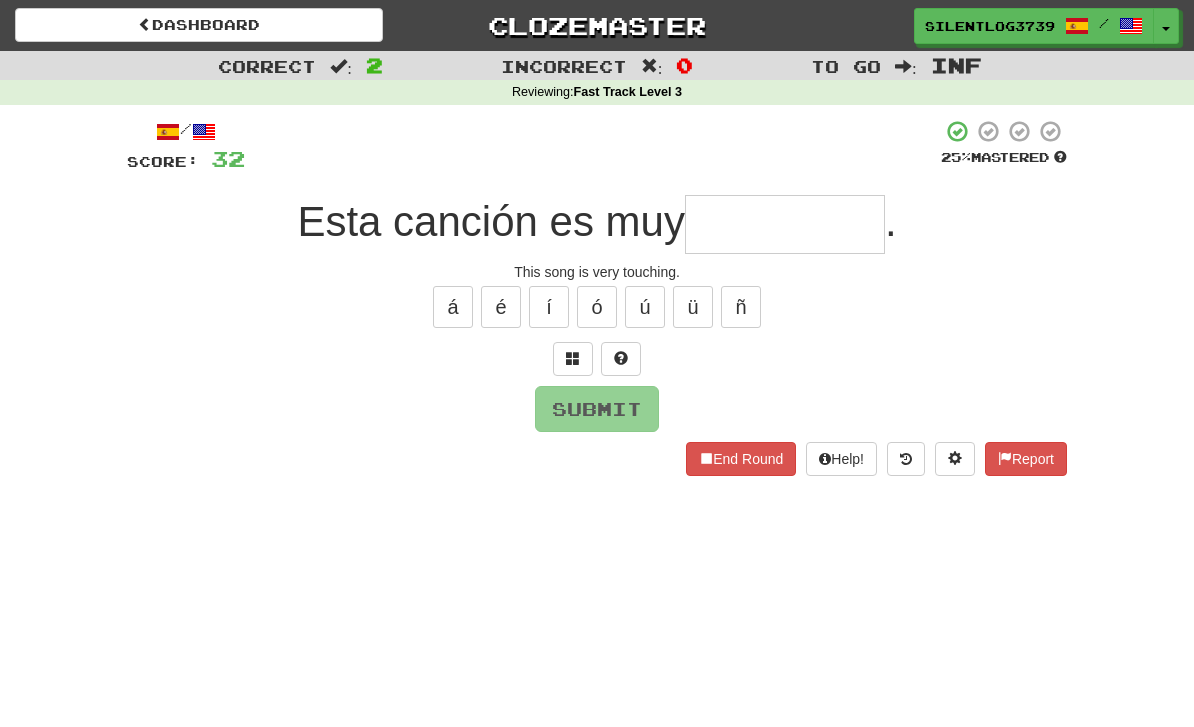 type on "*" 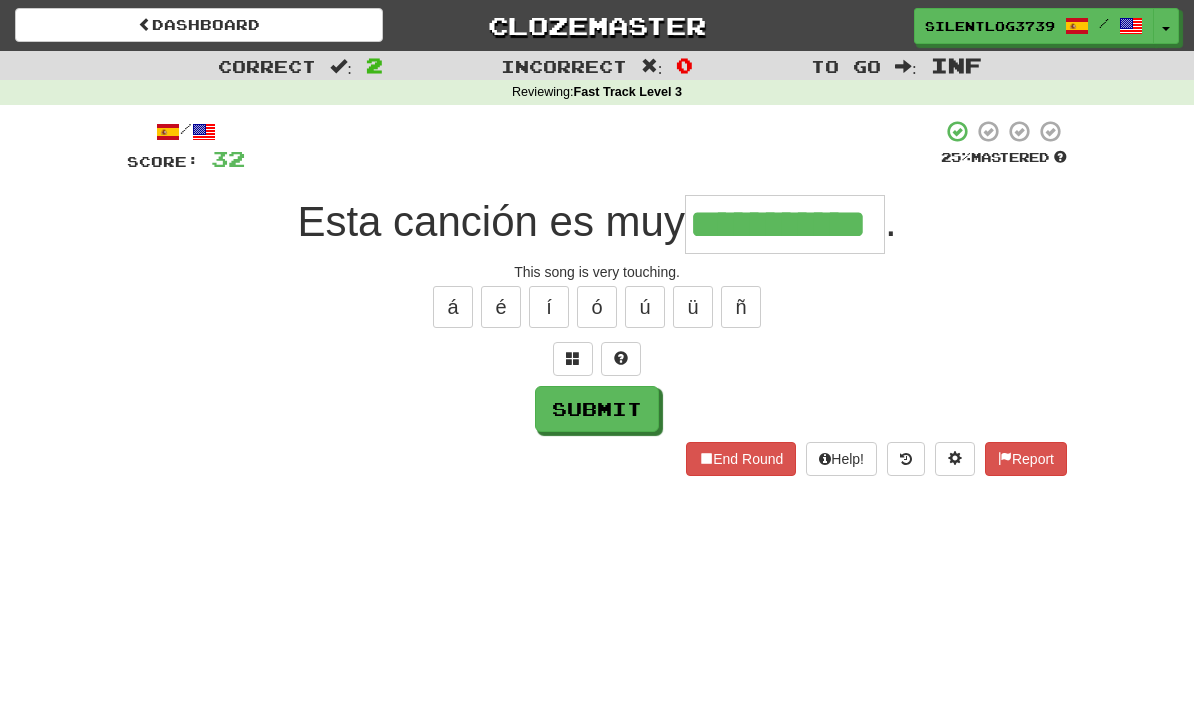 type on "**********" 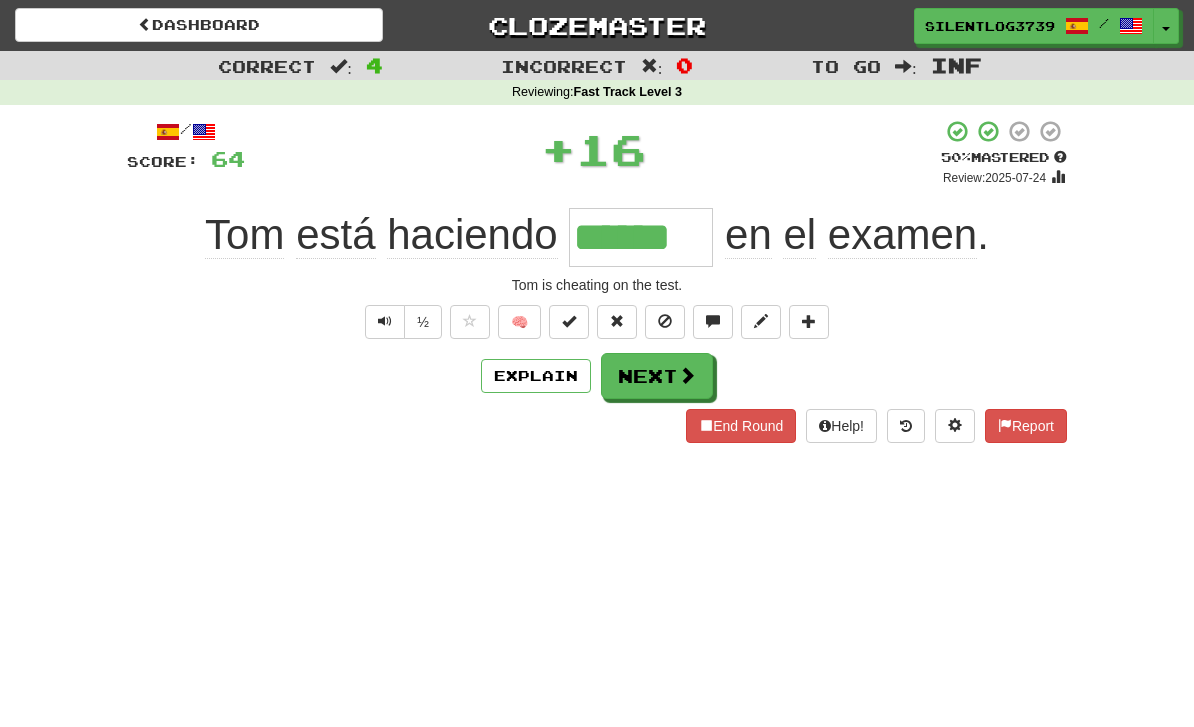 type on "******" 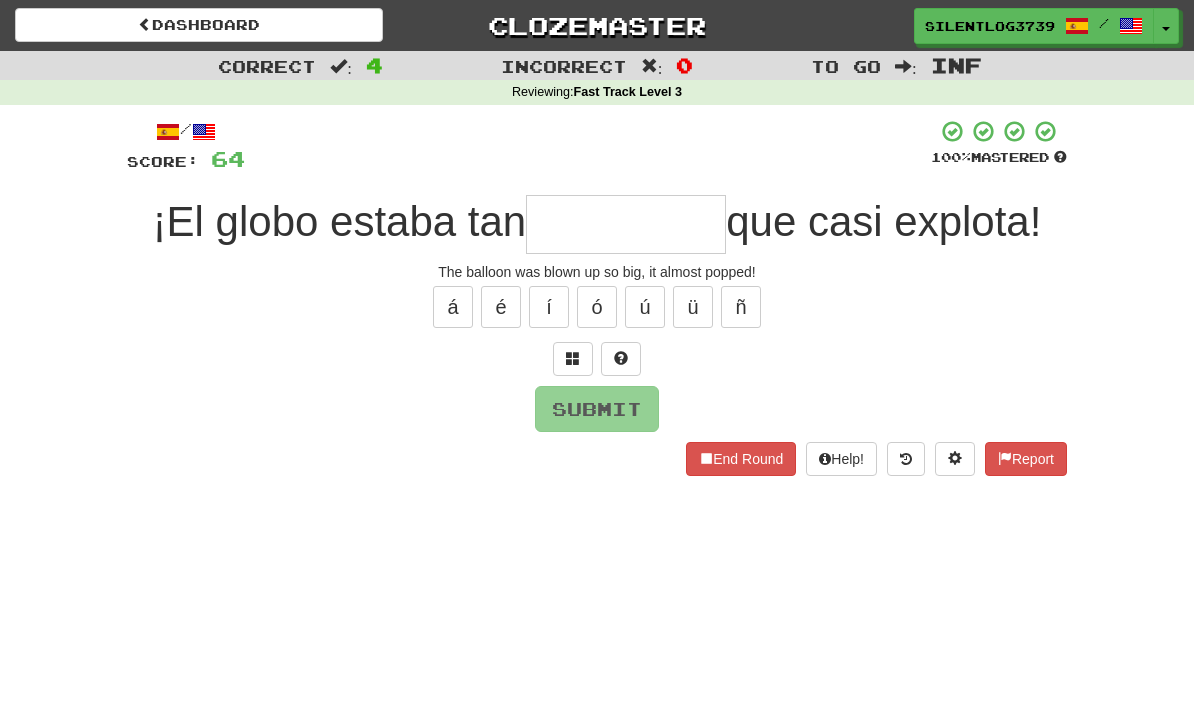 type on "*" 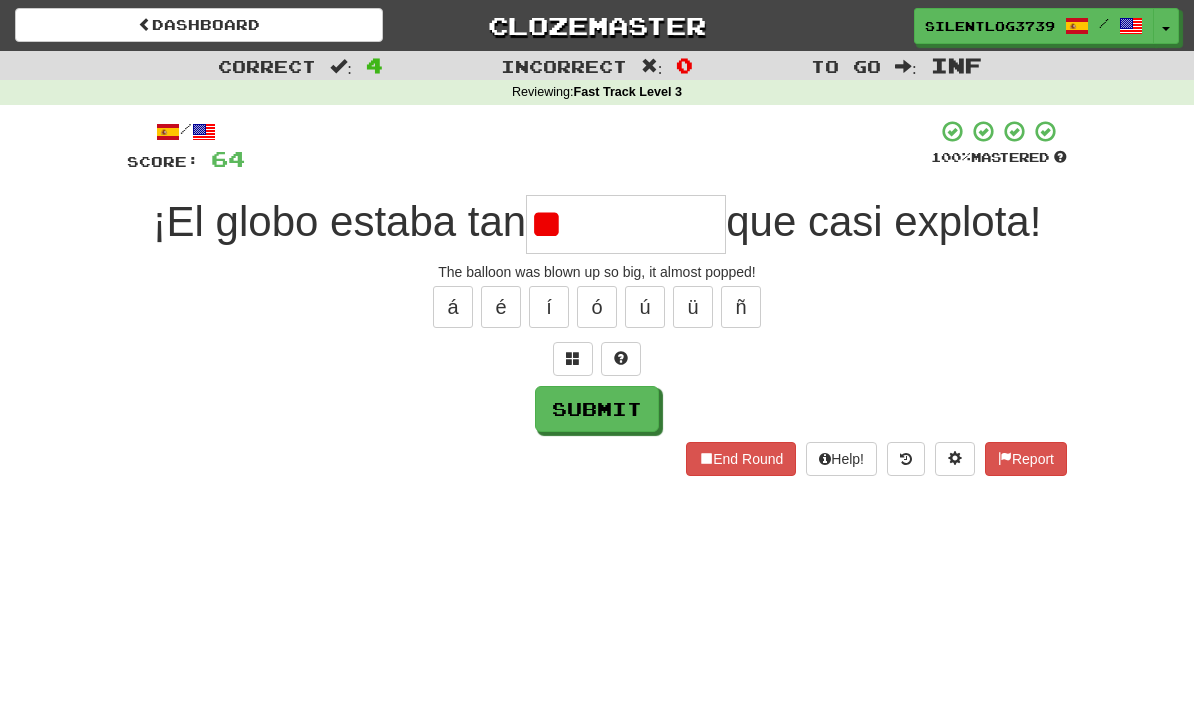 type on "*" 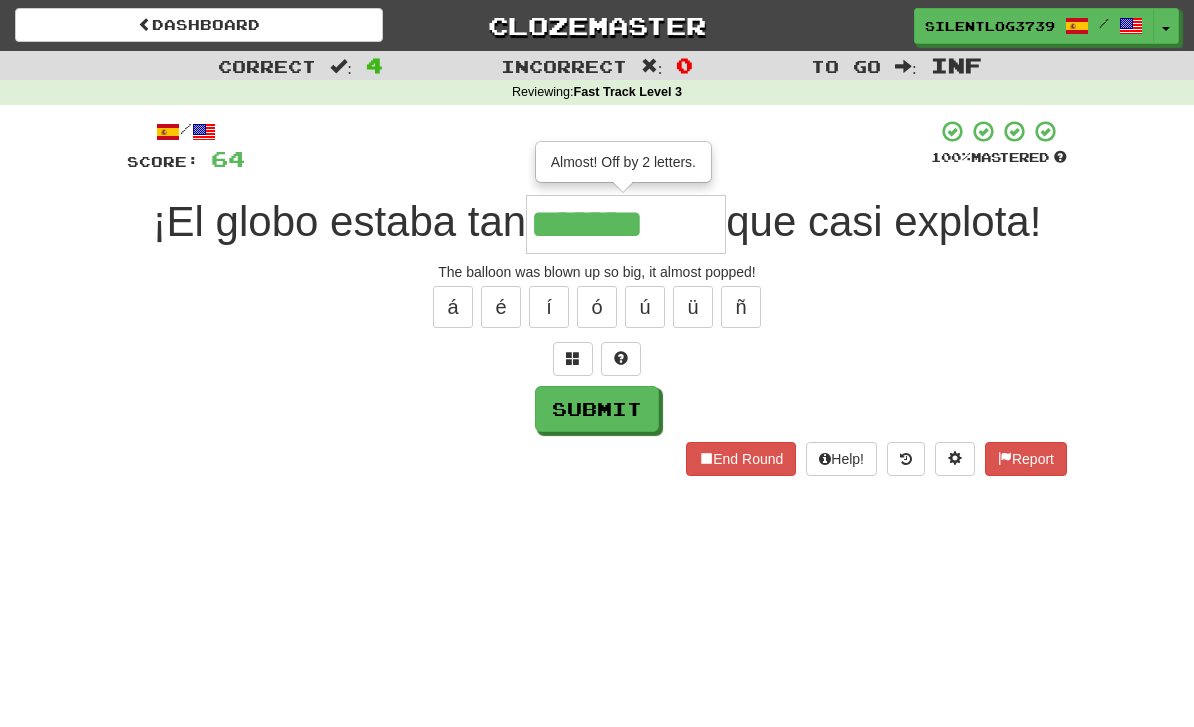 type on "*******" 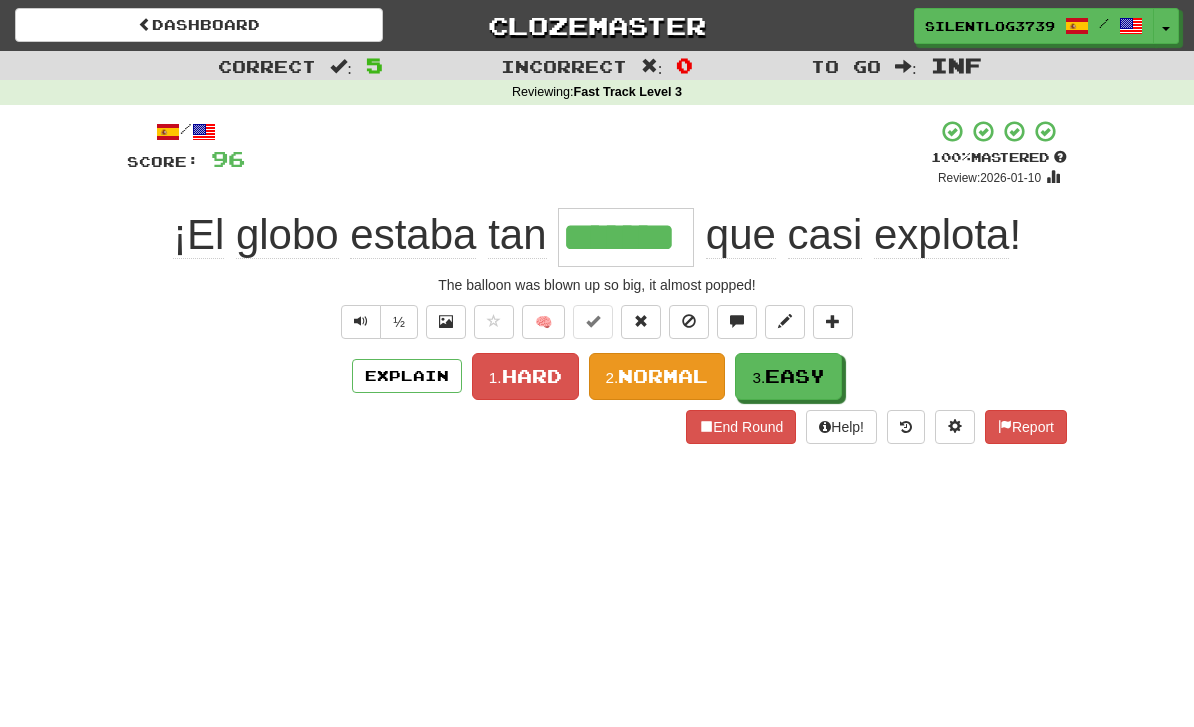 click on "Normal" at bounding box center (663, 376) 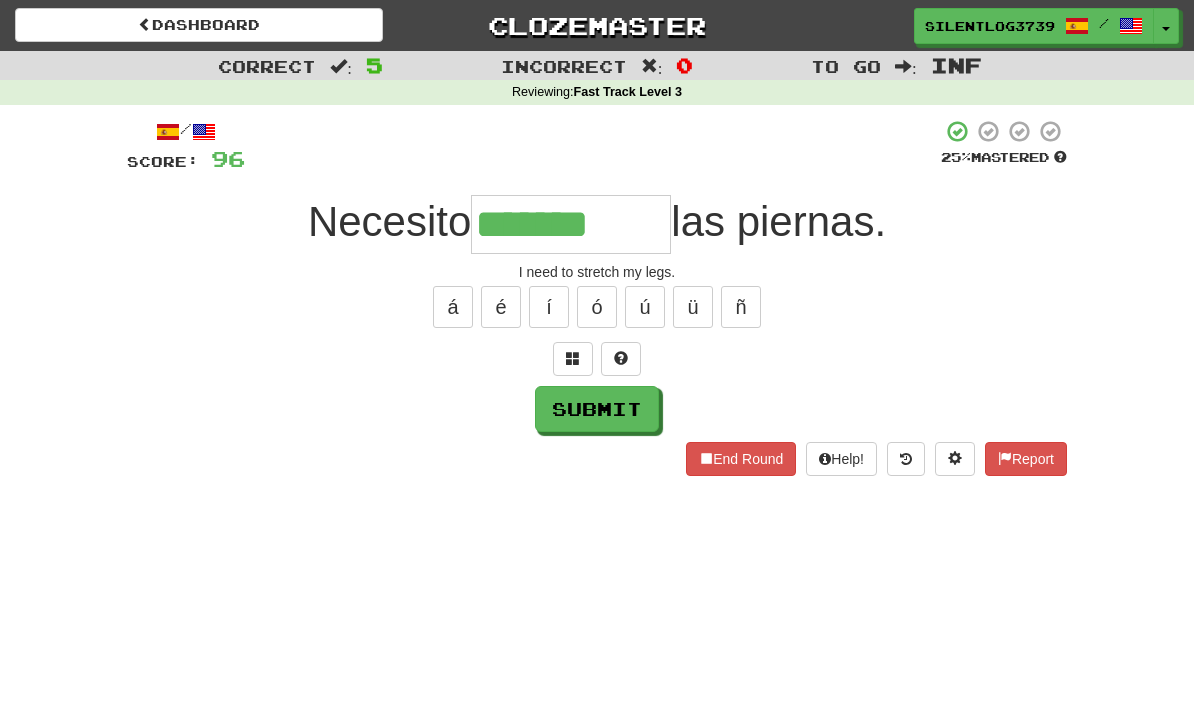 type on "*******" 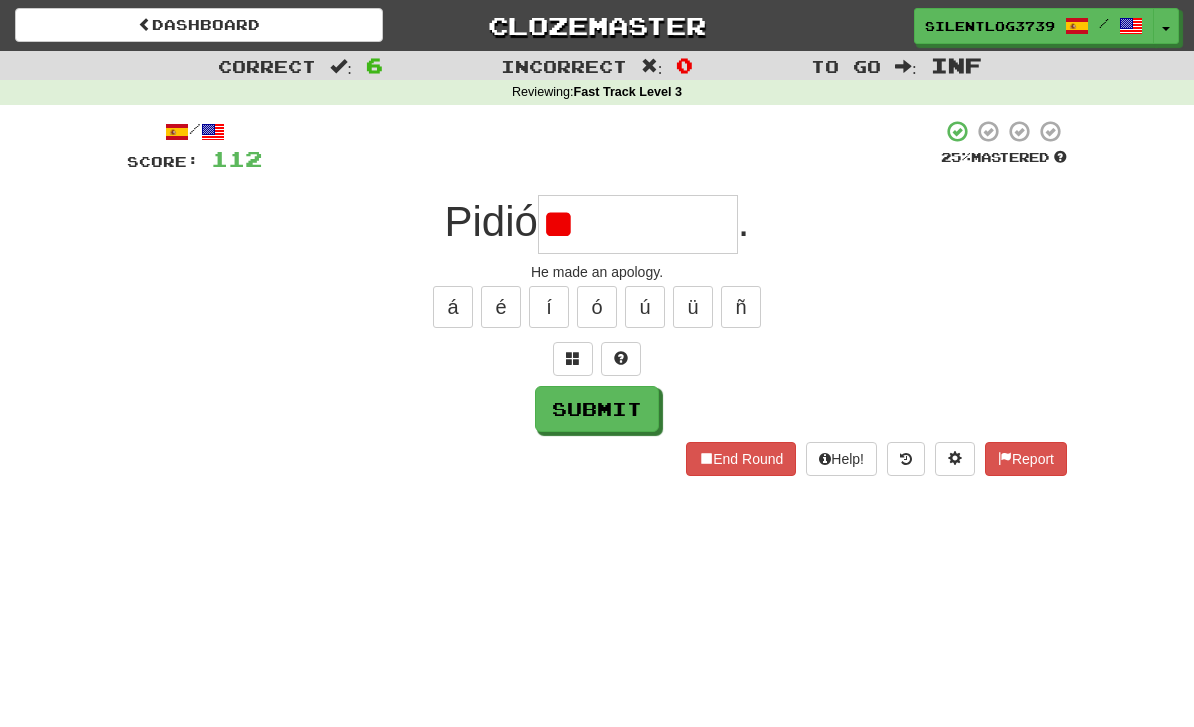 type on "*" 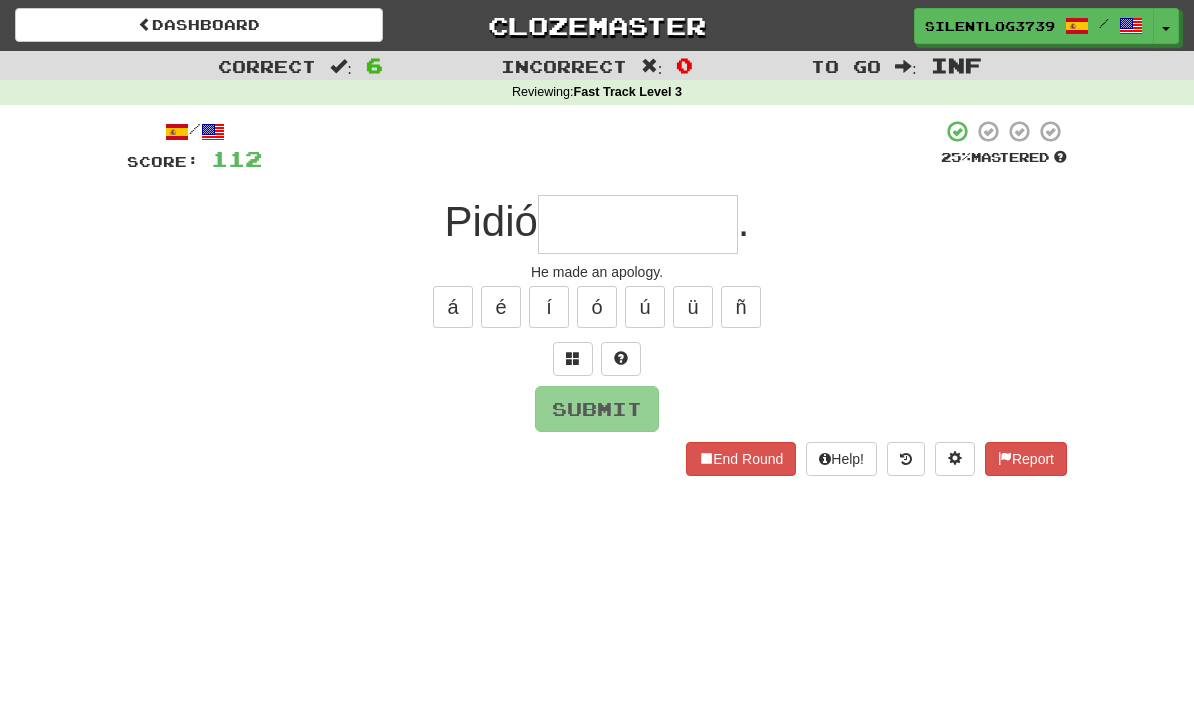 type on "*" 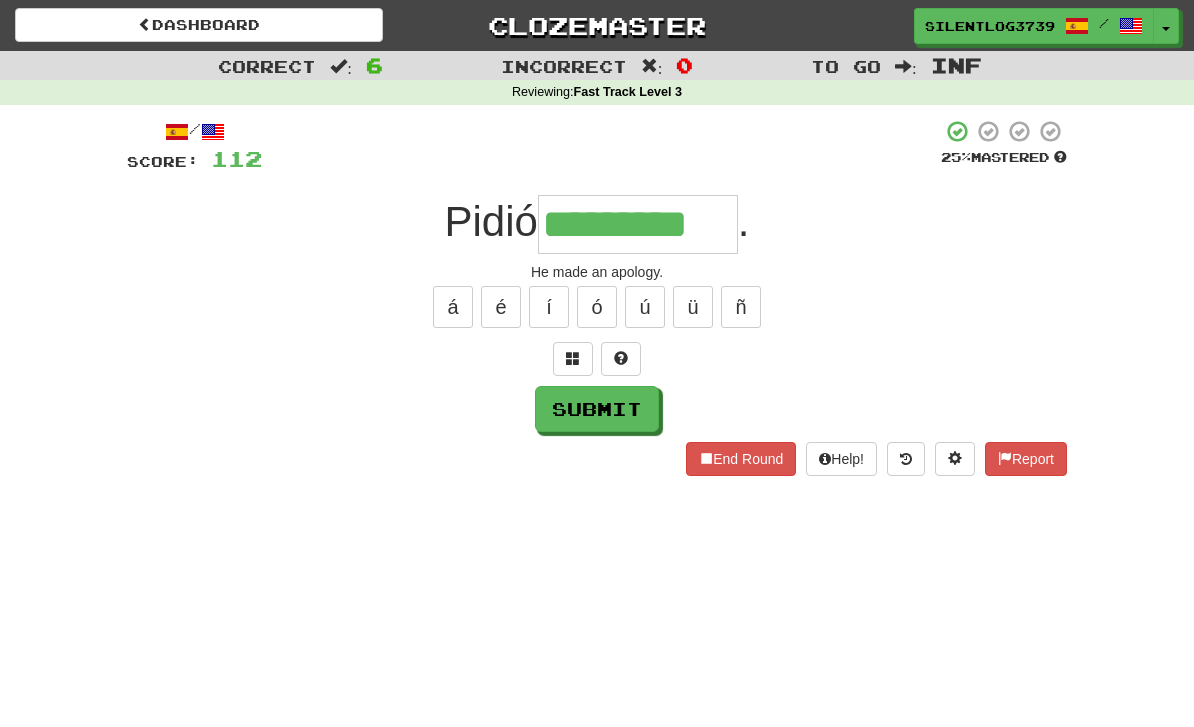 type on "*********" 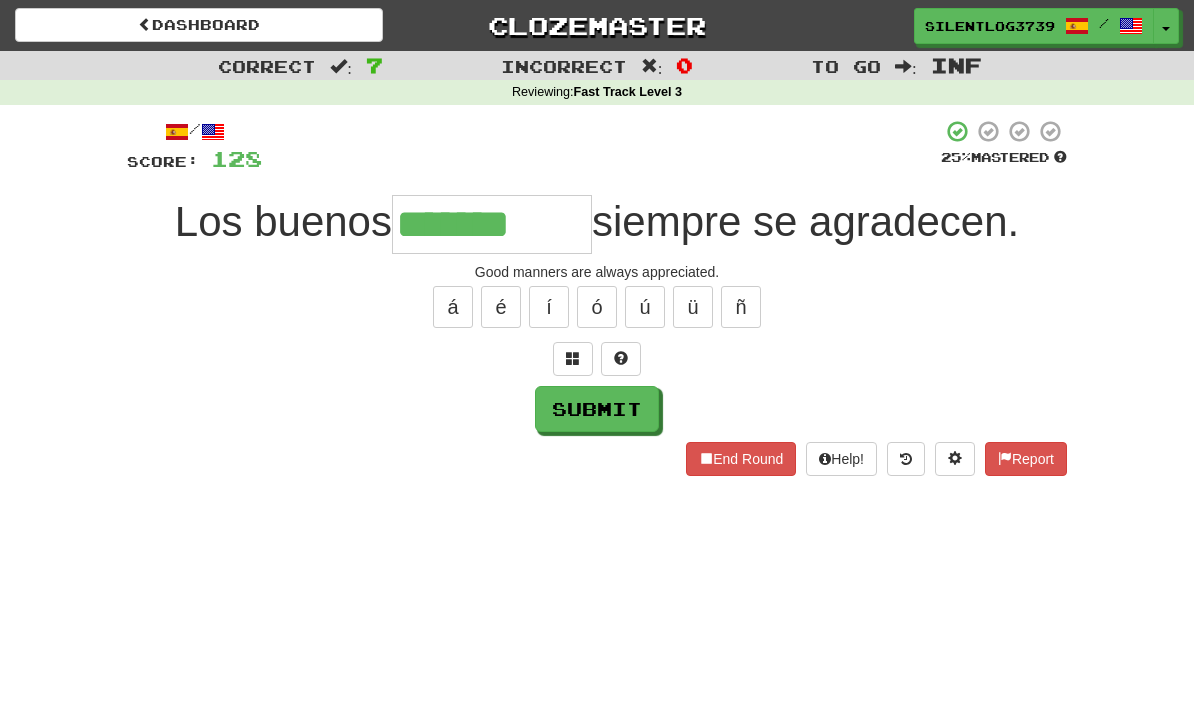 type on "*******" 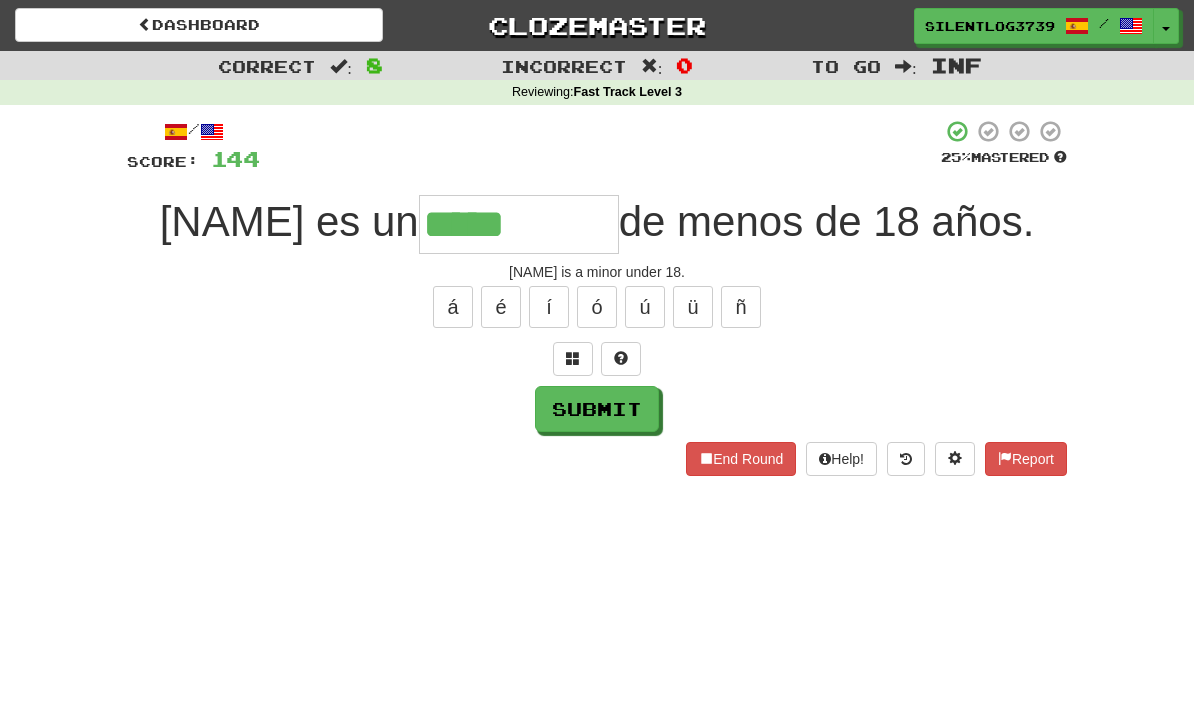 type on "*****" 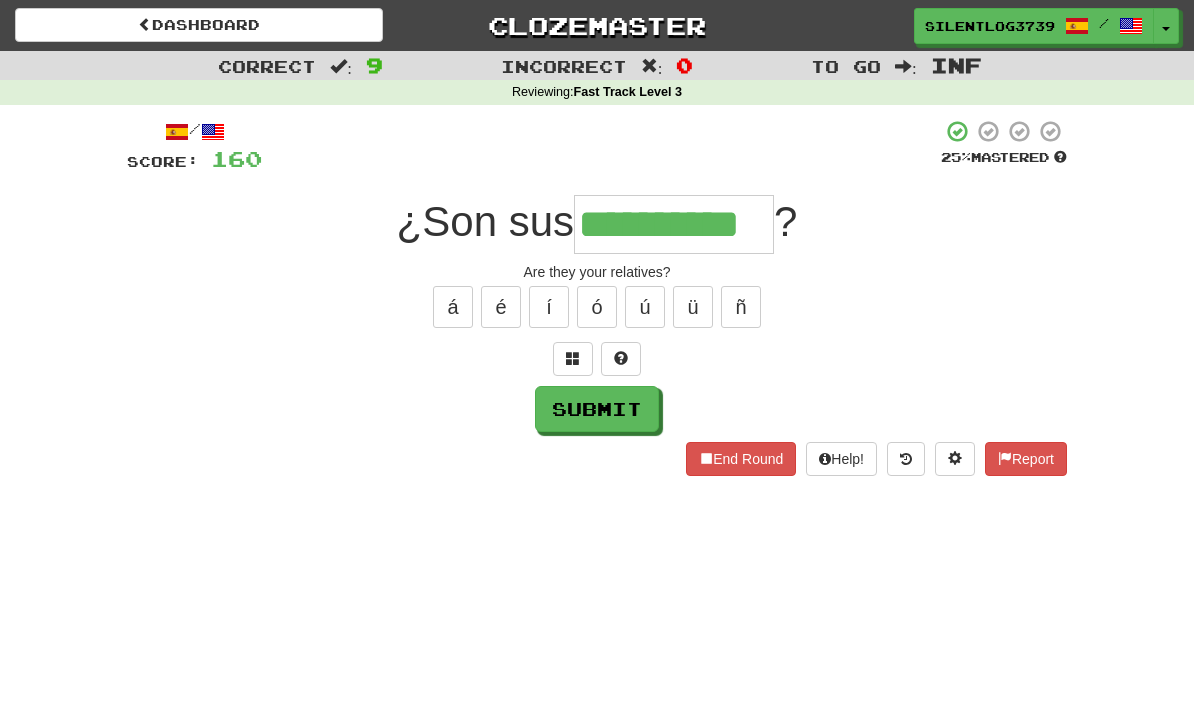 type on "**********" 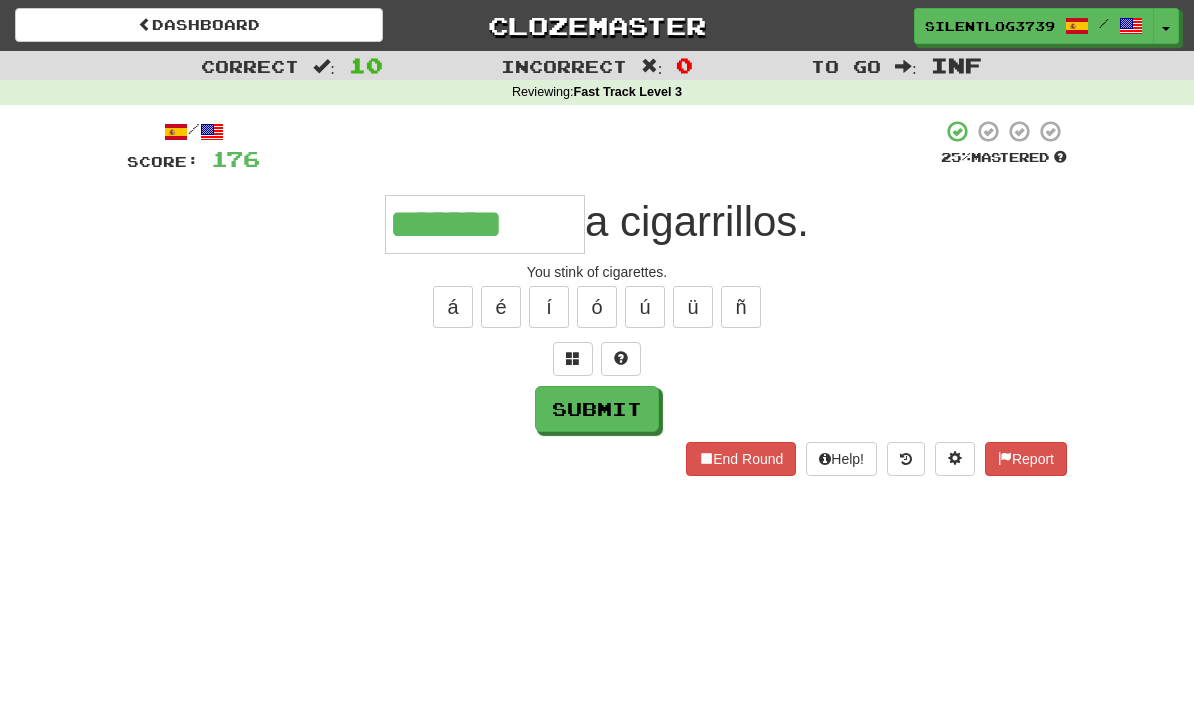 type on "*******" 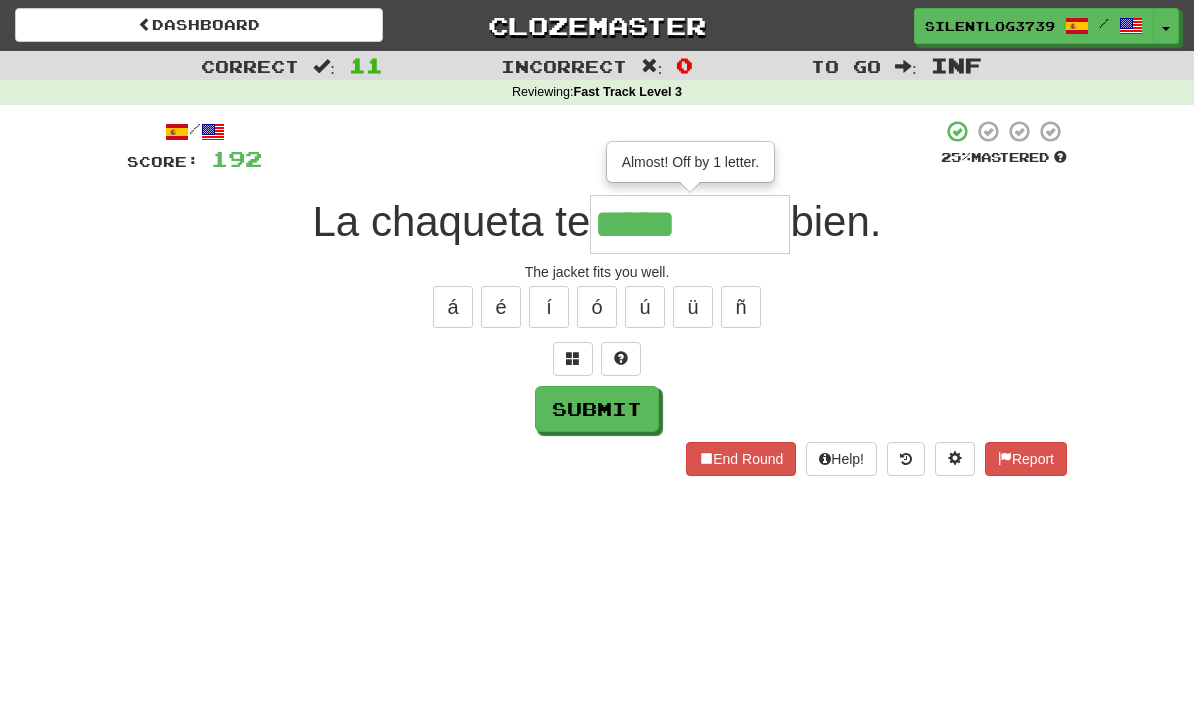 type on "*****" 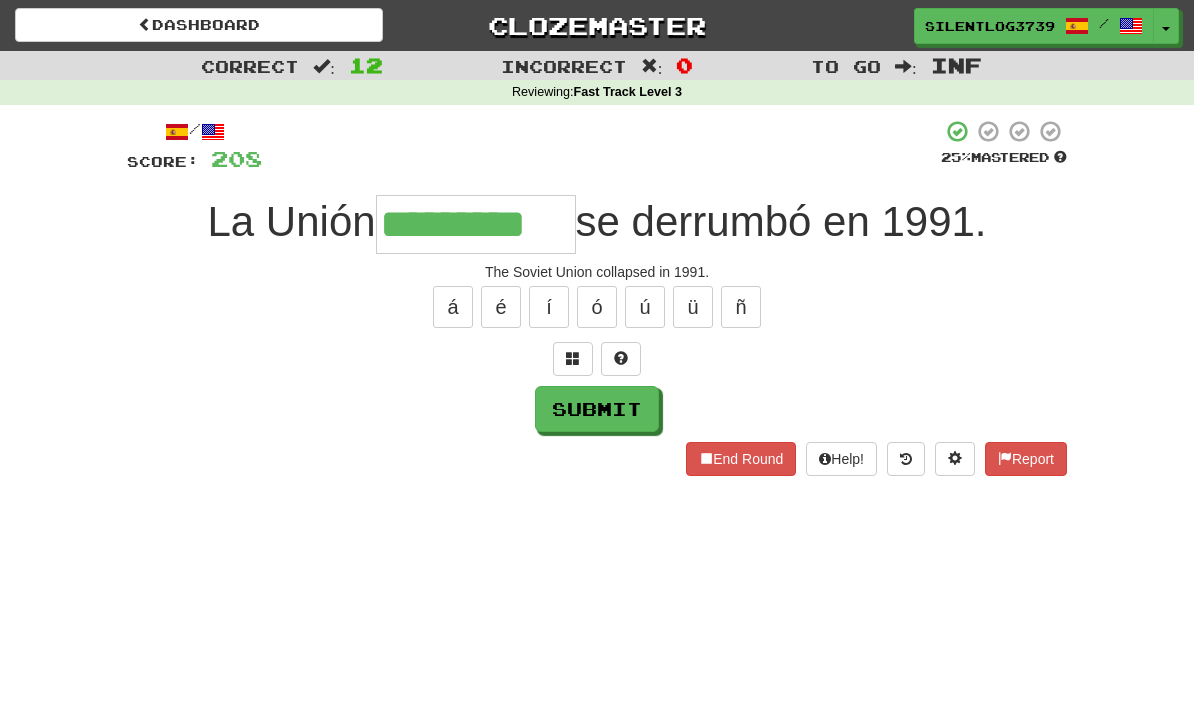 type on "*********" 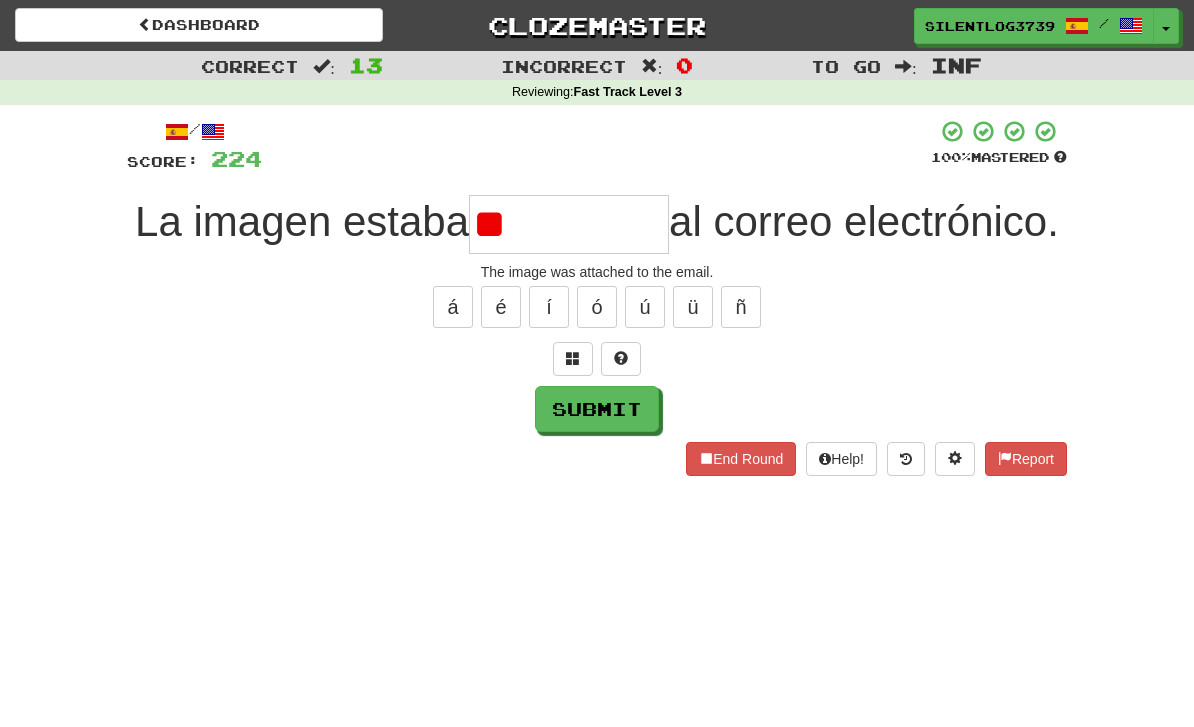 type on "*" 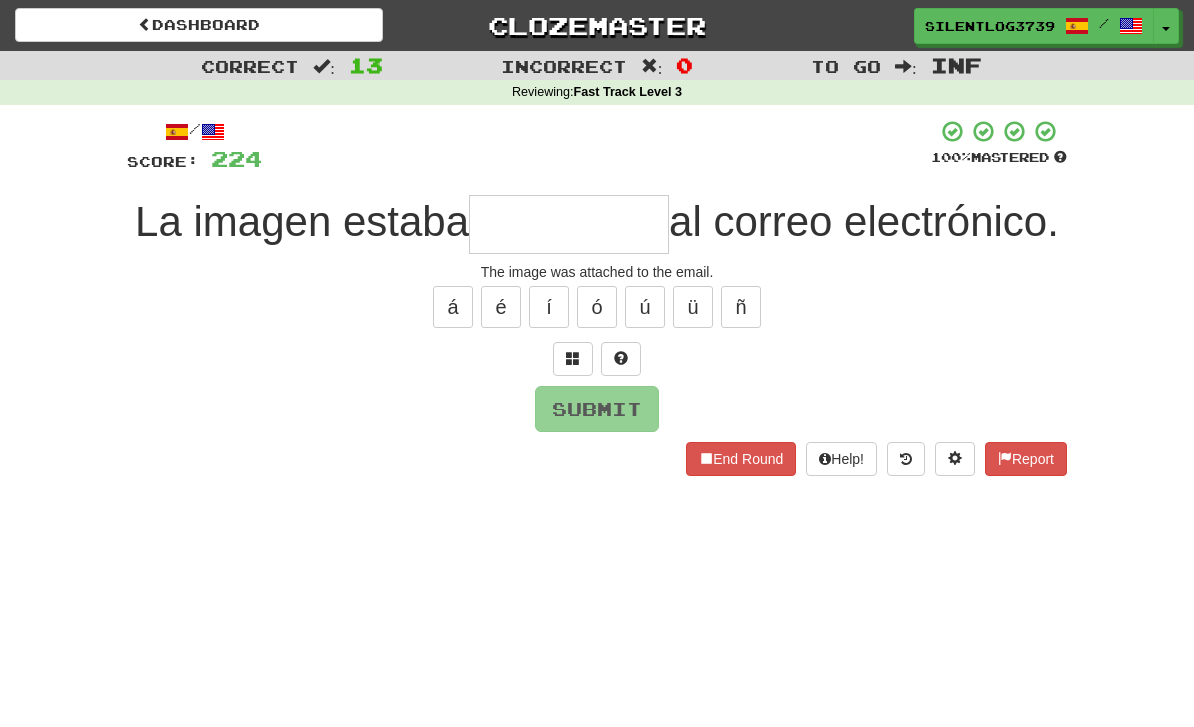 type on "*" 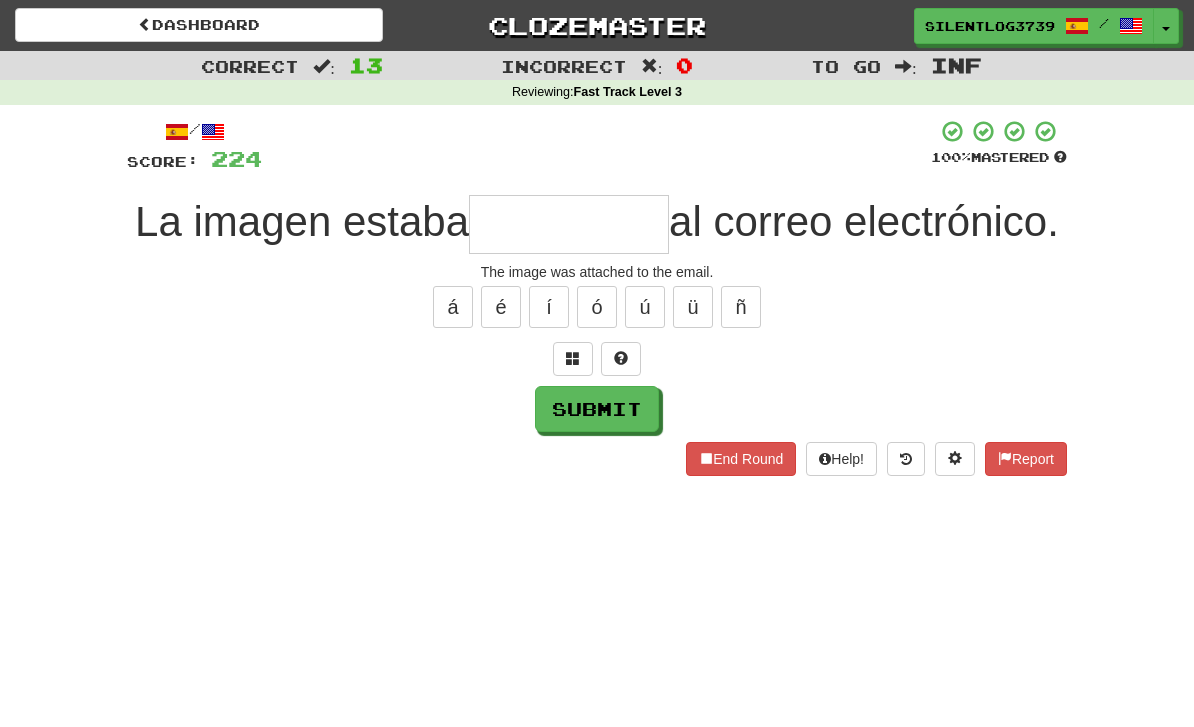type on "*" 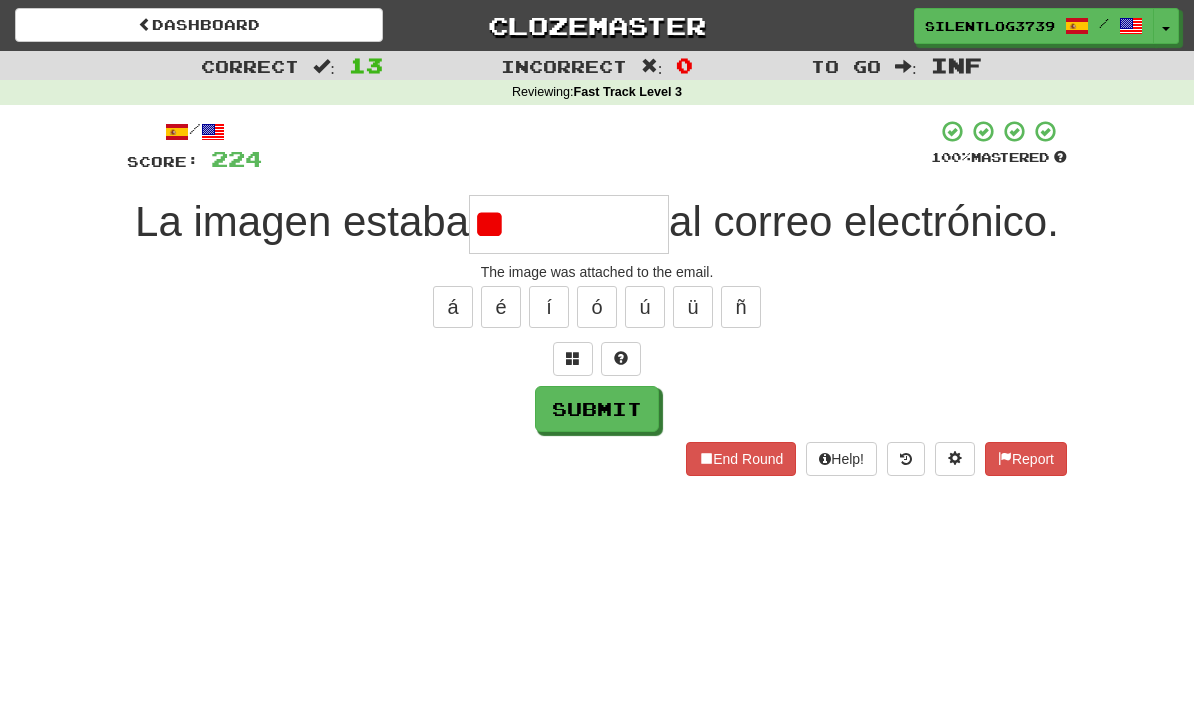 type on "*" 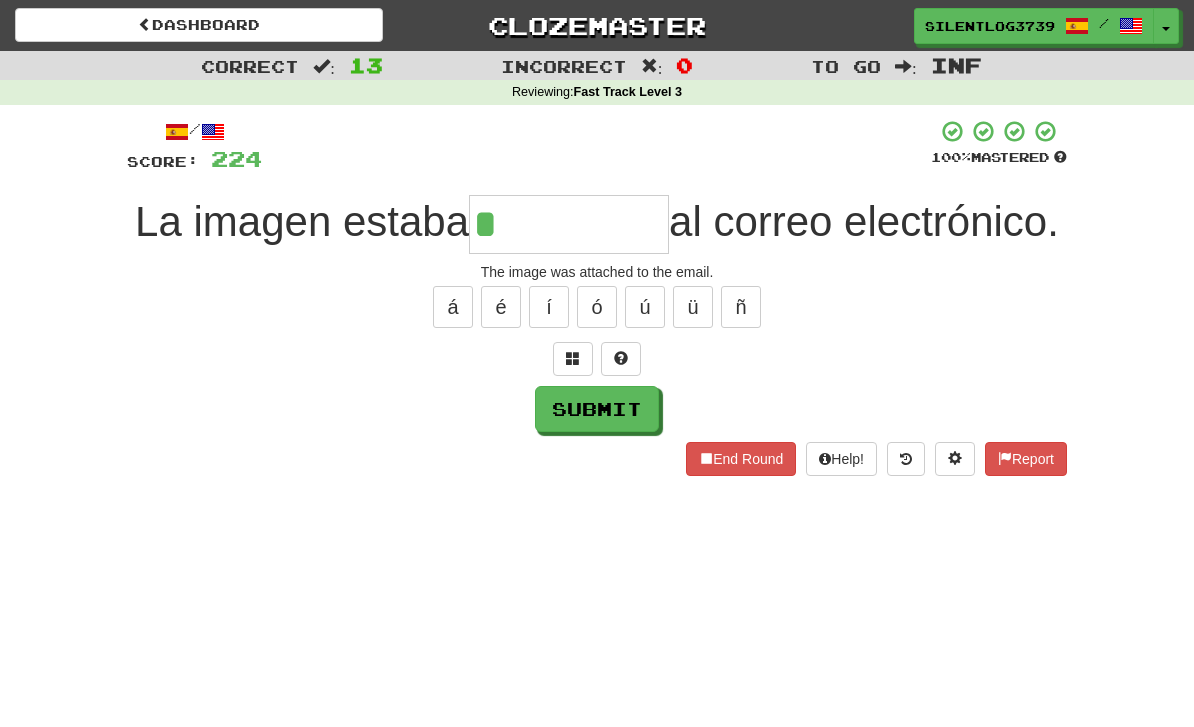 type on "*******" 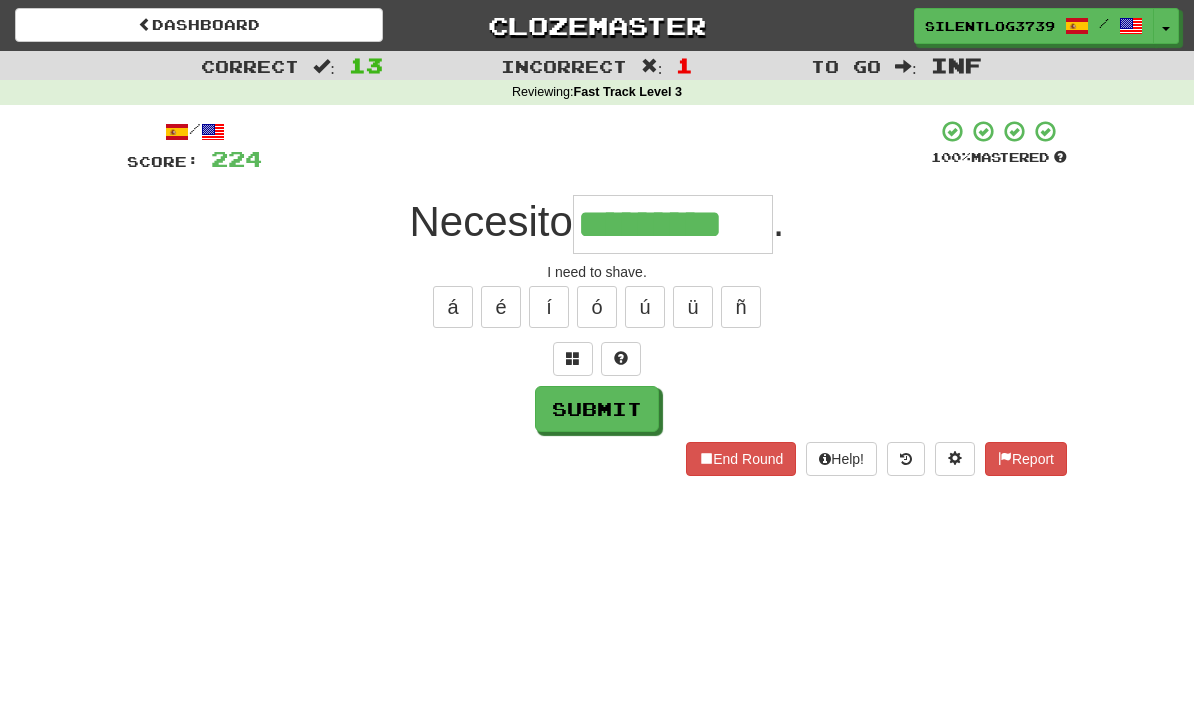 type on "*********" 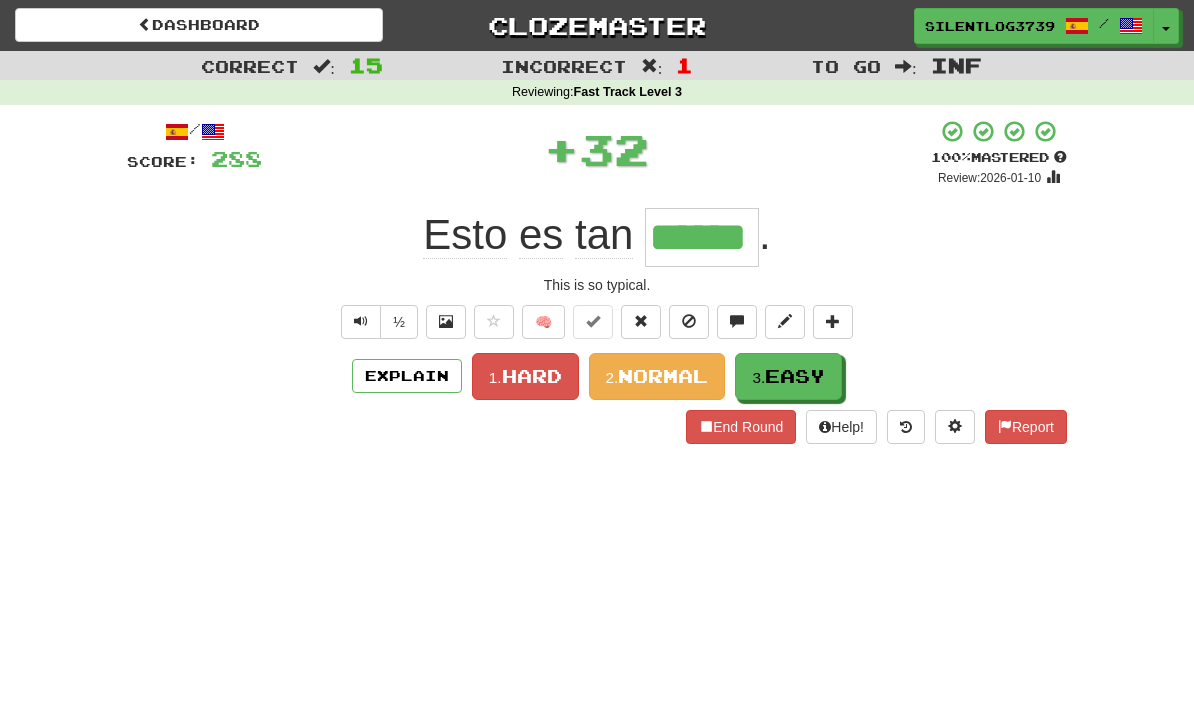 type on "******" 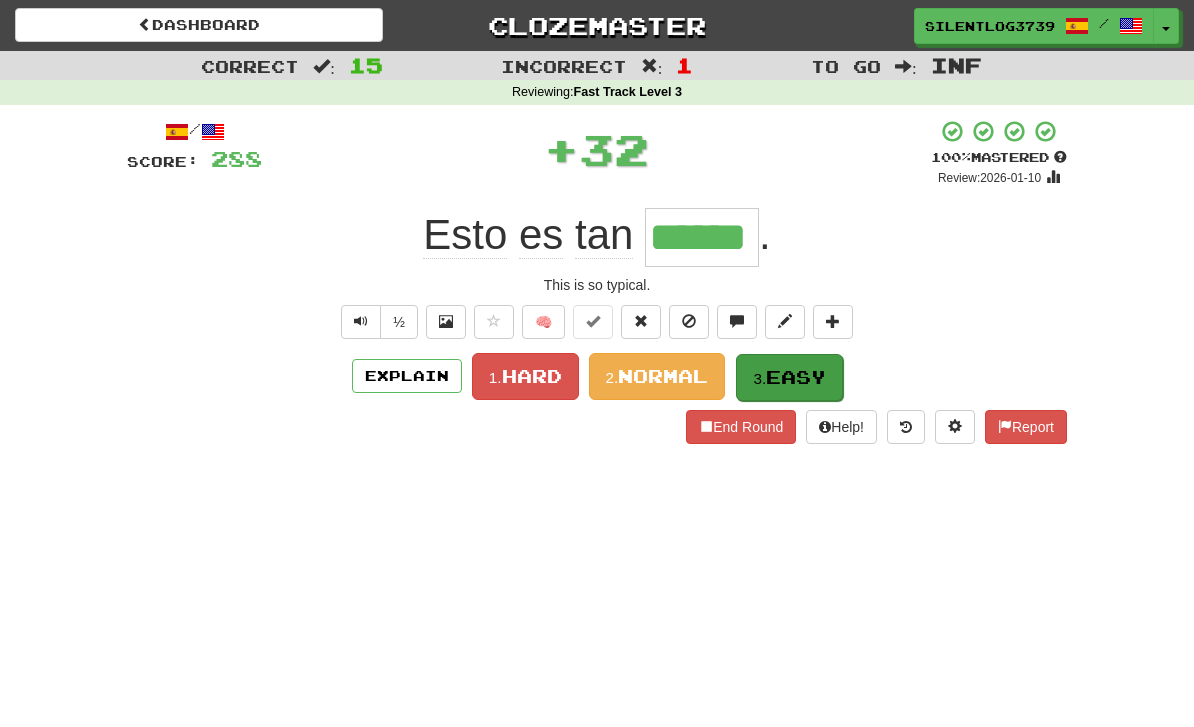 click on "3.  Easy" at bounding box center [789, 377] 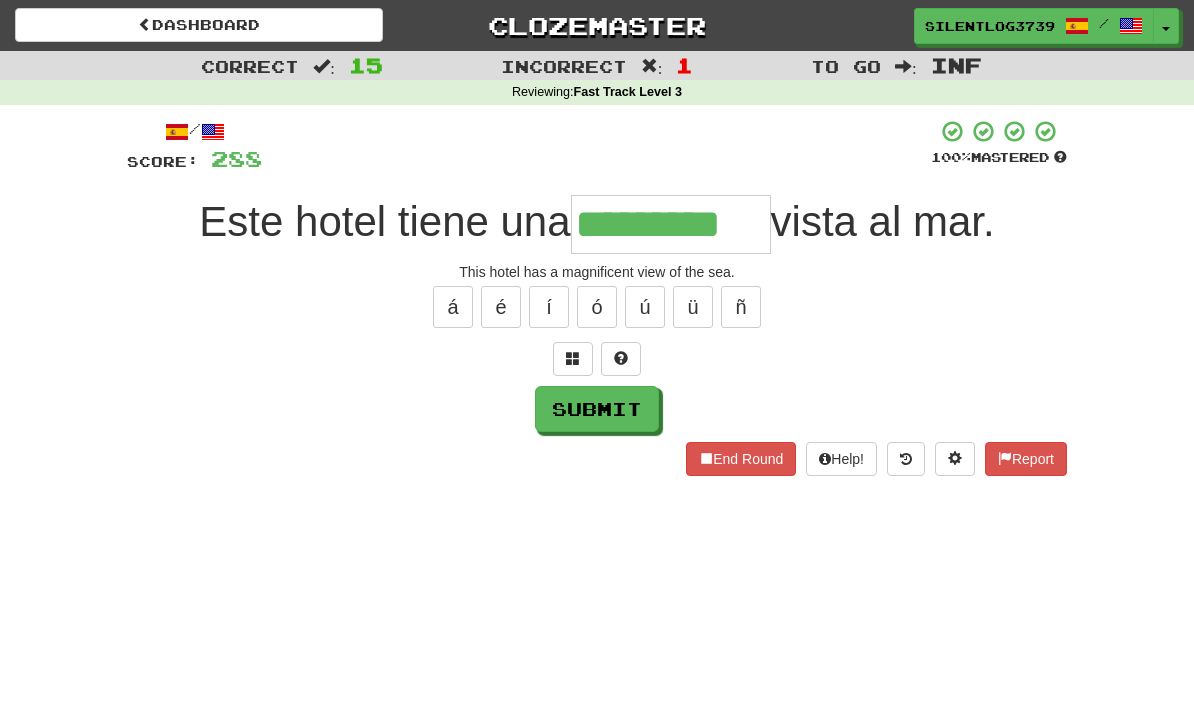 type on "*********" 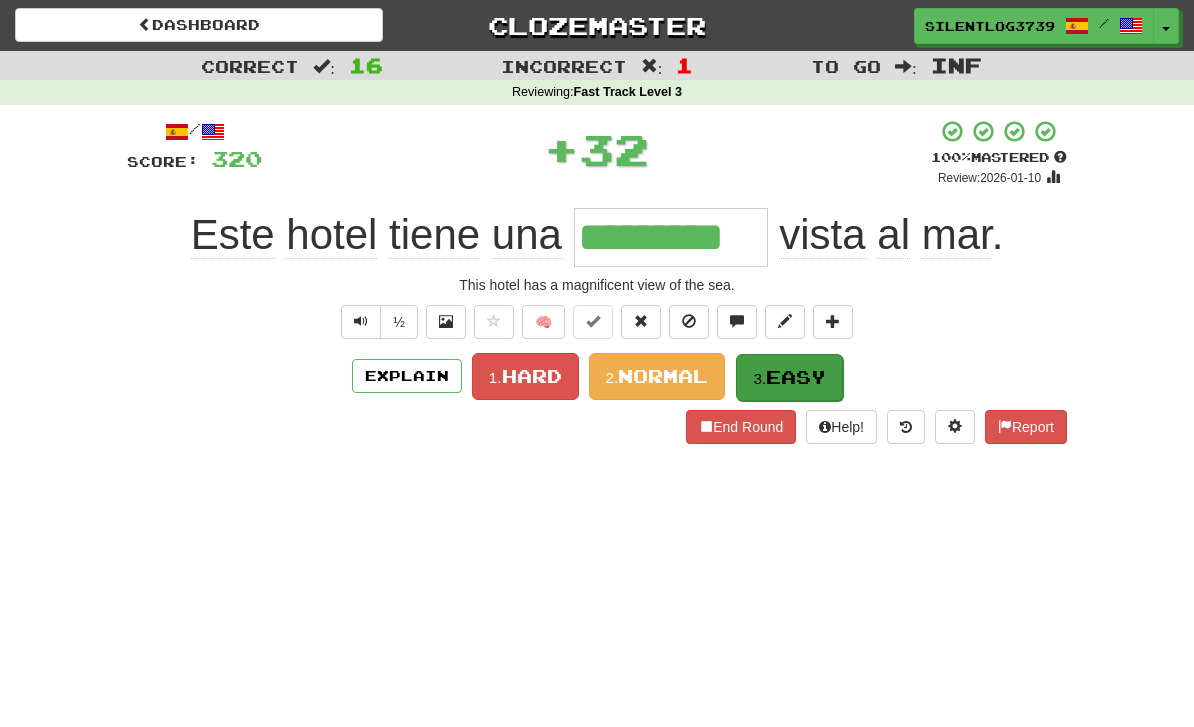 click on "Easy" at bounding box center [796, 377] 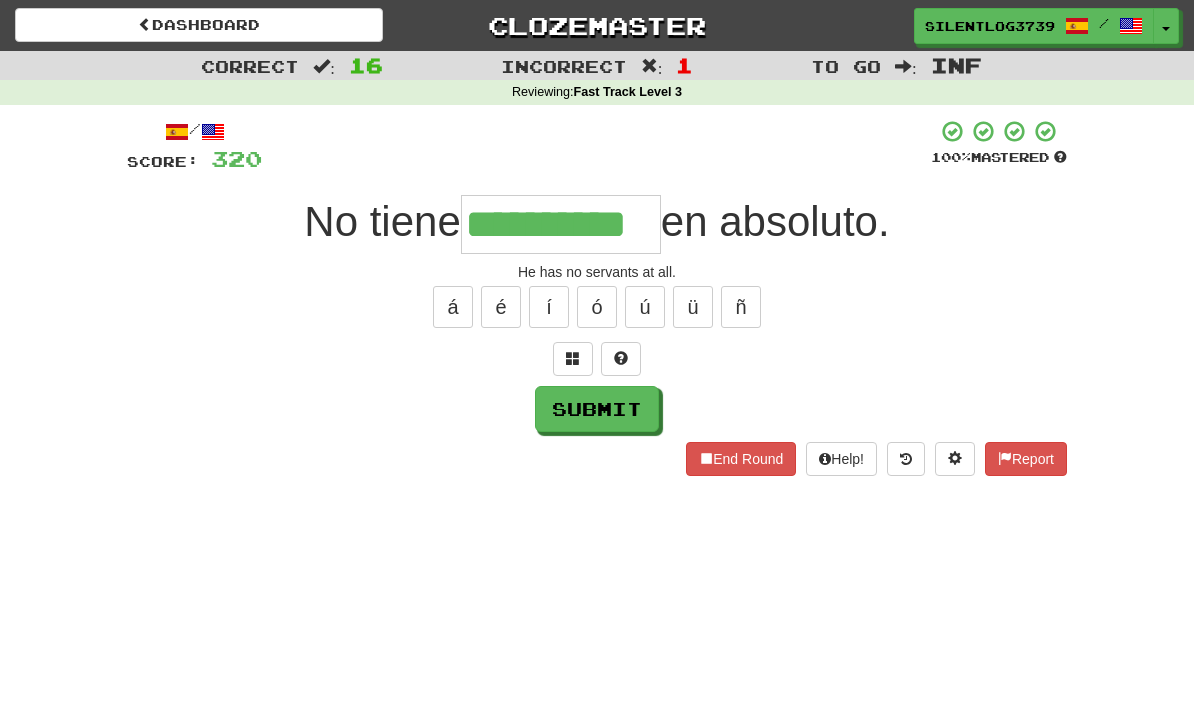 type on "**********" 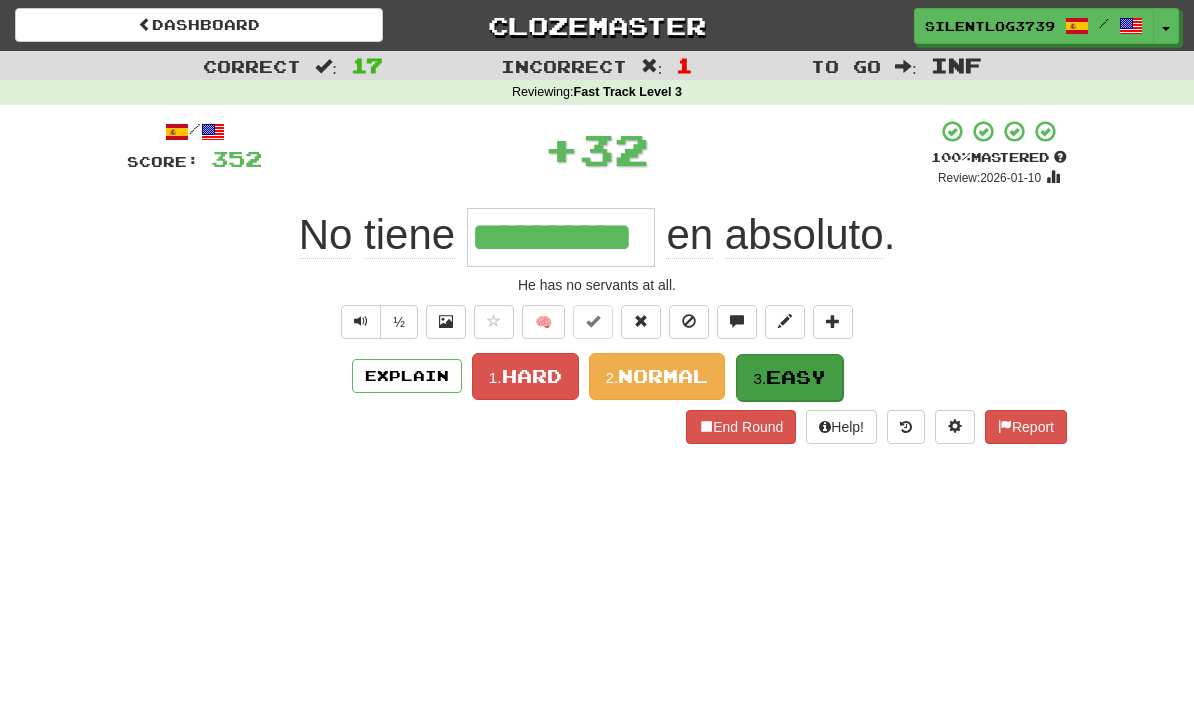 click on "3.  Easy" at bounding box center [789, 377] 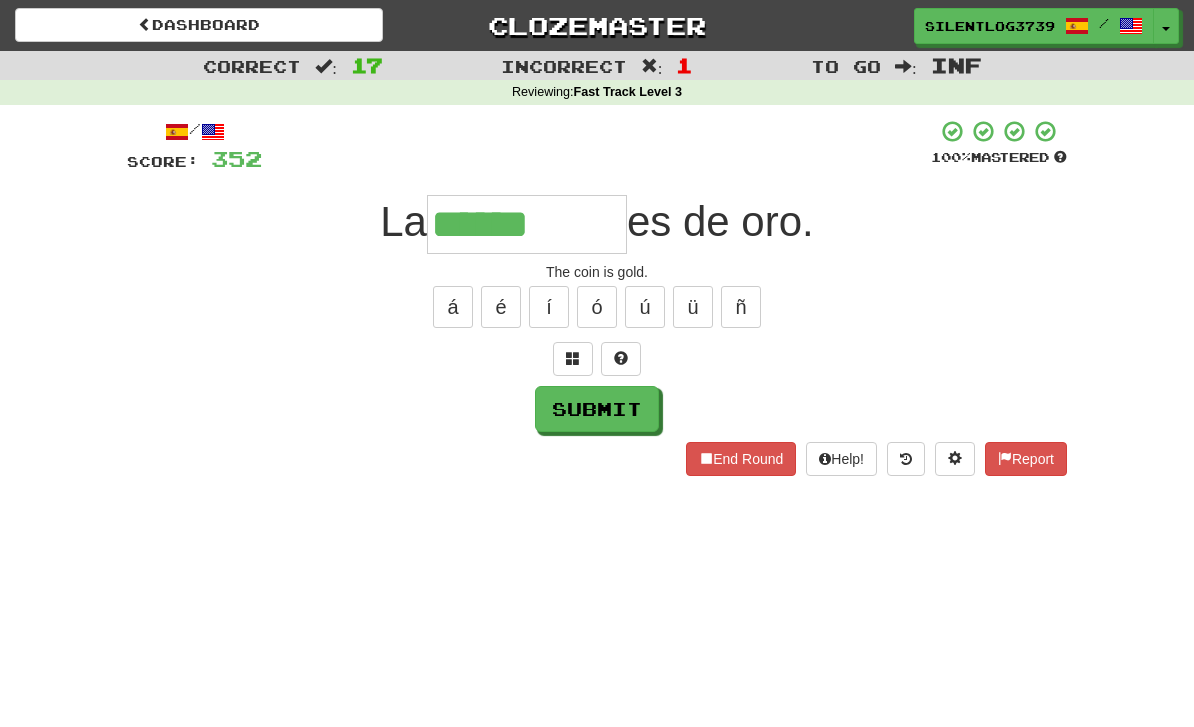 type on "******" 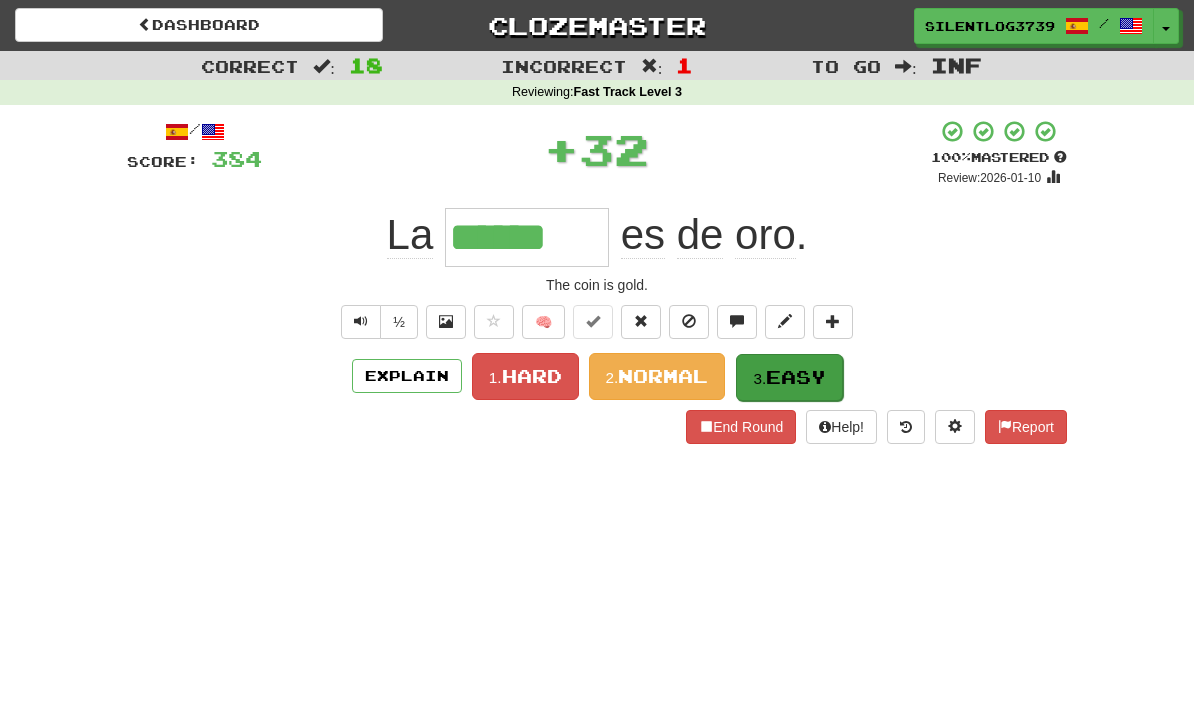 click on "Easy" at bounding box center (796, 377) 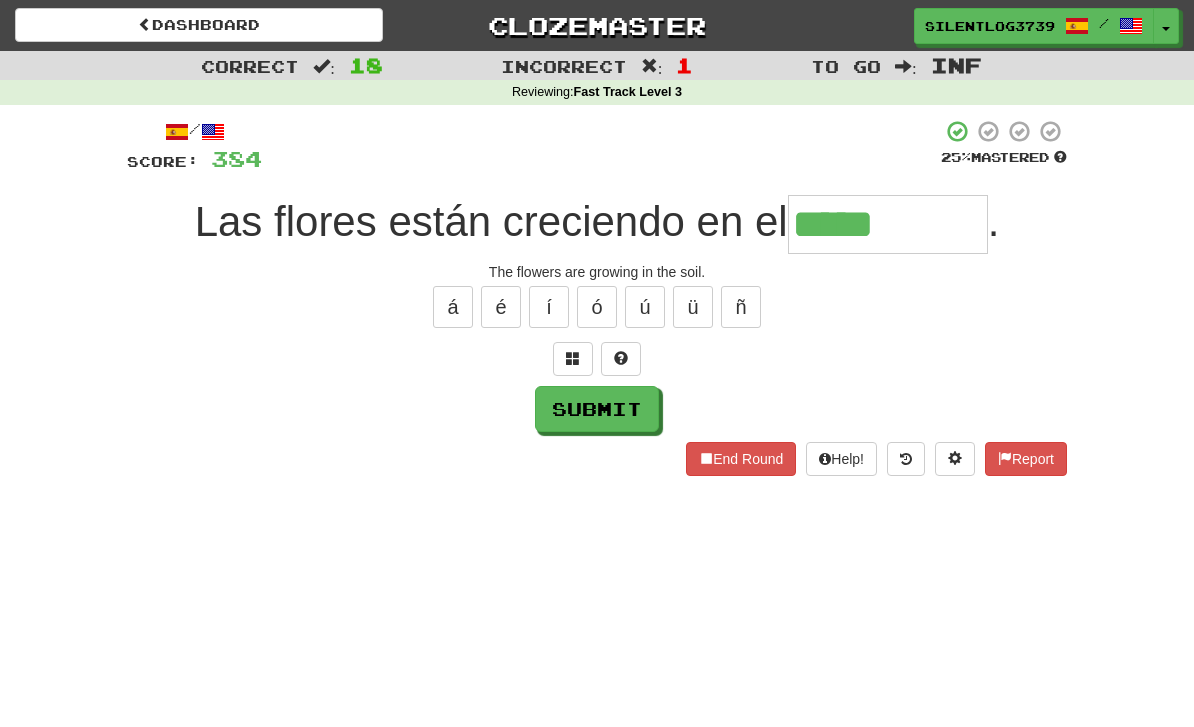 type on "*****" 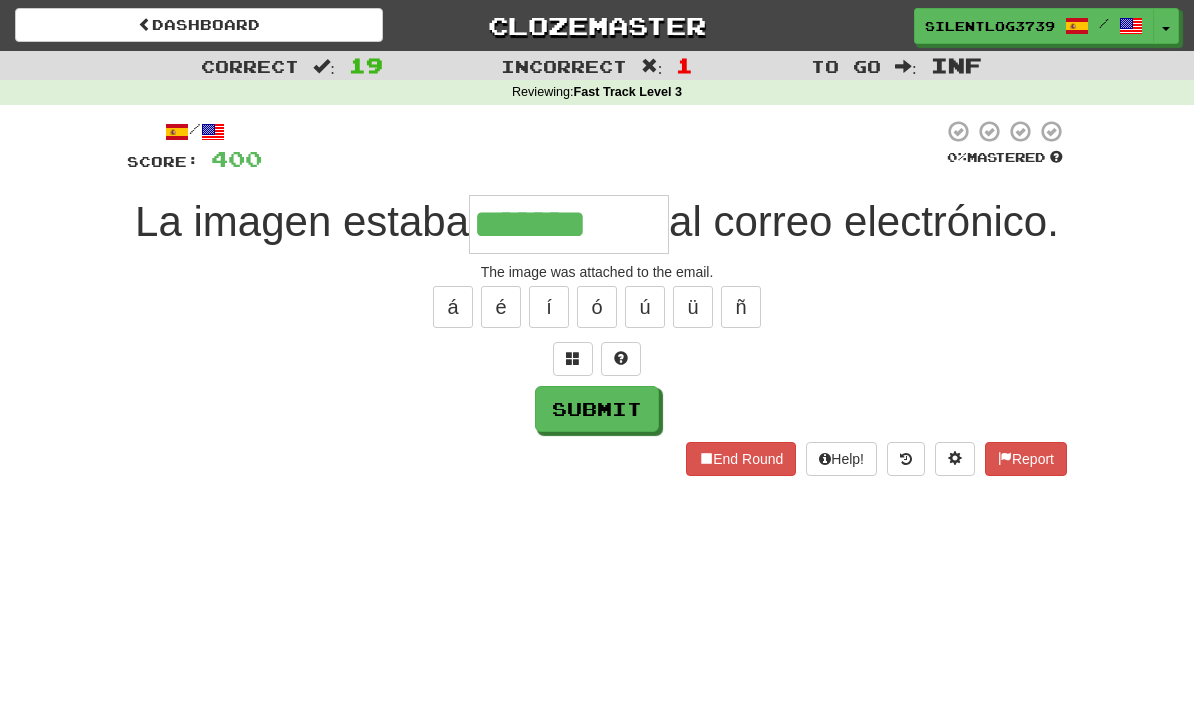 type on "*******" 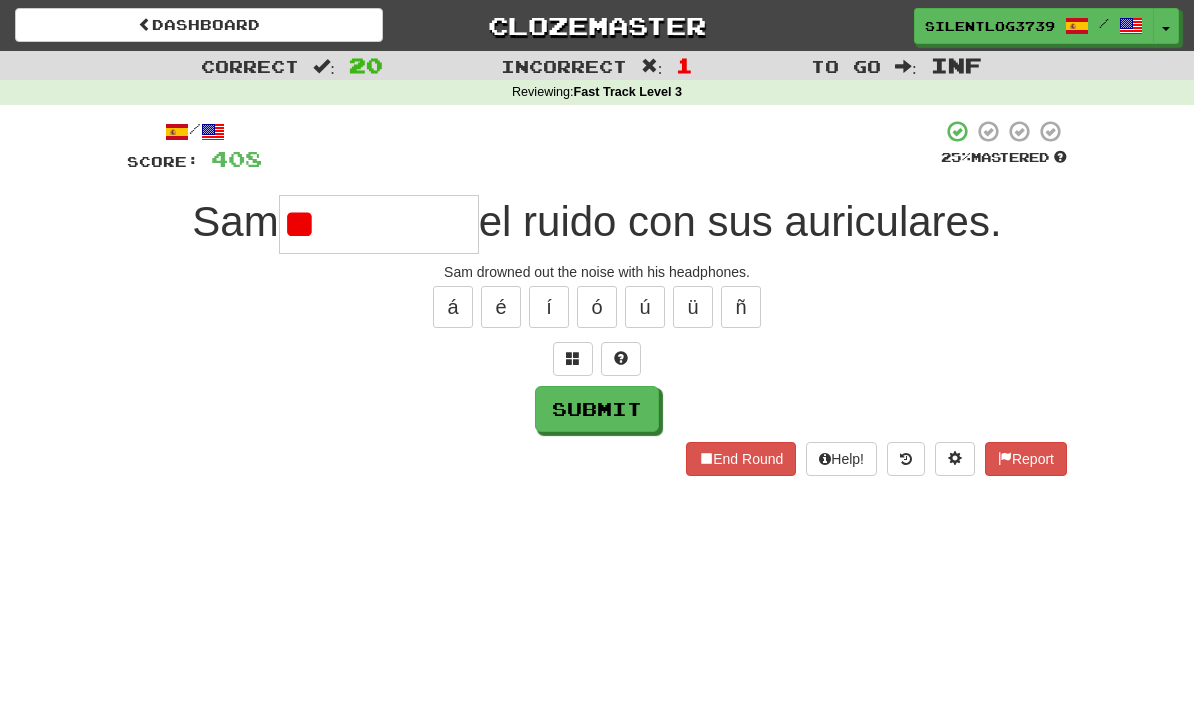 type on "*" 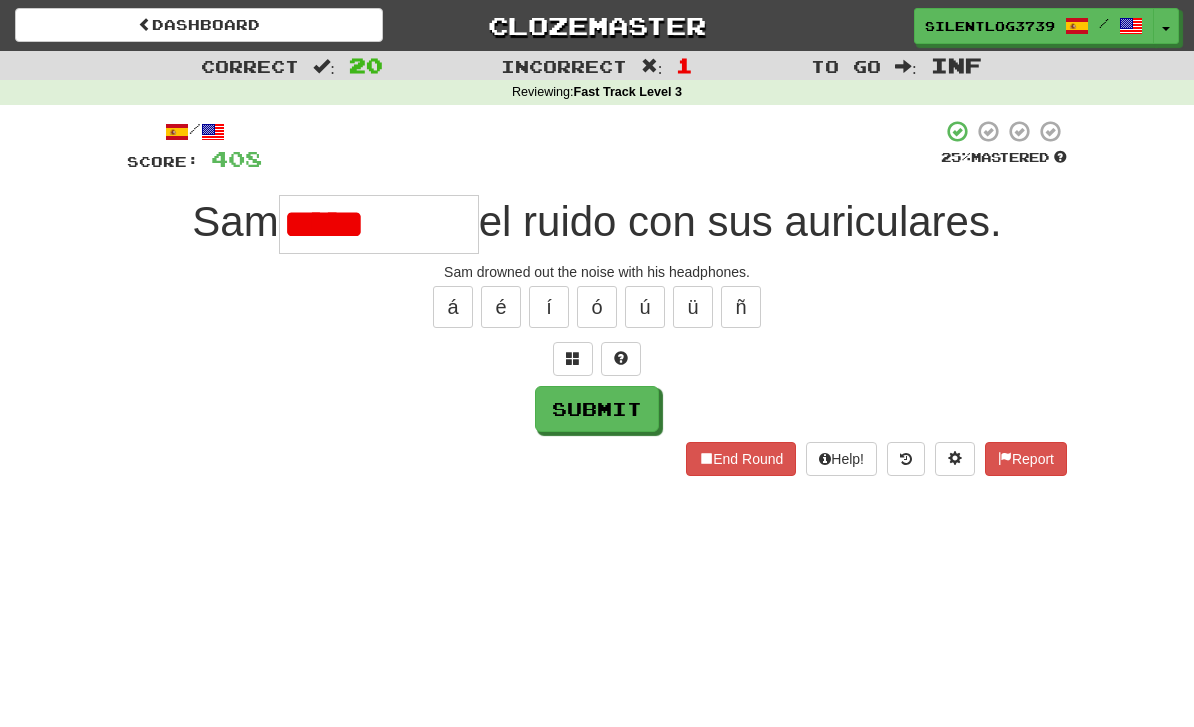 type on "*****" 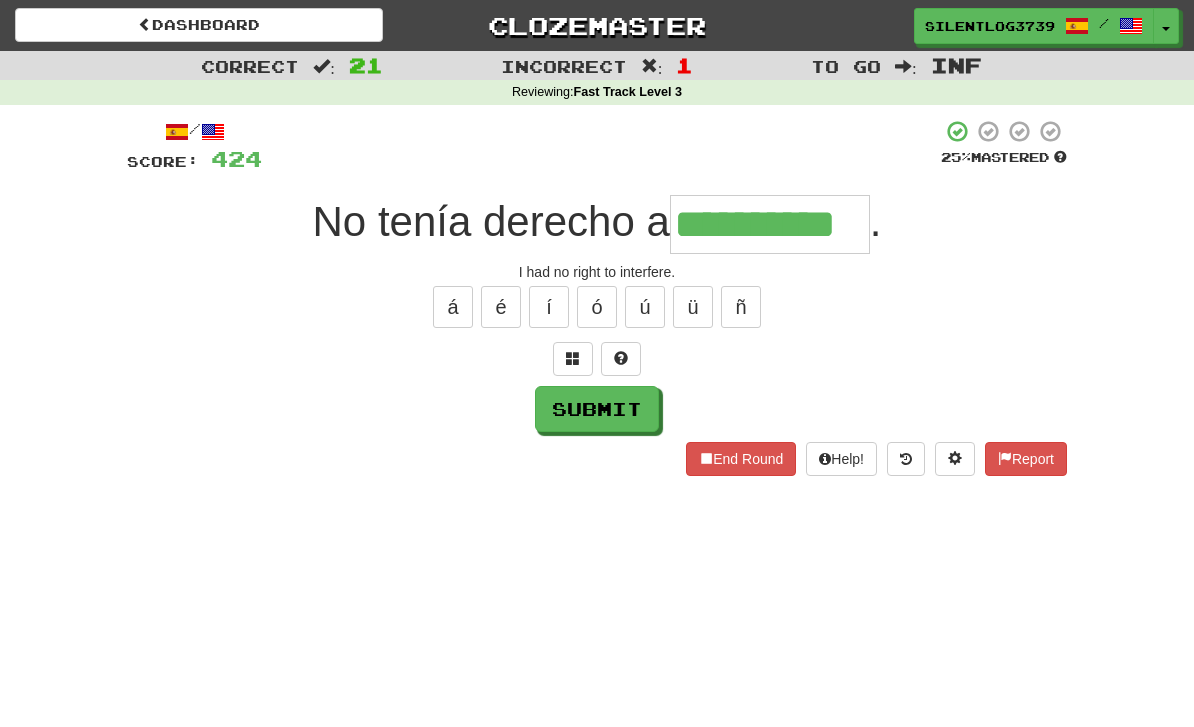 type on "**********" 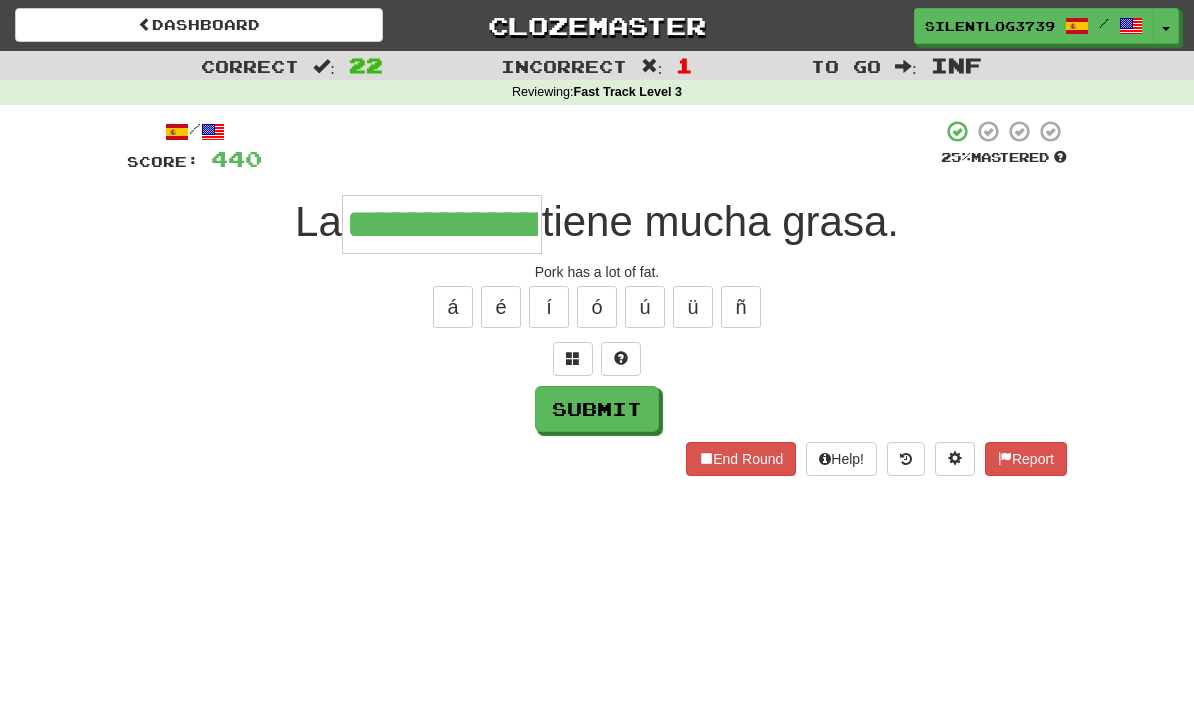 type on "**********" 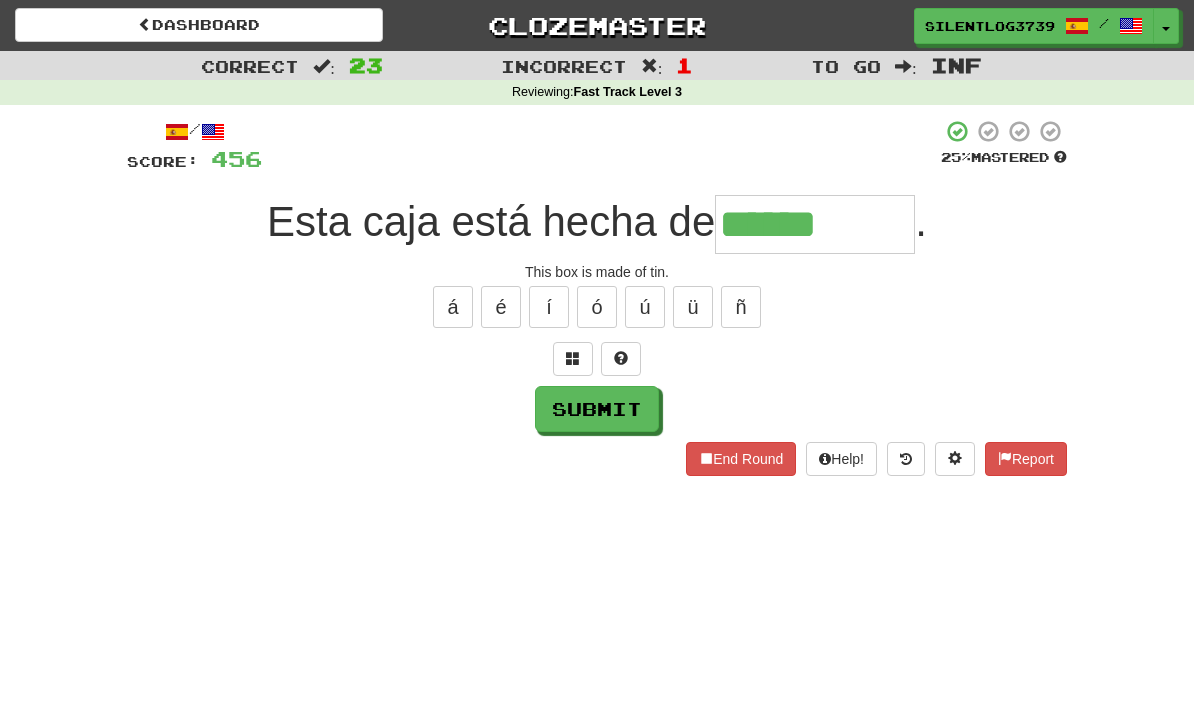 type on "******" 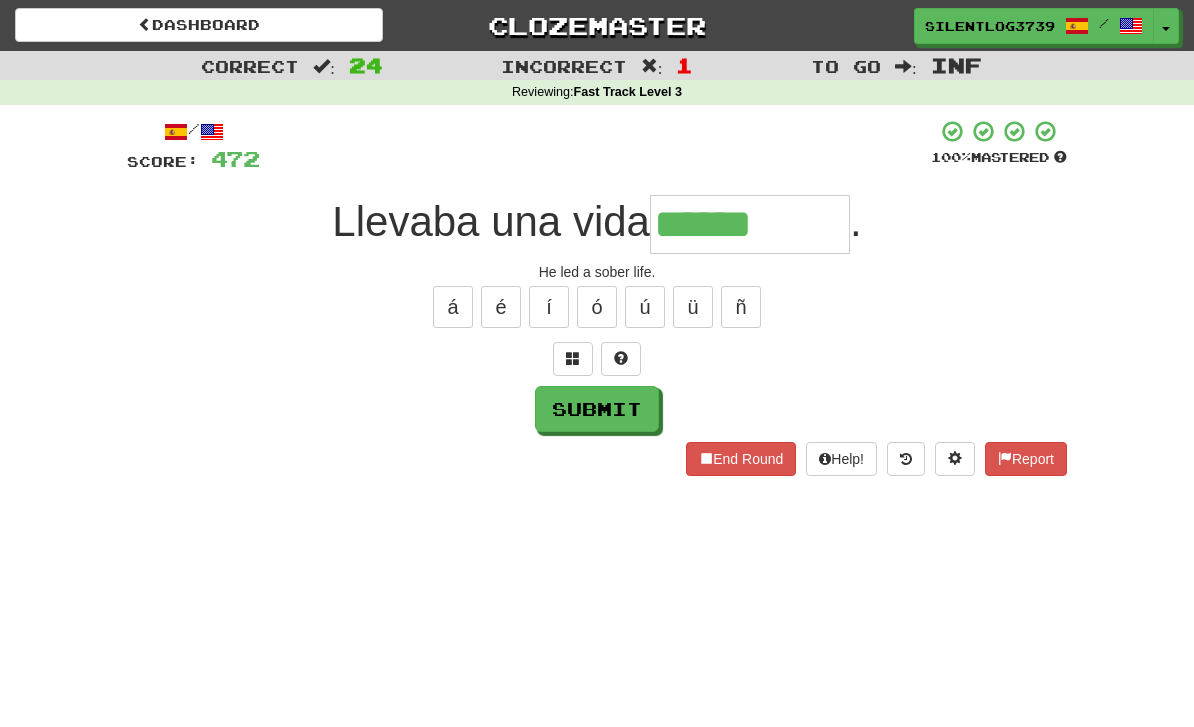 type on "******" 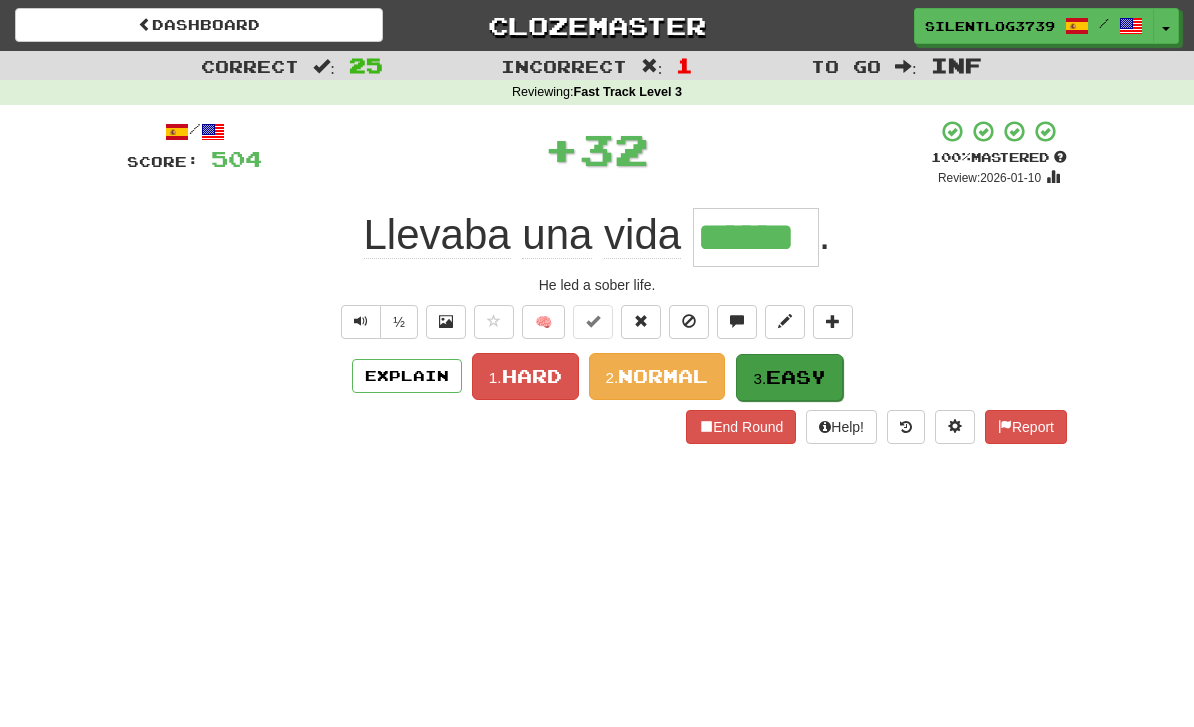 click on "3.  Easy" at bounding box center [789, 377] 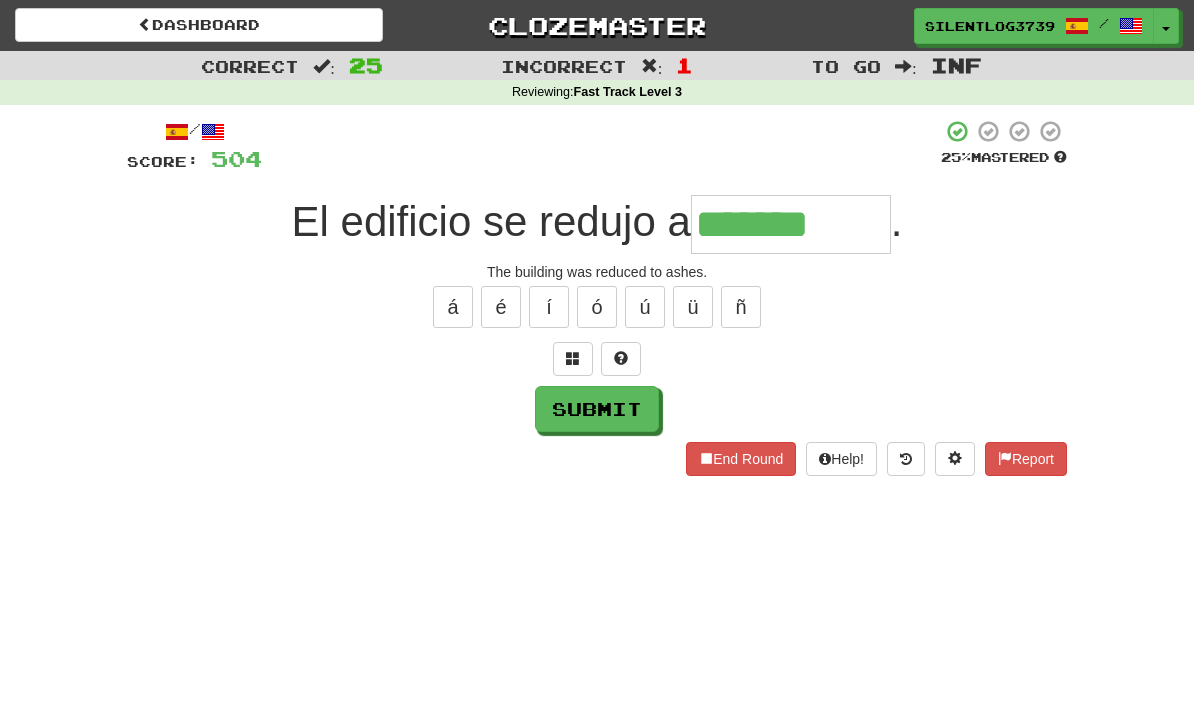 type on "*******" 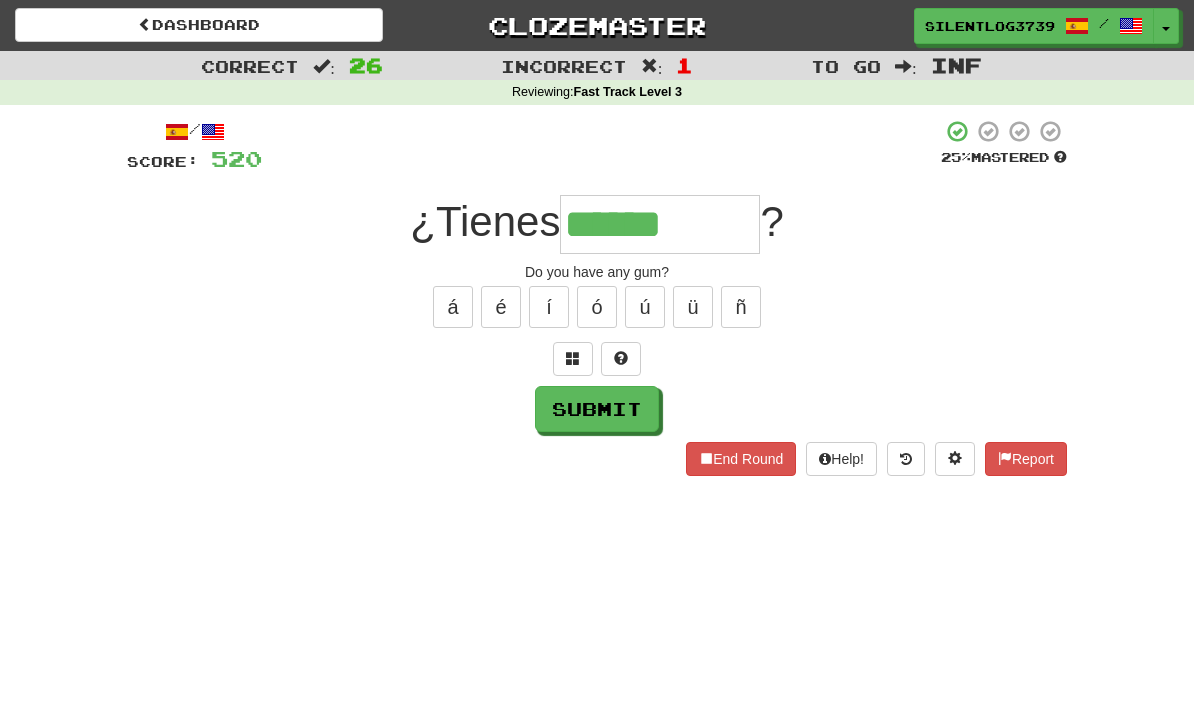 type on "******" 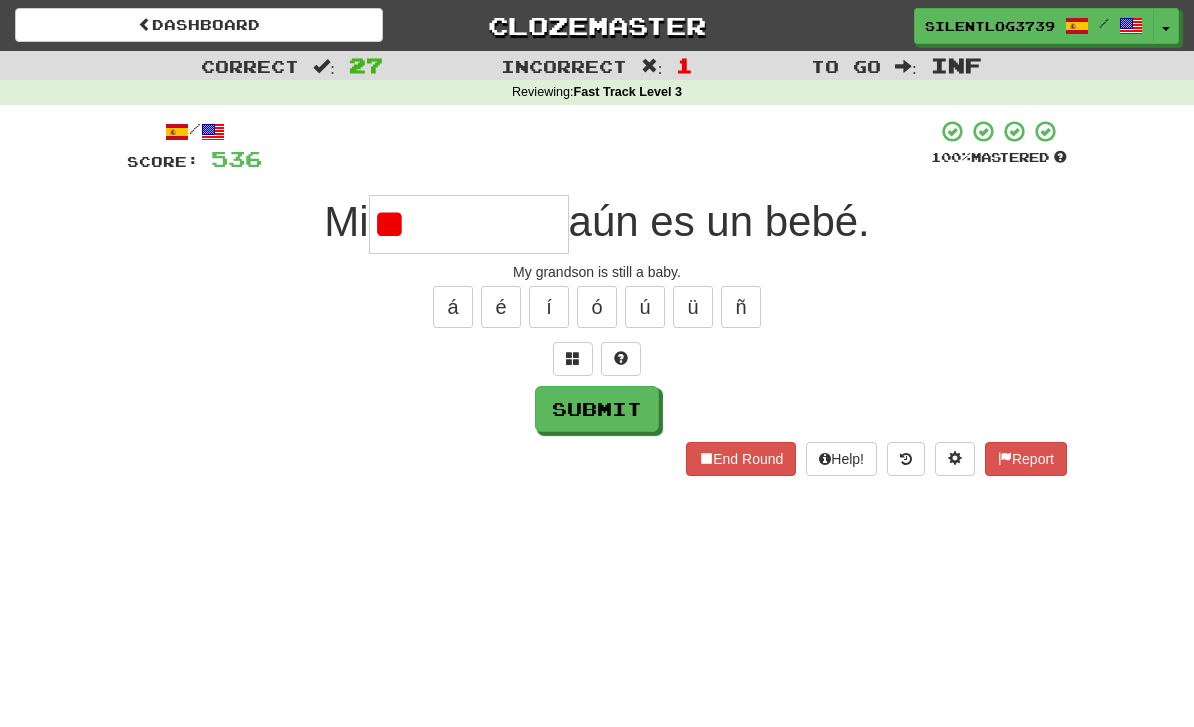 type on "*" 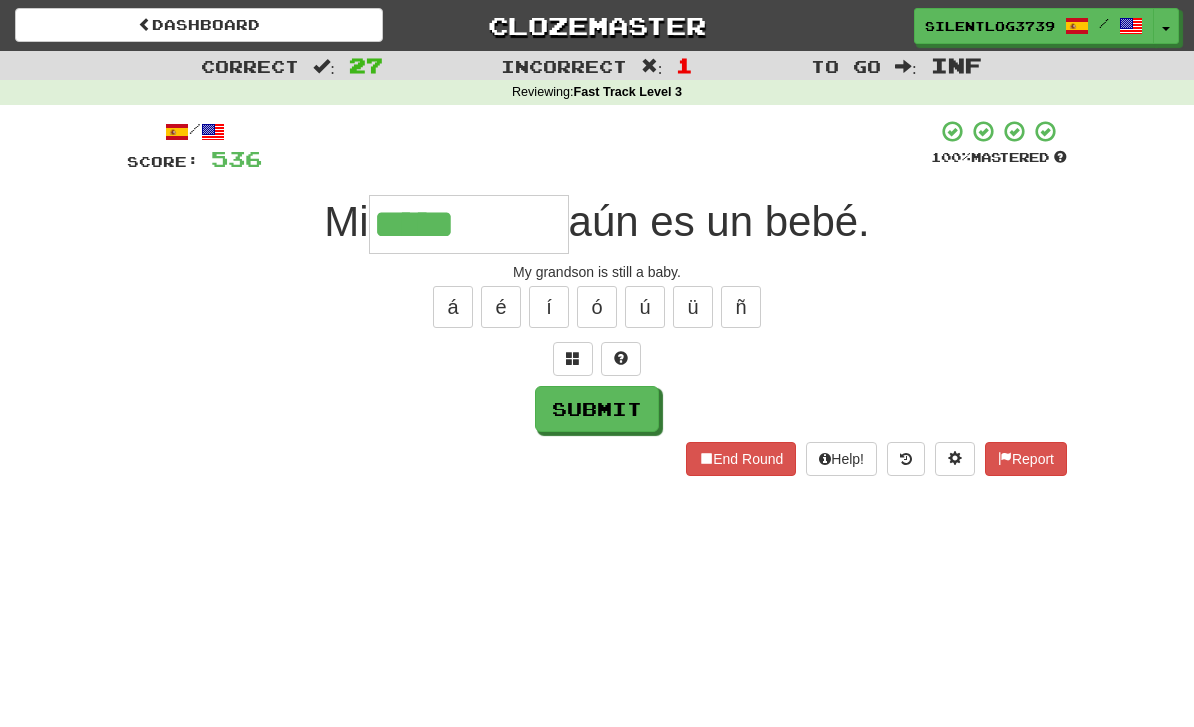 type on "*****" 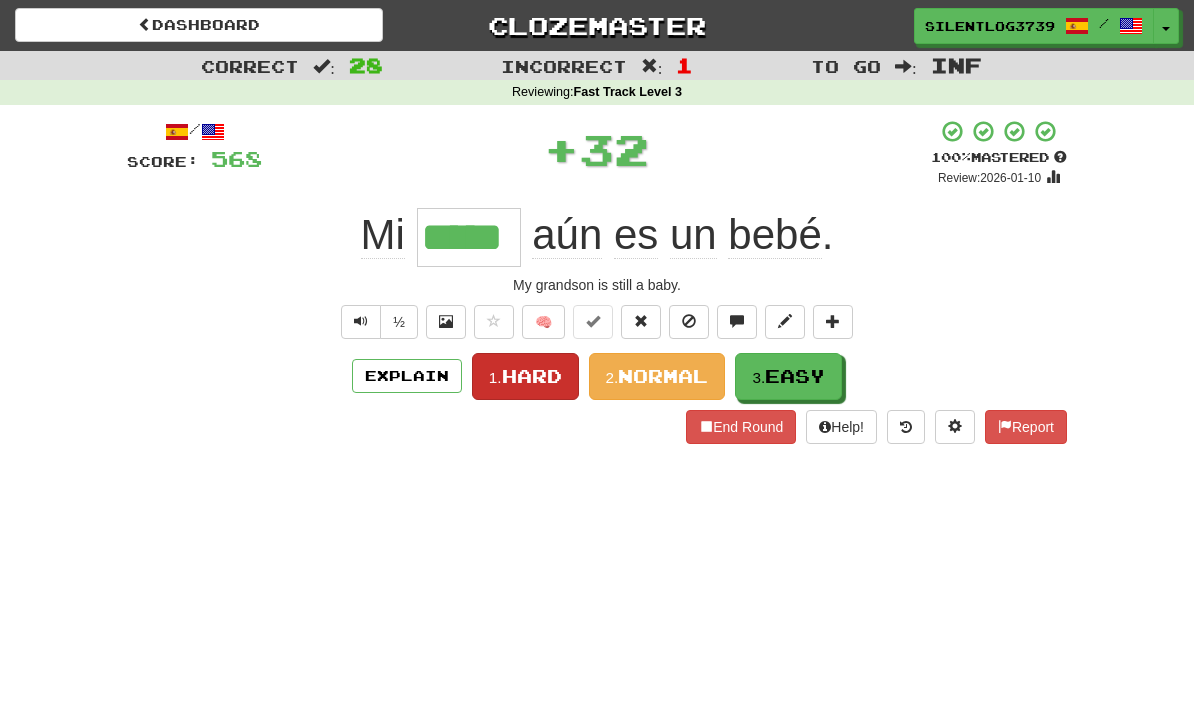 click on "Hard" at bounding box center (532, 376) 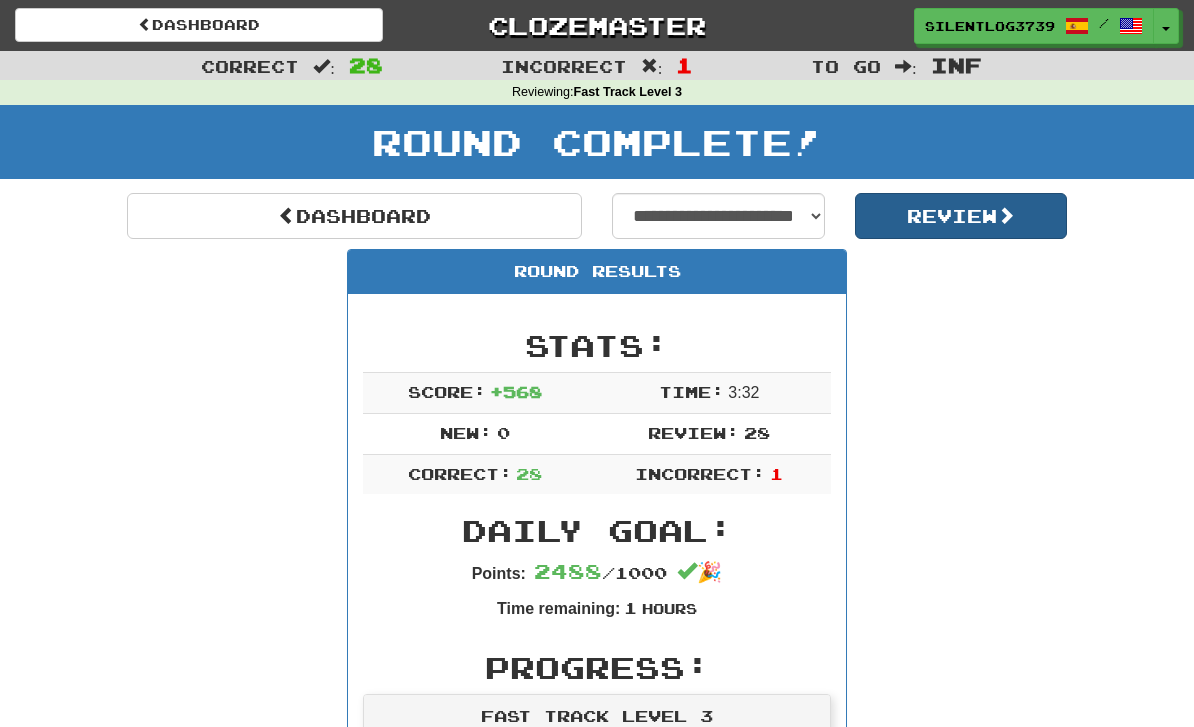 click on "Review" at bounding box center (961, 216) 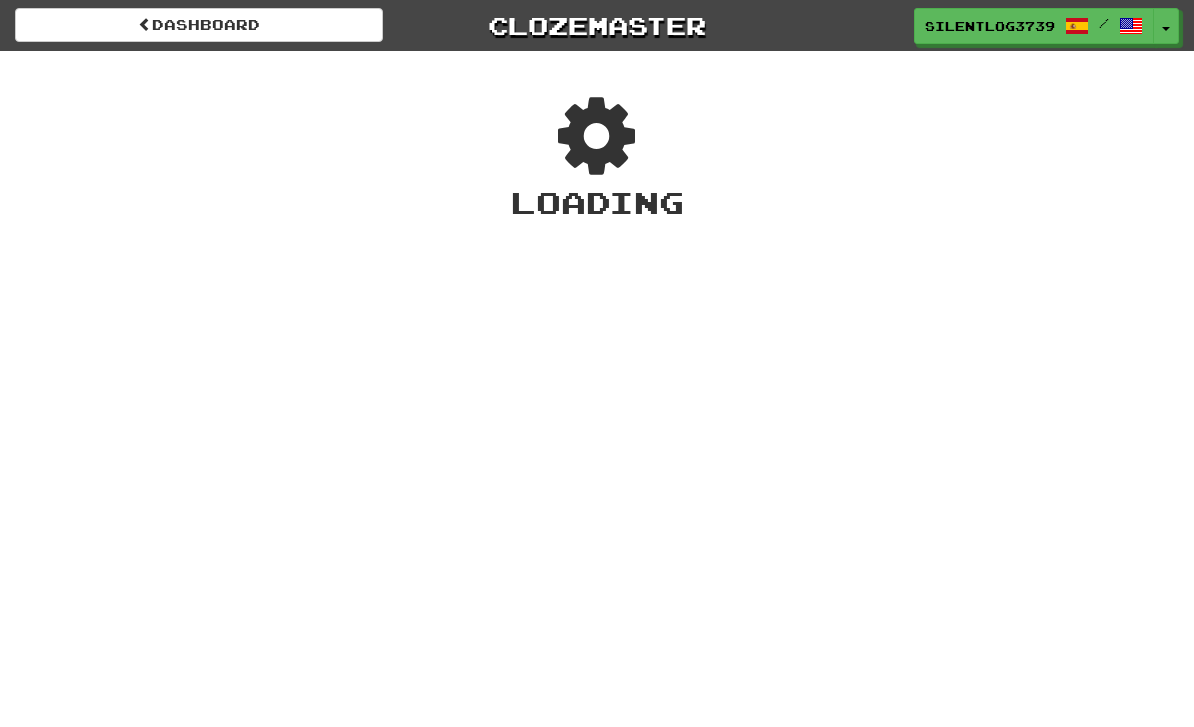 scroll, scrollTop: 0, scrollLeft: 0, axis: both 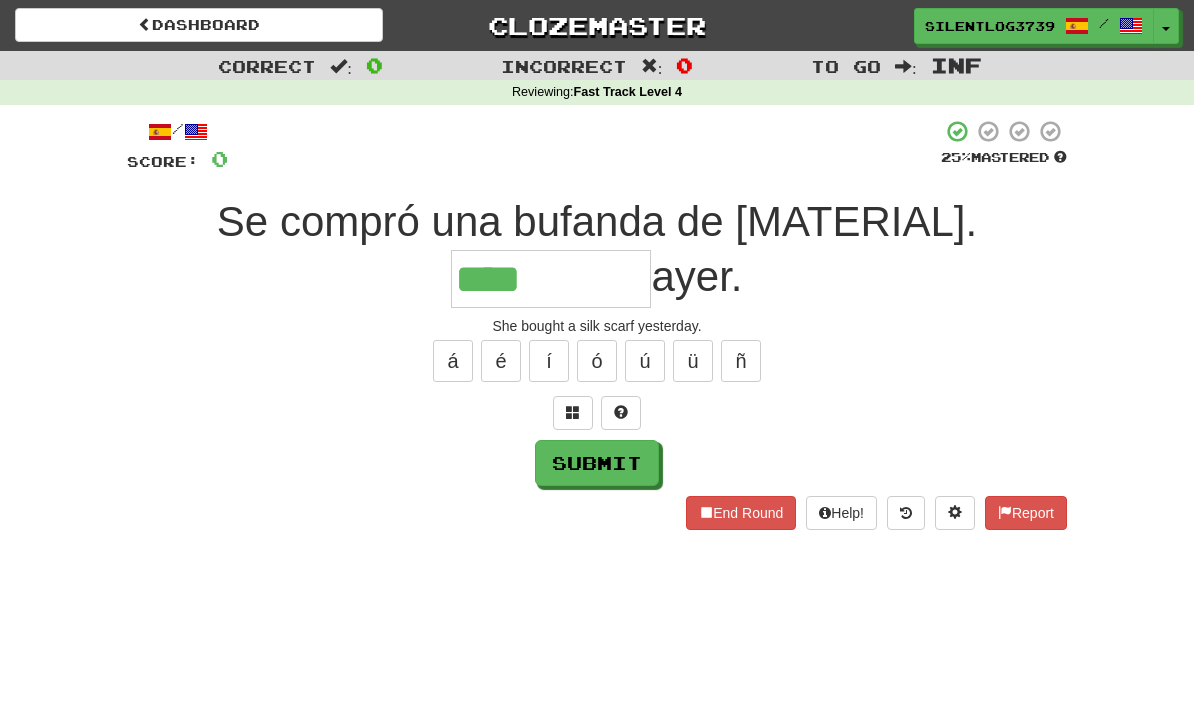 type on "****" 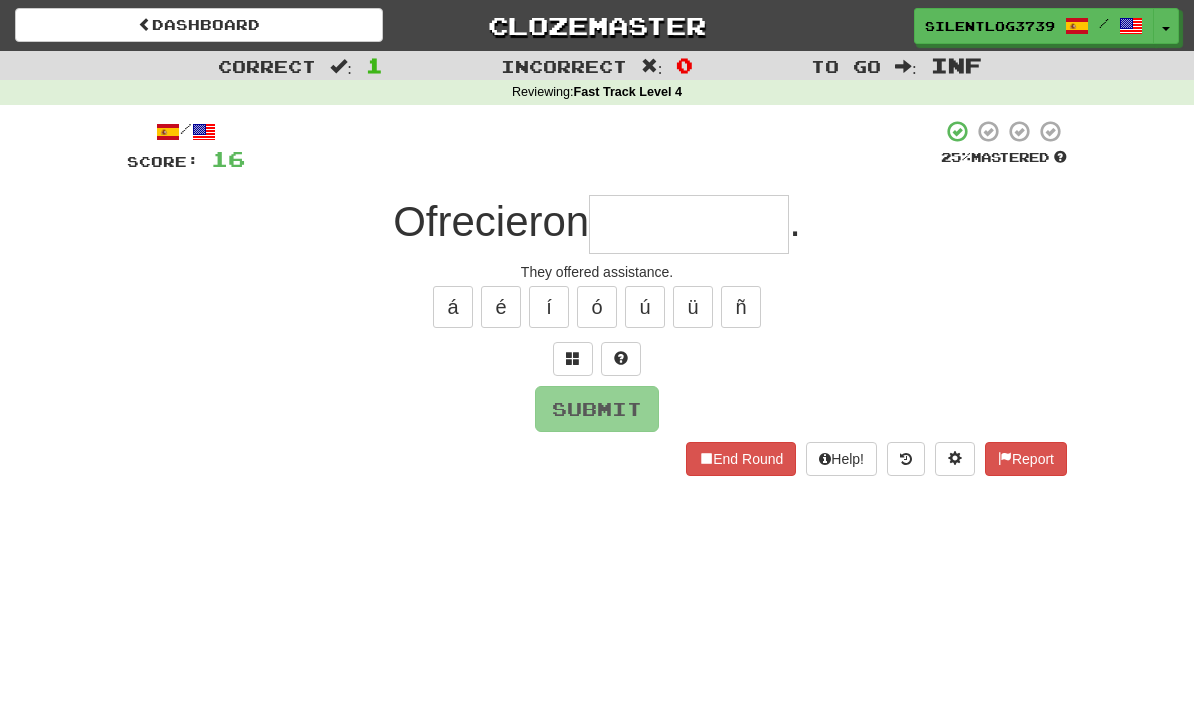 type on "*" 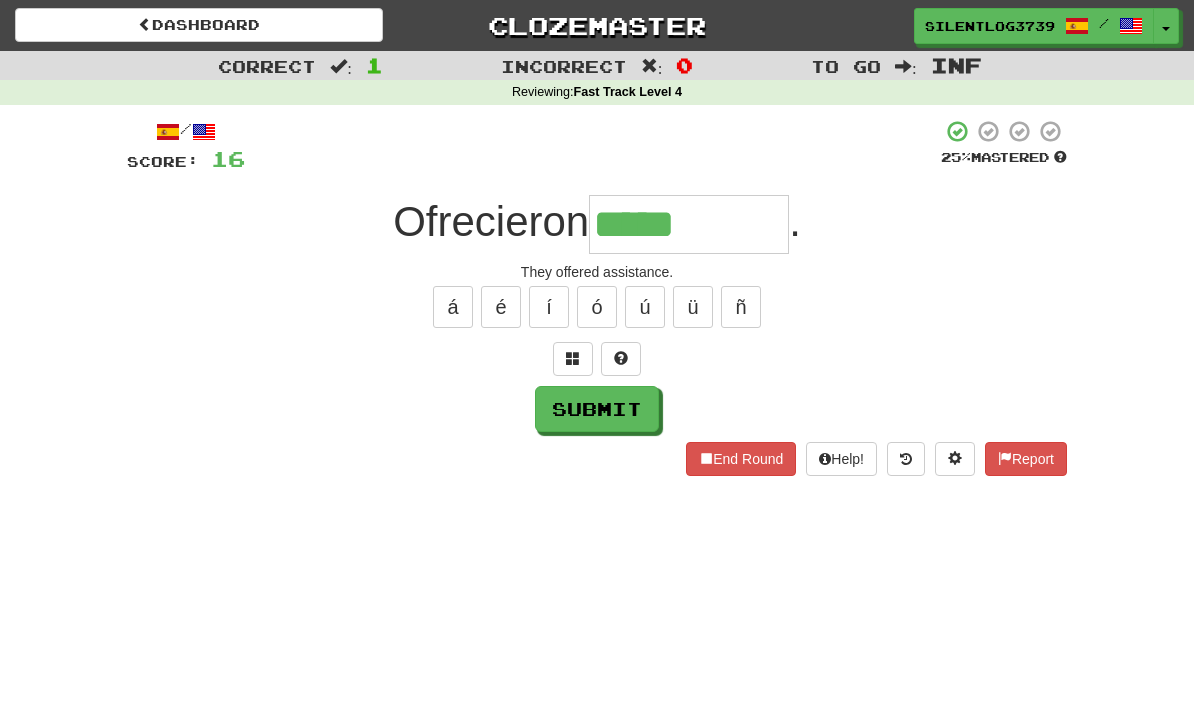 type on "*****" 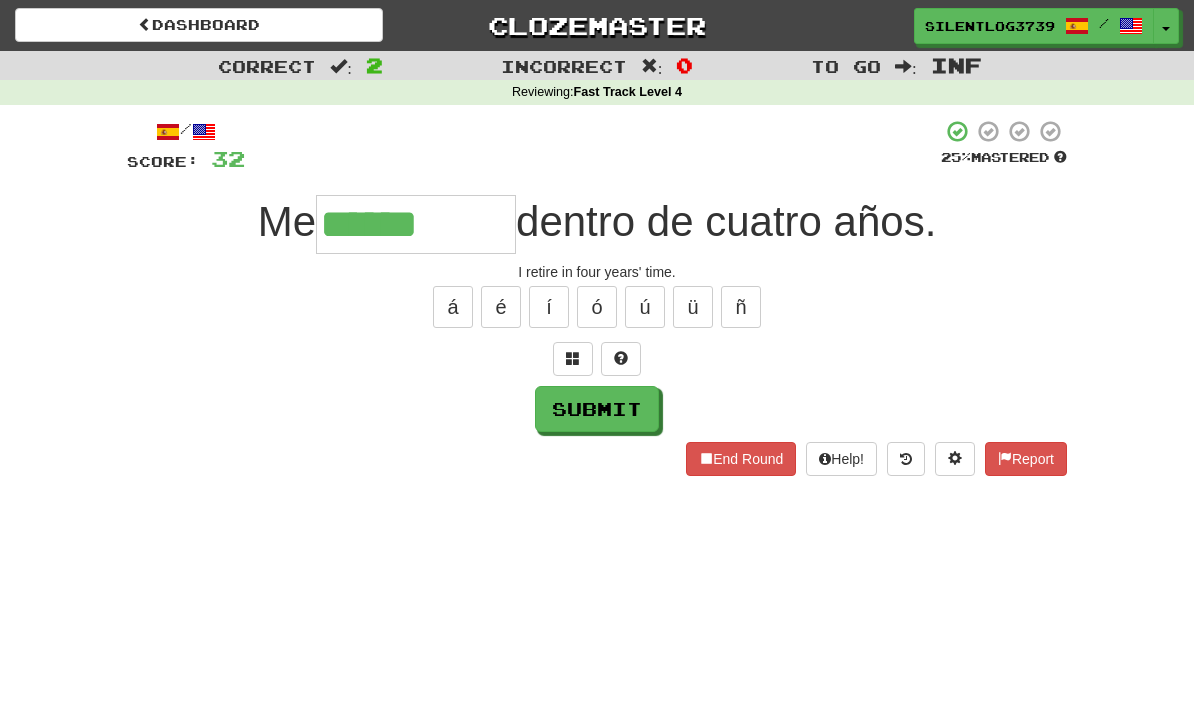 type on "******" 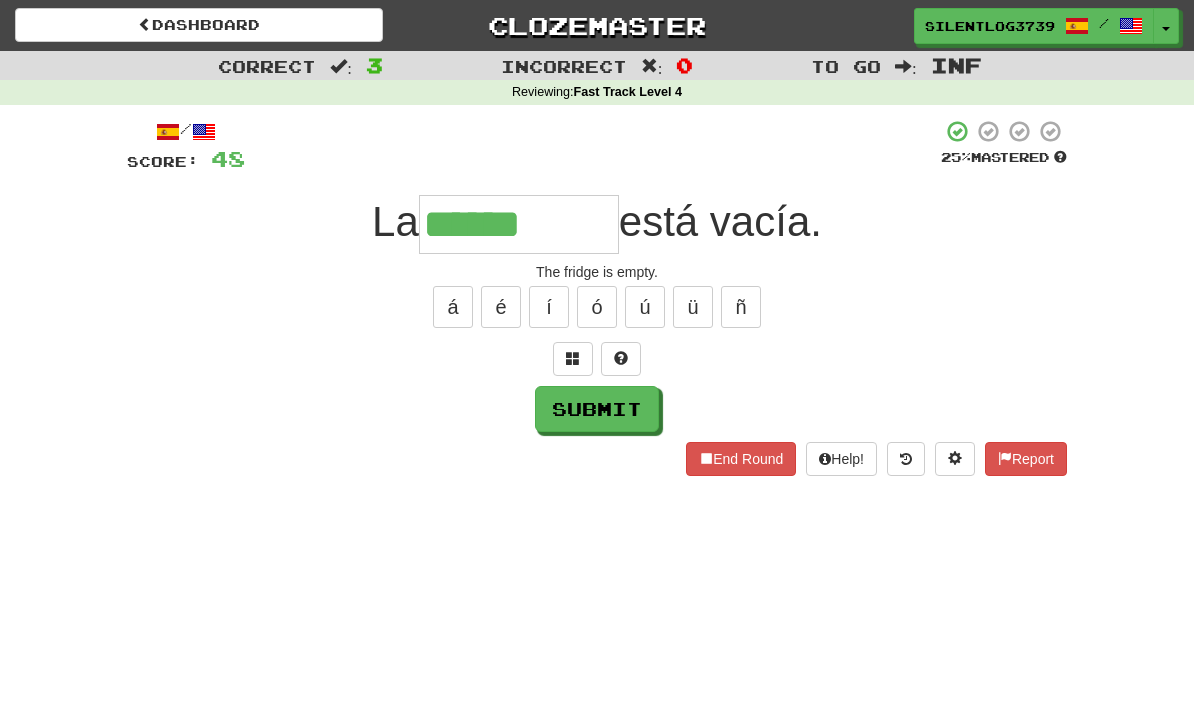 type on "******" 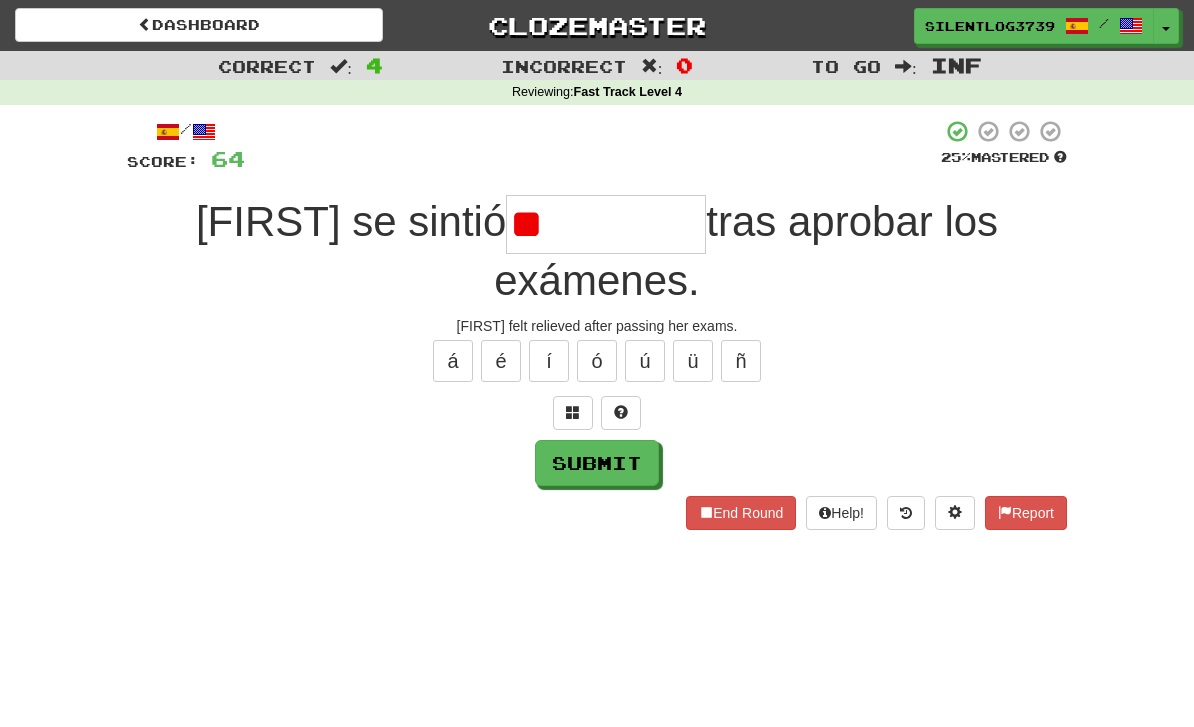 type on "*" 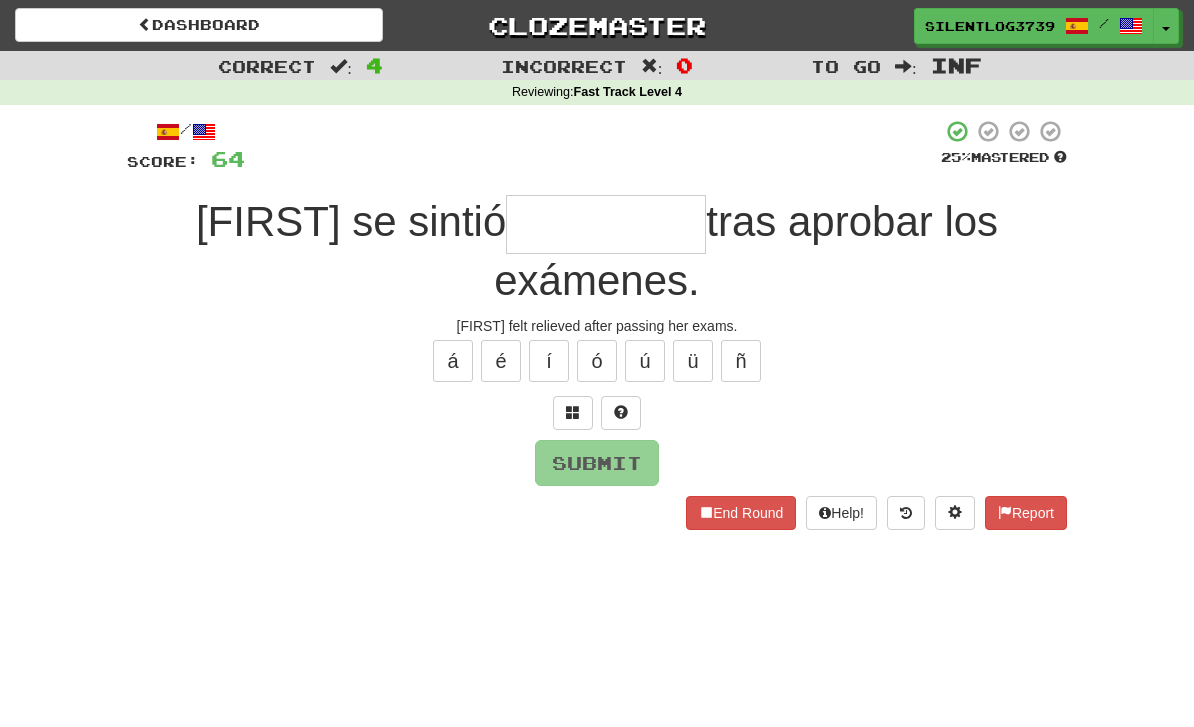 type on "*" 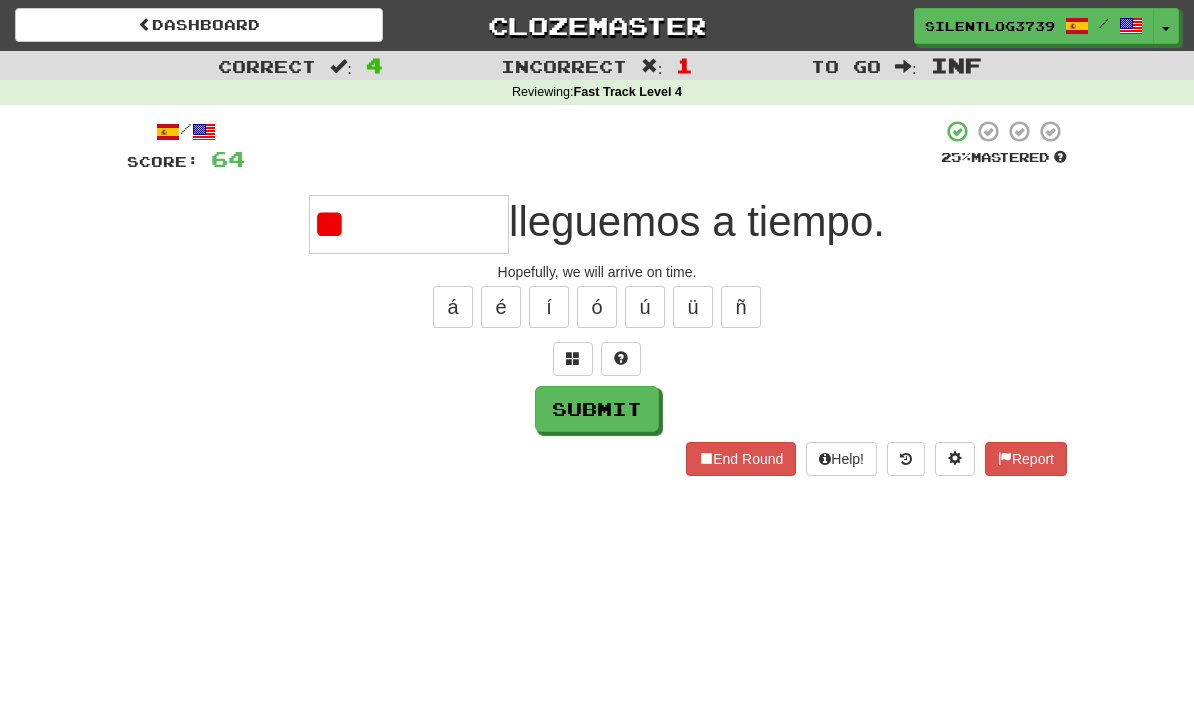 type on "*" 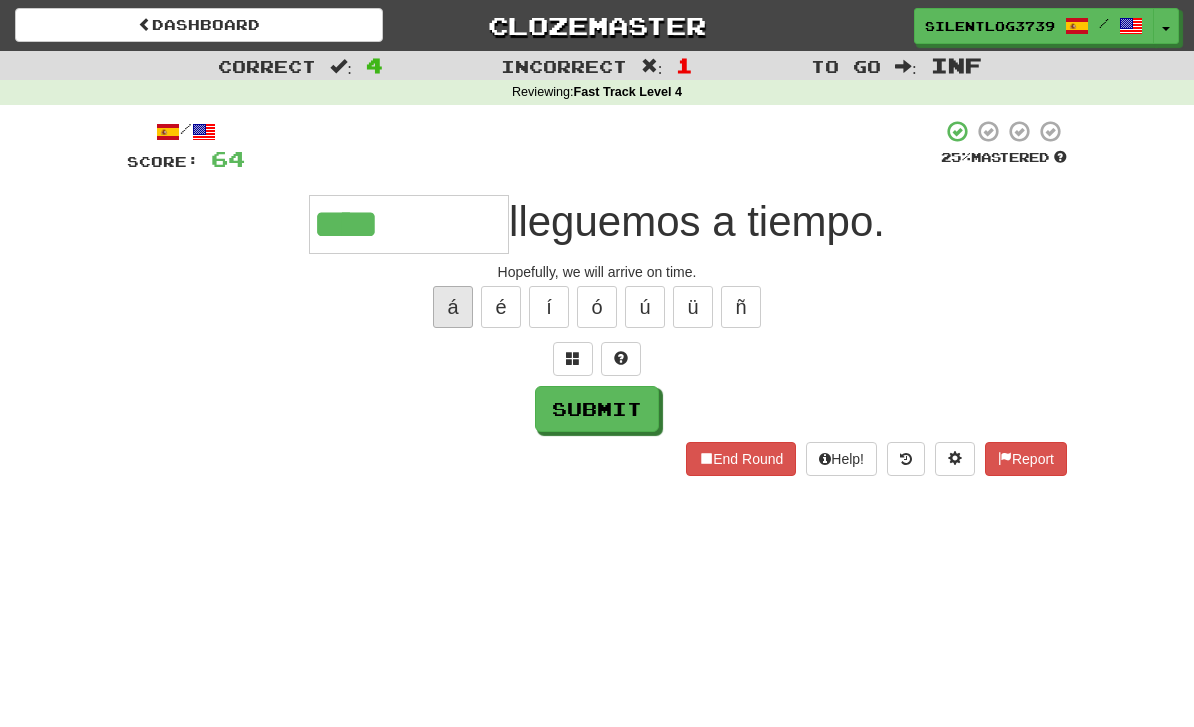 click on "á" at bounding box center [453, 307] 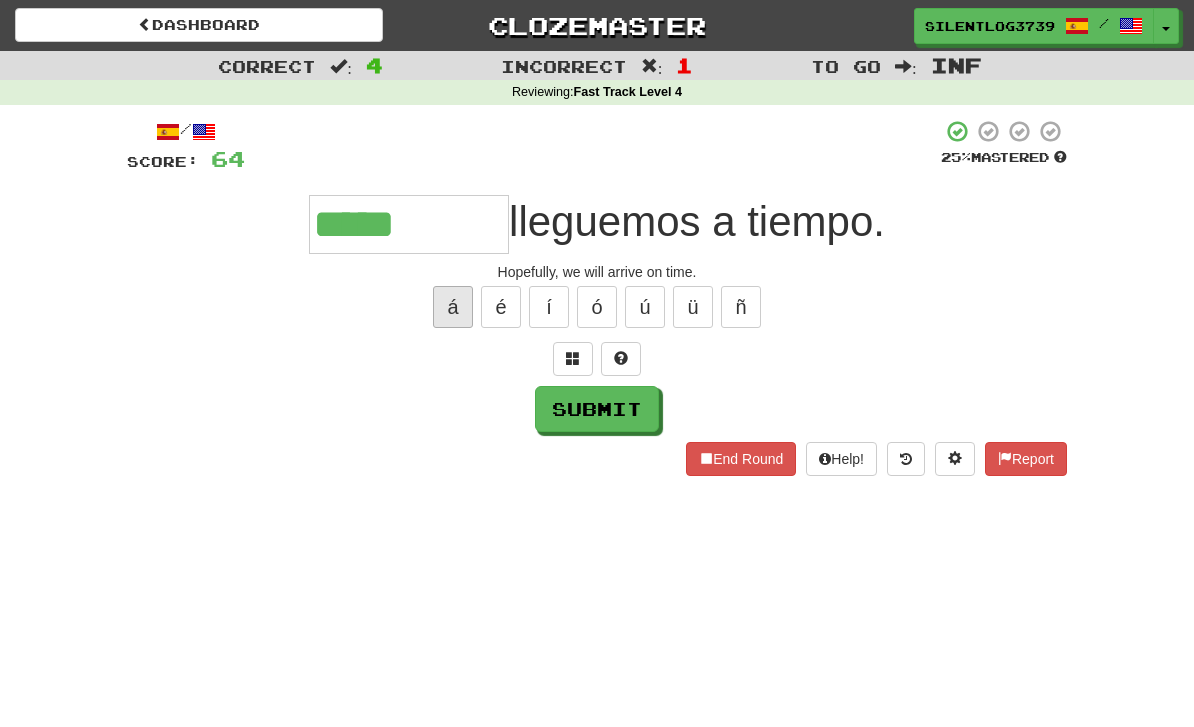type on "*****" 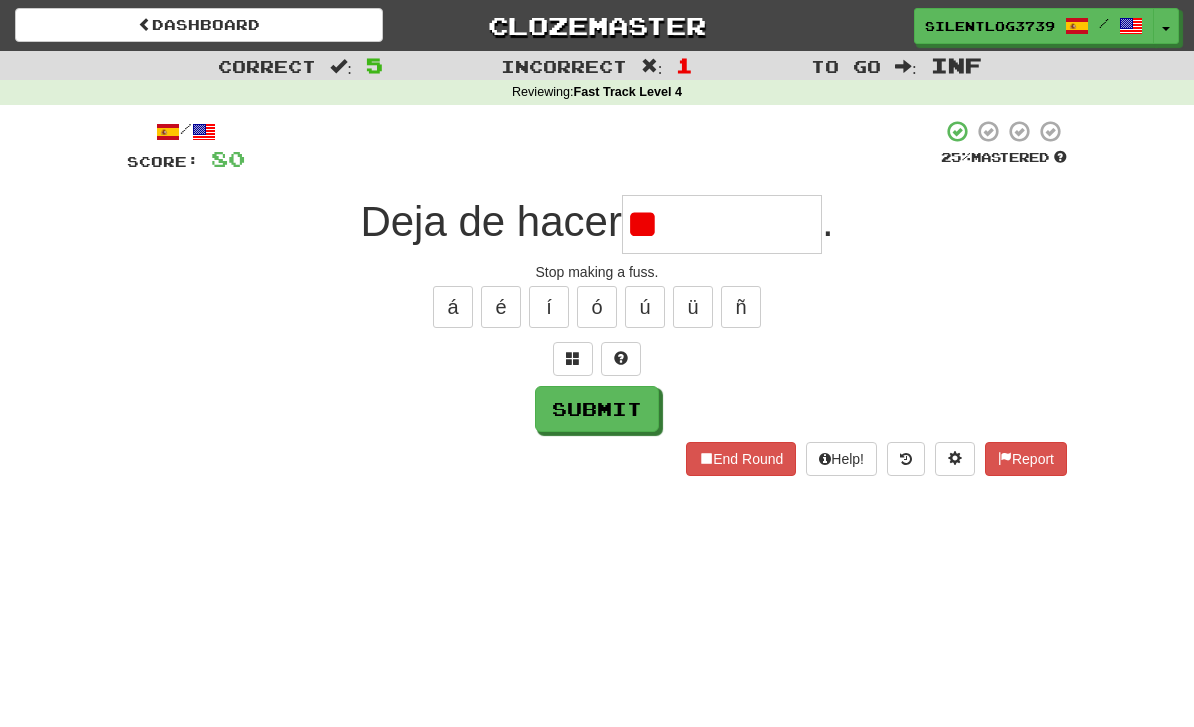 type on "*" 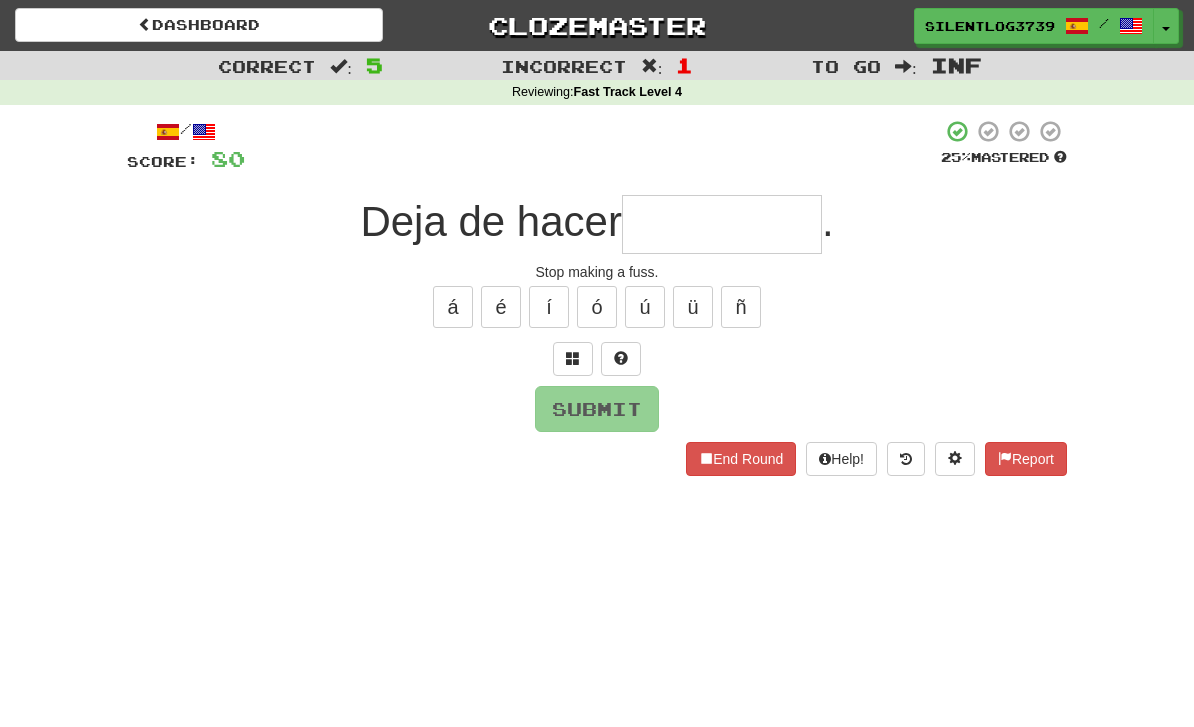 type on "********" 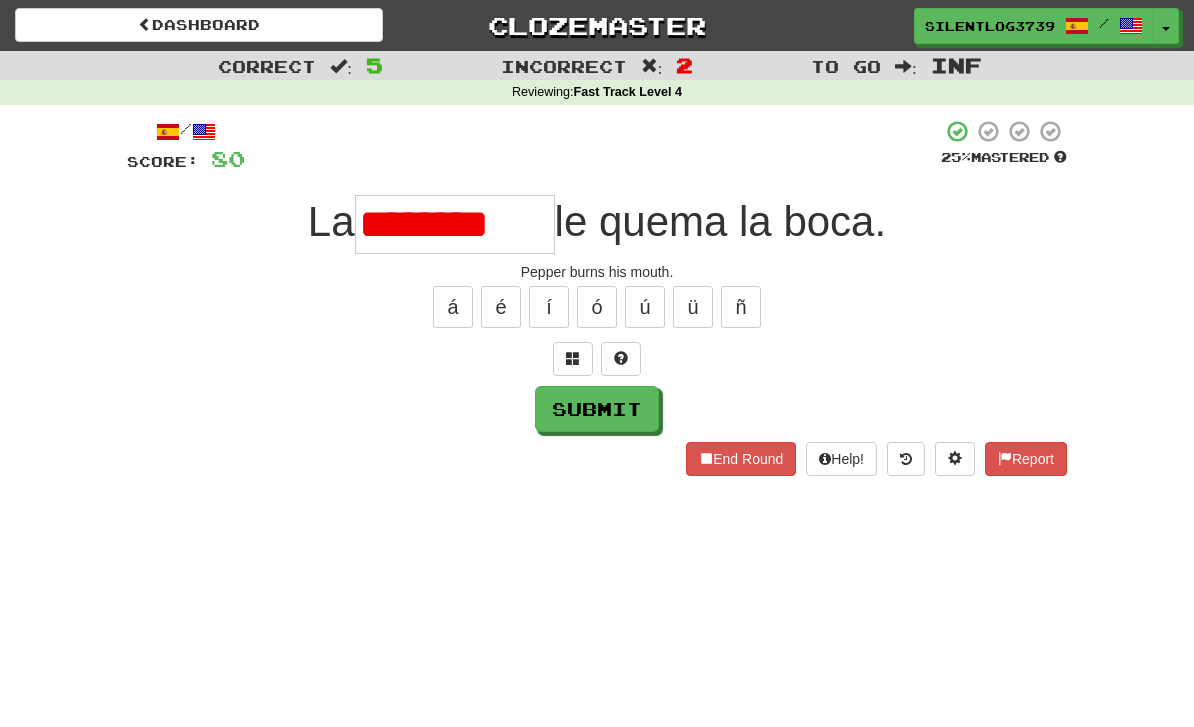 type on "********" 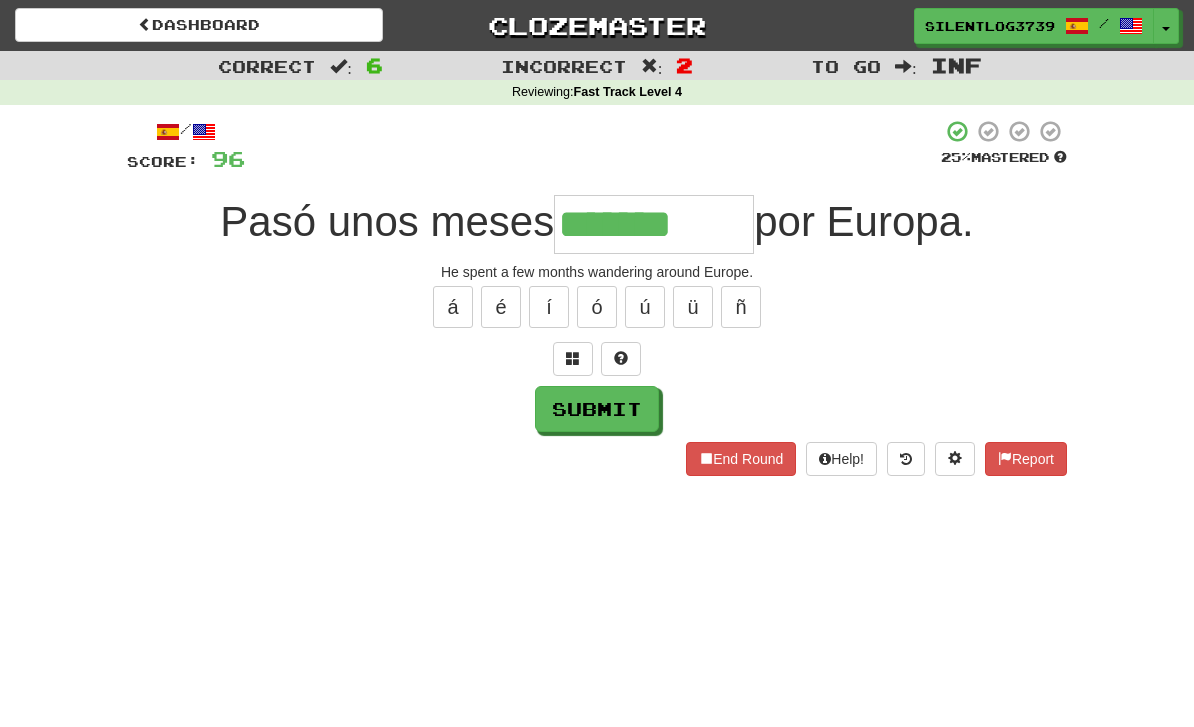 type on "*******" 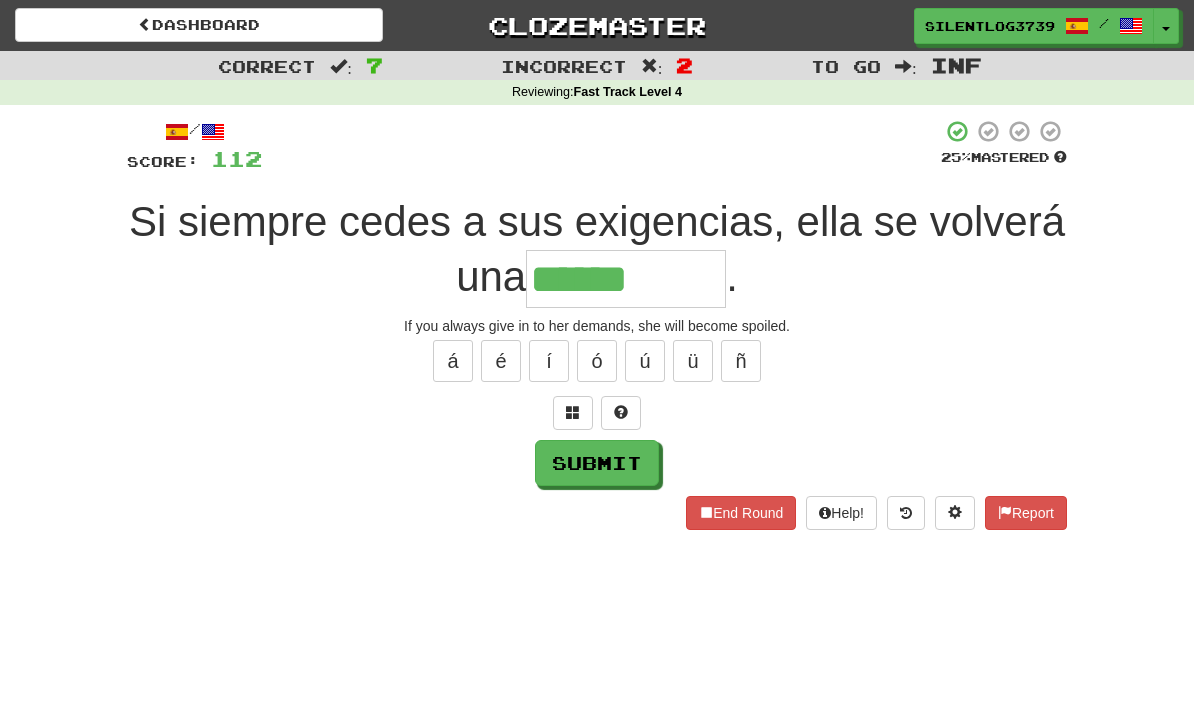 type on "******" 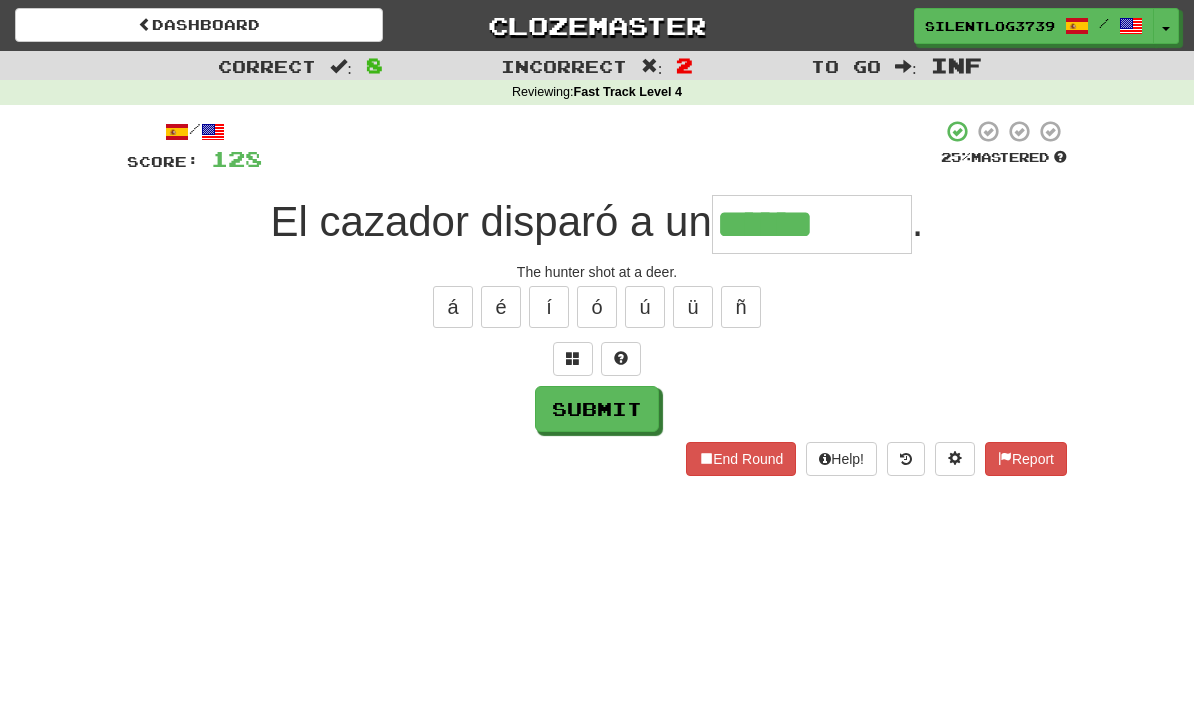 type on "******" 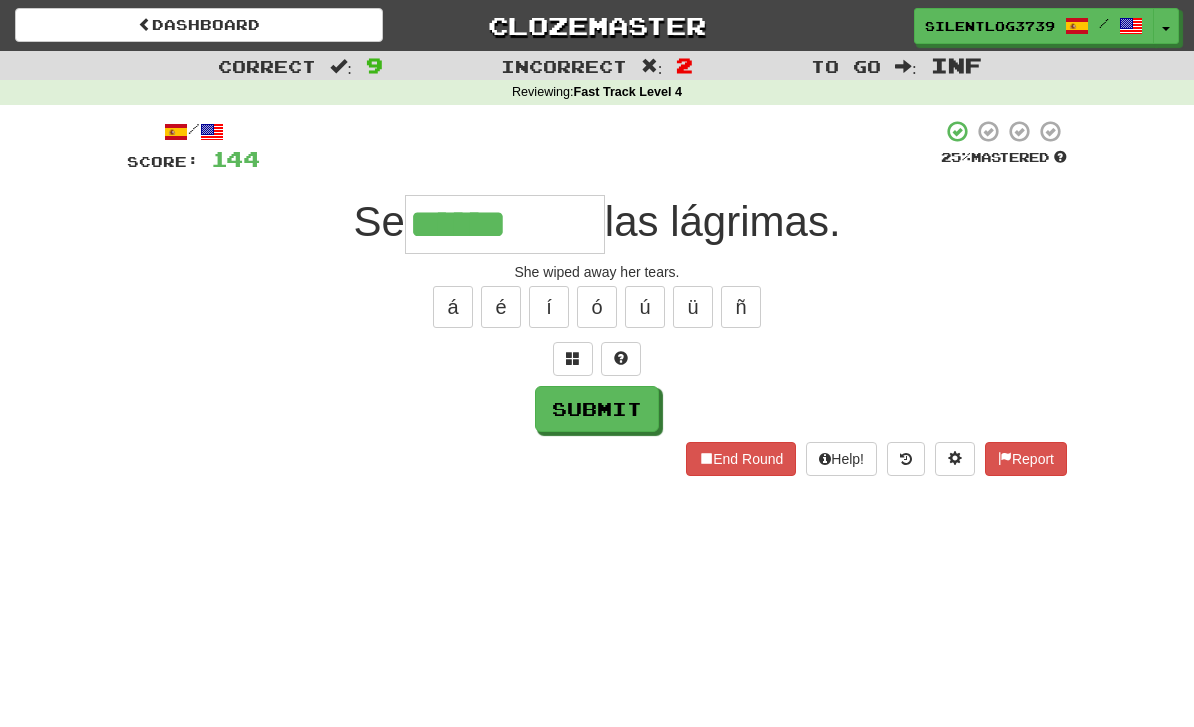 type on "******" 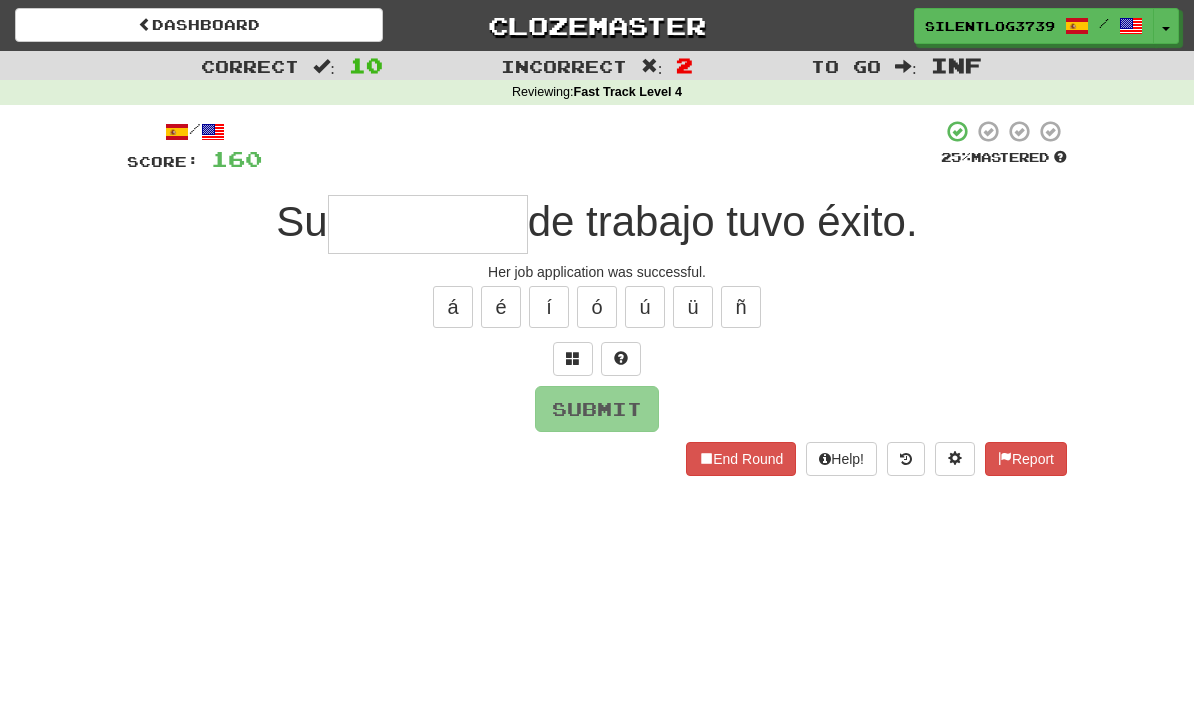type on "*" 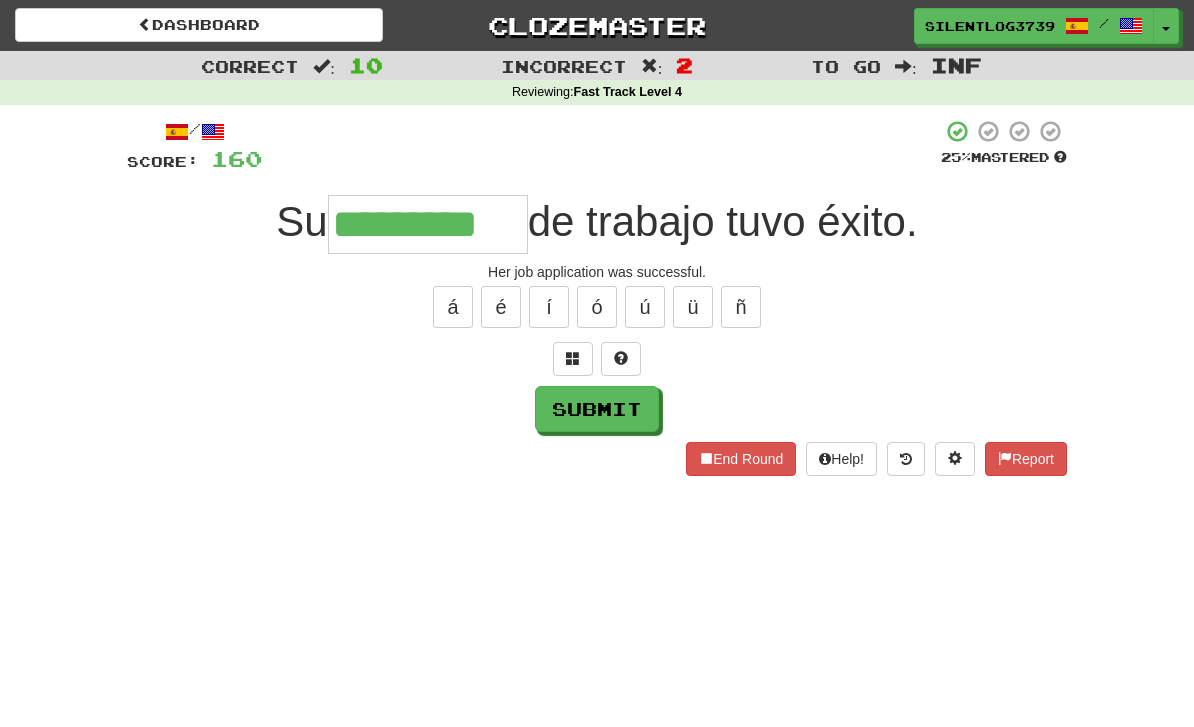 type on "*********" 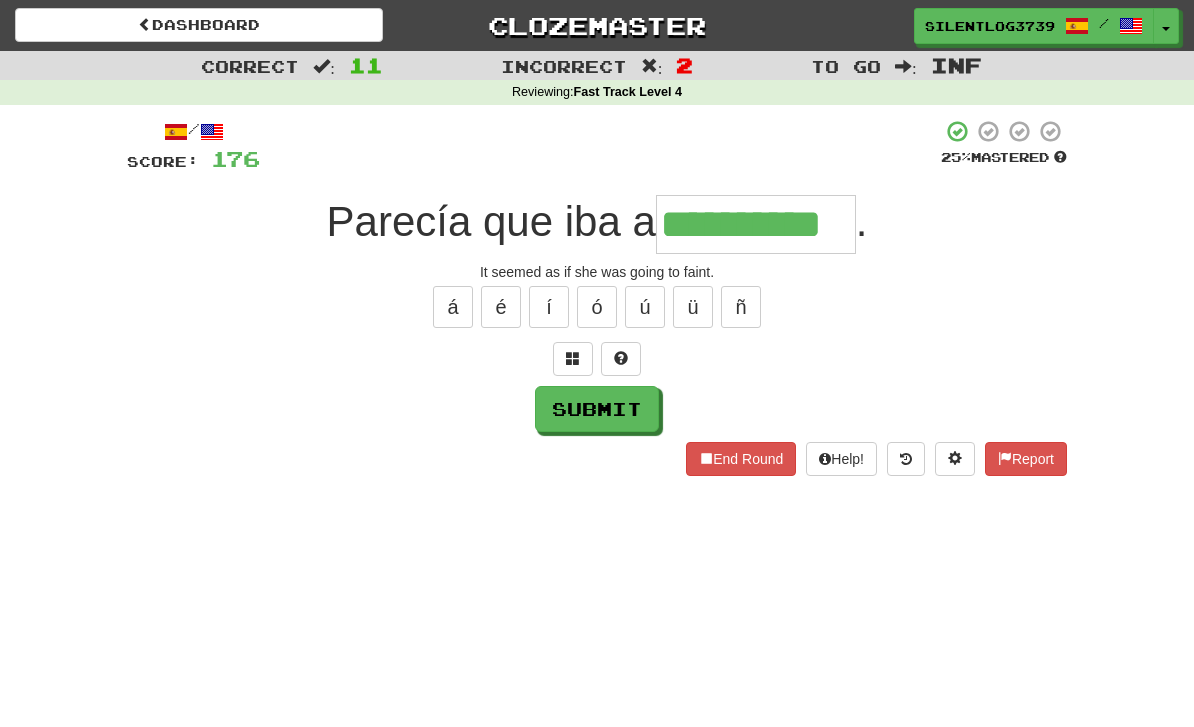 type on "**********" 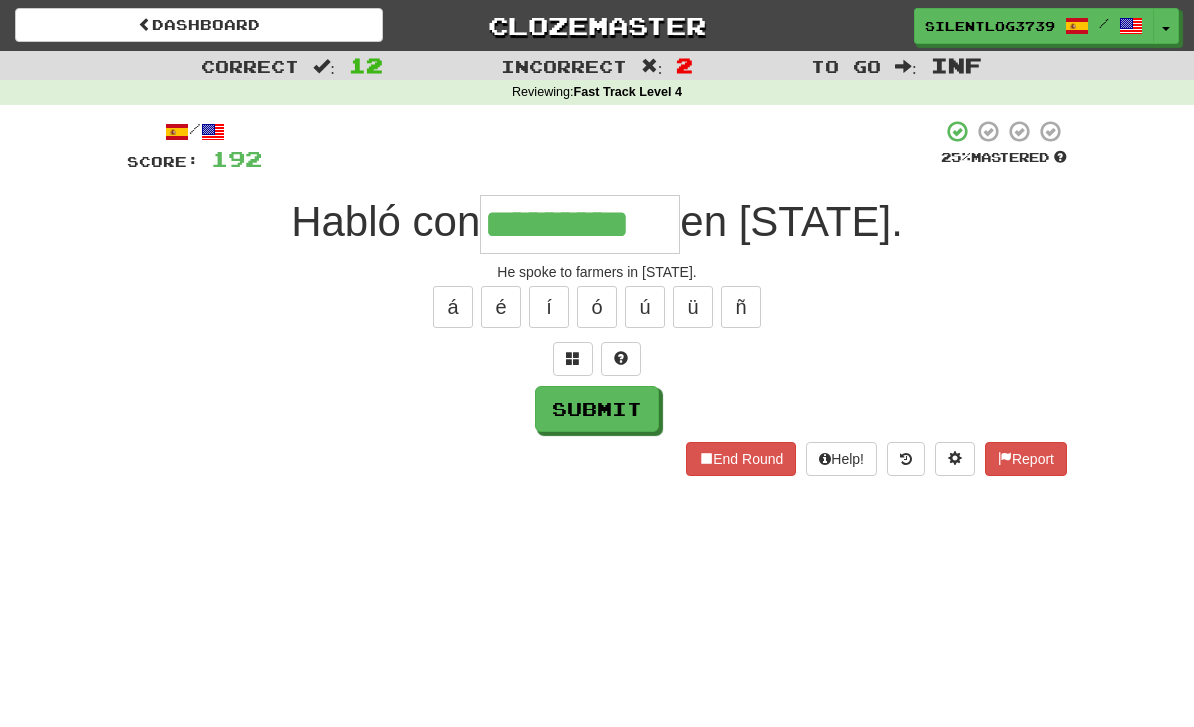 type on "*********" 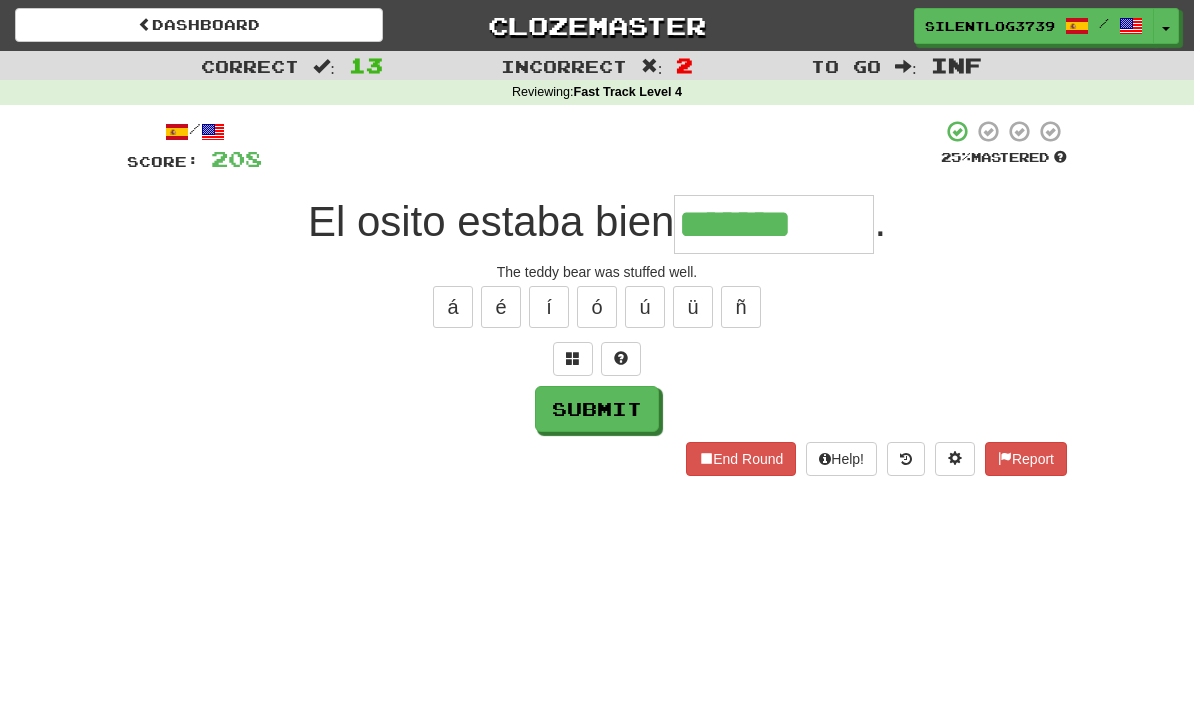 type on "*******" 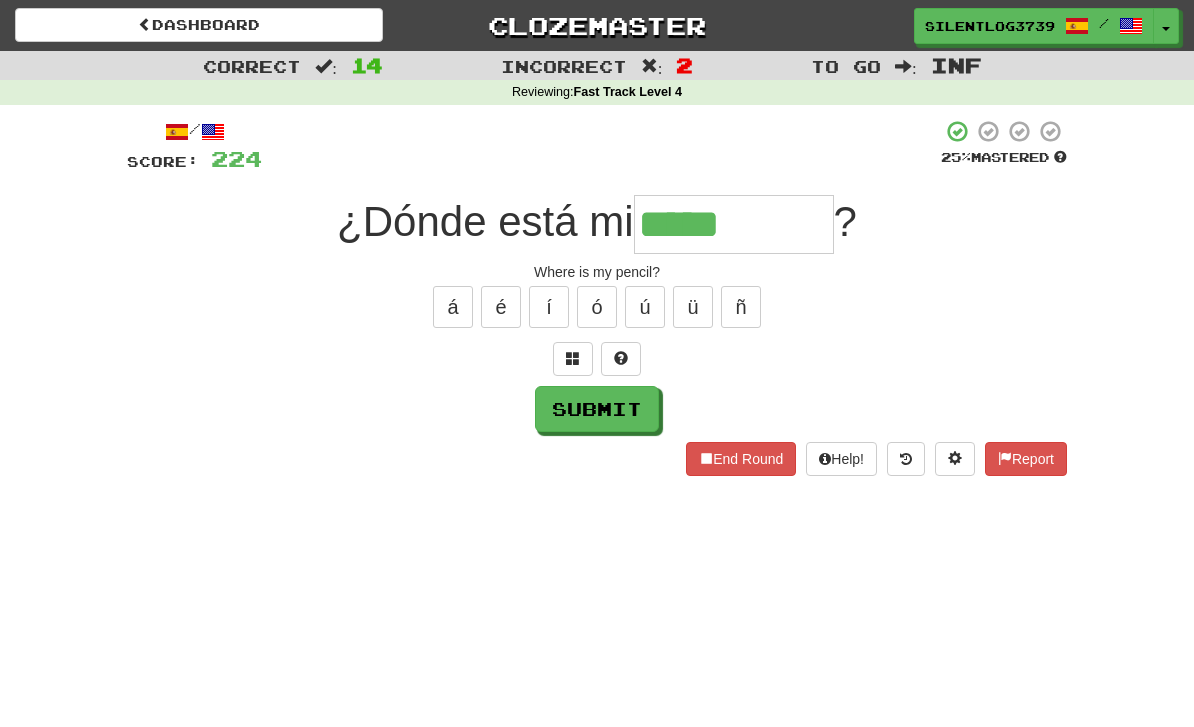 type on "*****" 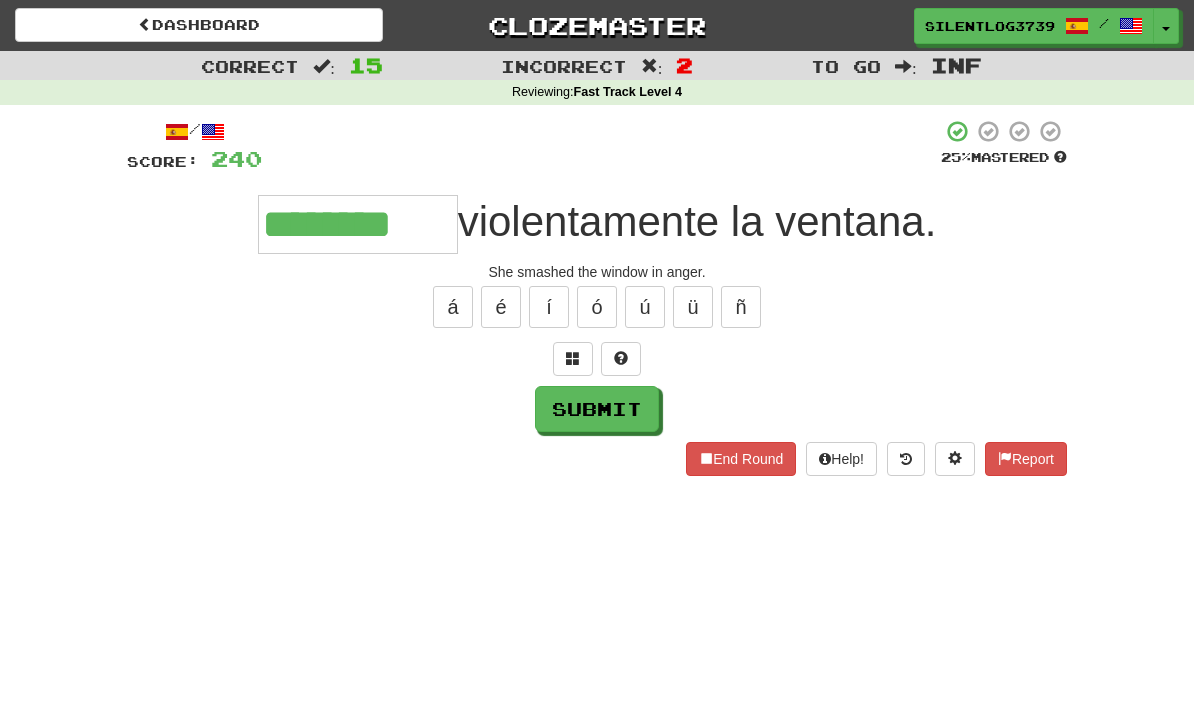 type on "********" 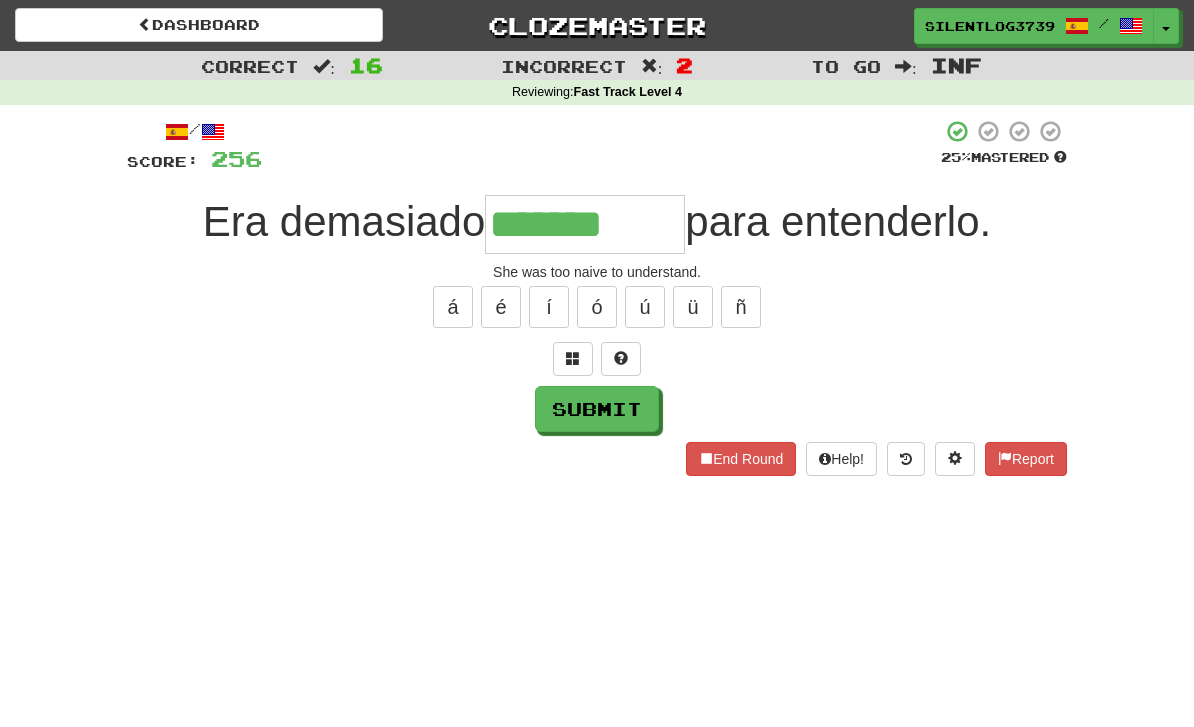 type on "*******" 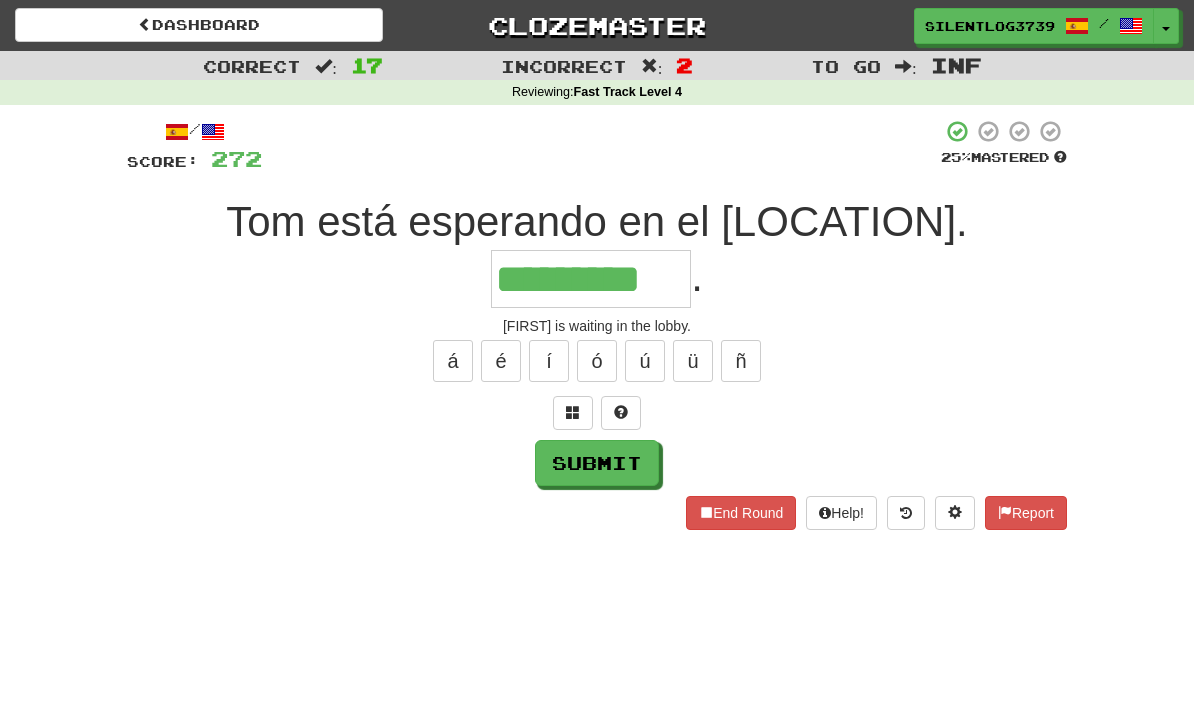 type on "*********" 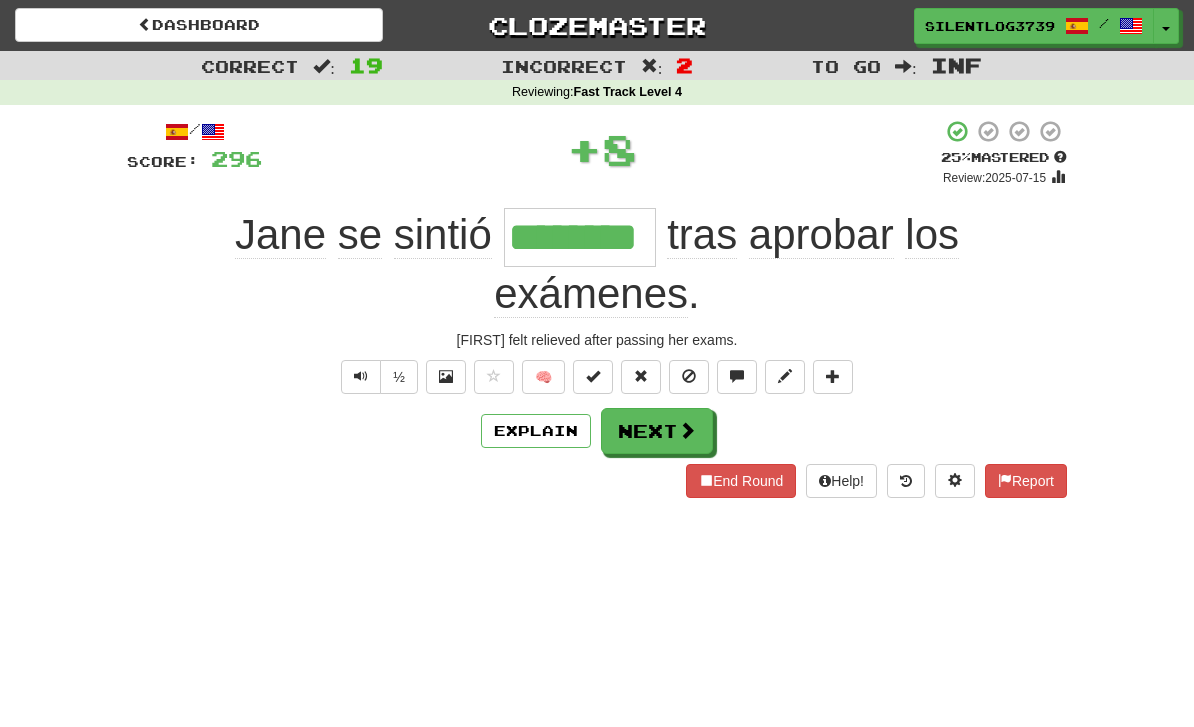 type on "********" 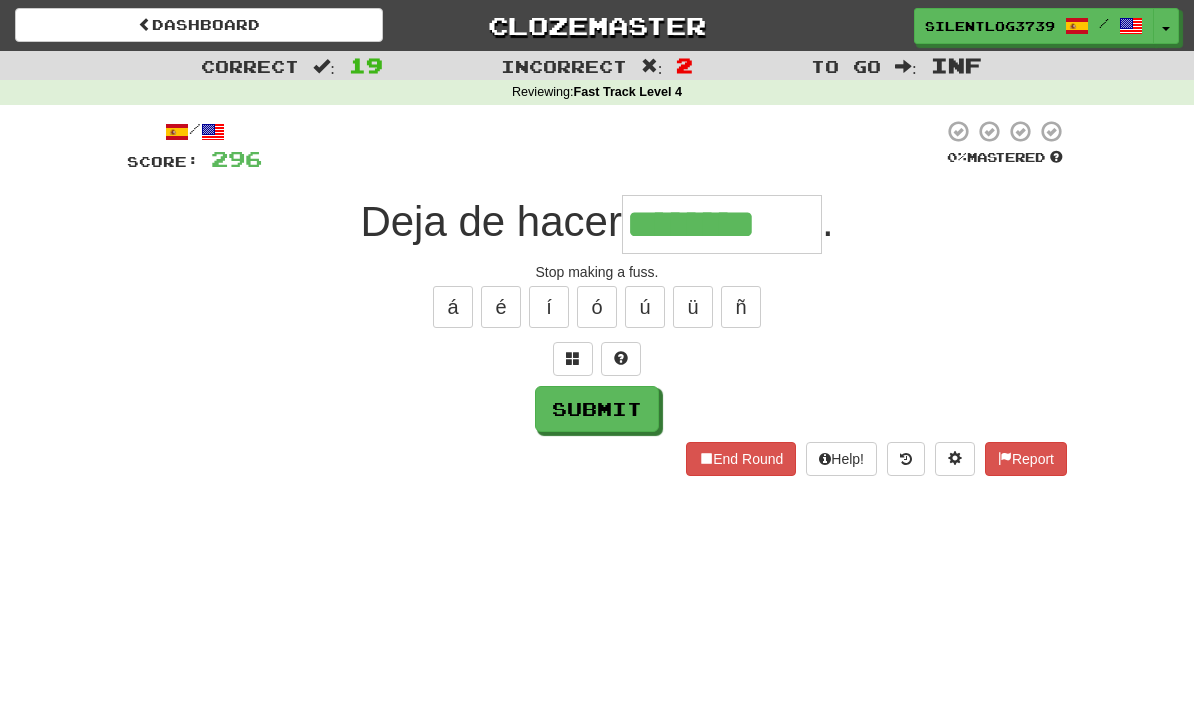 type on "********" 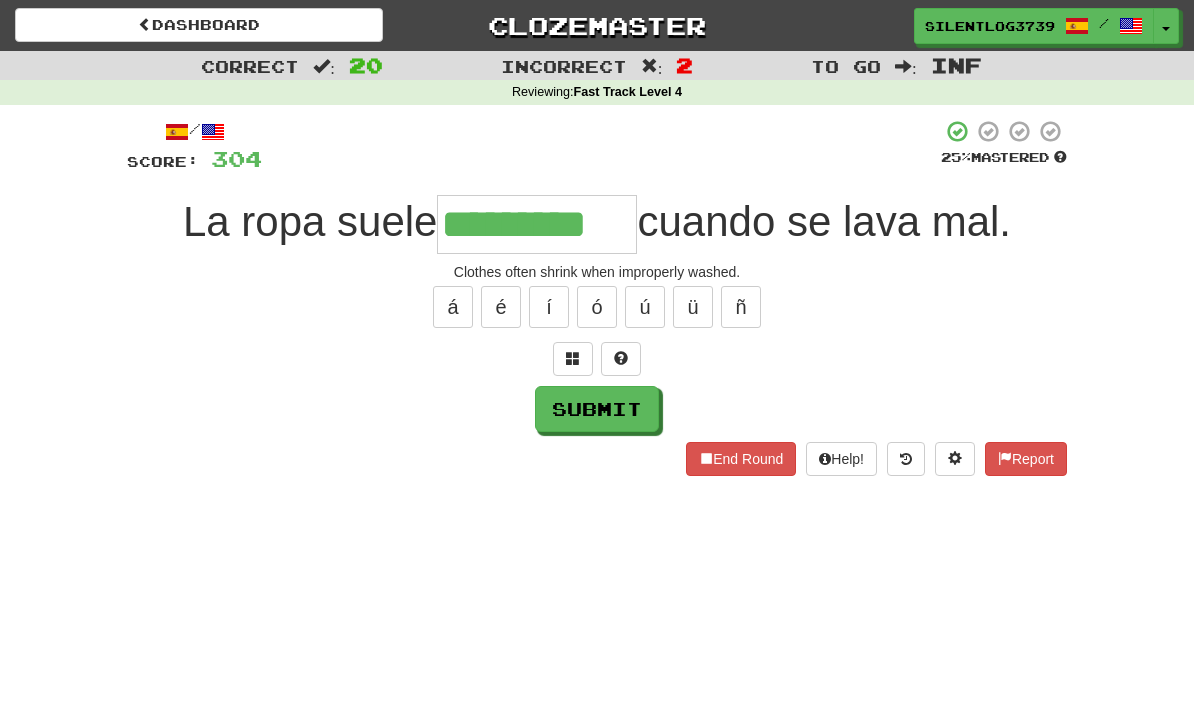 type on "*********" 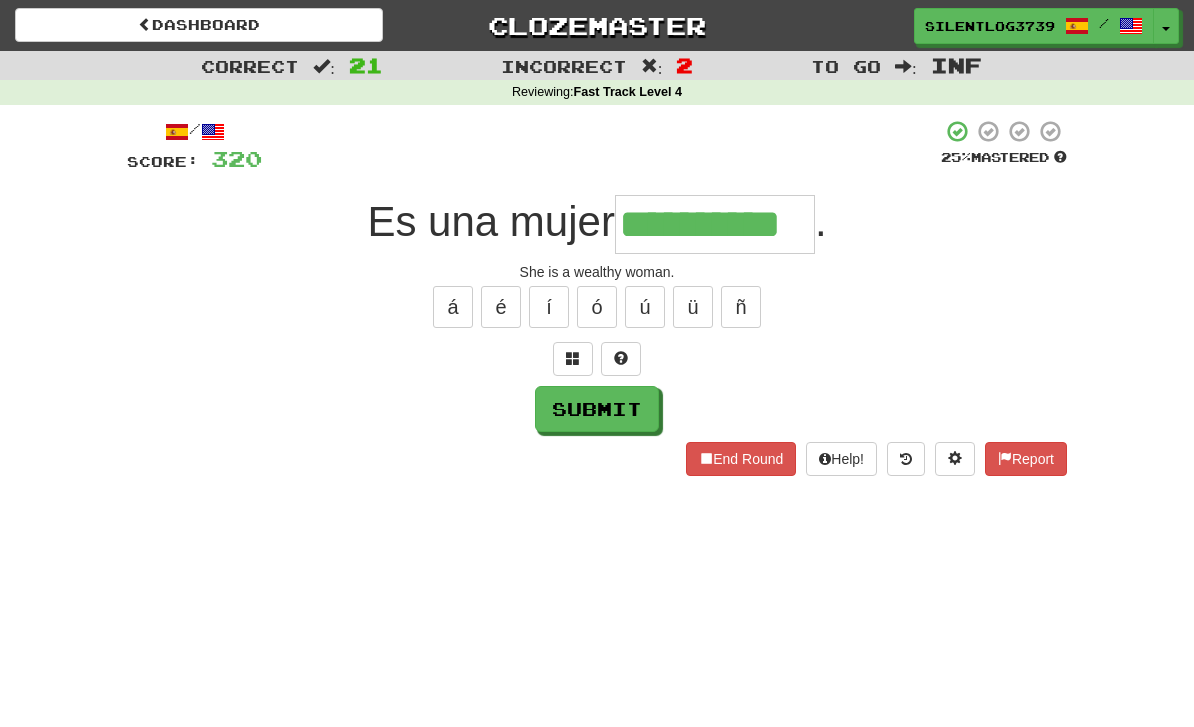 type on "**********" 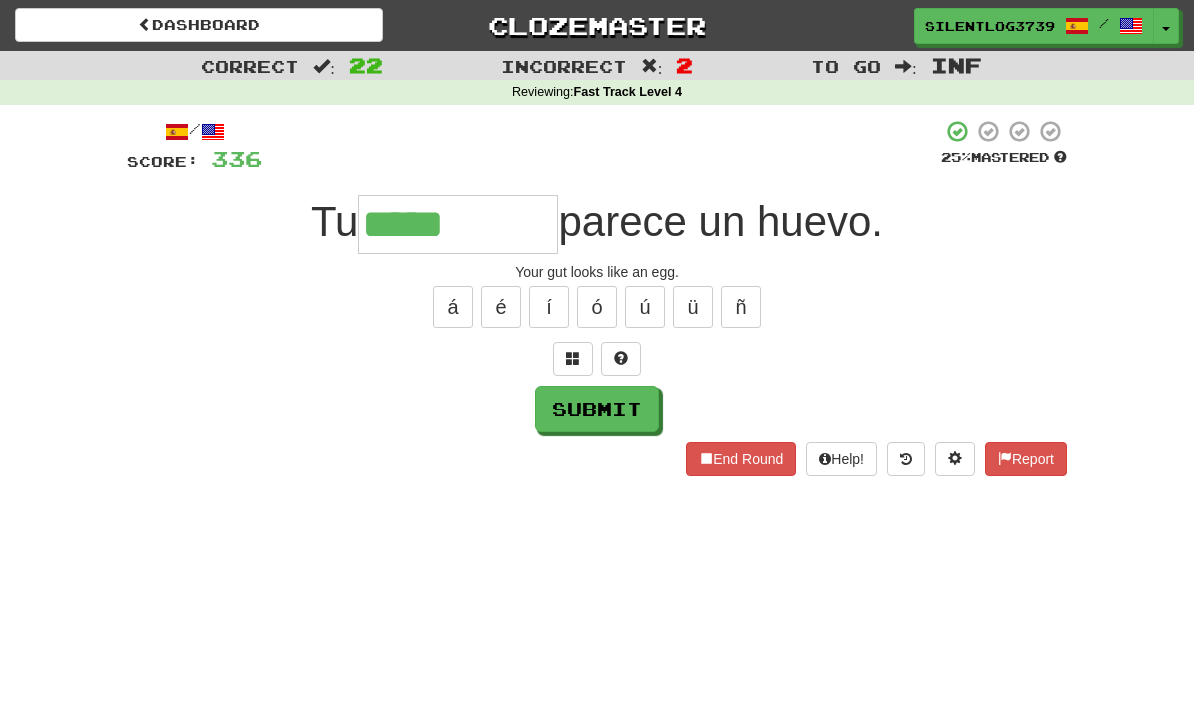 type on "*****" 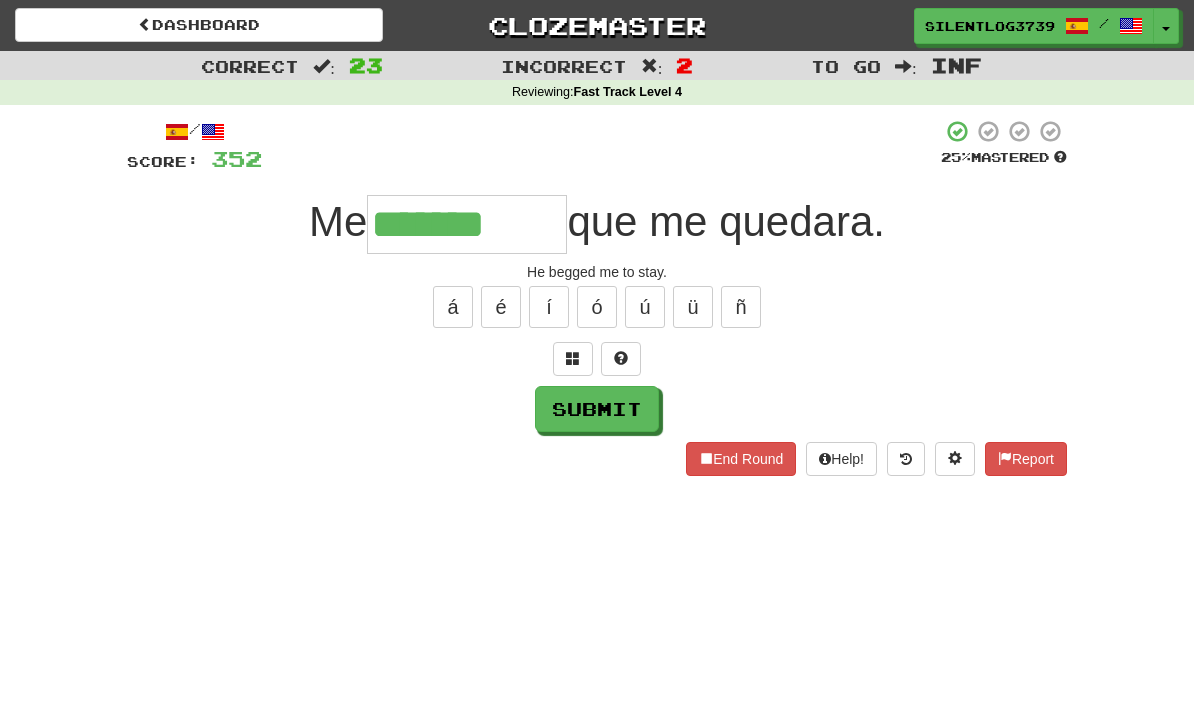 type on "*******" 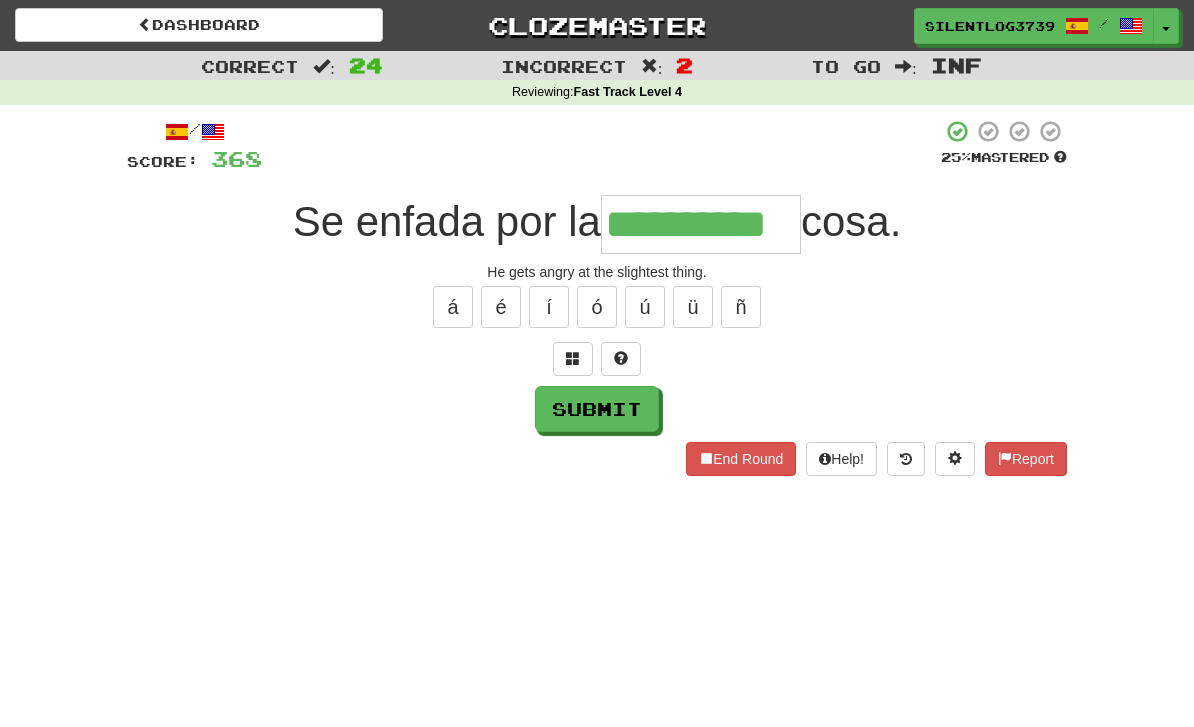 type on "**********" 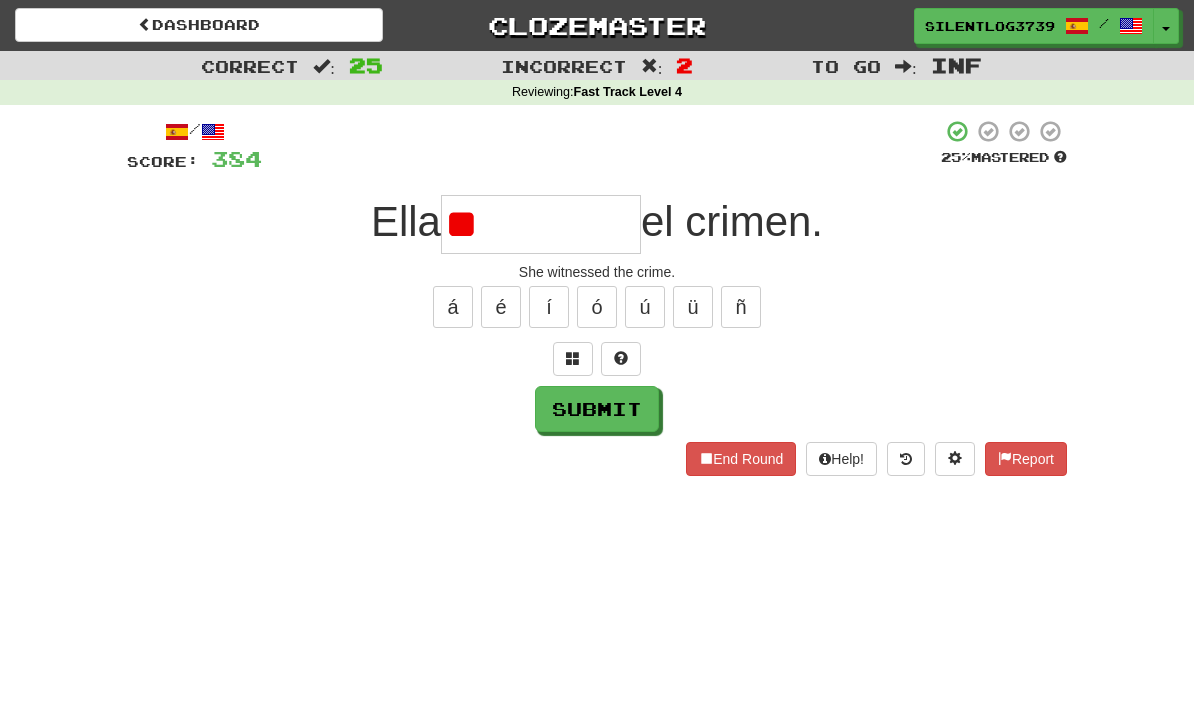 type on "*" 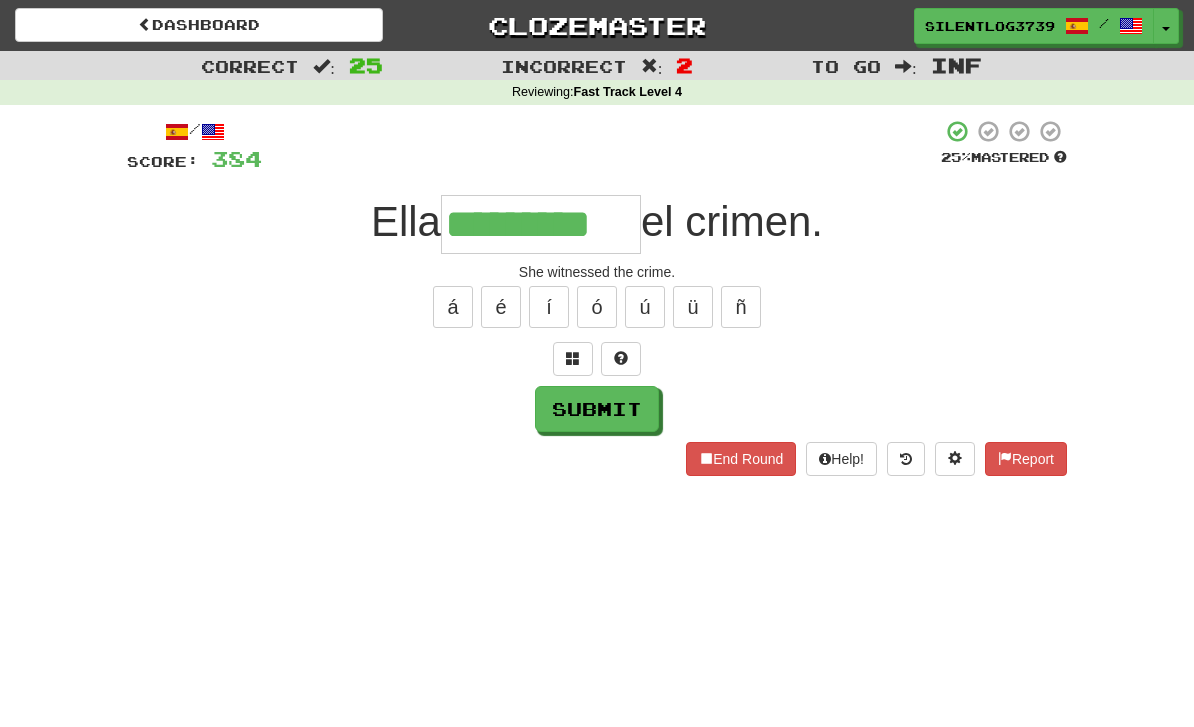 type on "*********" 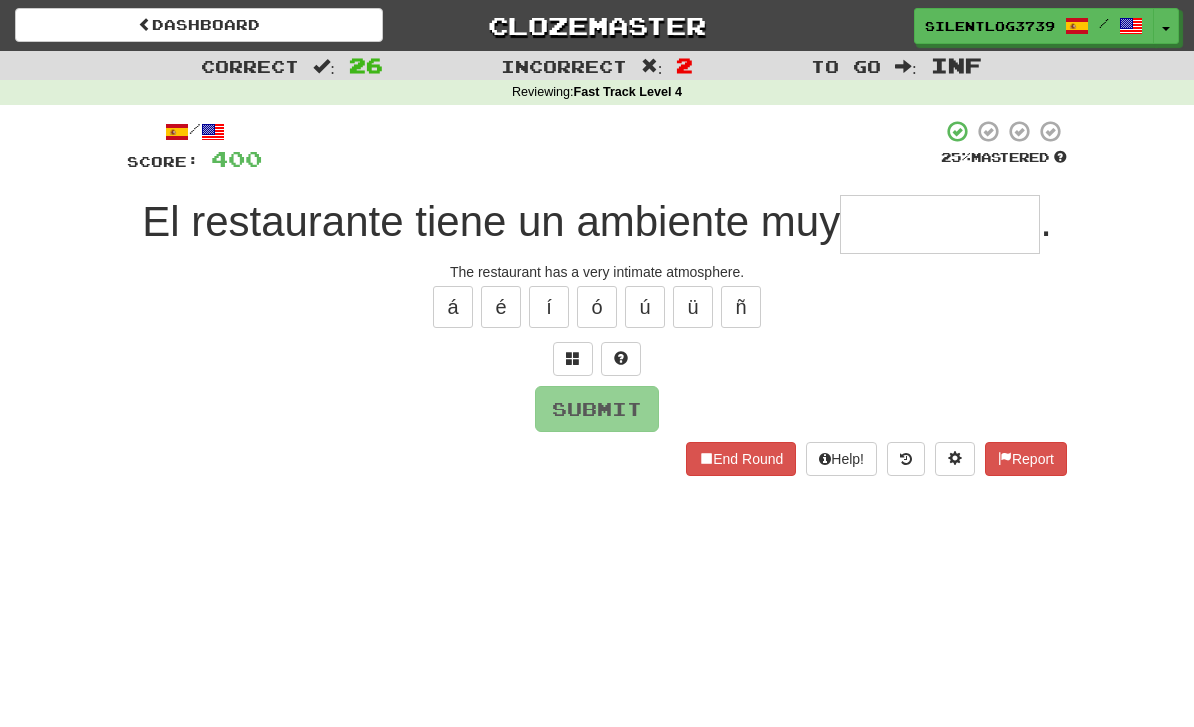 type on "*" 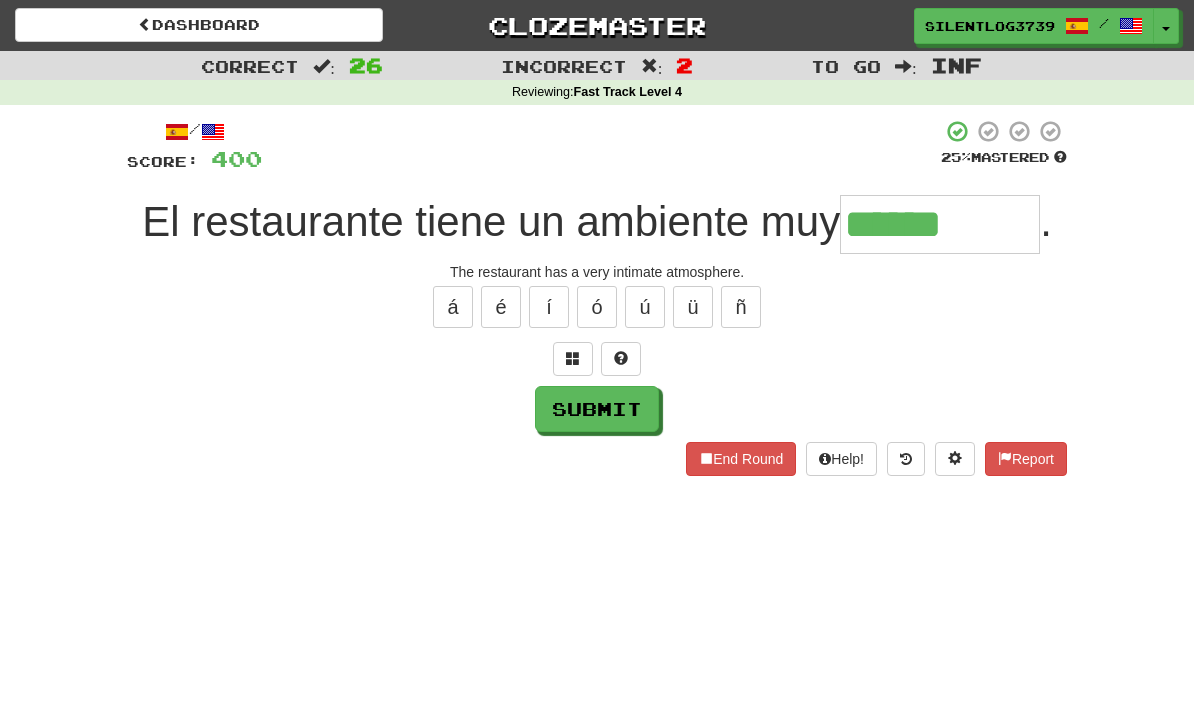 type on "******" 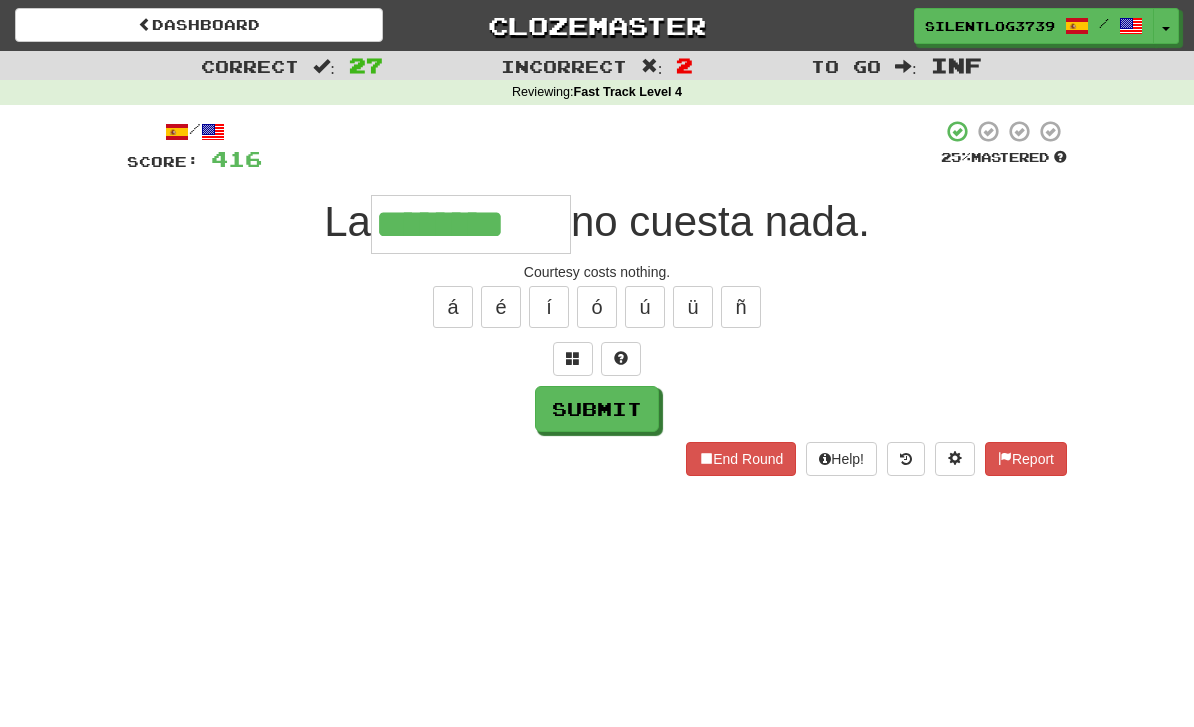 type on "********" 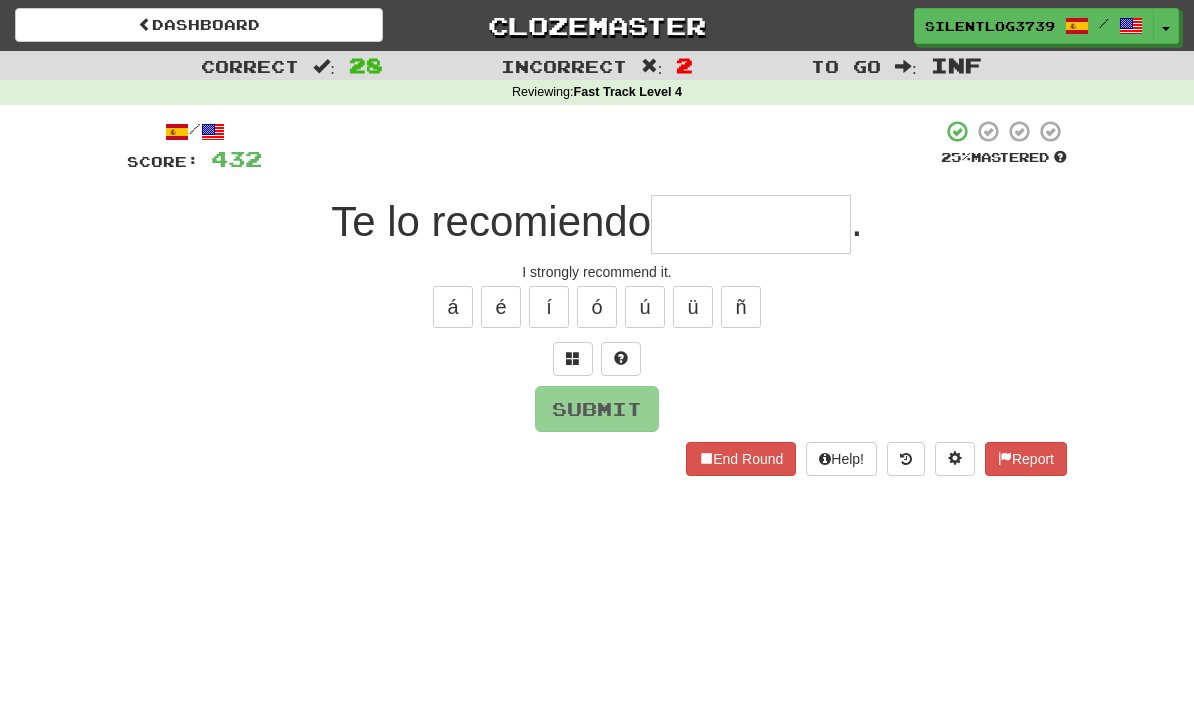 type on "*" 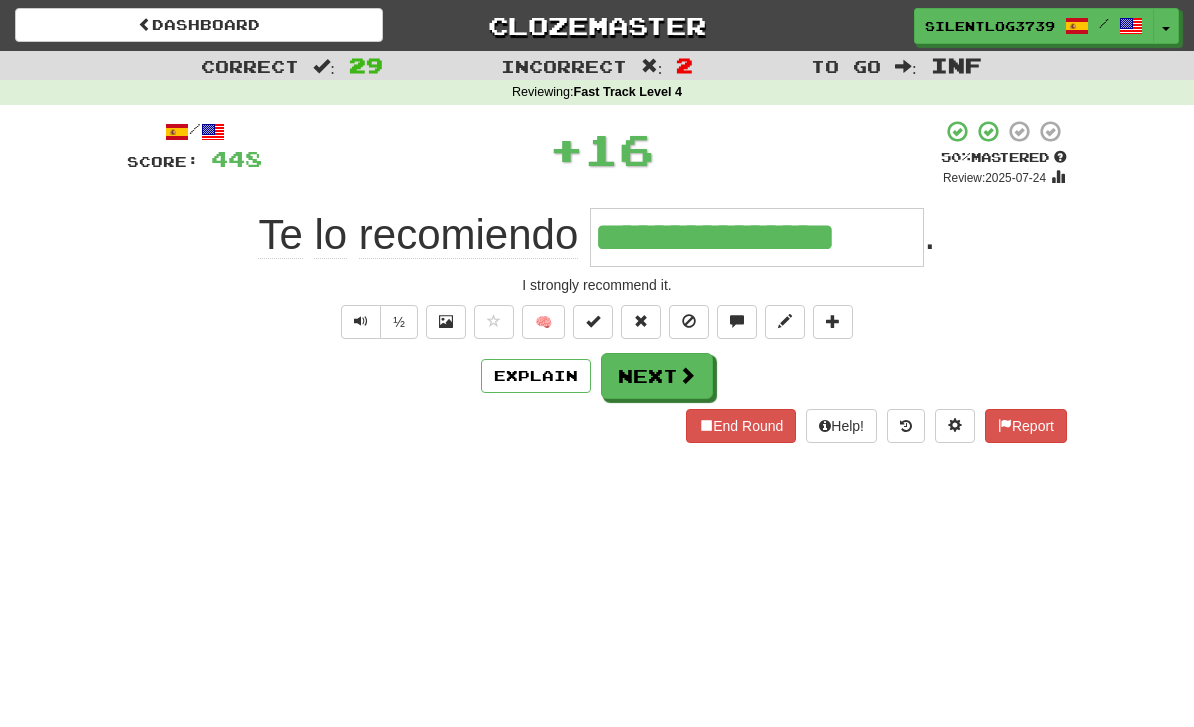 type on "**********" 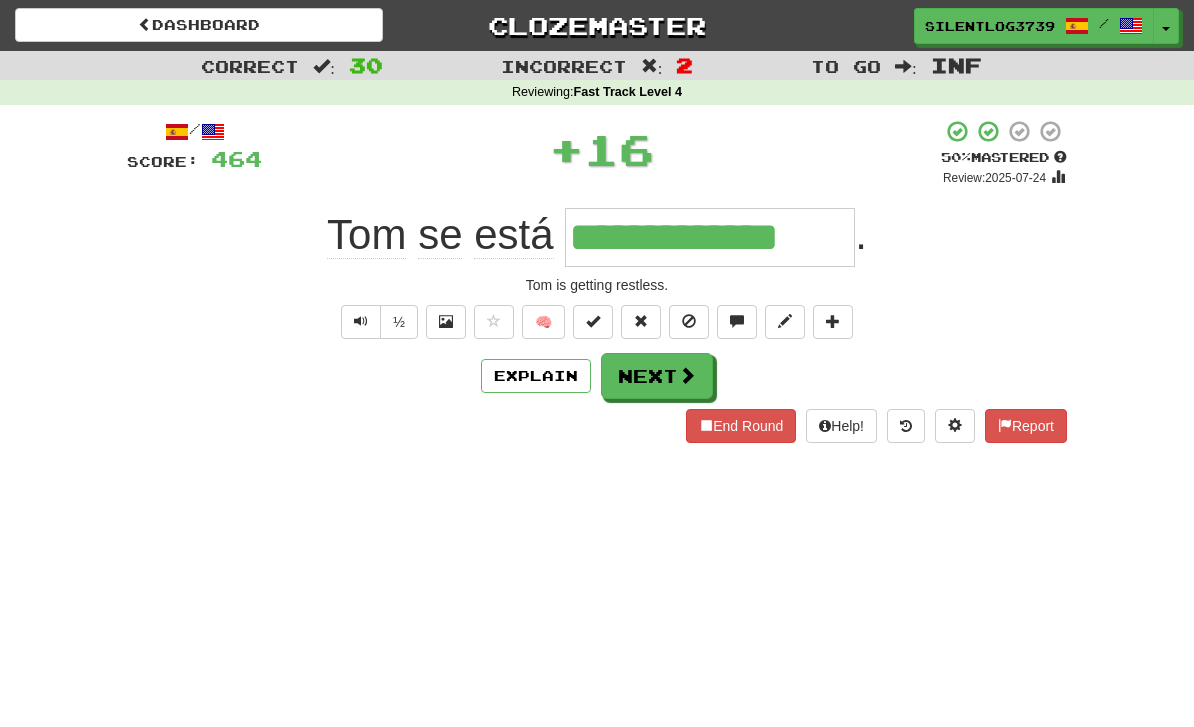 type on "**********" 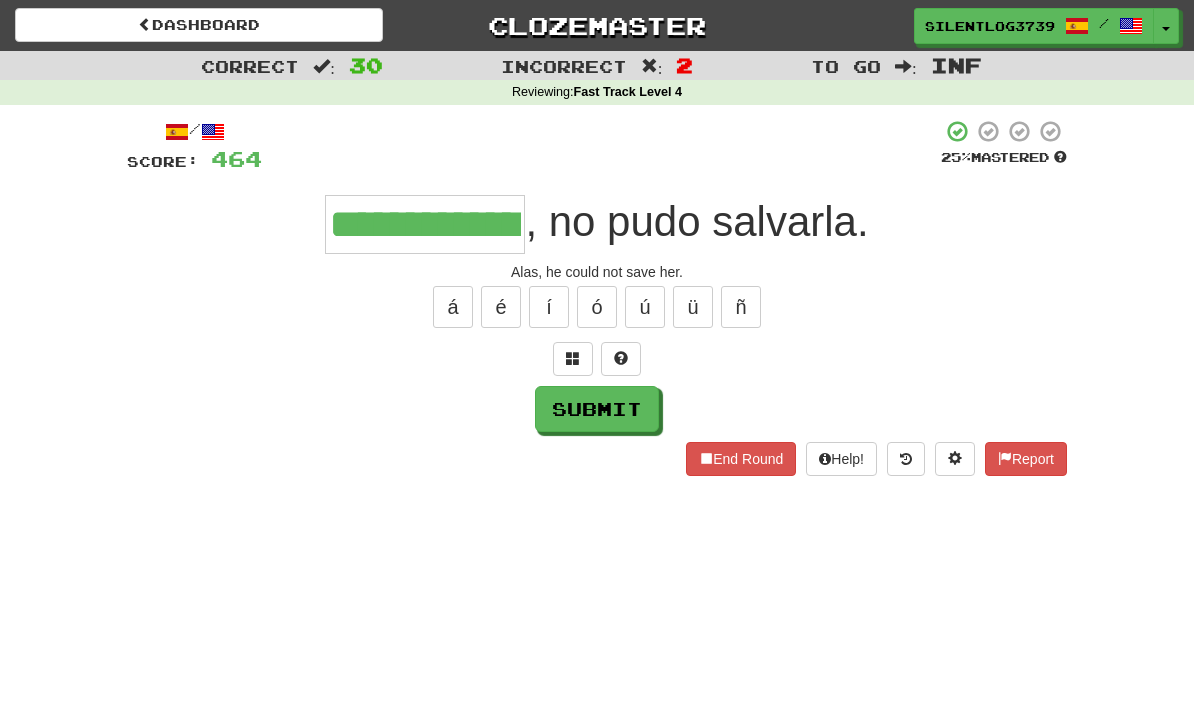 type on "**********" 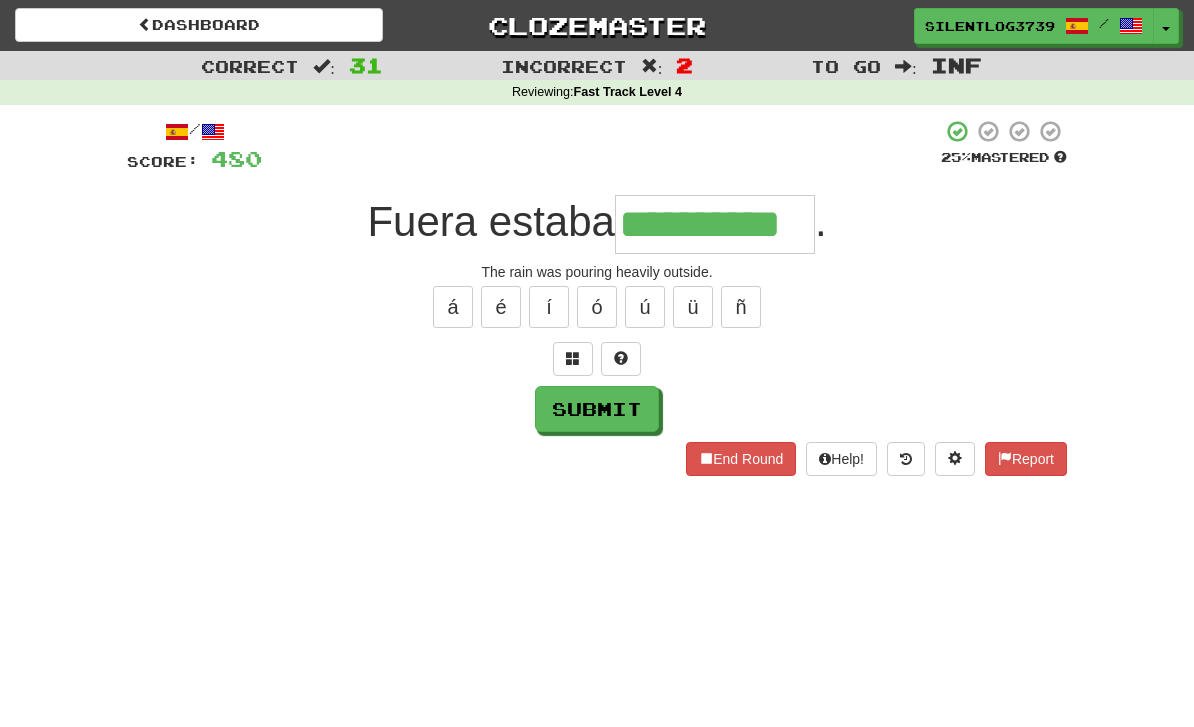 type on "**********" 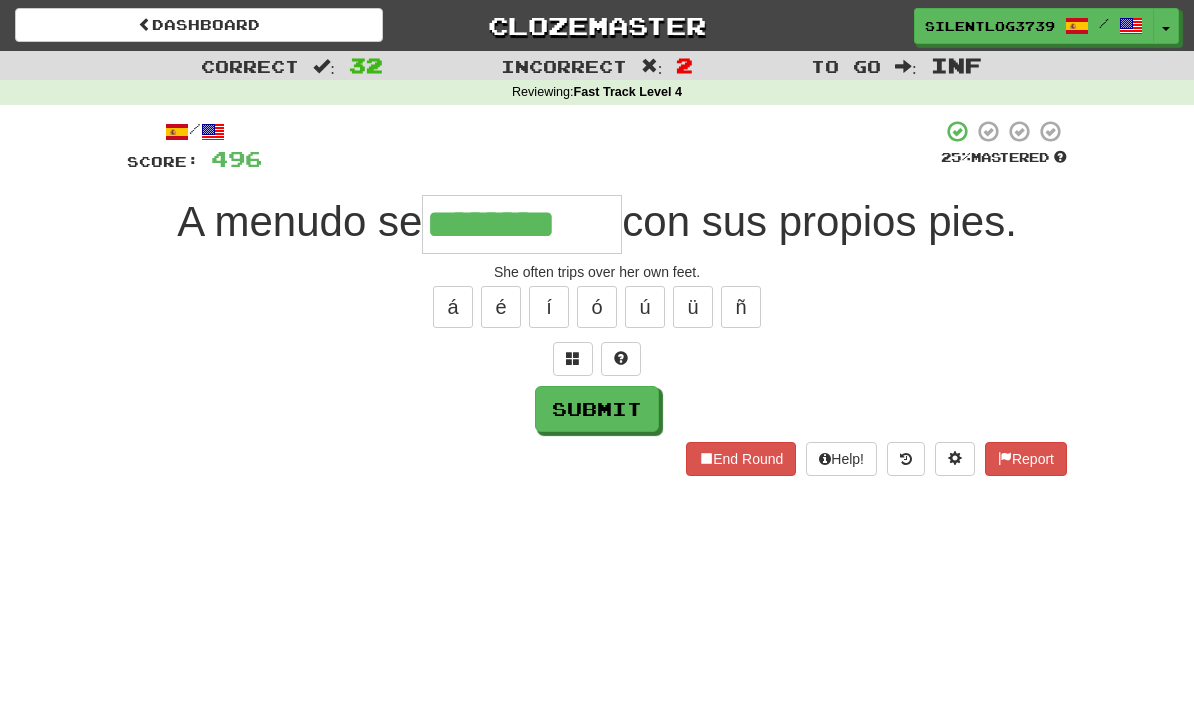 type on "********" 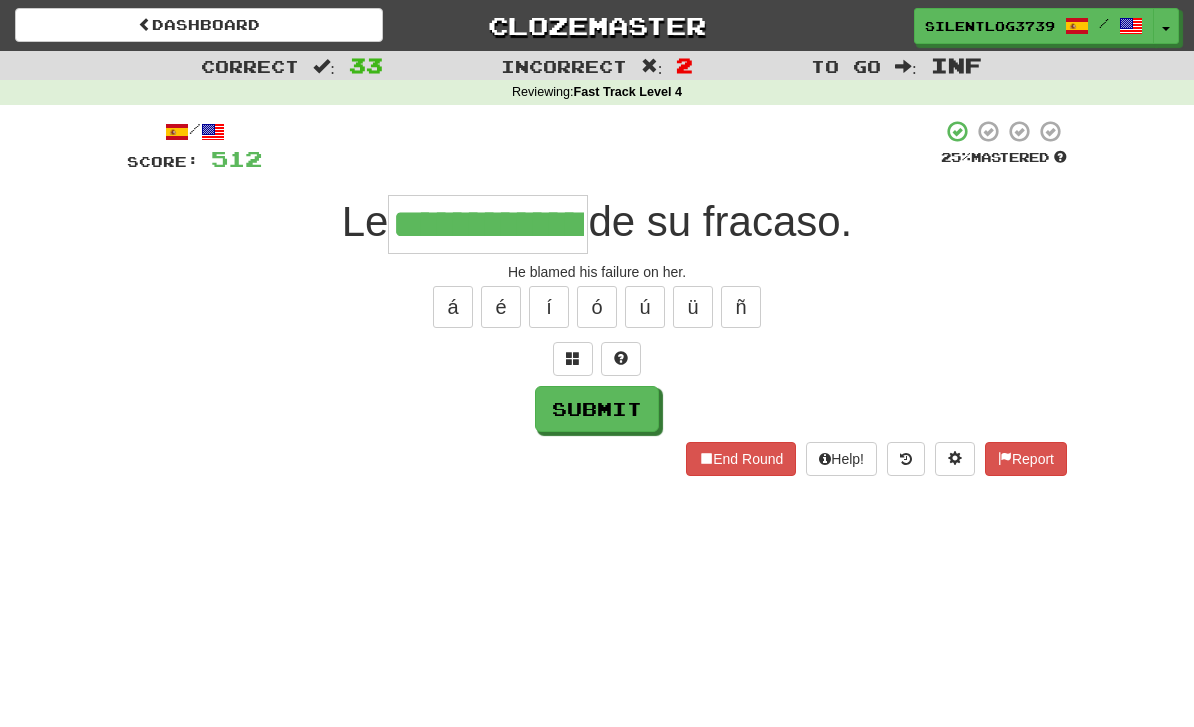 type on "**********" 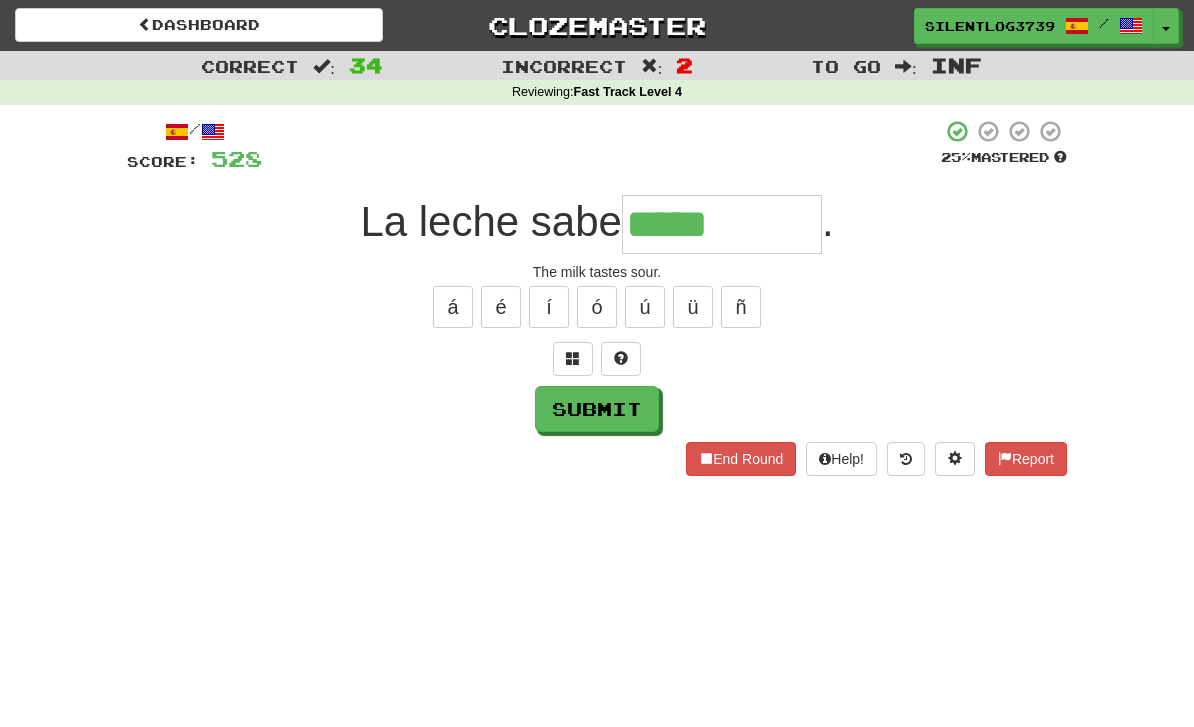 type on "*****" 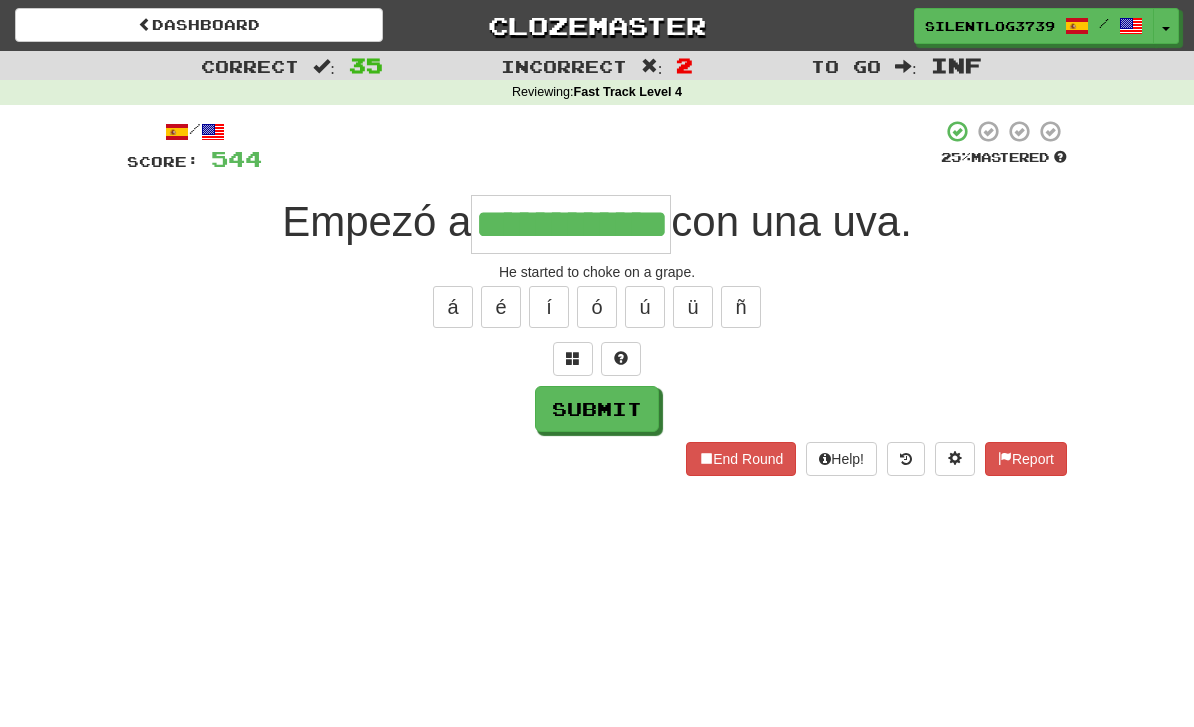 type on "**********" 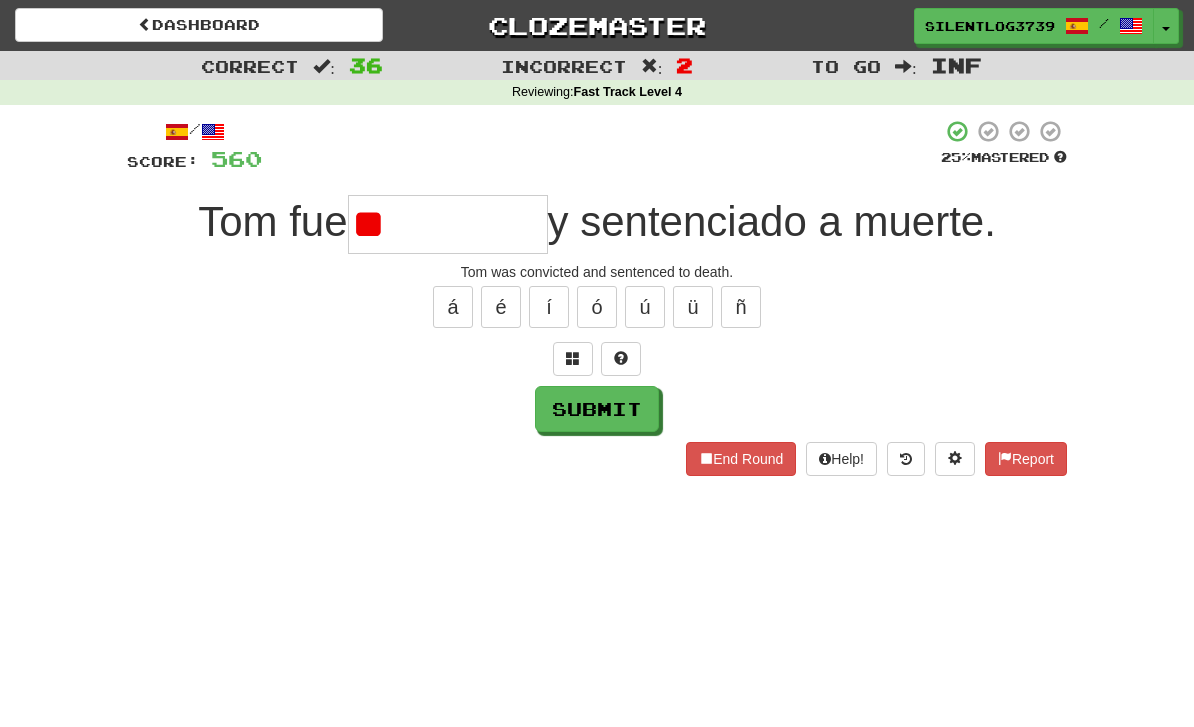 type on "*" 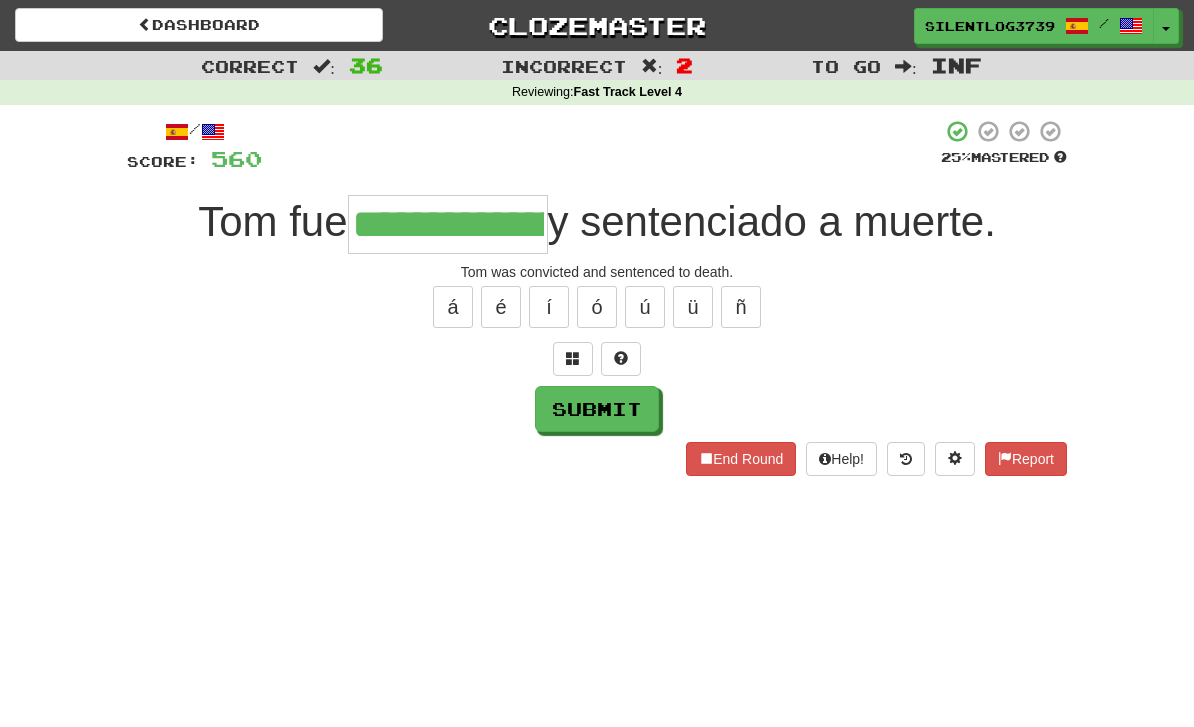 type on "**********" 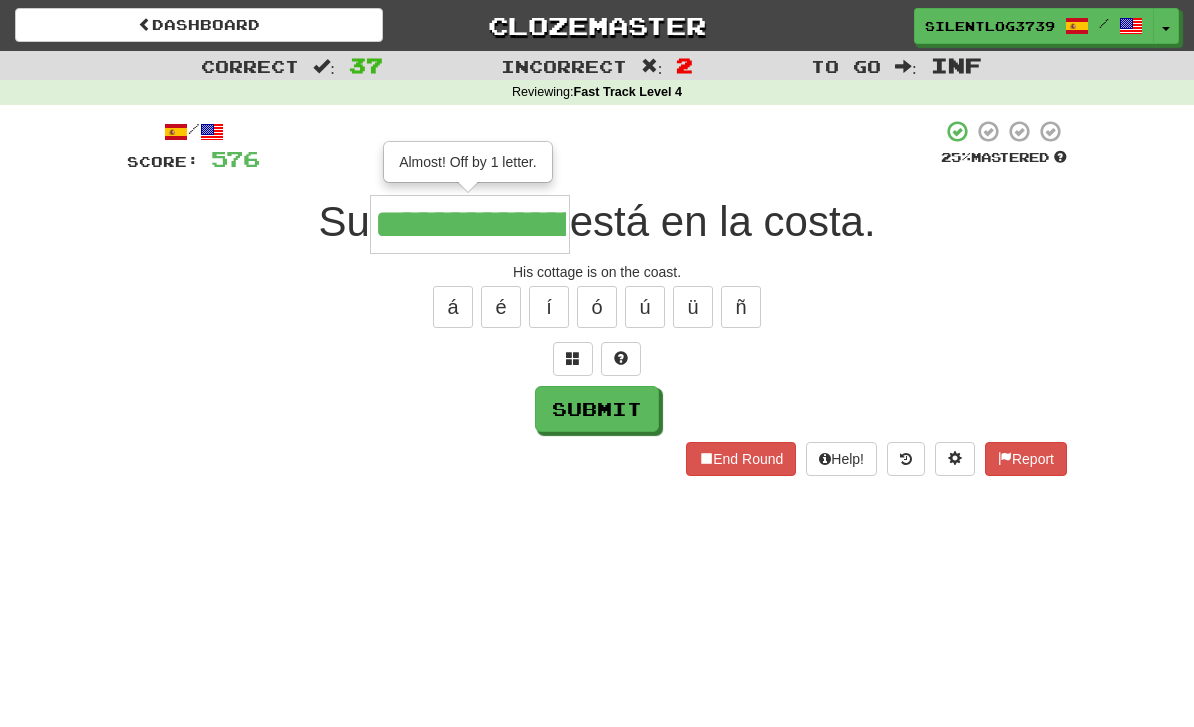 type on "**********" 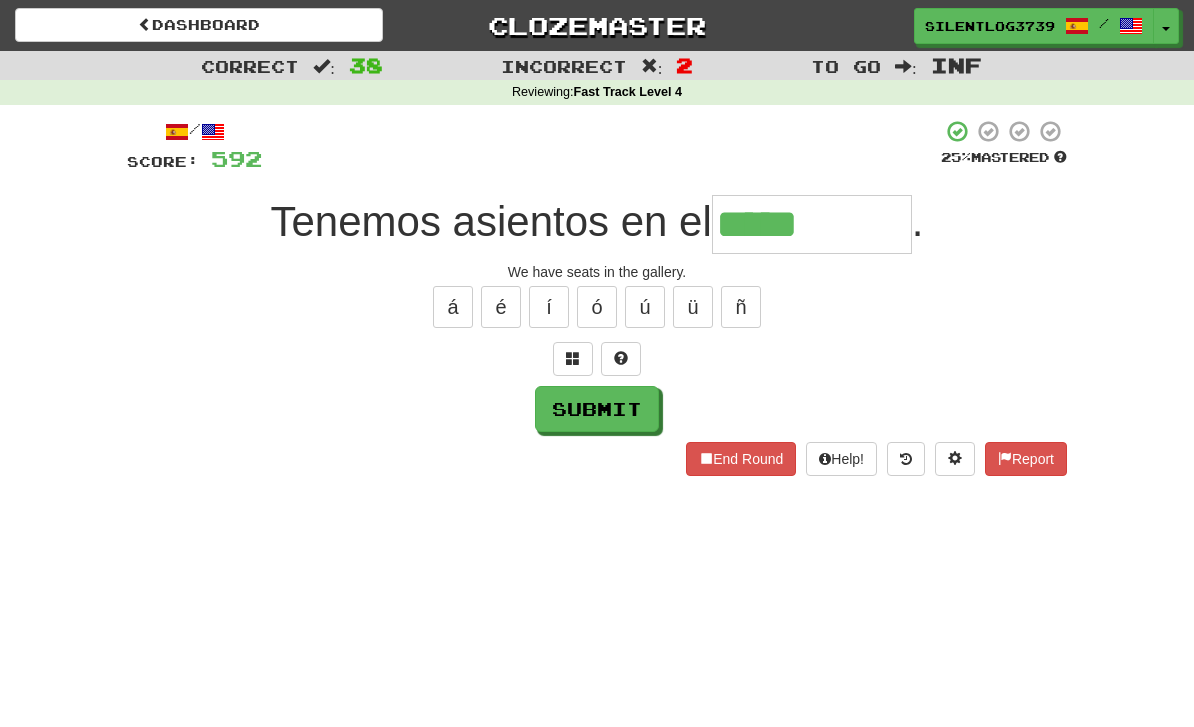 type on "*****" 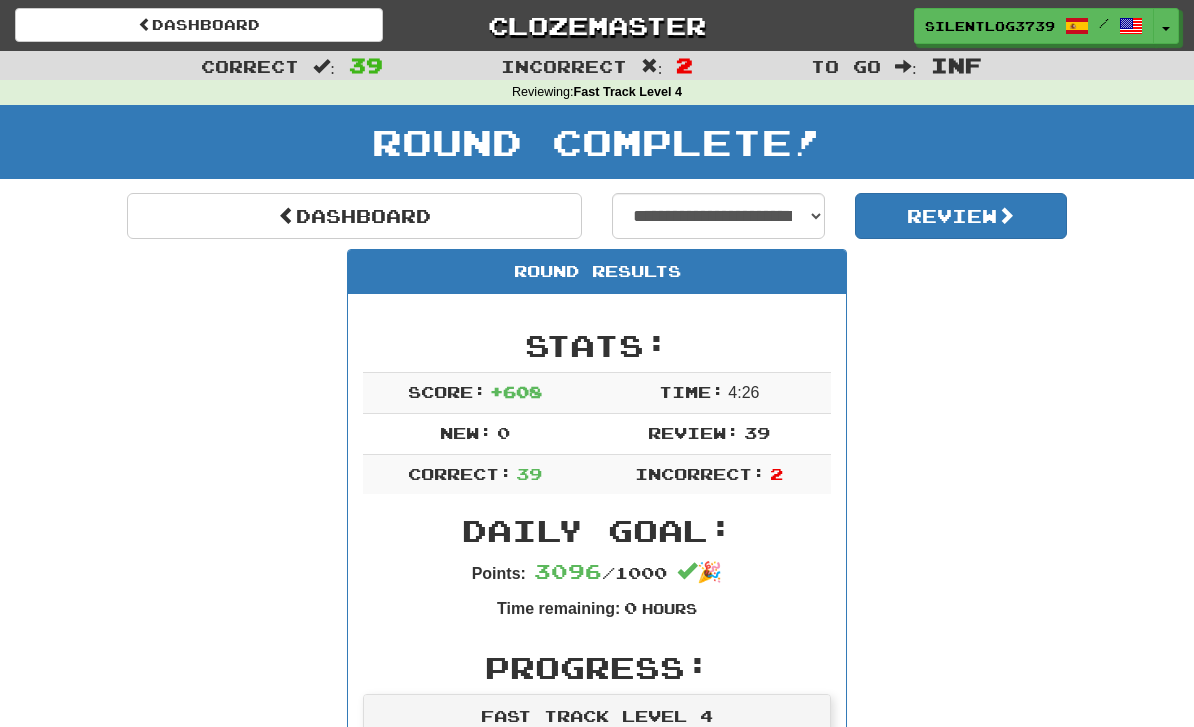 click on "Dashboard
Clozemaster
SilentLog3739
/
Toggle Dropdown
Dashboard
Leaderboard
Activity Feed
Notifications
Profile
Discussions
한국어
/
English
Streak:
0
Review:
25
Points Today: 0
ภาษาไทย
/
English
Streak:
0
Review:
0
Points Today: 0
Bahasa Indonesia
/
English
Streak:
0
Review:
0
Points Today: 0
Deutsch
/
English
Streak:
0
Review:
0
Points Today: 0
Español
/
English
Streak:
4
Review:
1,964
Daily Goal:  2488 /1000
Français
/
English
Streak:
0
Review:
1
Points Today: 0
Français
/
Español
Streak:
0
Review:
1
Points Today: 0
Română
/" at bounding box center (597, 22) 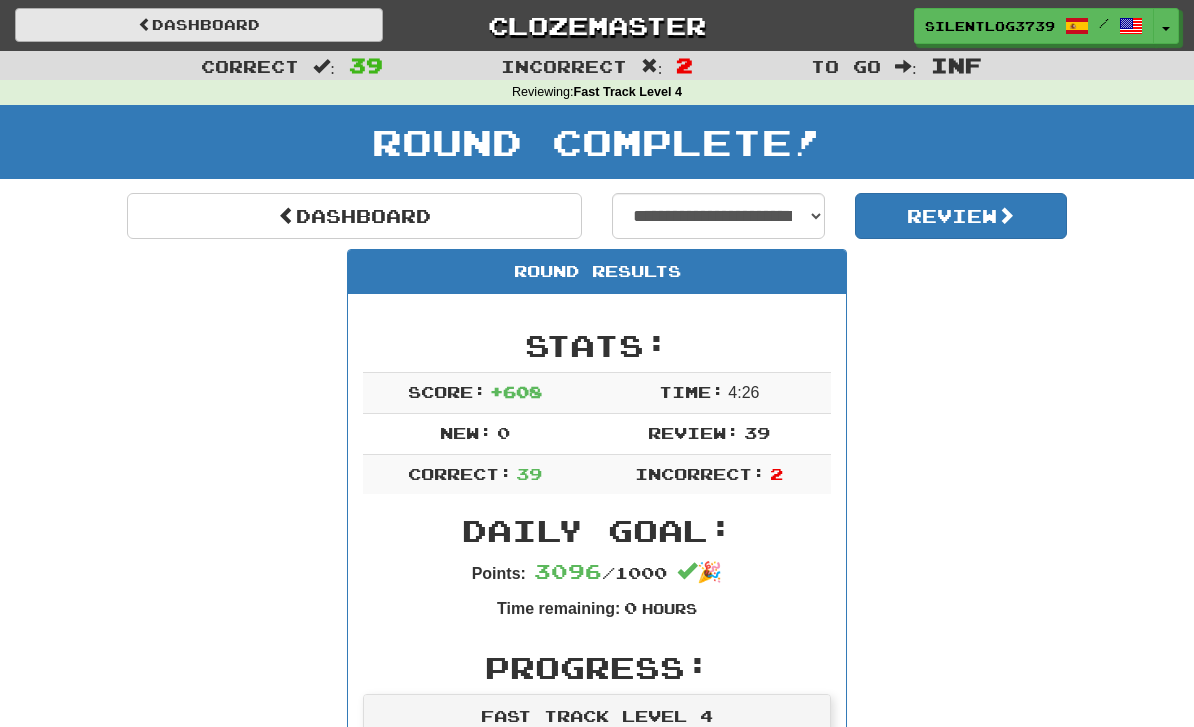 click on "Dashboard" at bounding box center (199, 25) 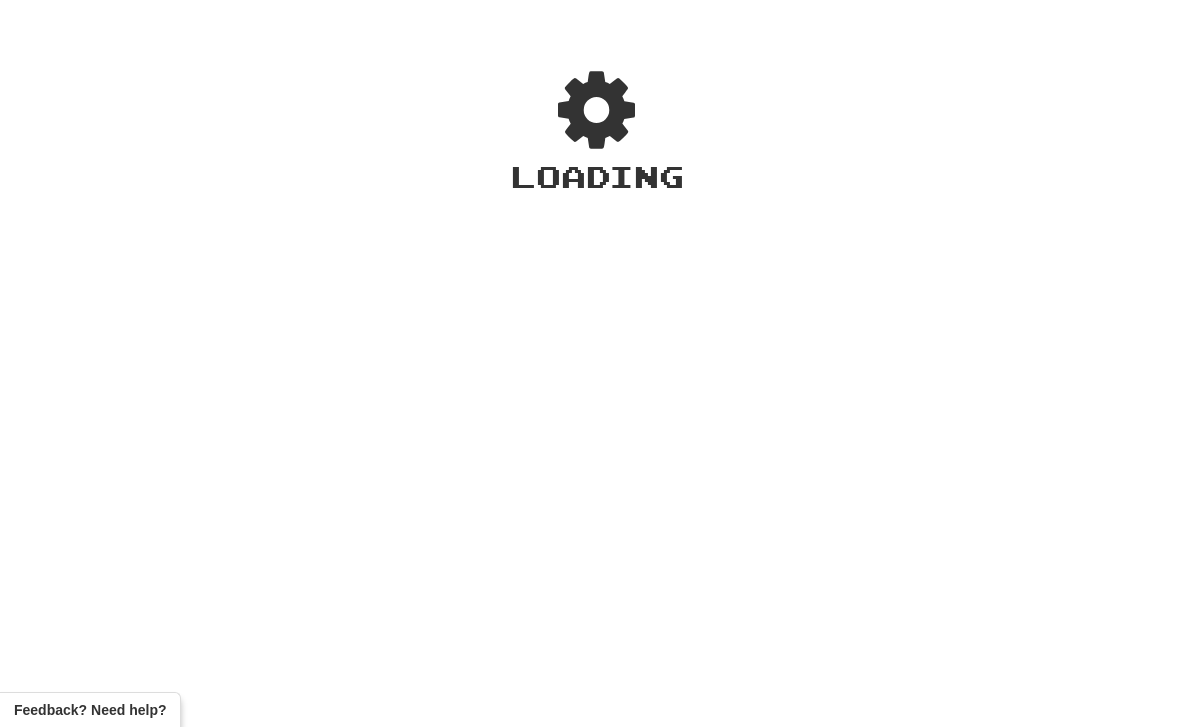scroll, scrollTop: 0, scrollLeft: 0, axis: both 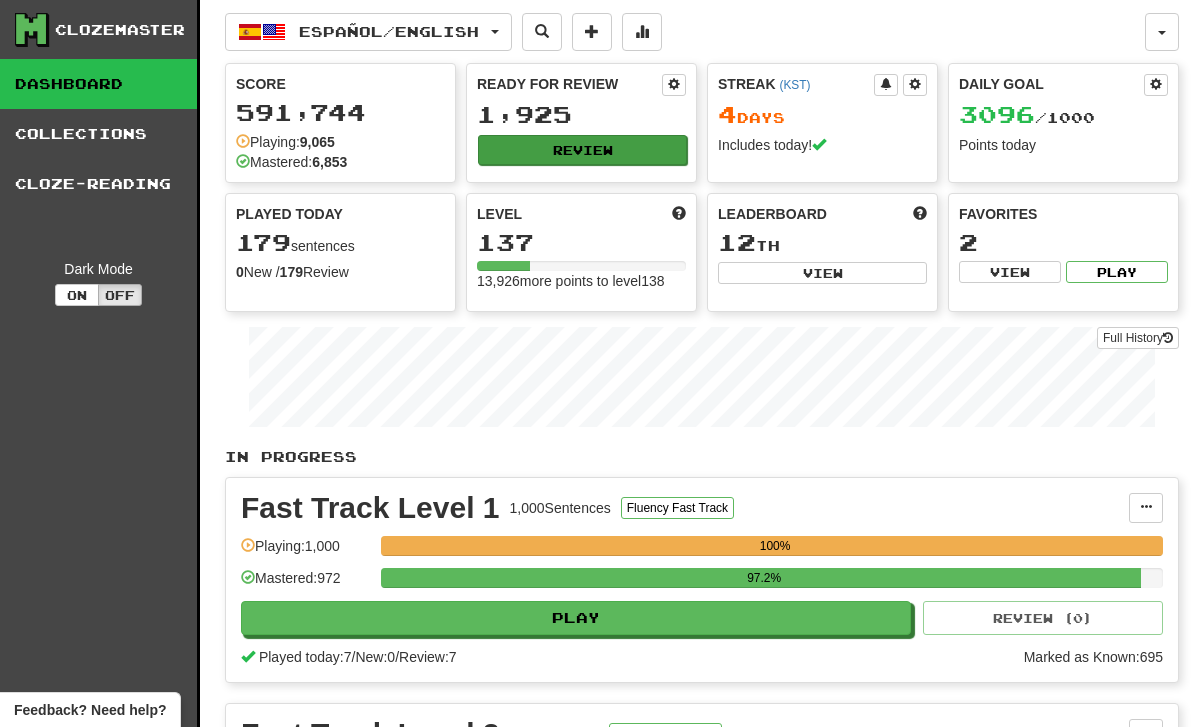 click on "Review" at bounding box center (582, 150) 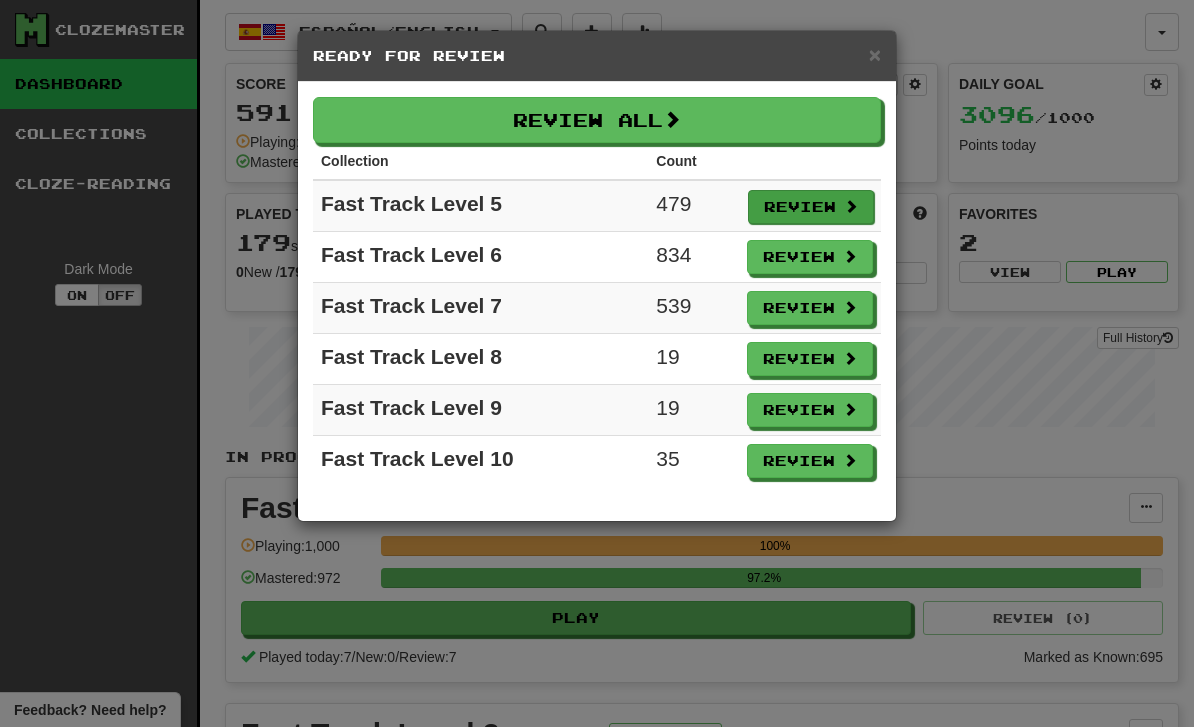 click on "Review" at bounding box center [811, 207] 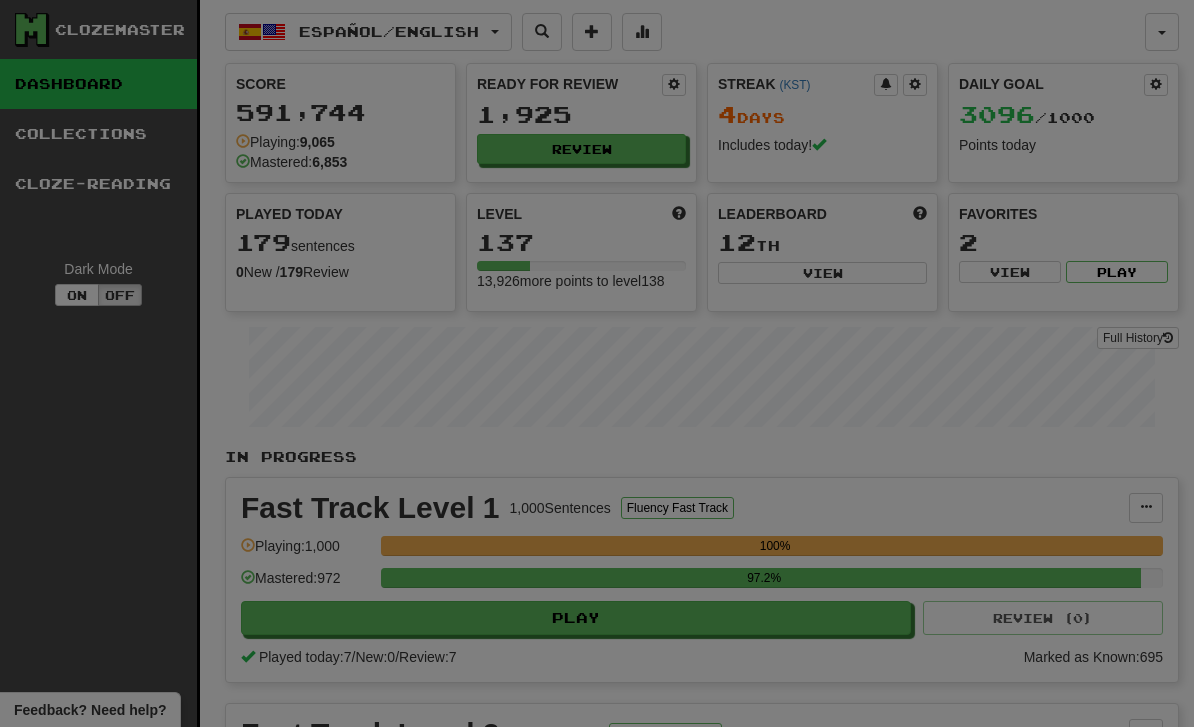 select on "********" 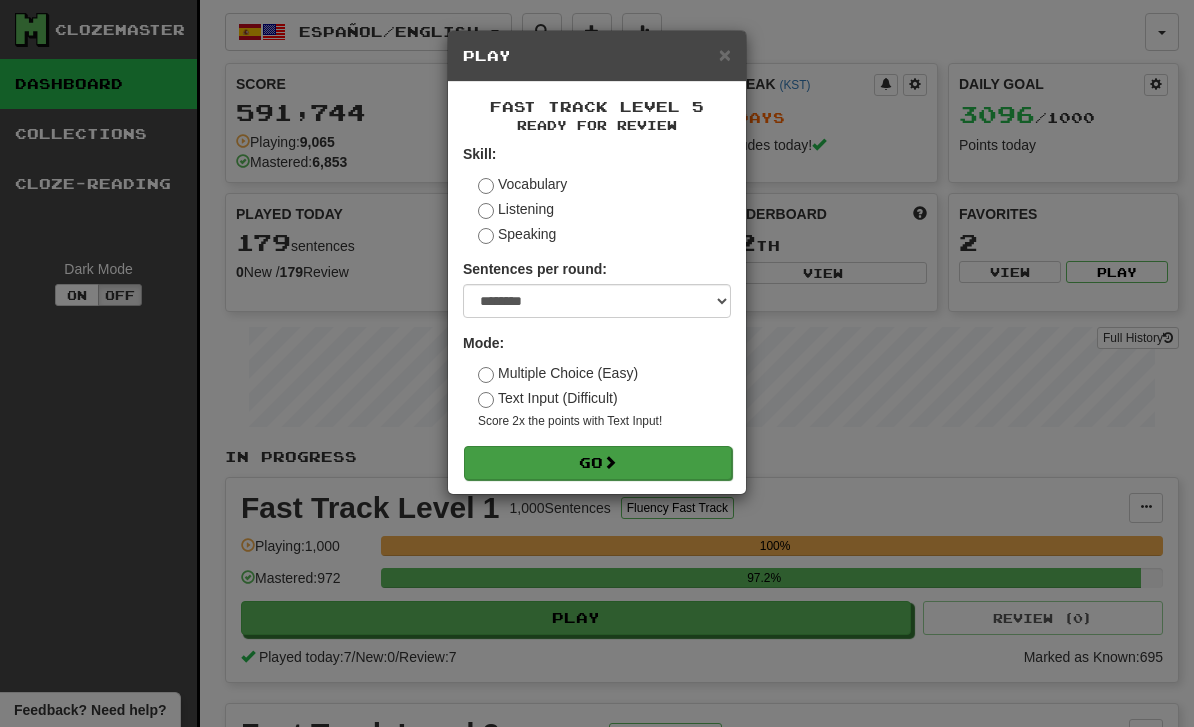 click on "Go" at bounding box center [598, 463] 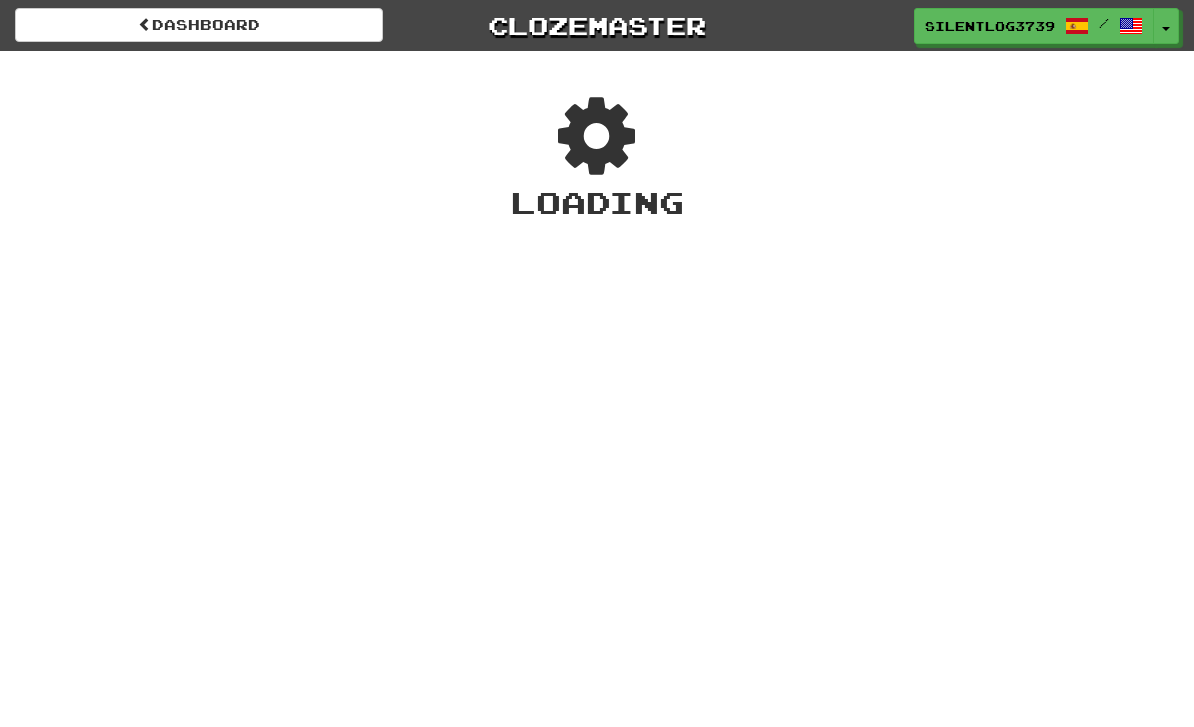 scroll, scrollTop: 0, scrollLeft: 0, axis: both 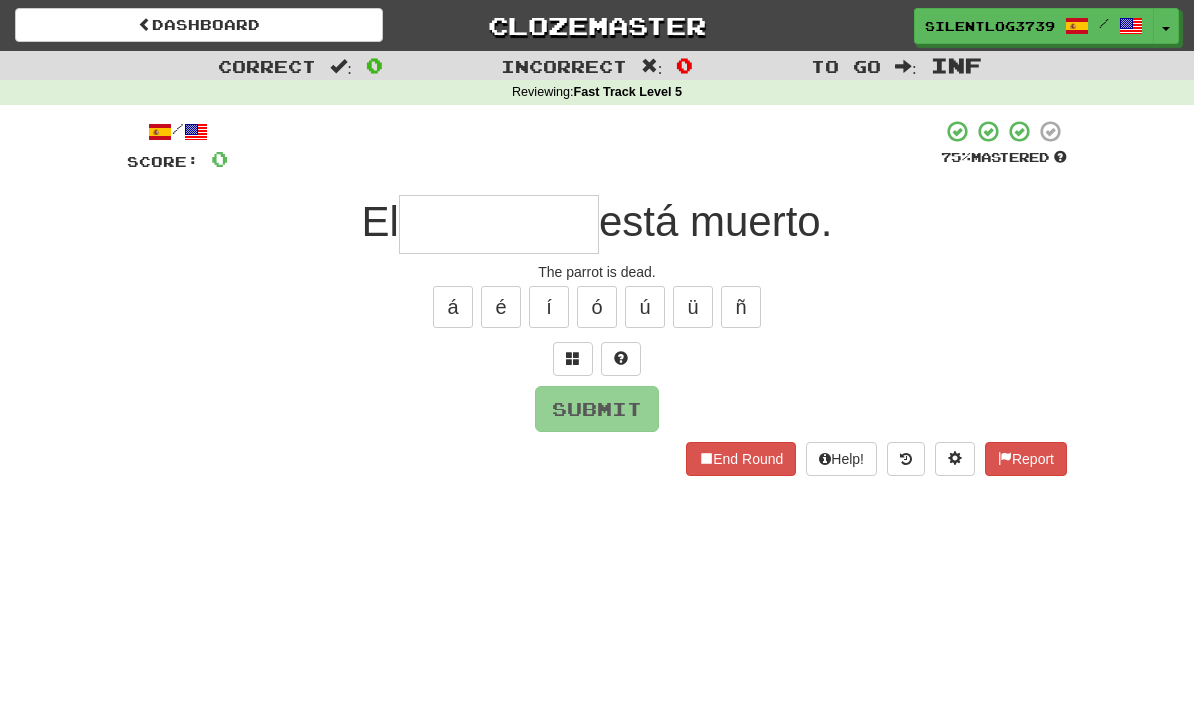 type on "****" 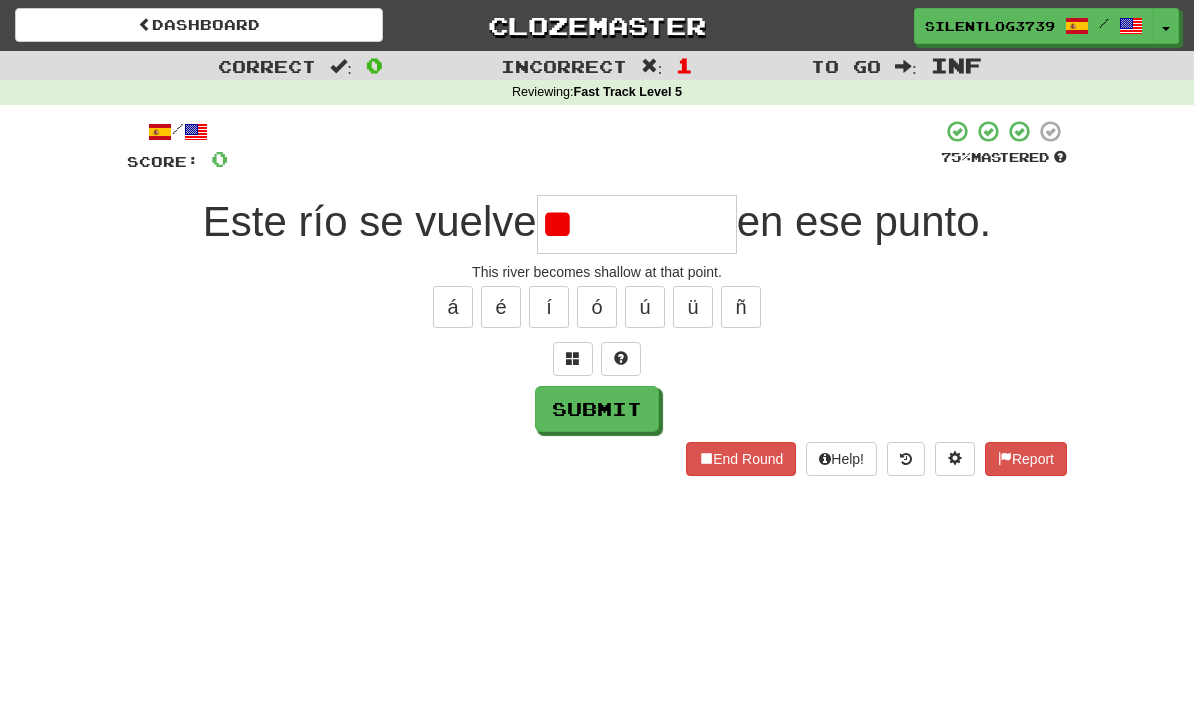 type on "*" 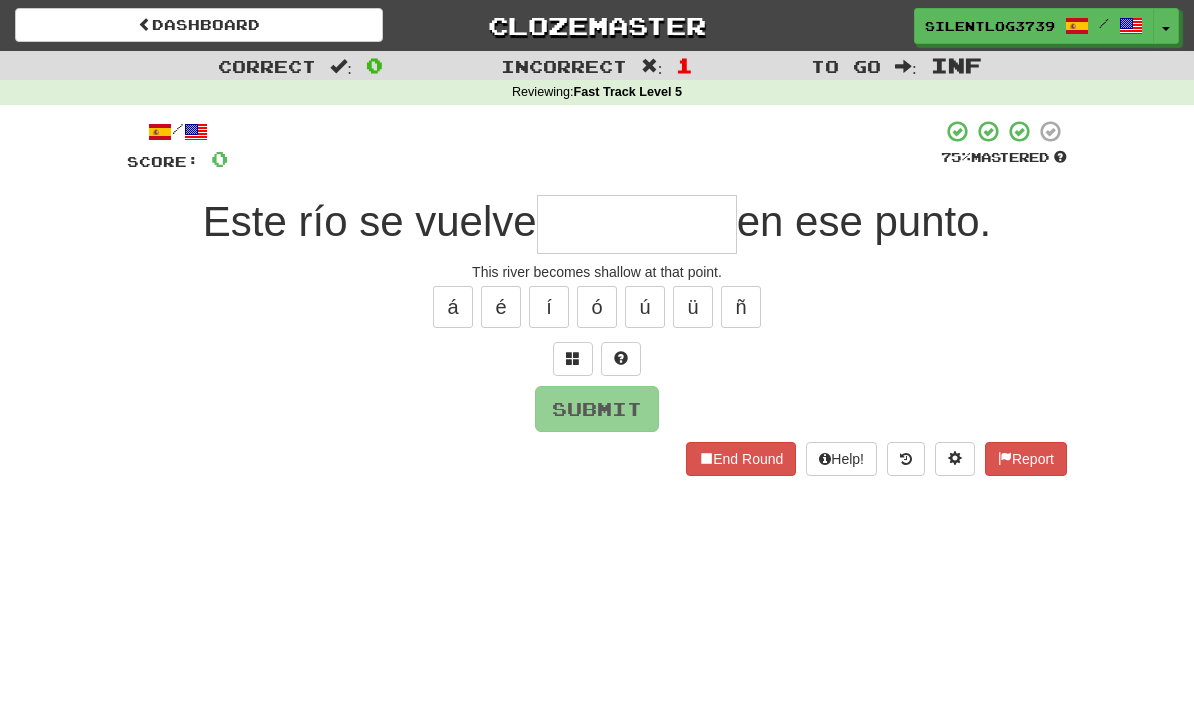 type on "**********" 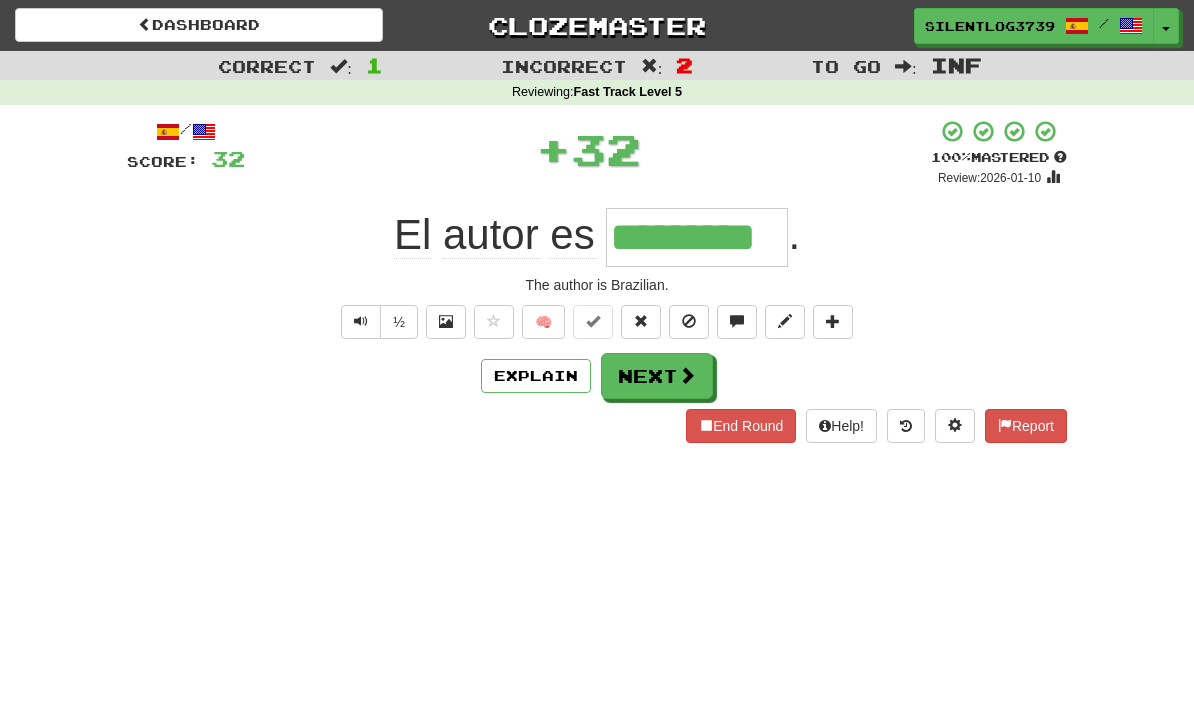 type on "*********" 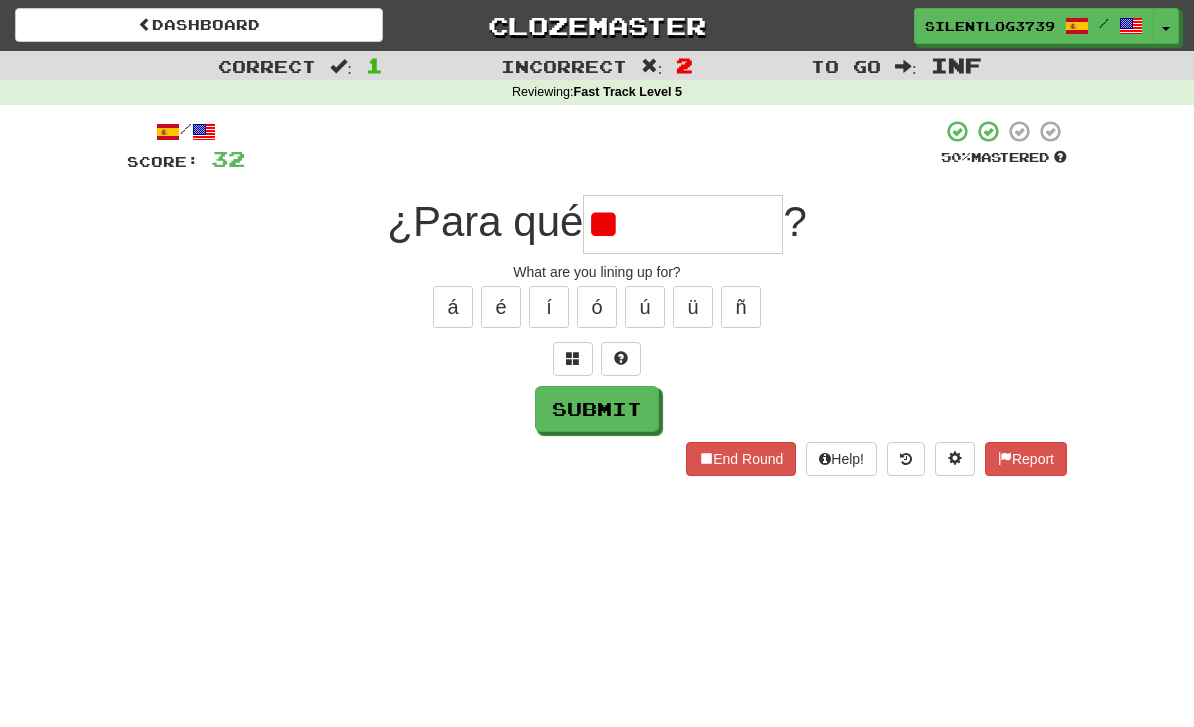 type on "*" 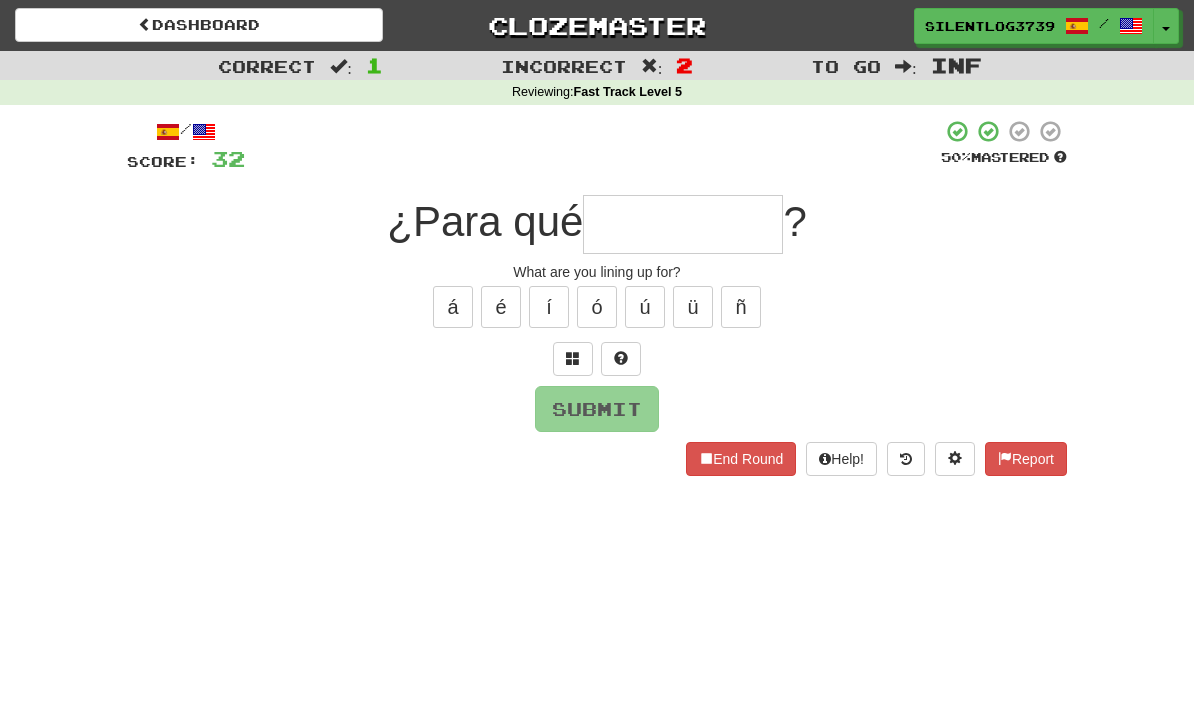 type on "*" 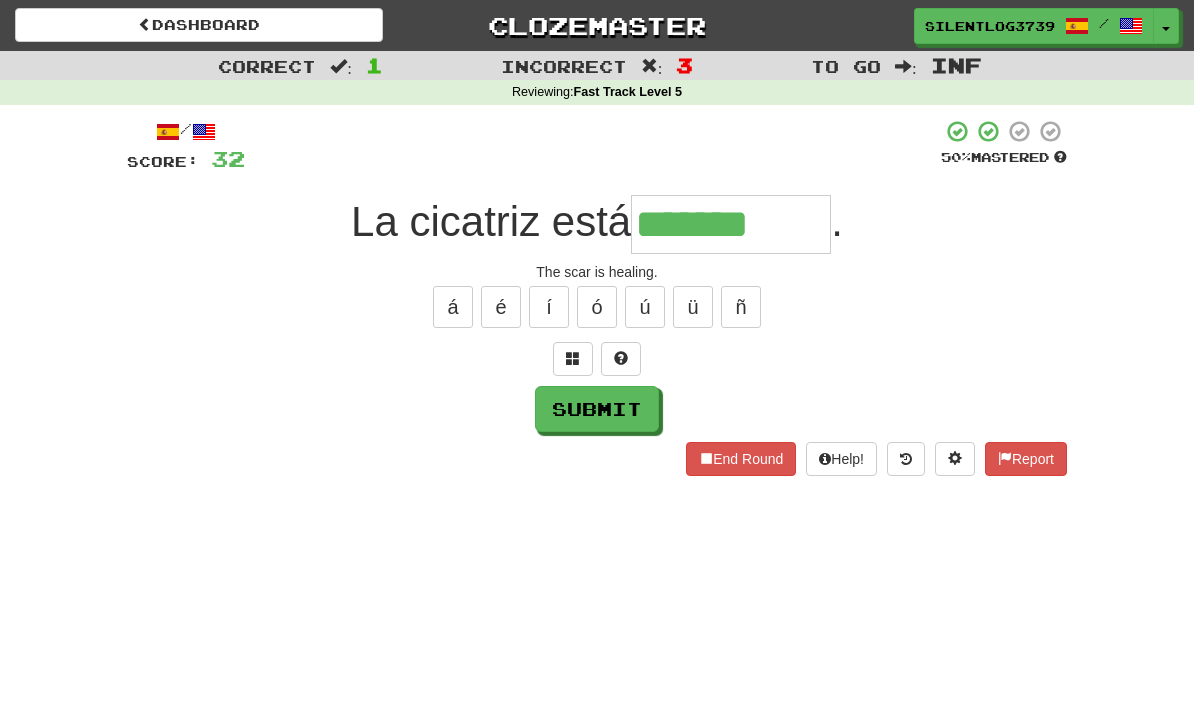 type on "*******" 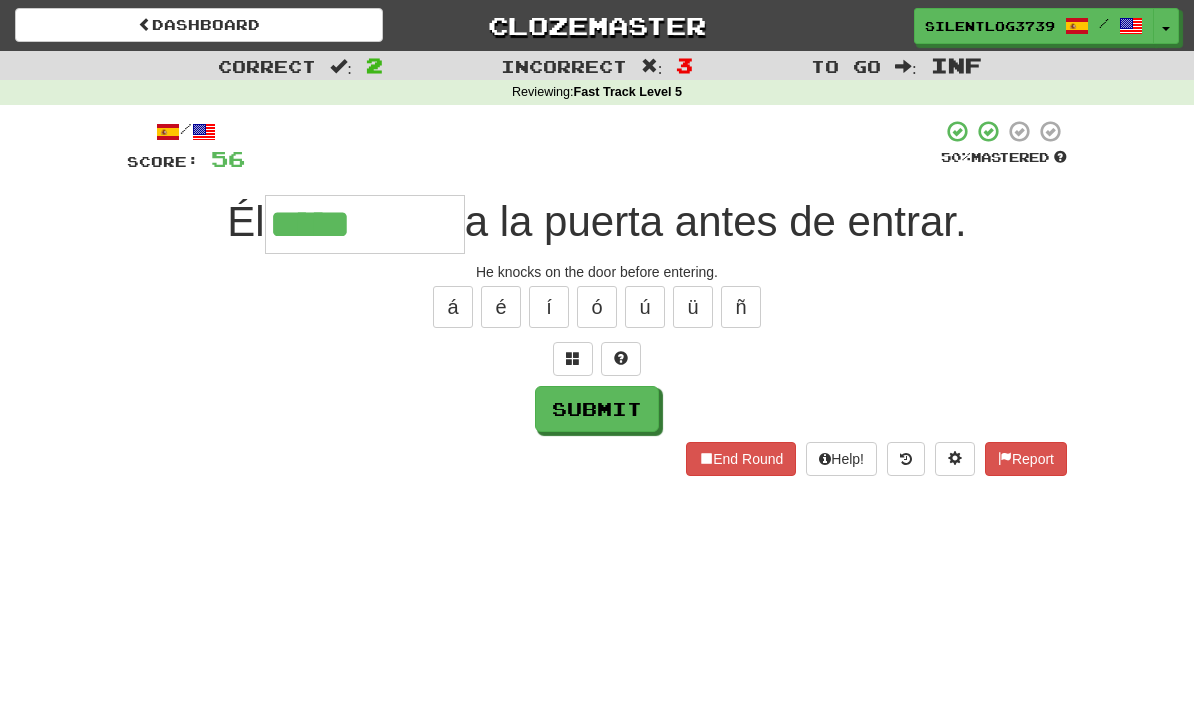 type on "*****" 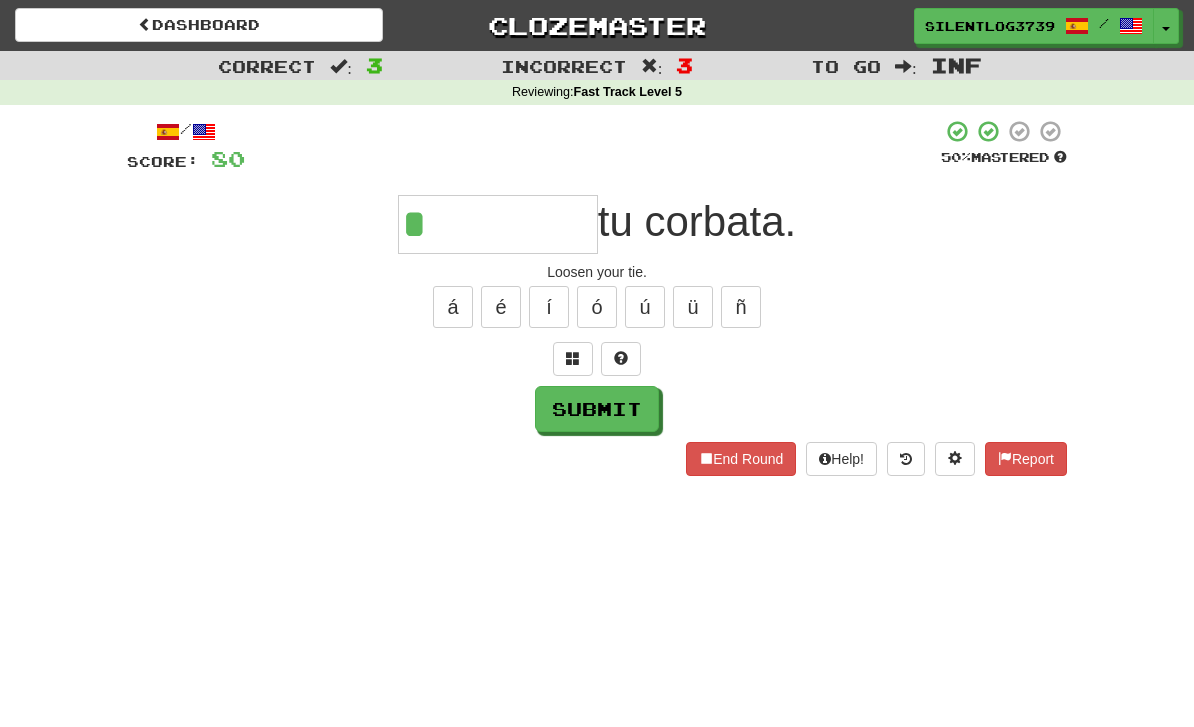 type on "******" 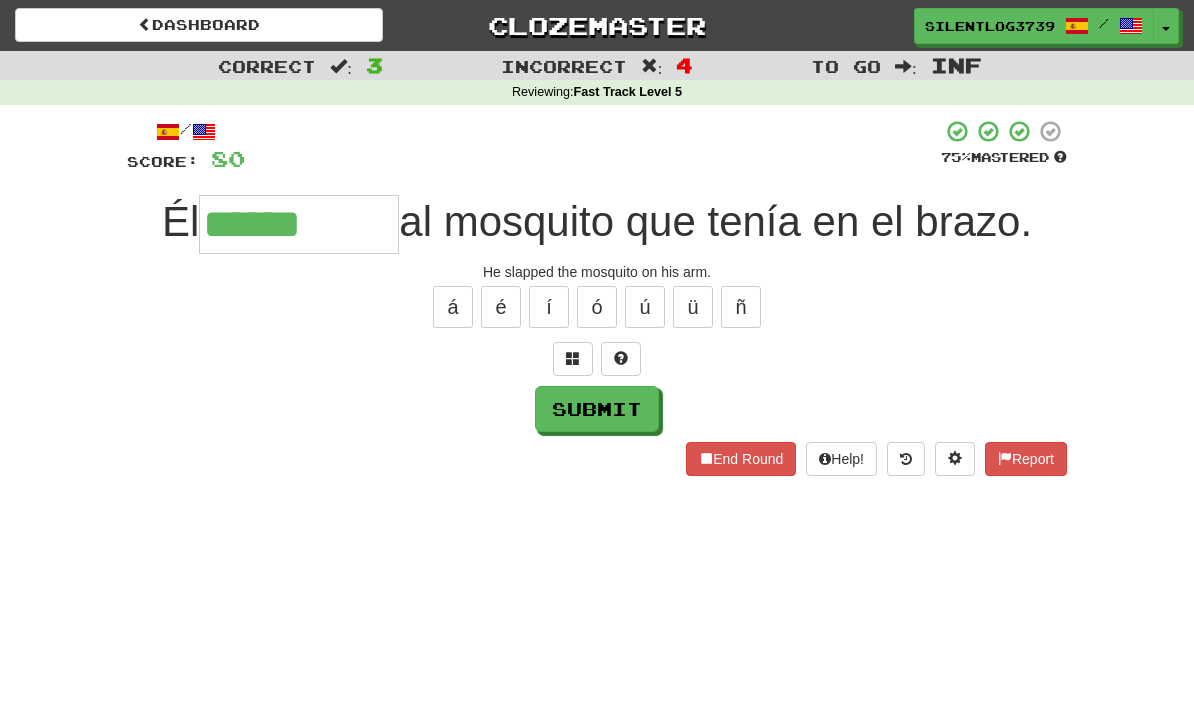 type on "******" 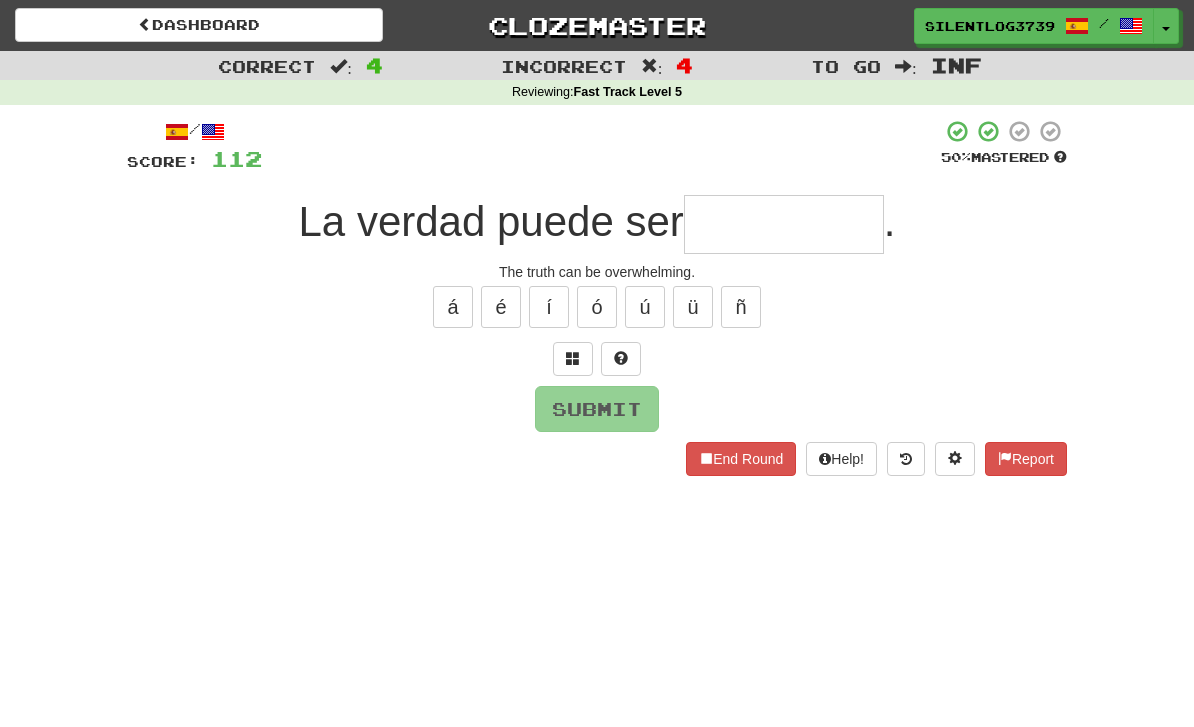 type on "*" 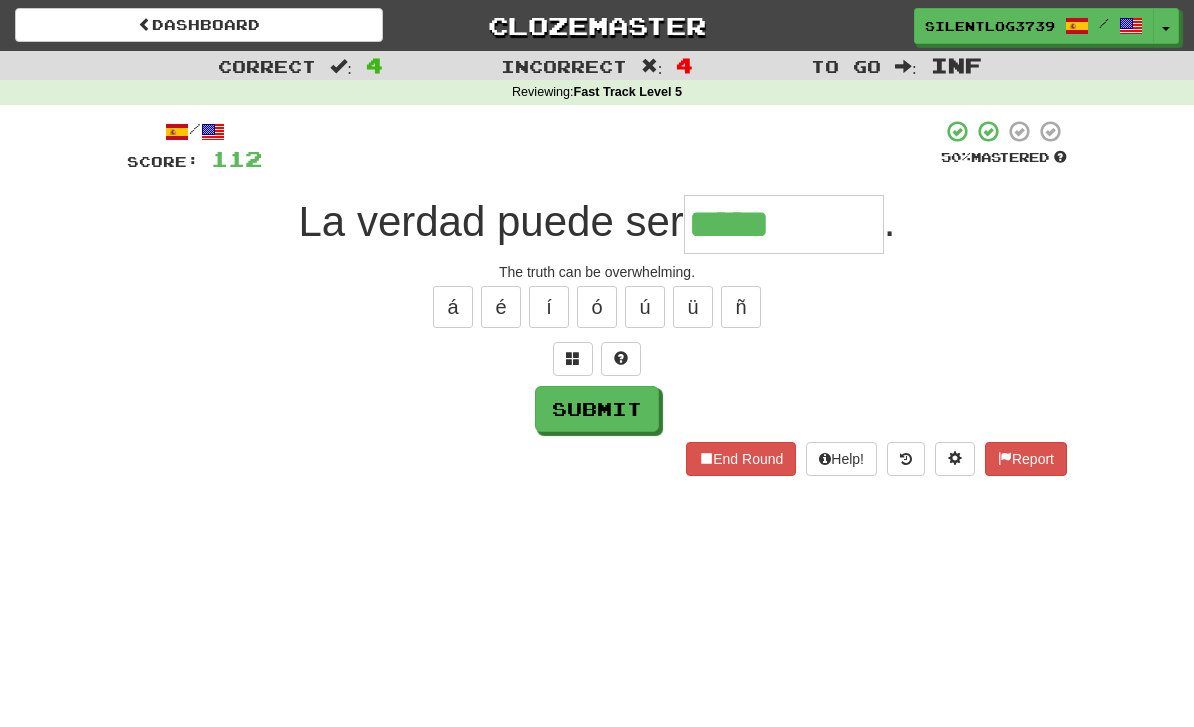 type on "**********" 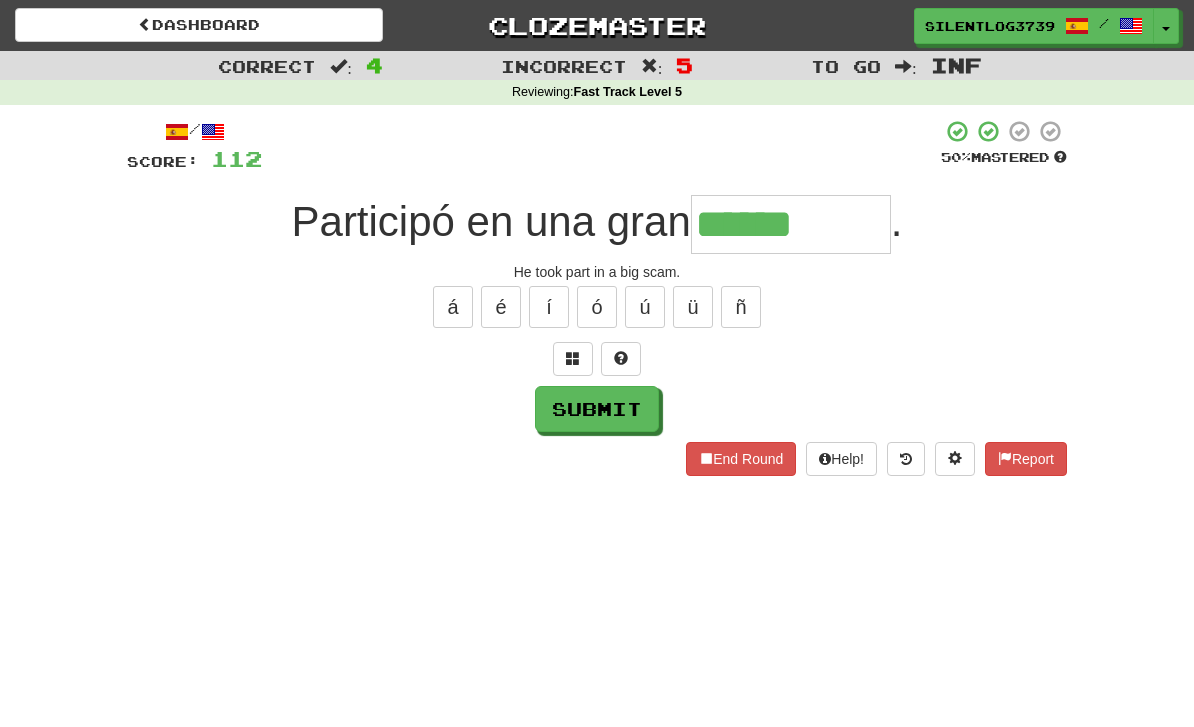 type on "******" 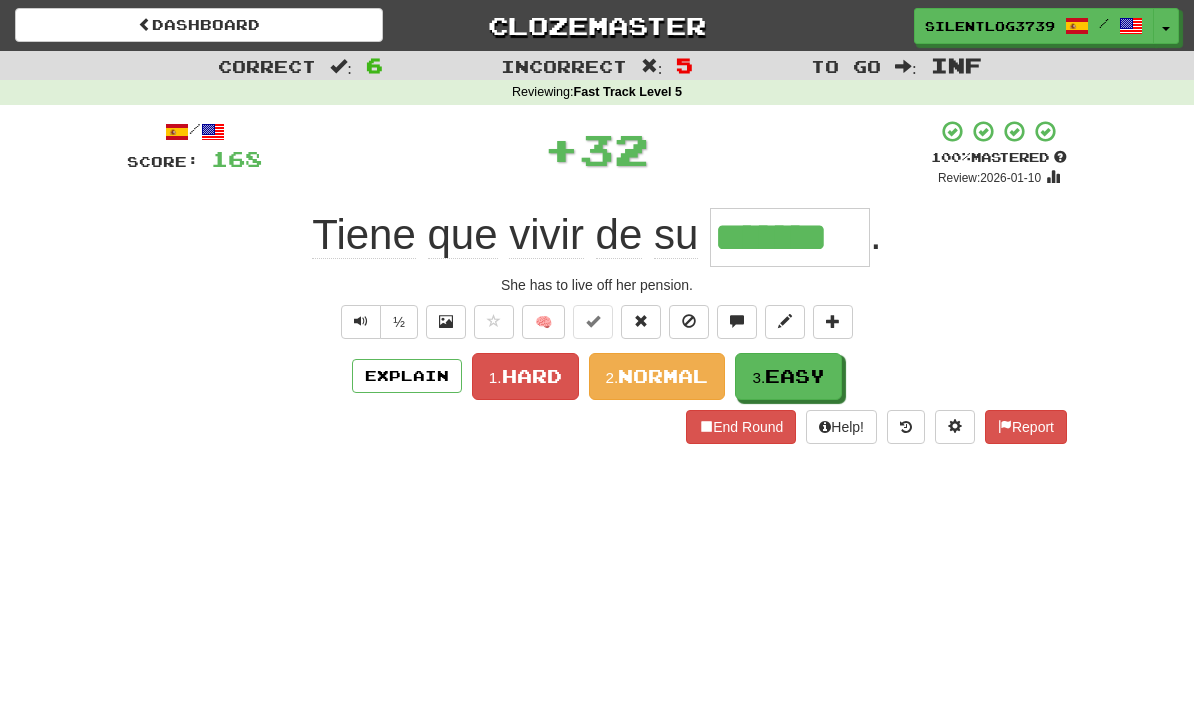 type on "*******" 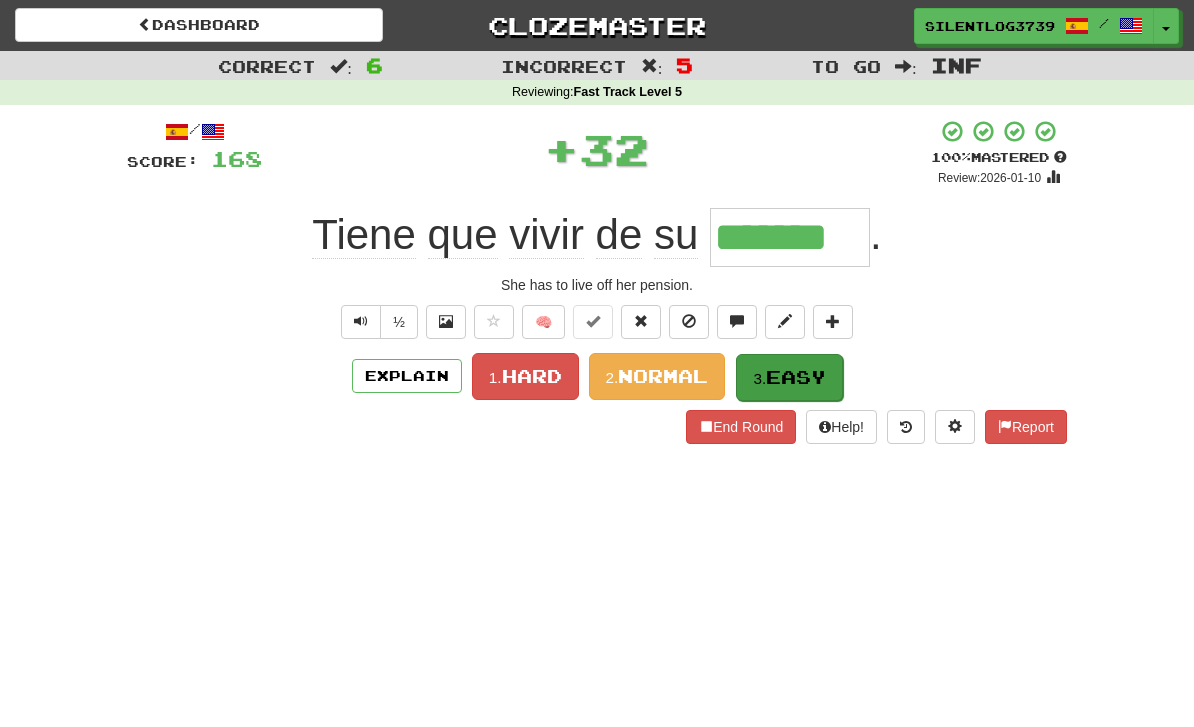click on "3.  Easy" at bounding box center (789, 377) 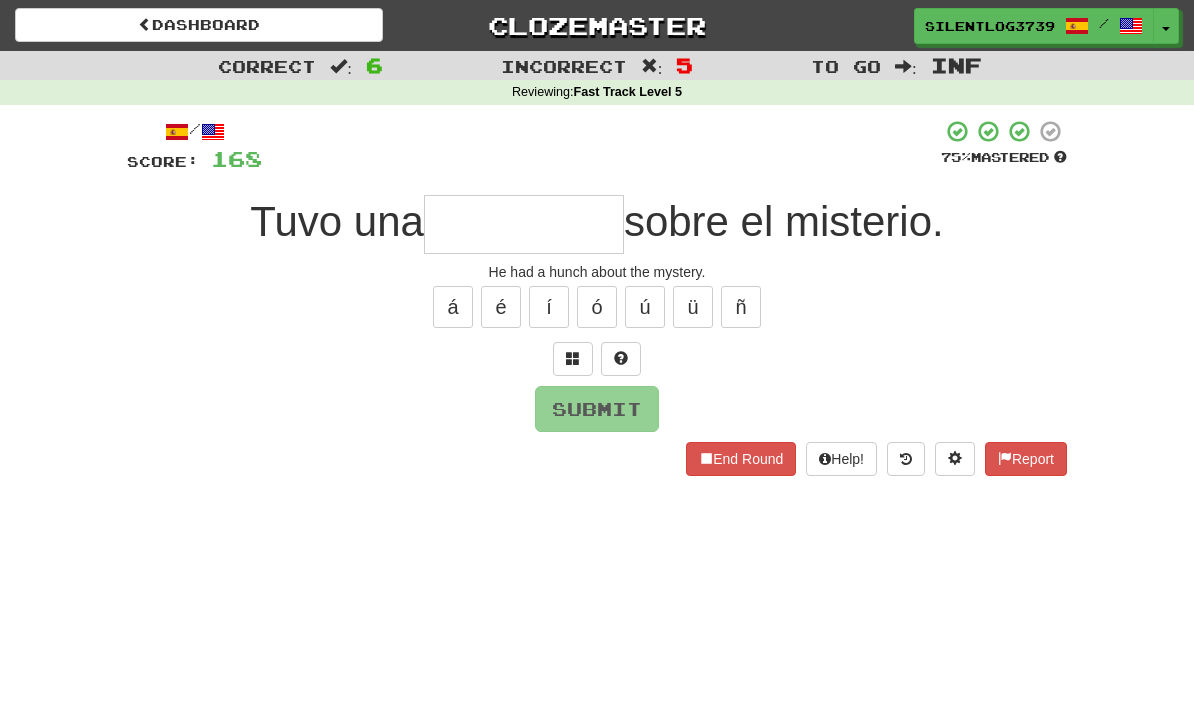 type on "*" 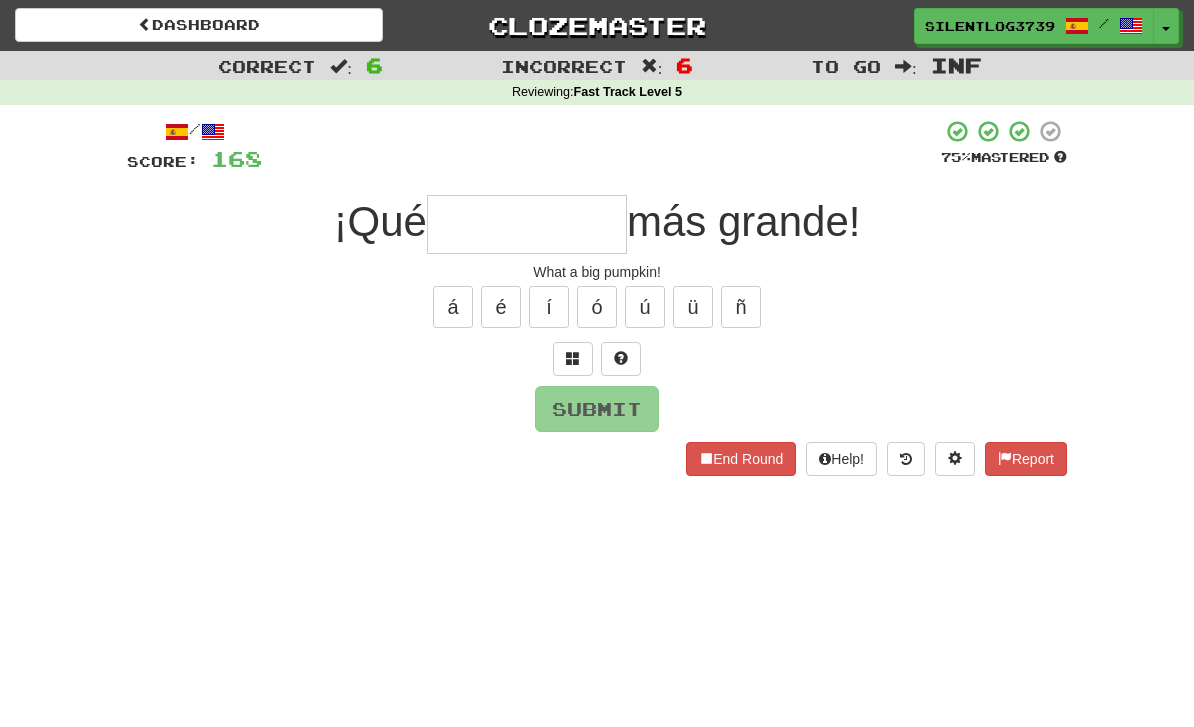 type on "*" 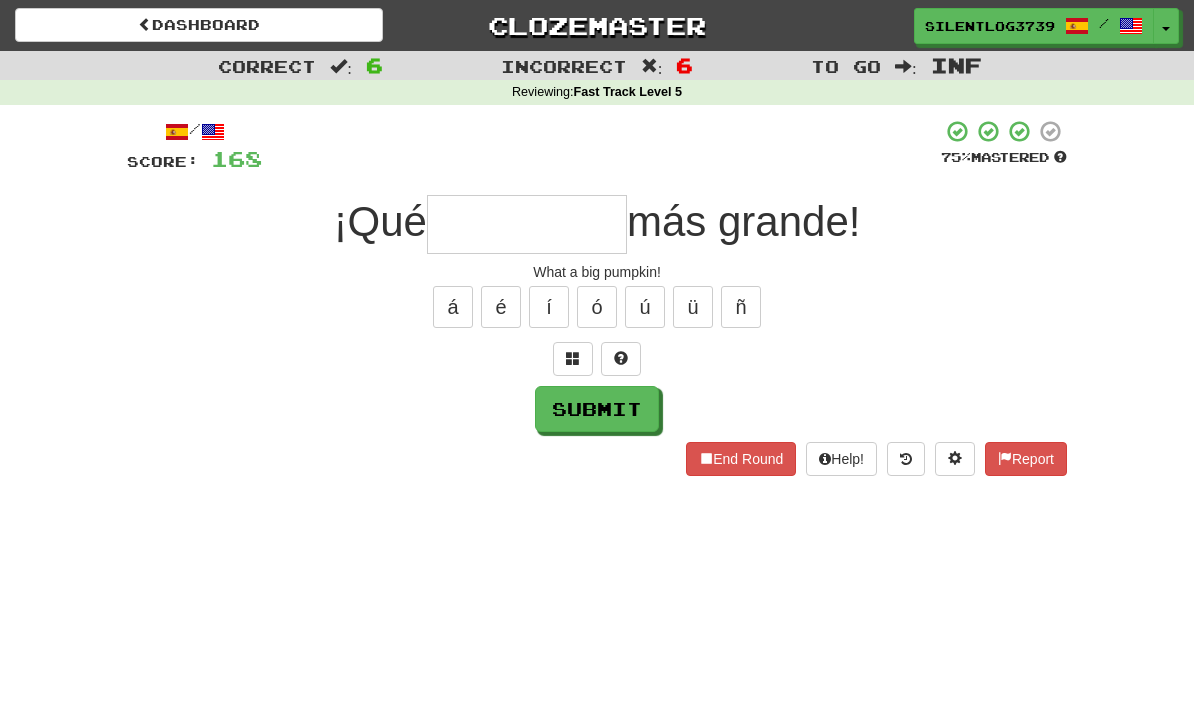 type on "*" 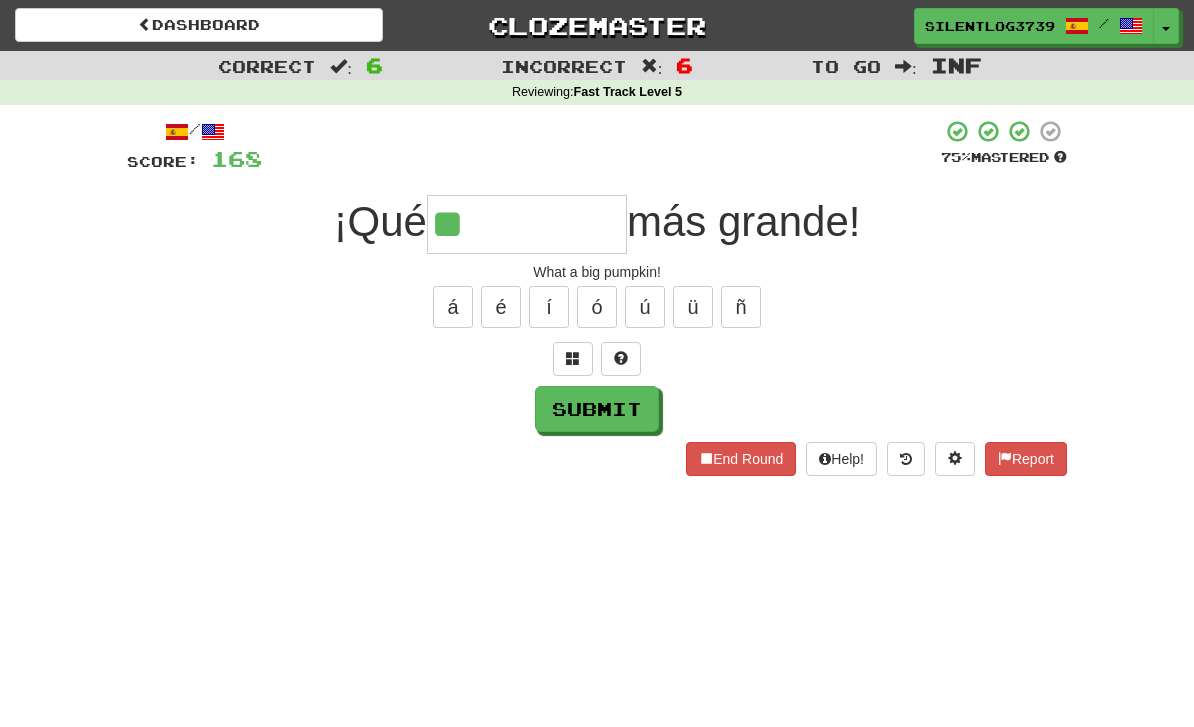 type on "********" 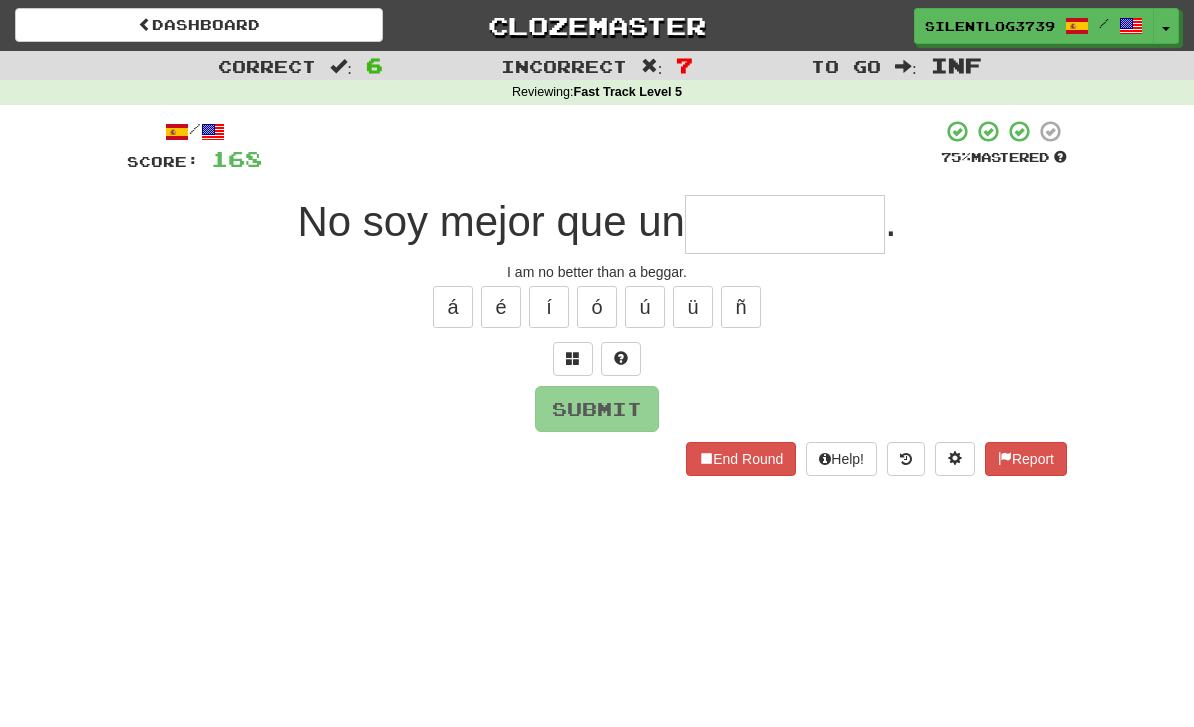 type on "*******" 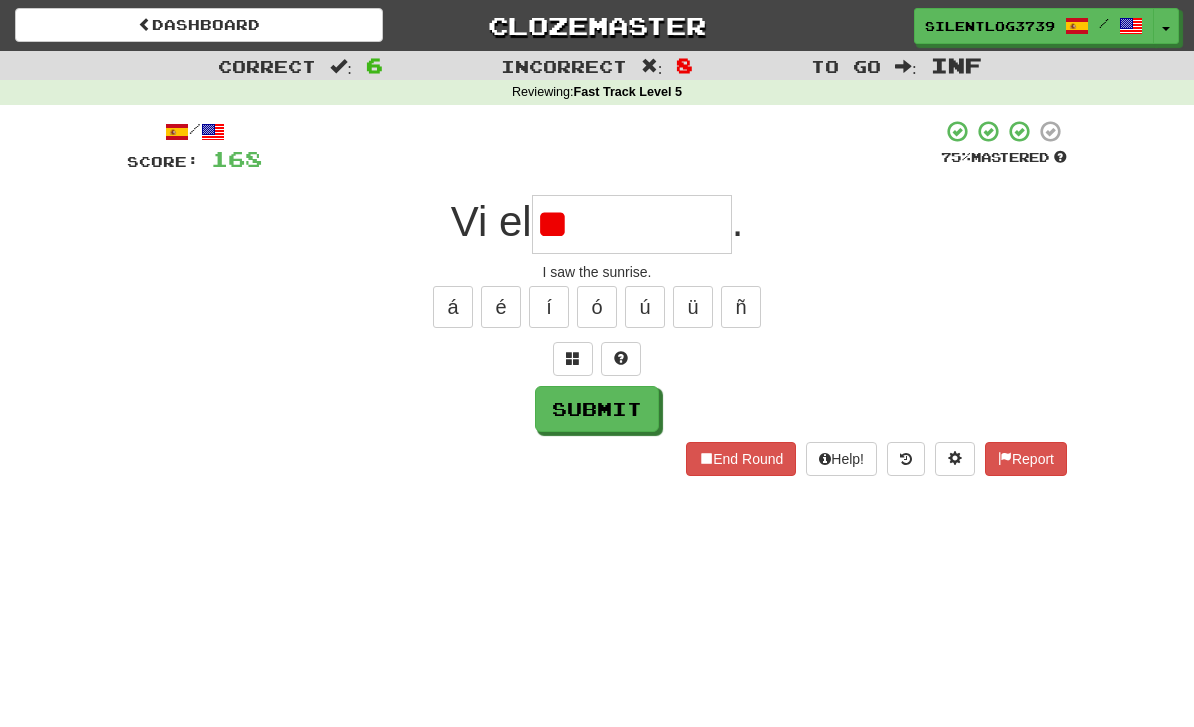 type on "*" 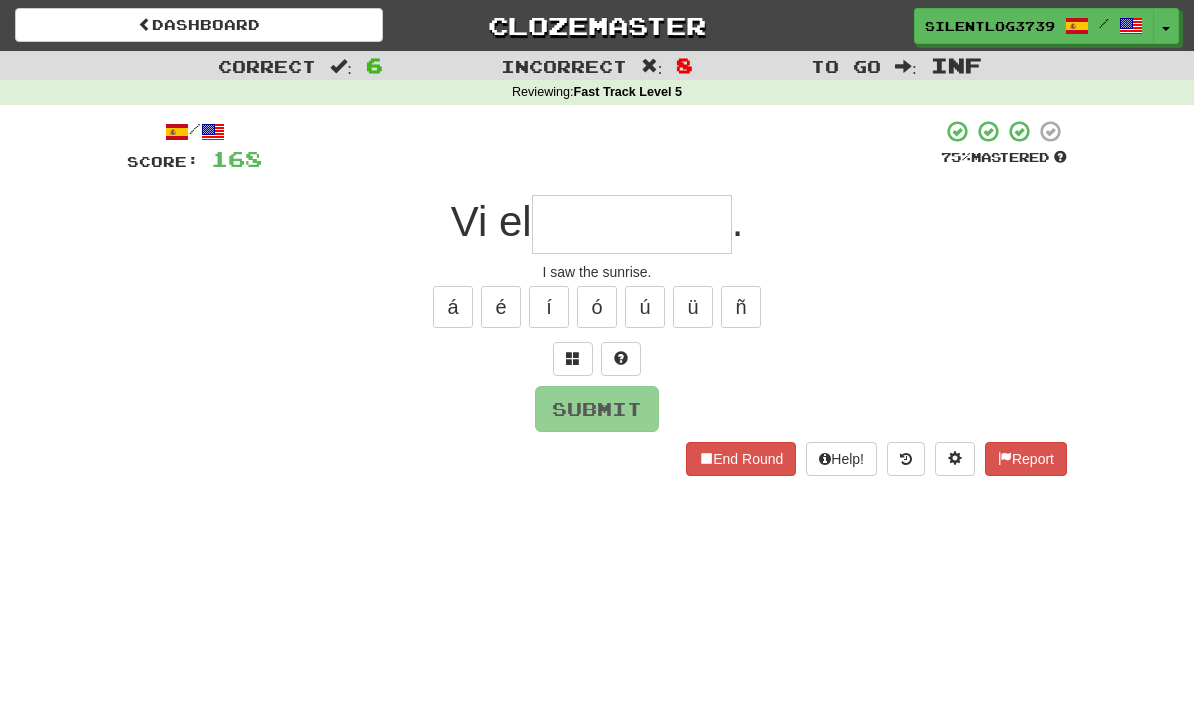 type on "********" 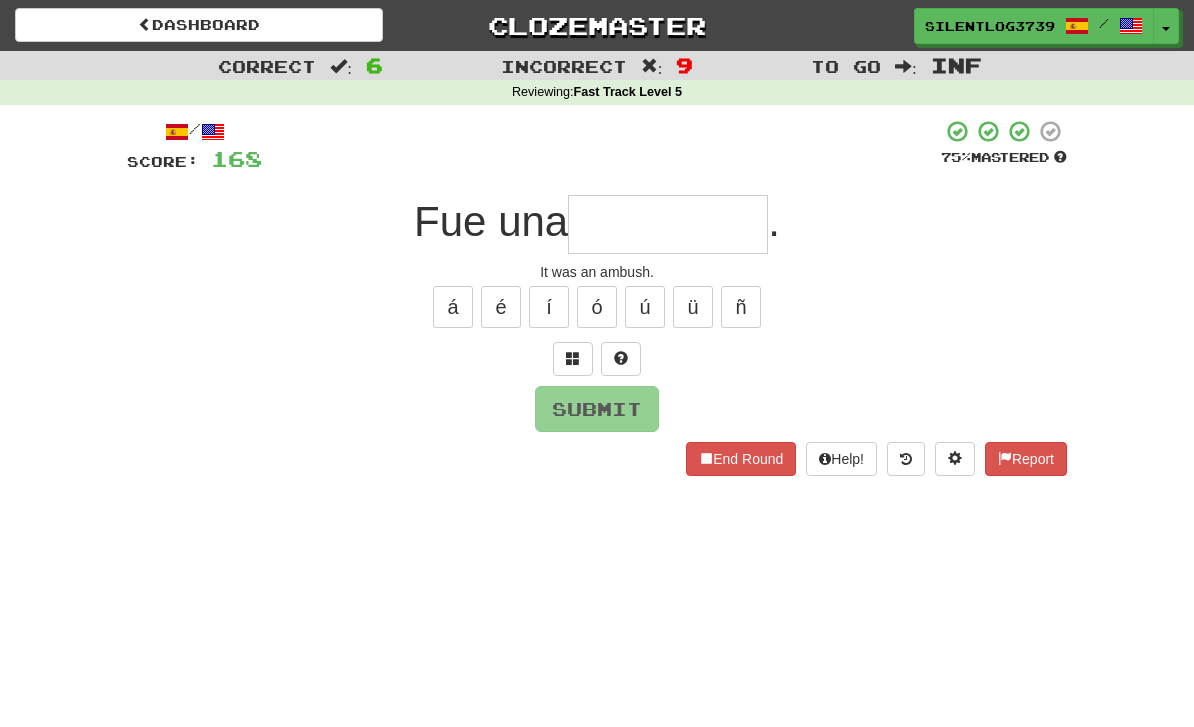 type on "*" 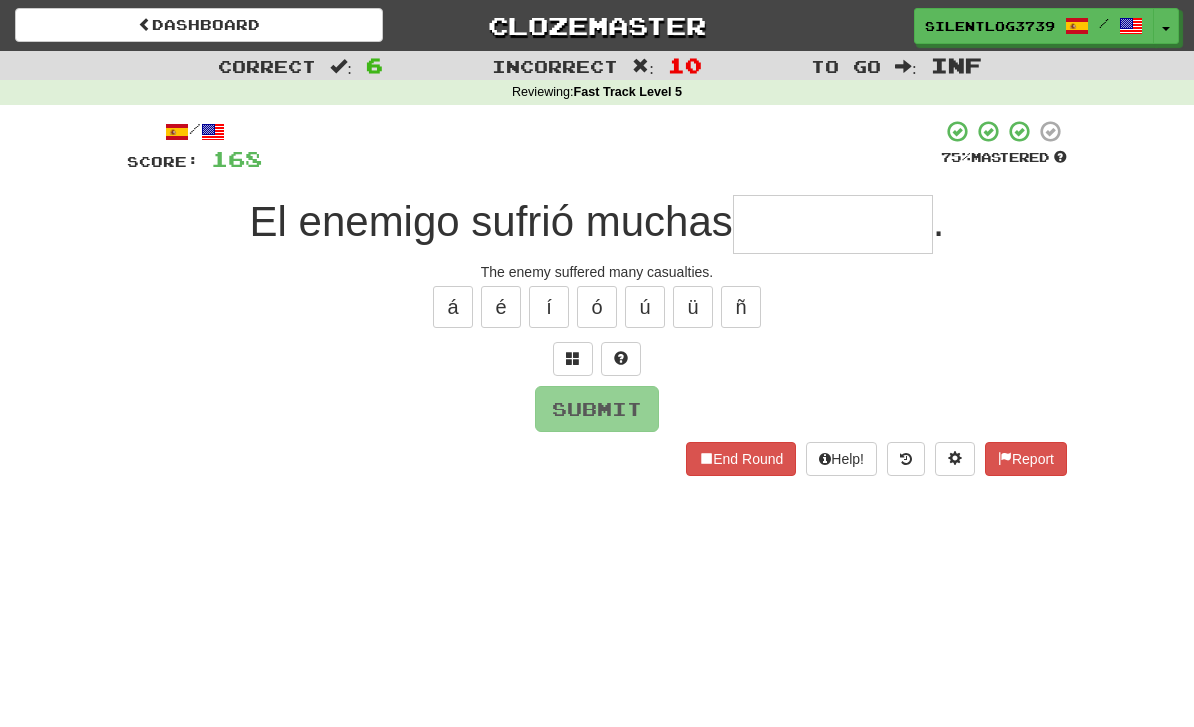 type on "*" 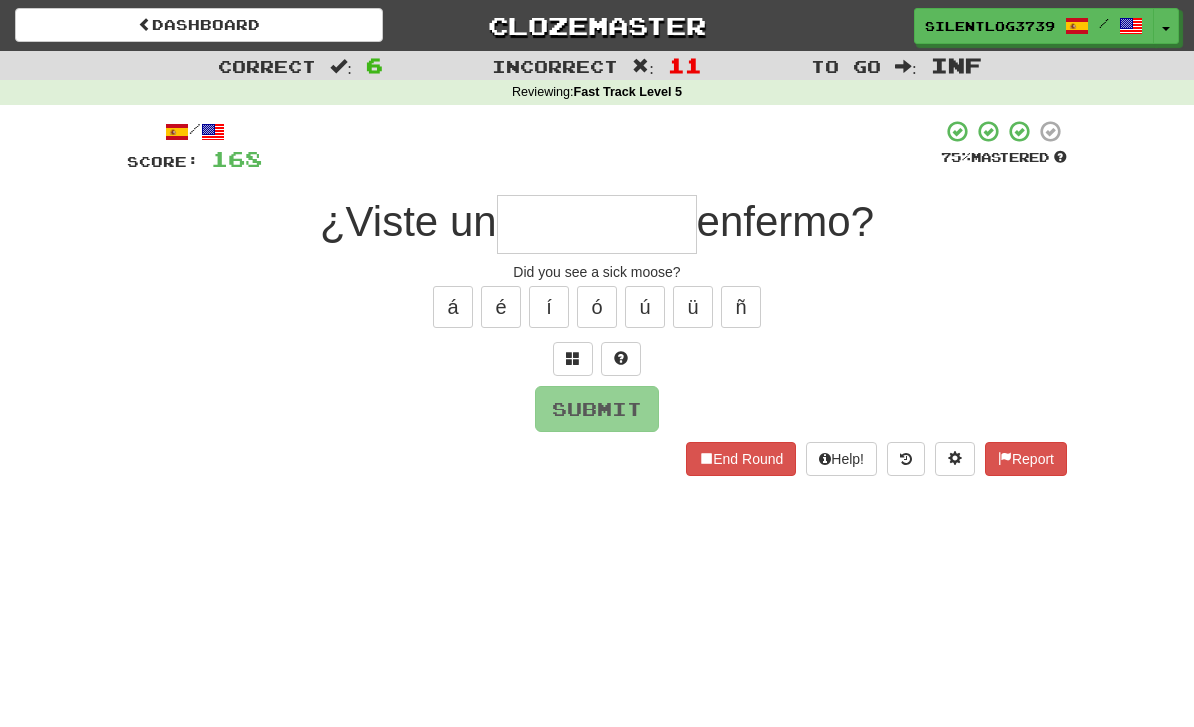 type on "****" 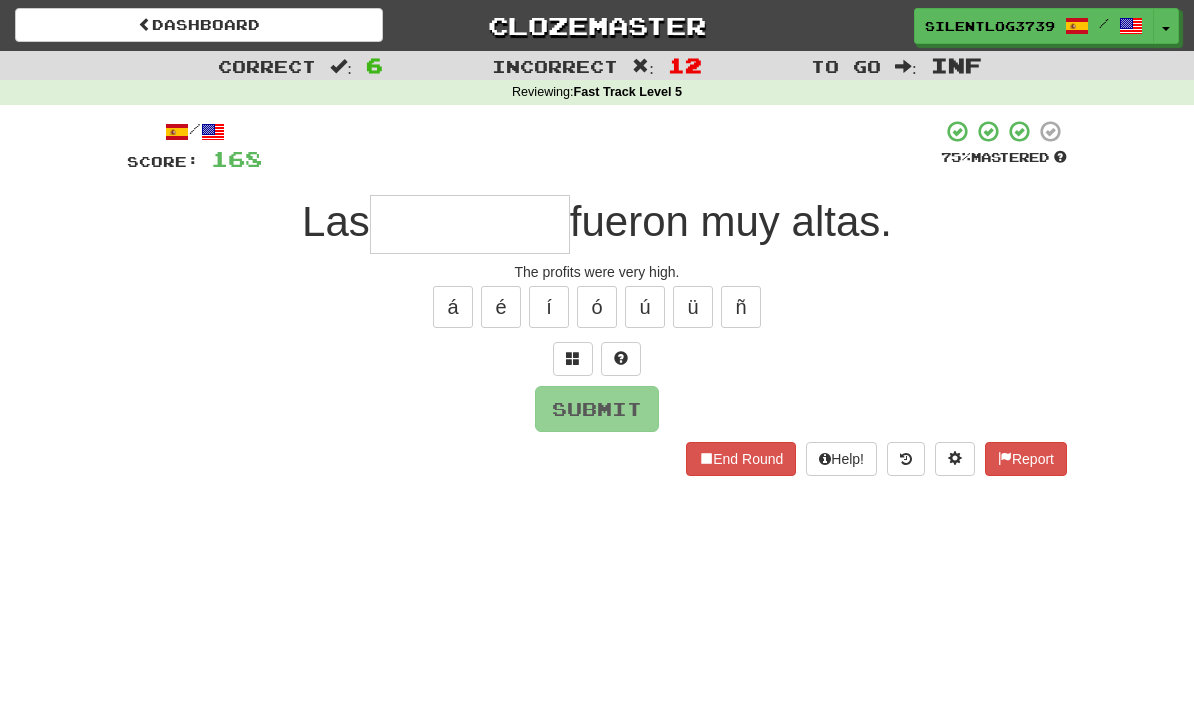 type on "*" 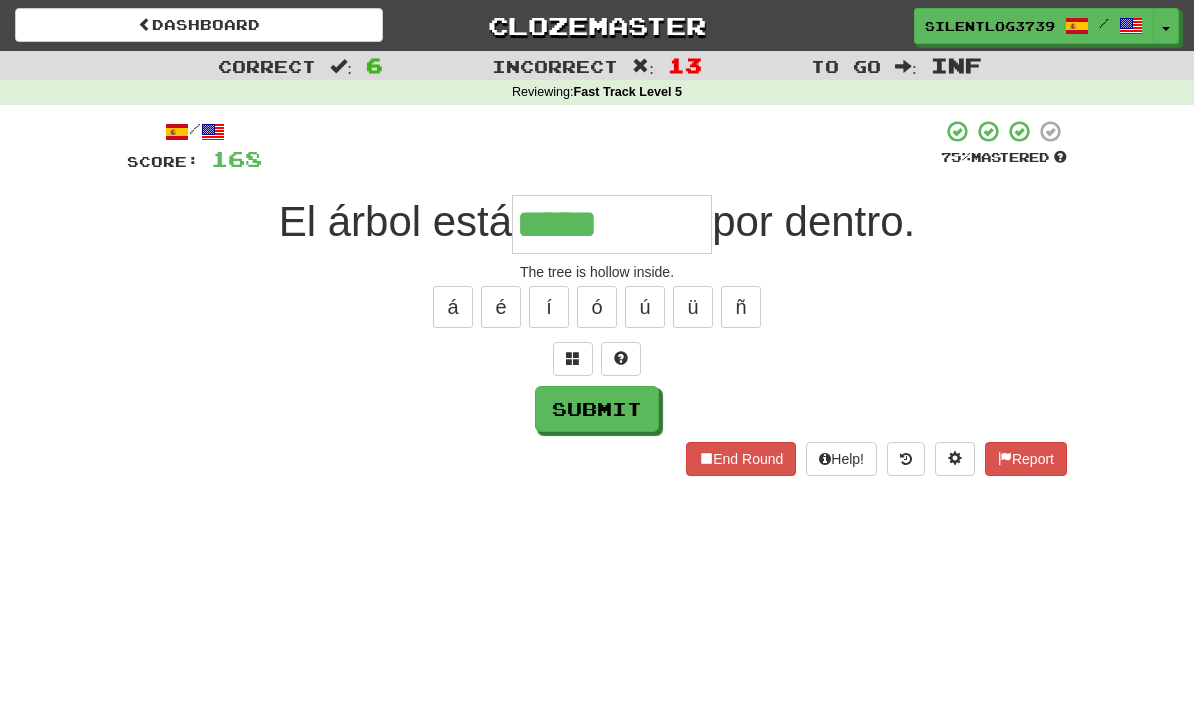 type on "*****" 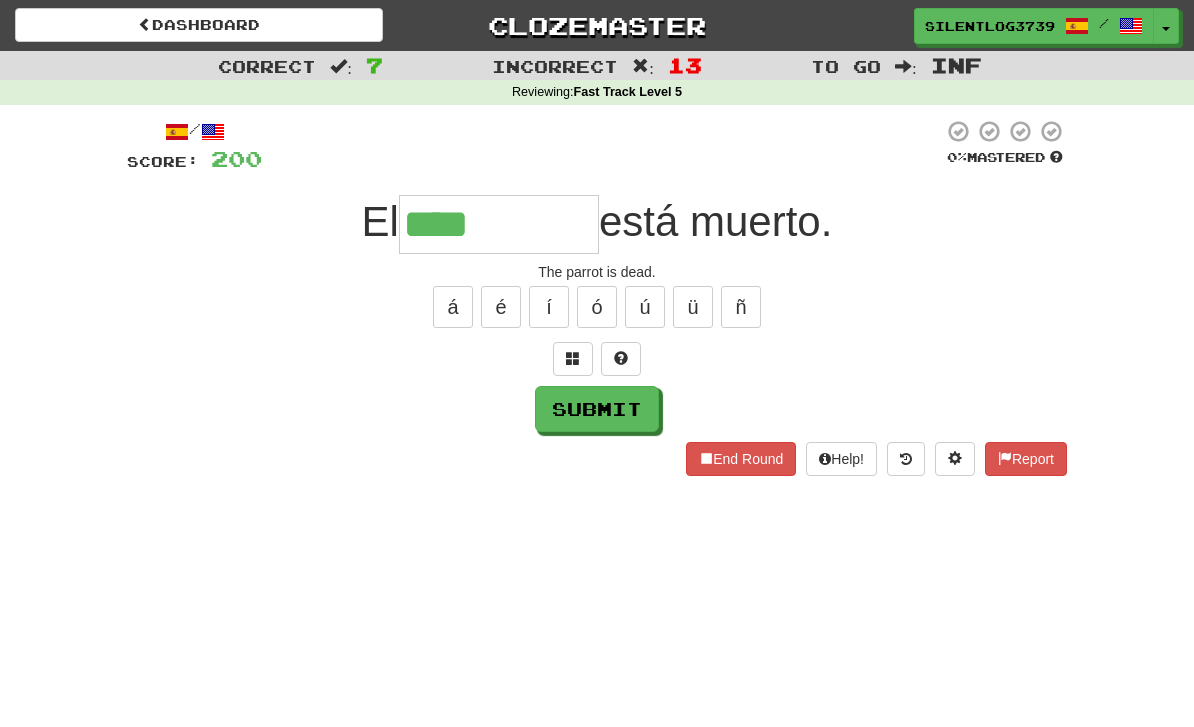 type on "****" 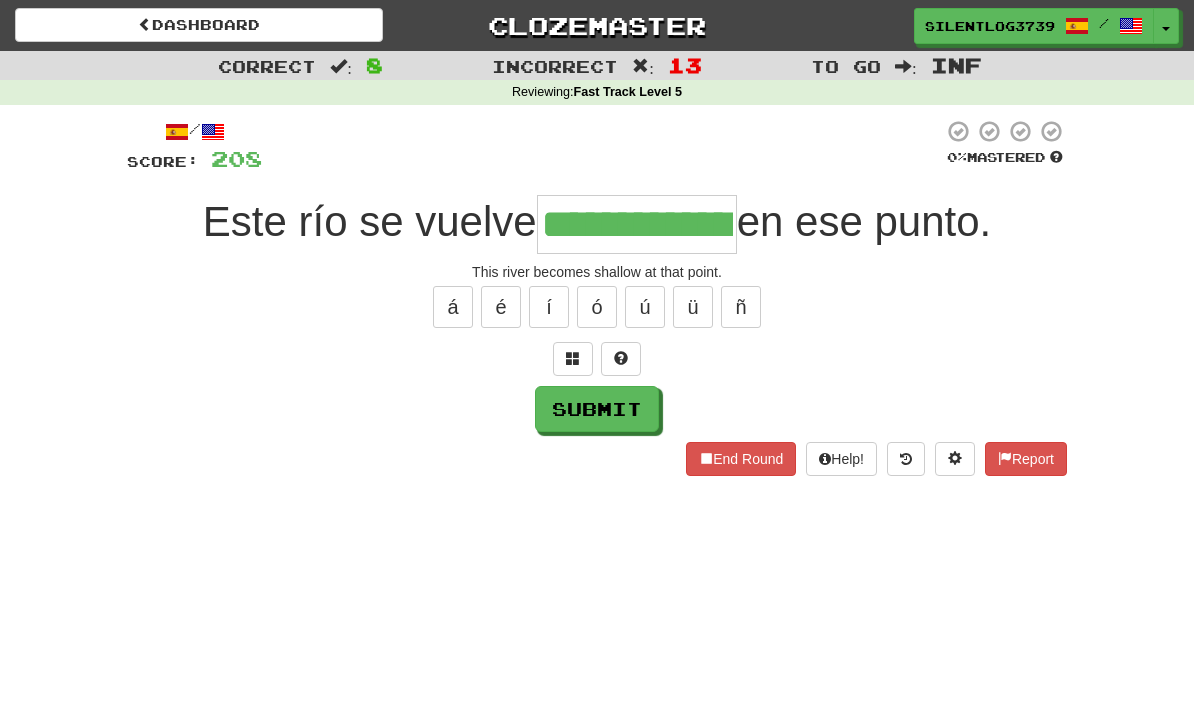 type on "**********" 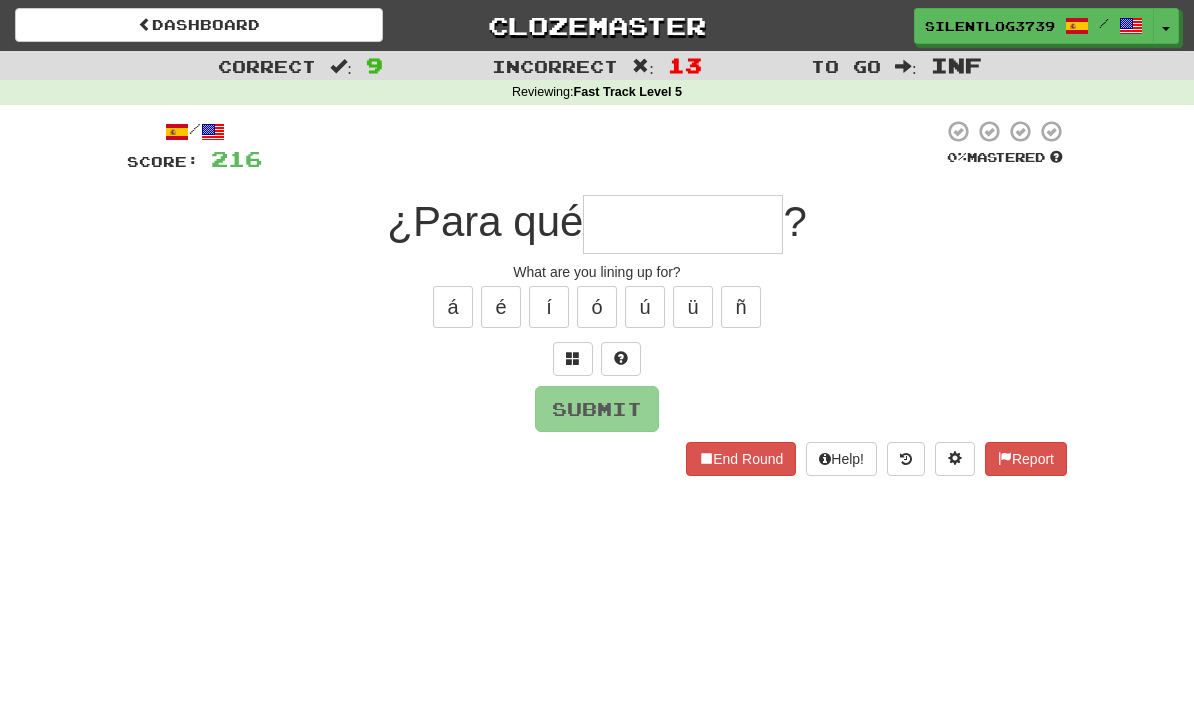 type on "*" 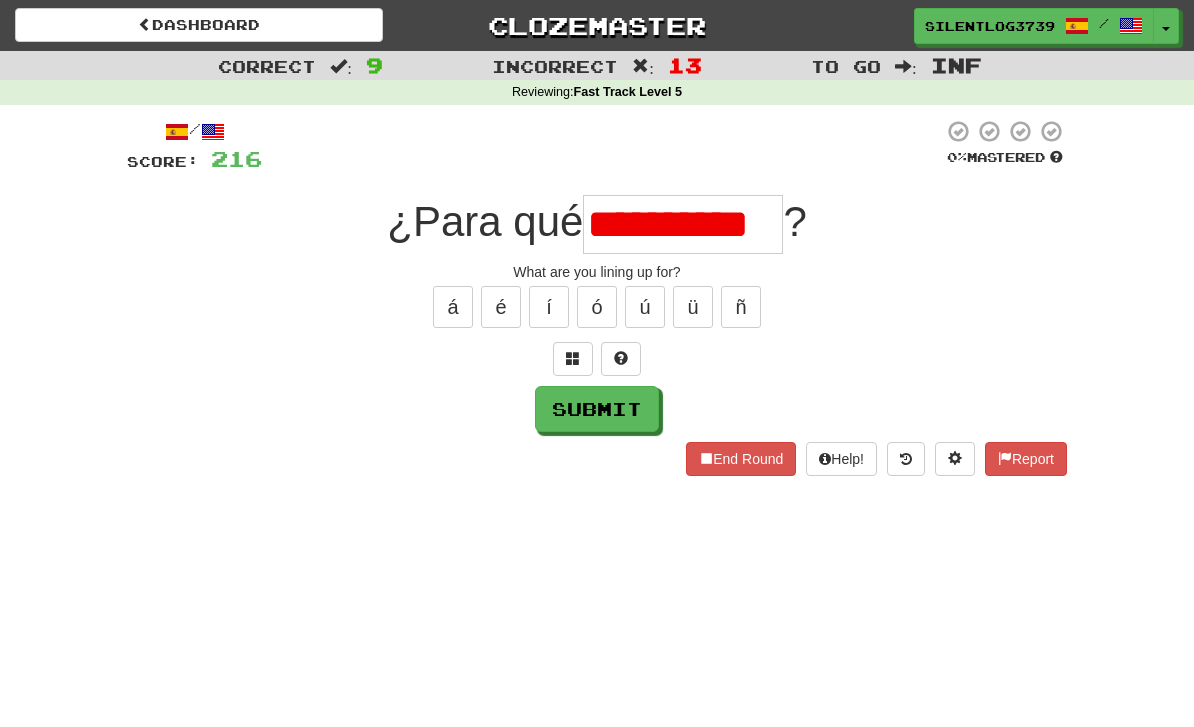 type on "**********" 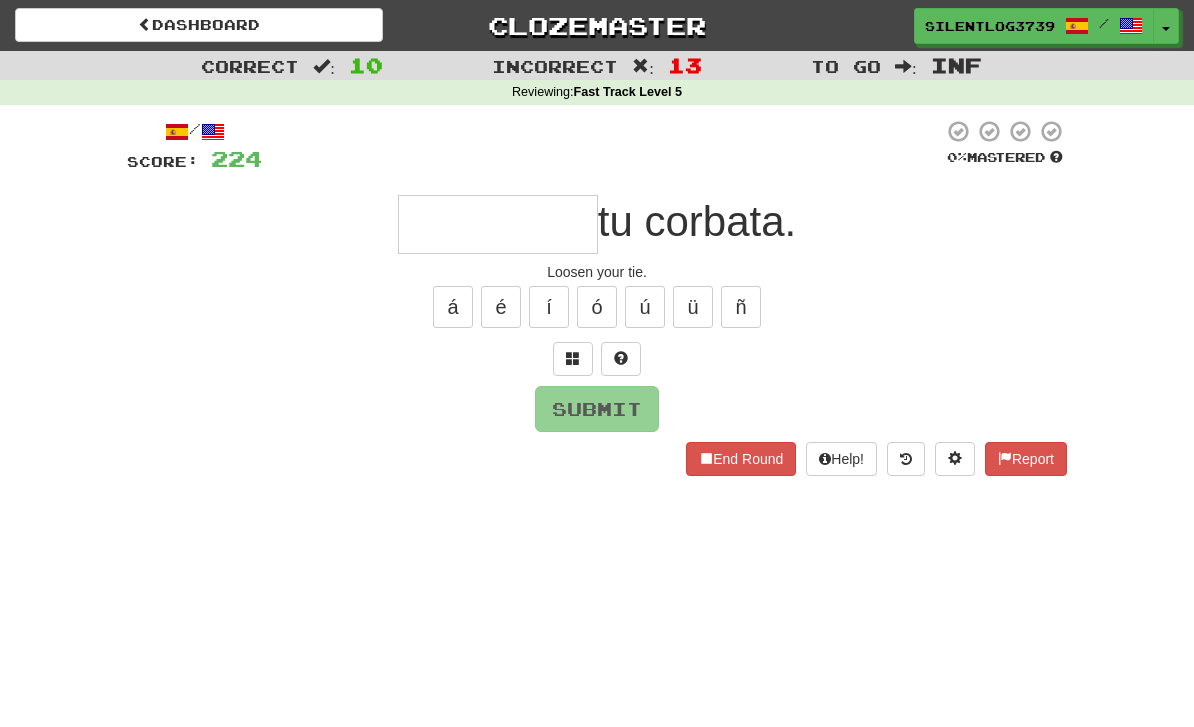 type on "******" 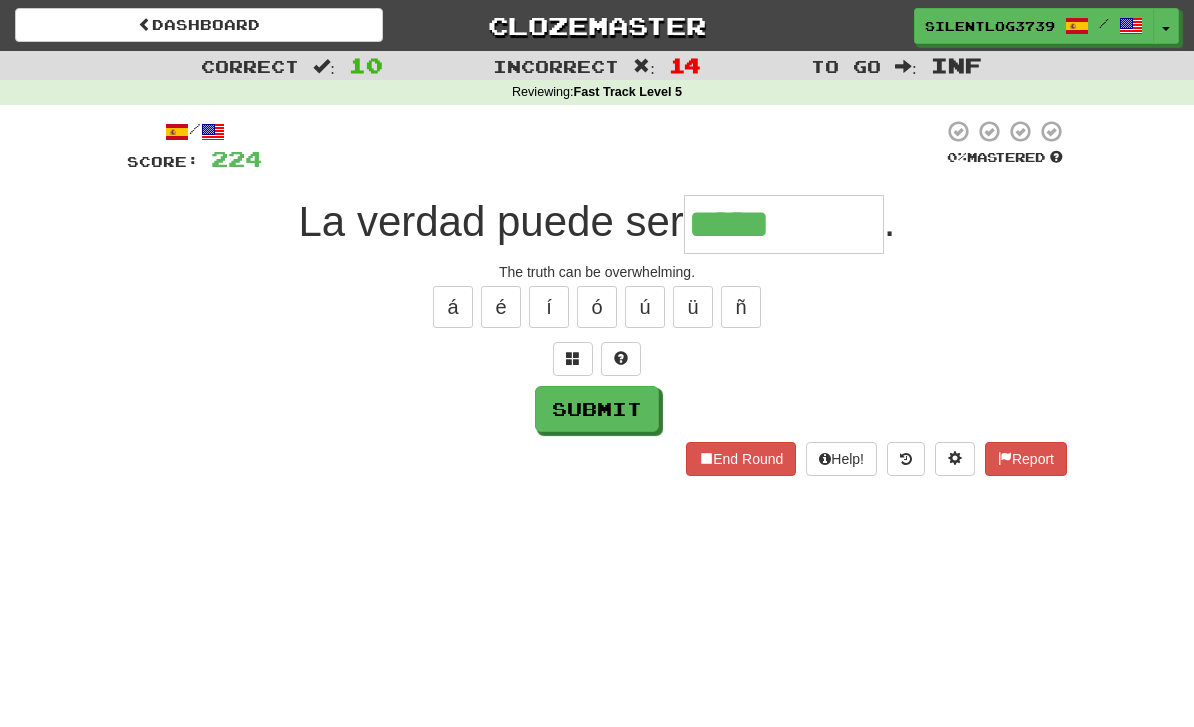 type on "**********" 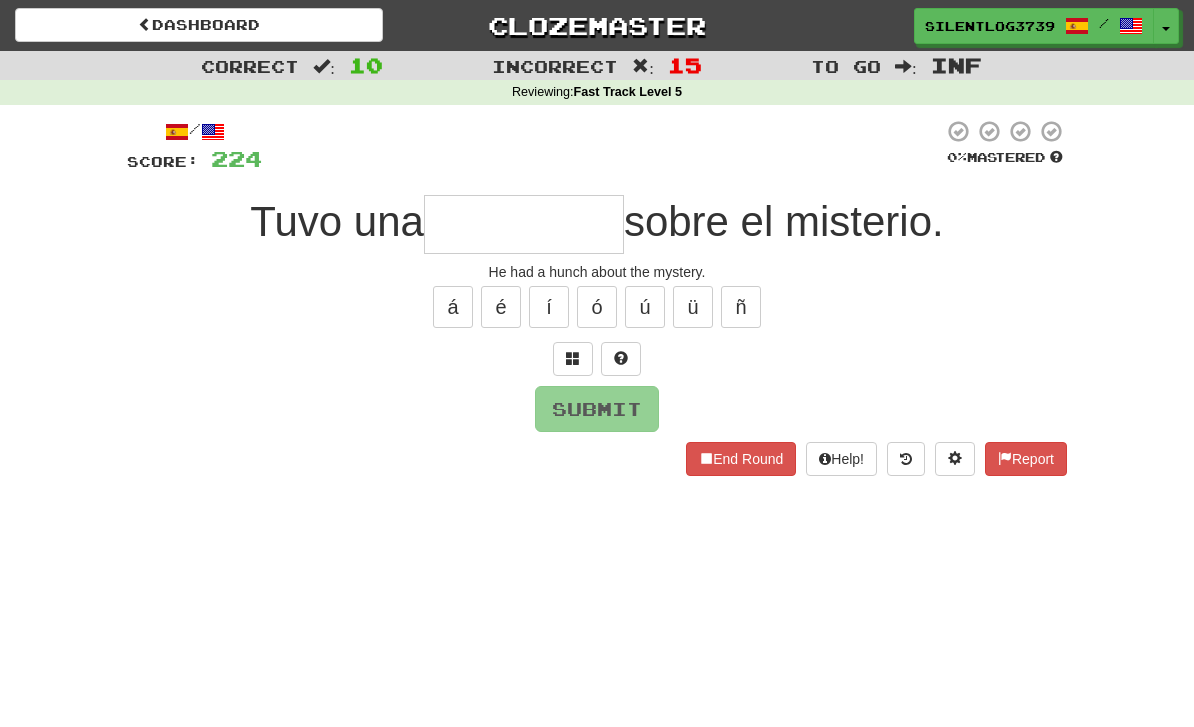 type on "**********" 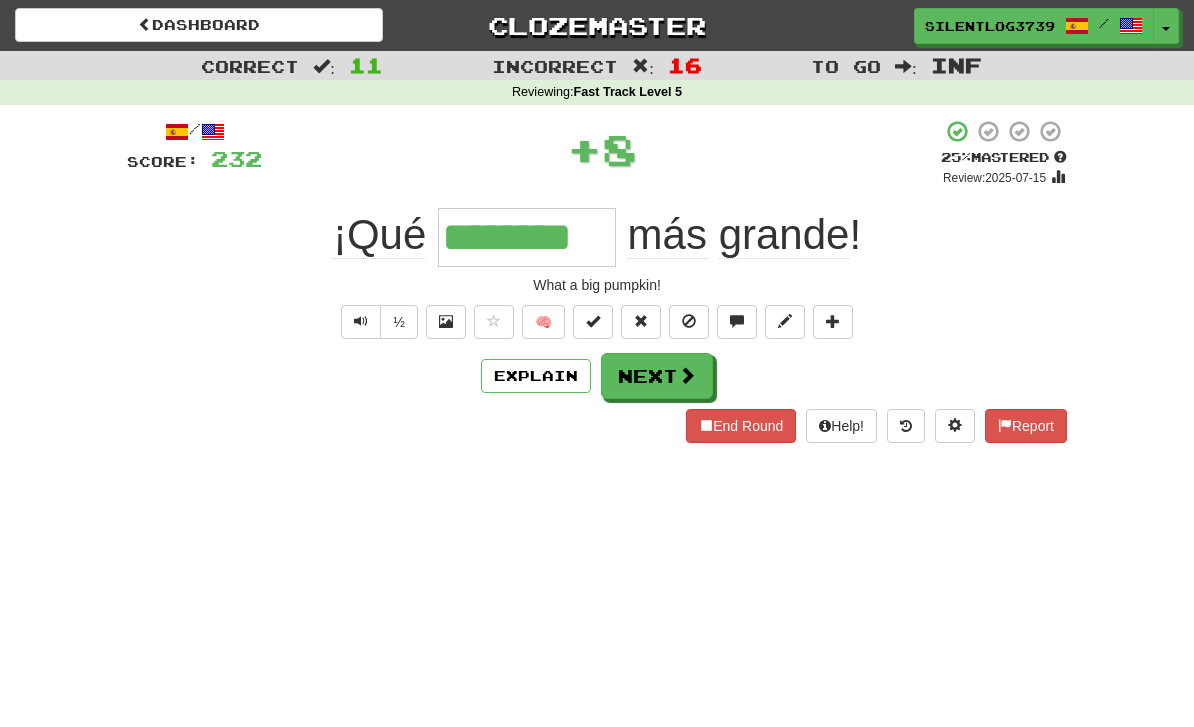 type on "********" 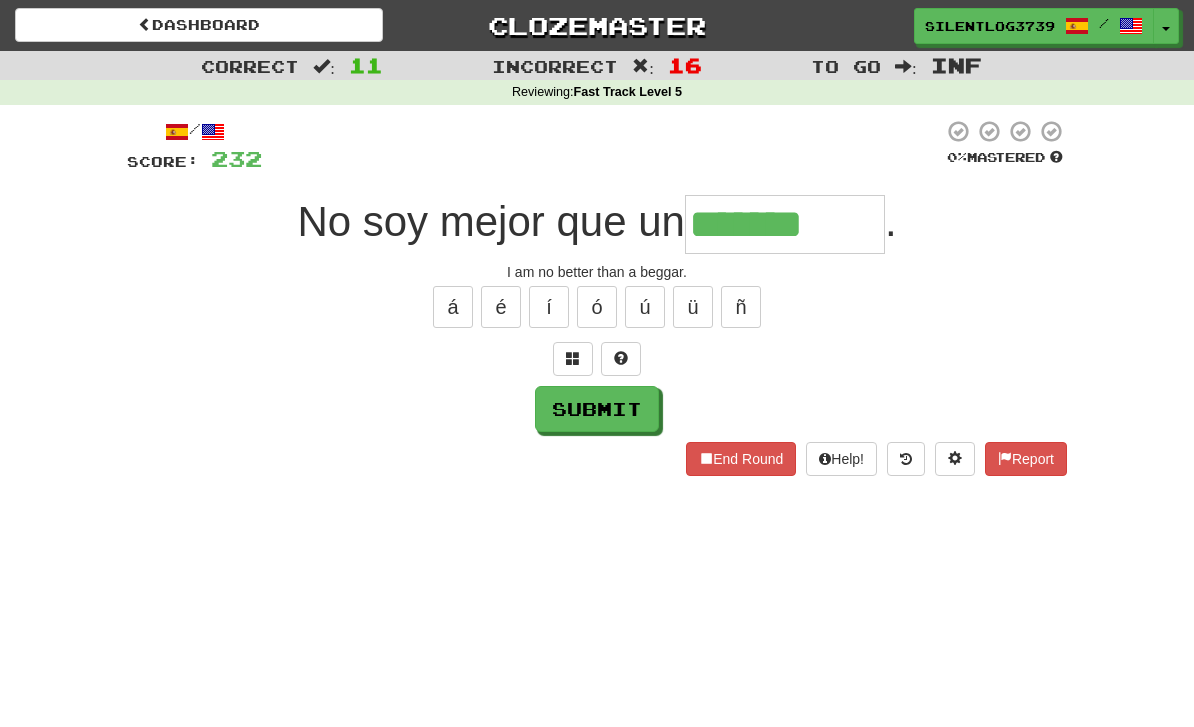 type on "*******" 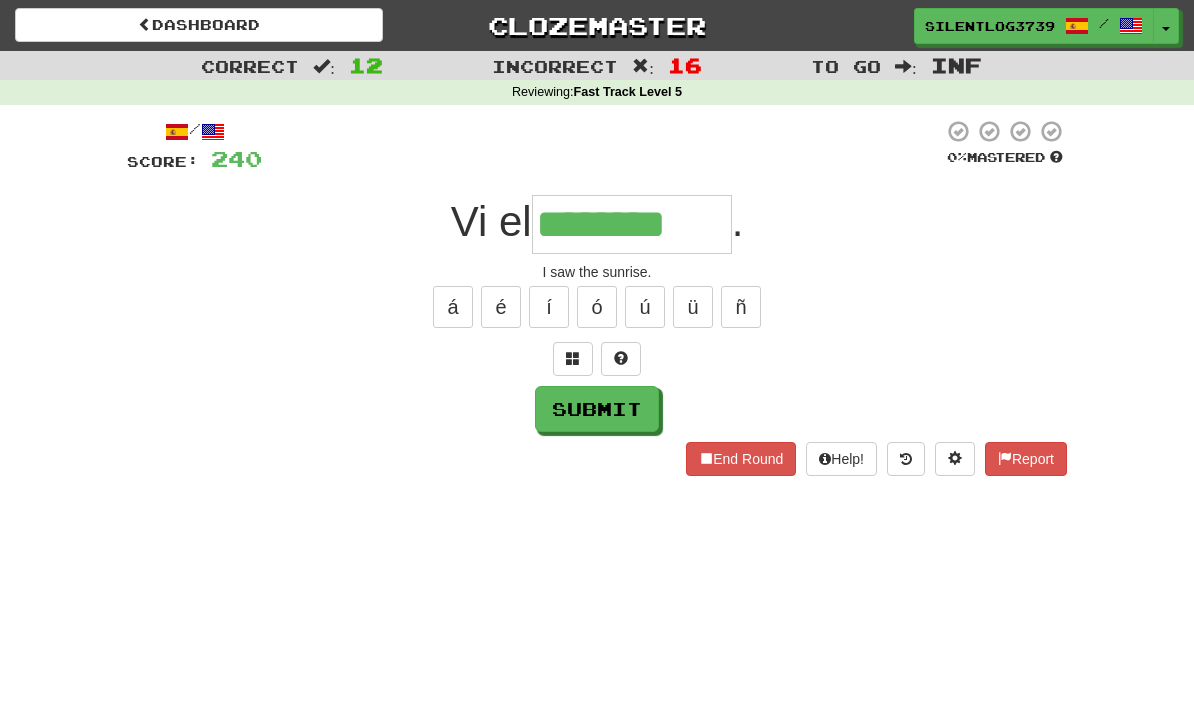 type on "********" 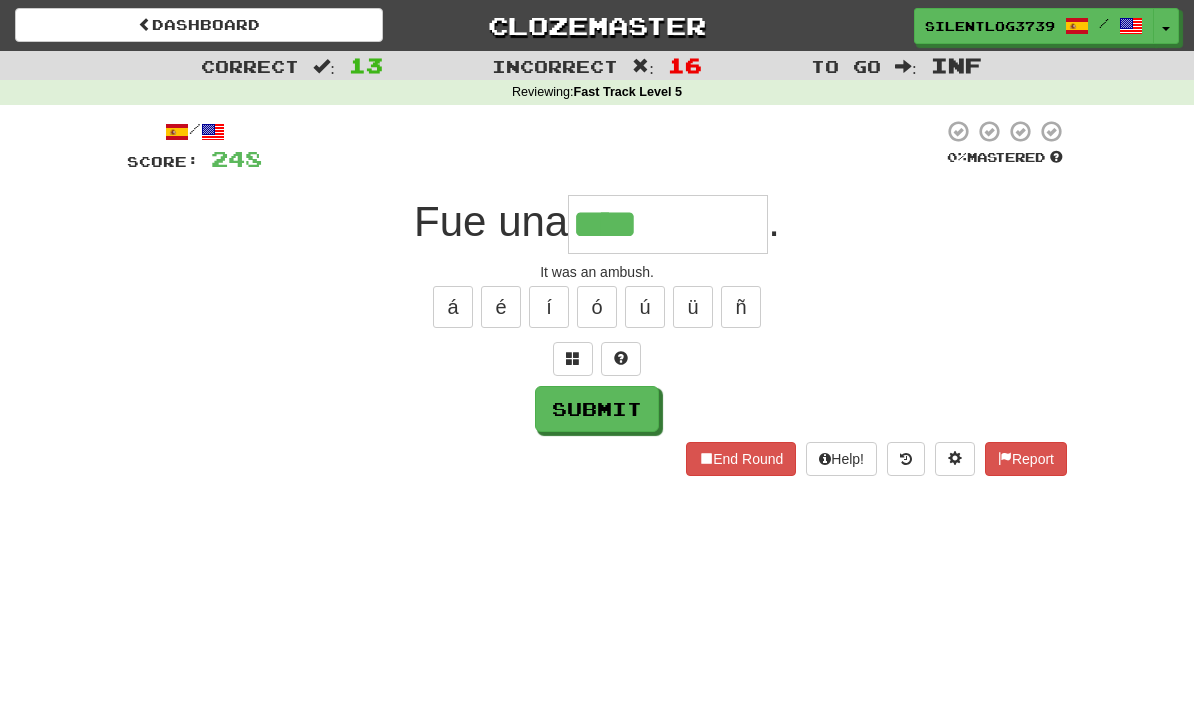 type on "*********" 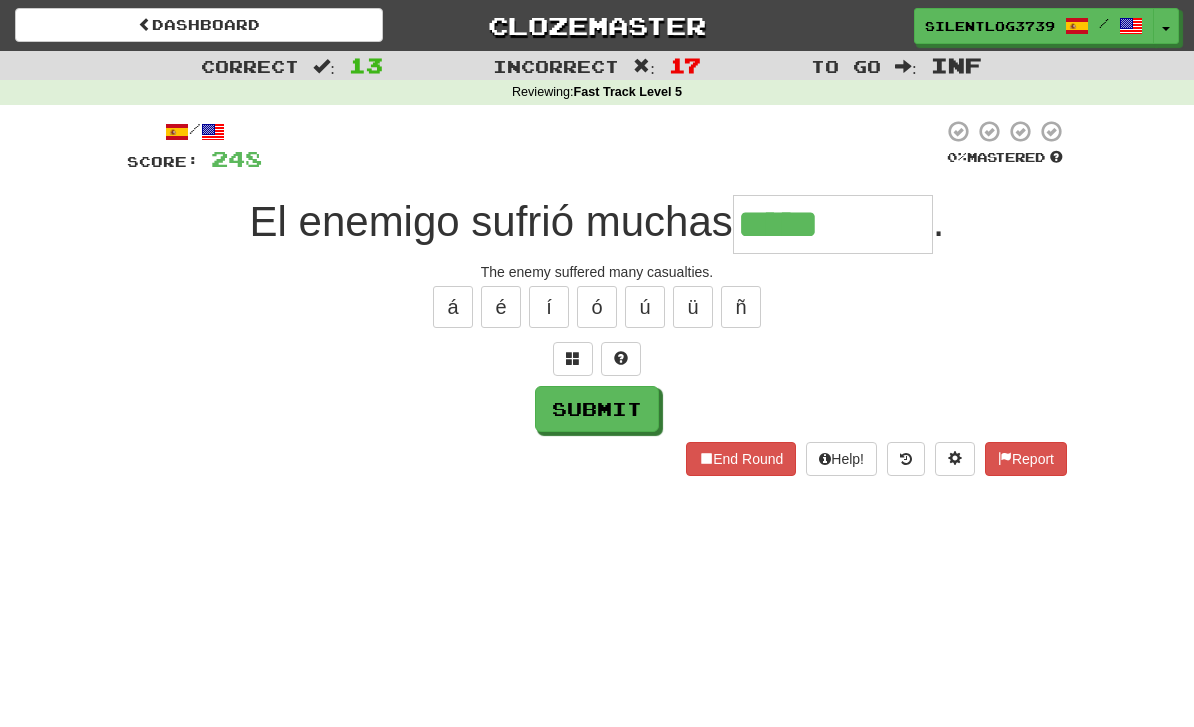 type on "*****" 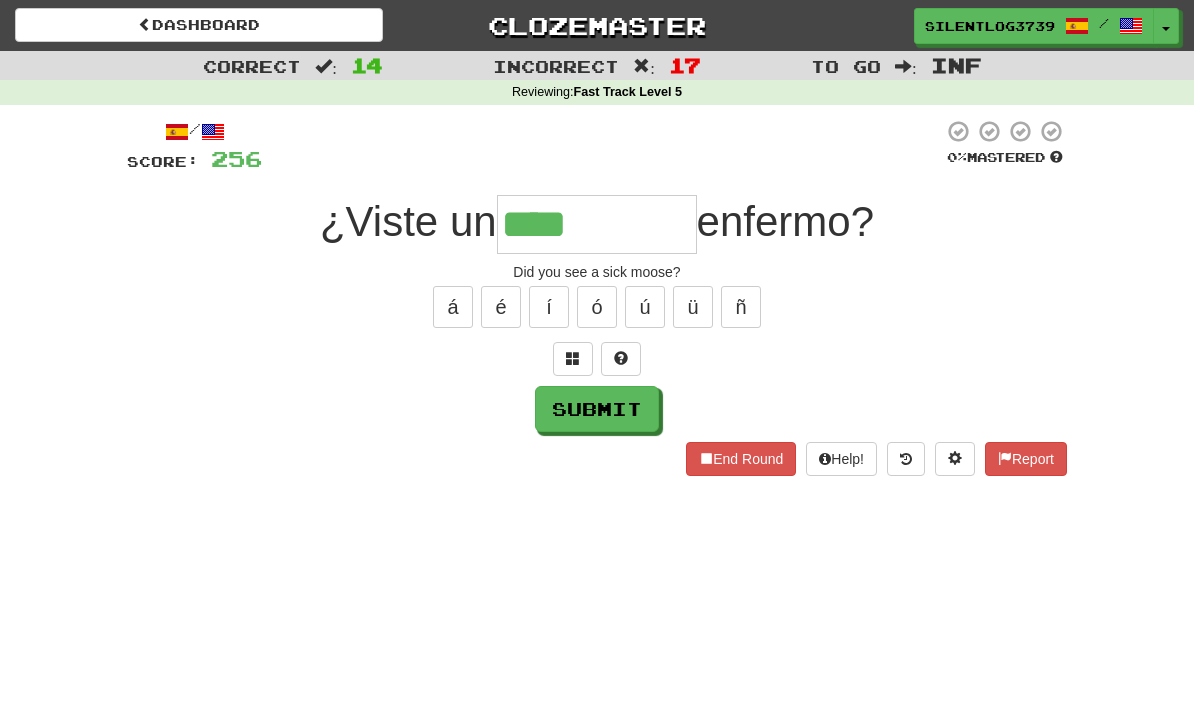 type on "****" 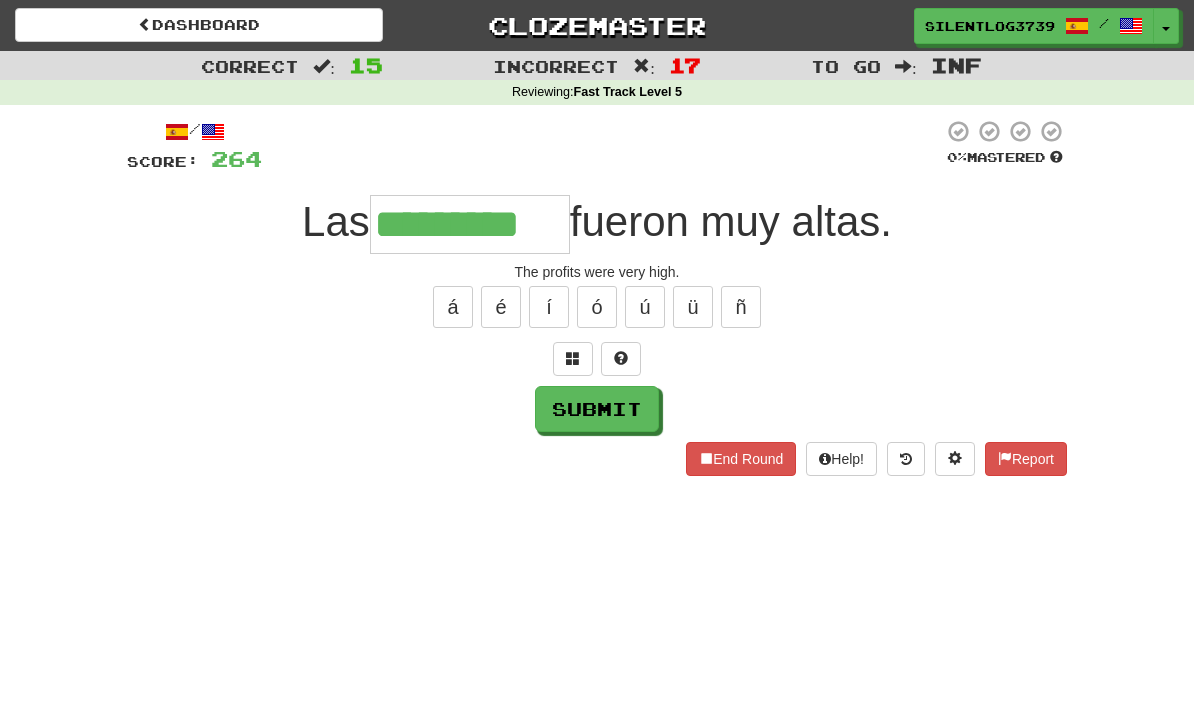 type on "*********" 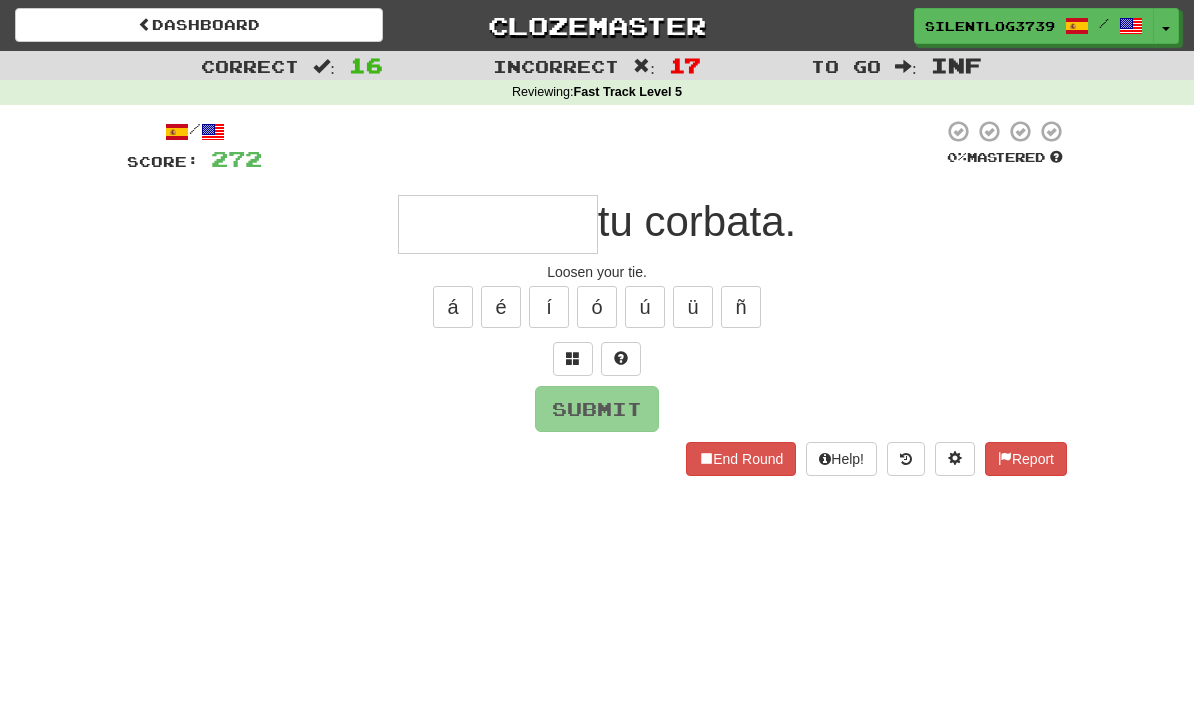 type on "*" 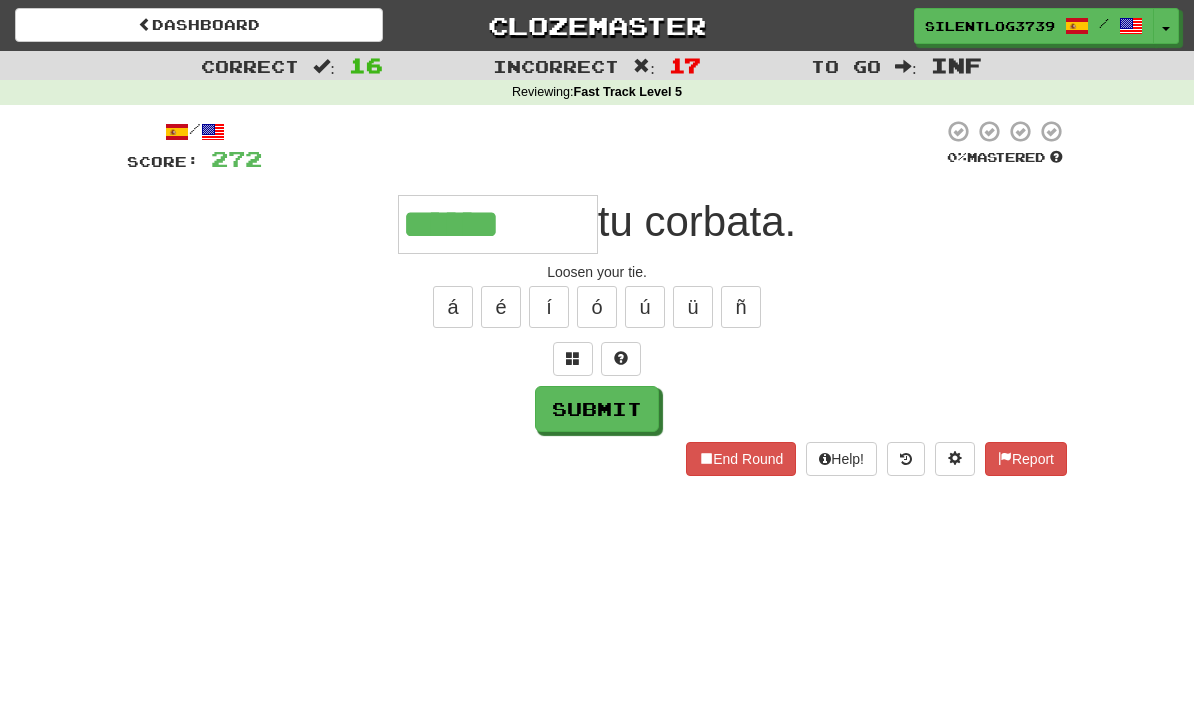 type on "******" 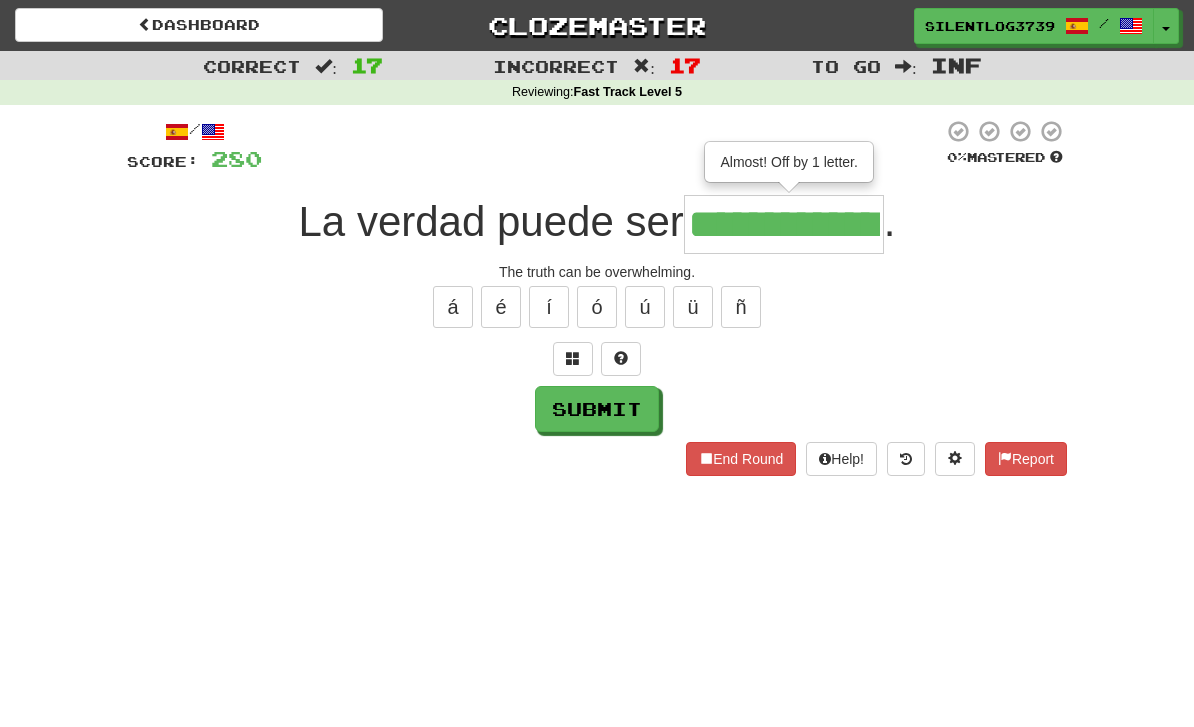 type on "**********" 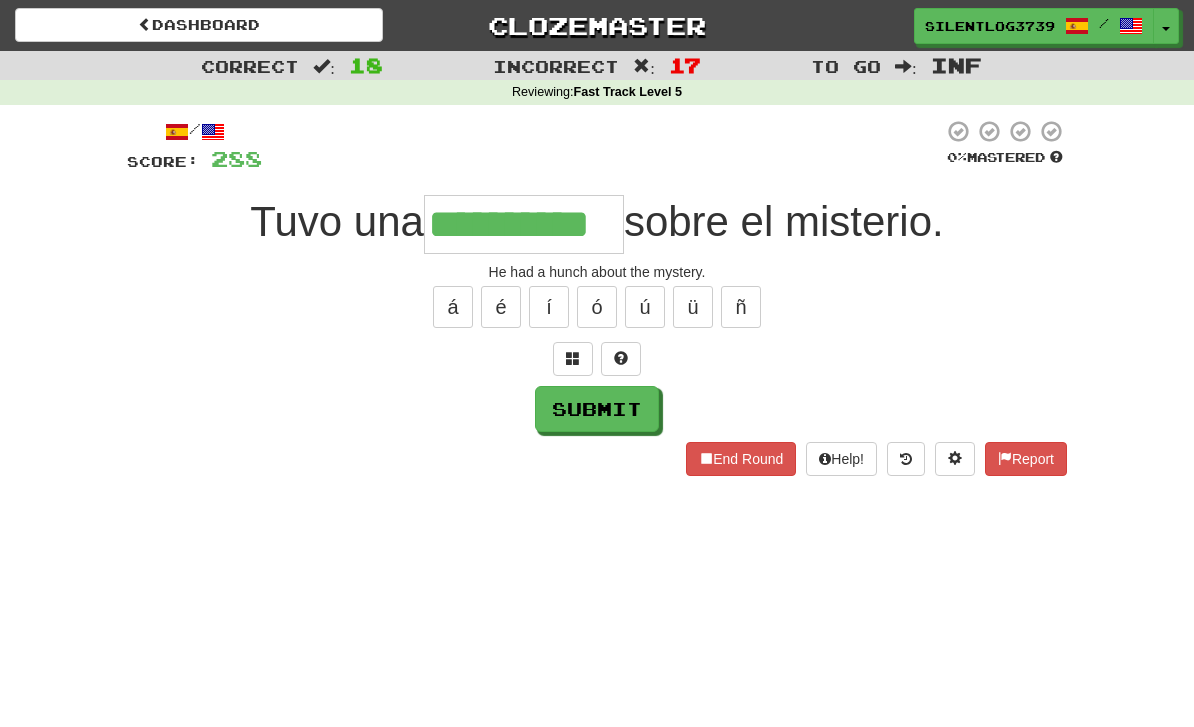 type on "**********" 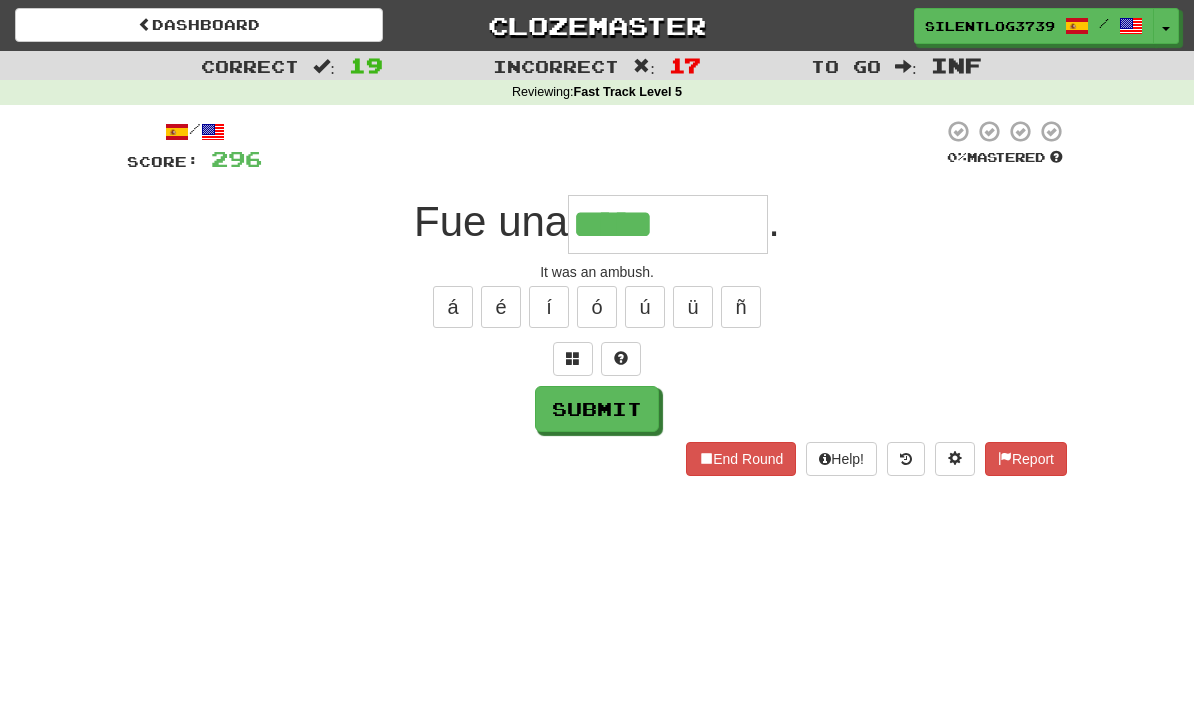 type on "*********" 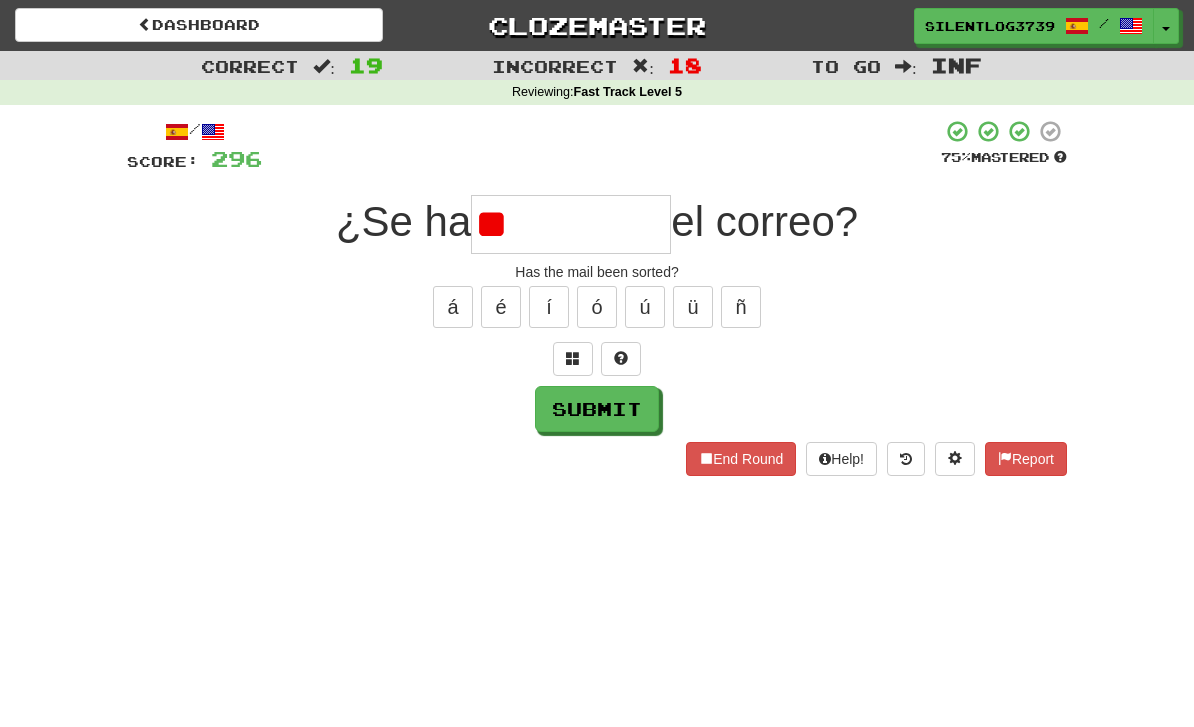 type on "*" 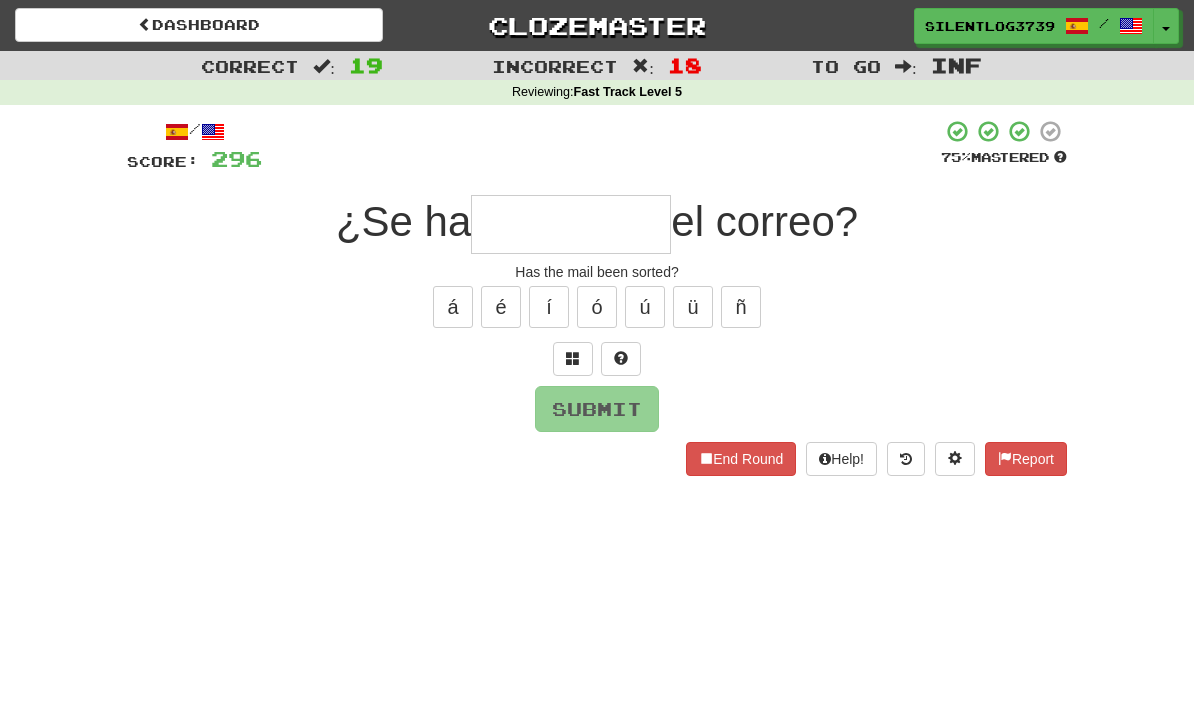 type on "*" 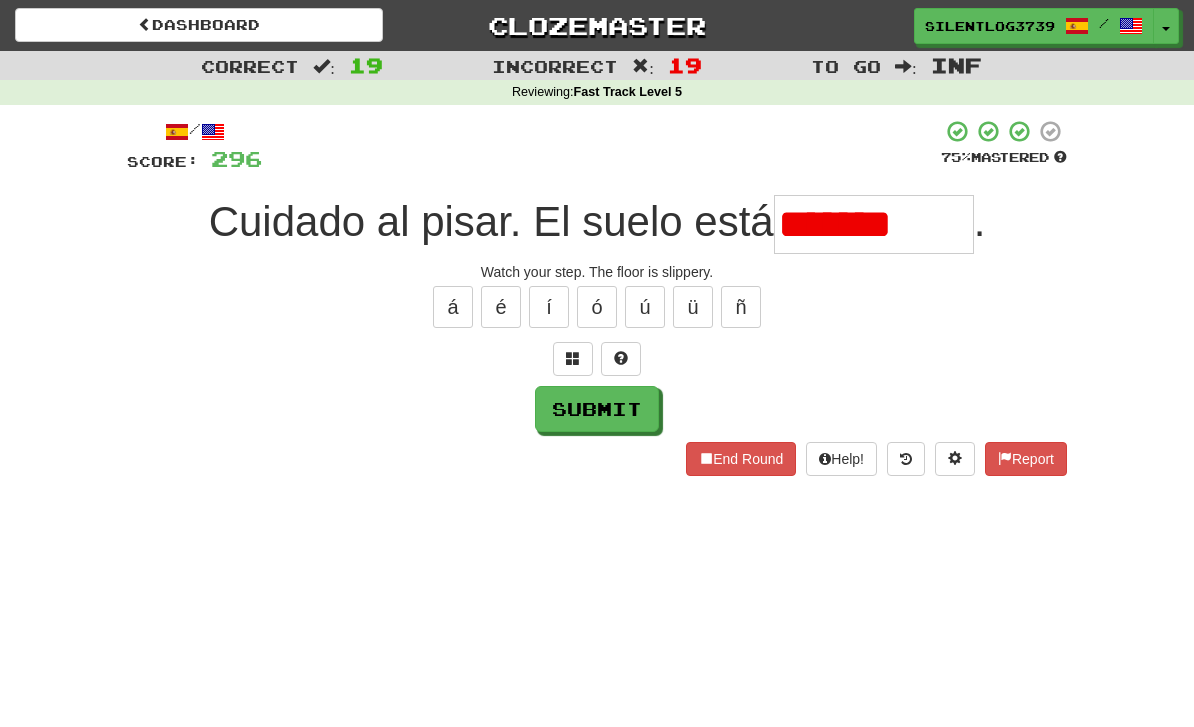 type on "**********" 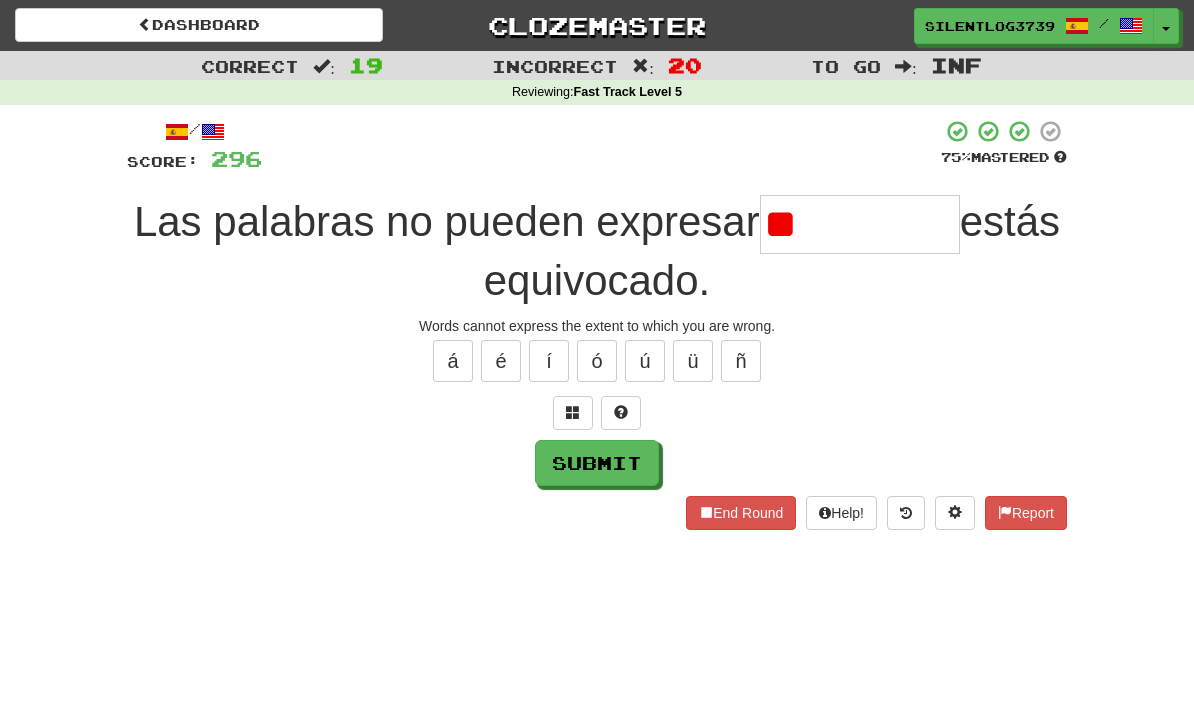type on "*" 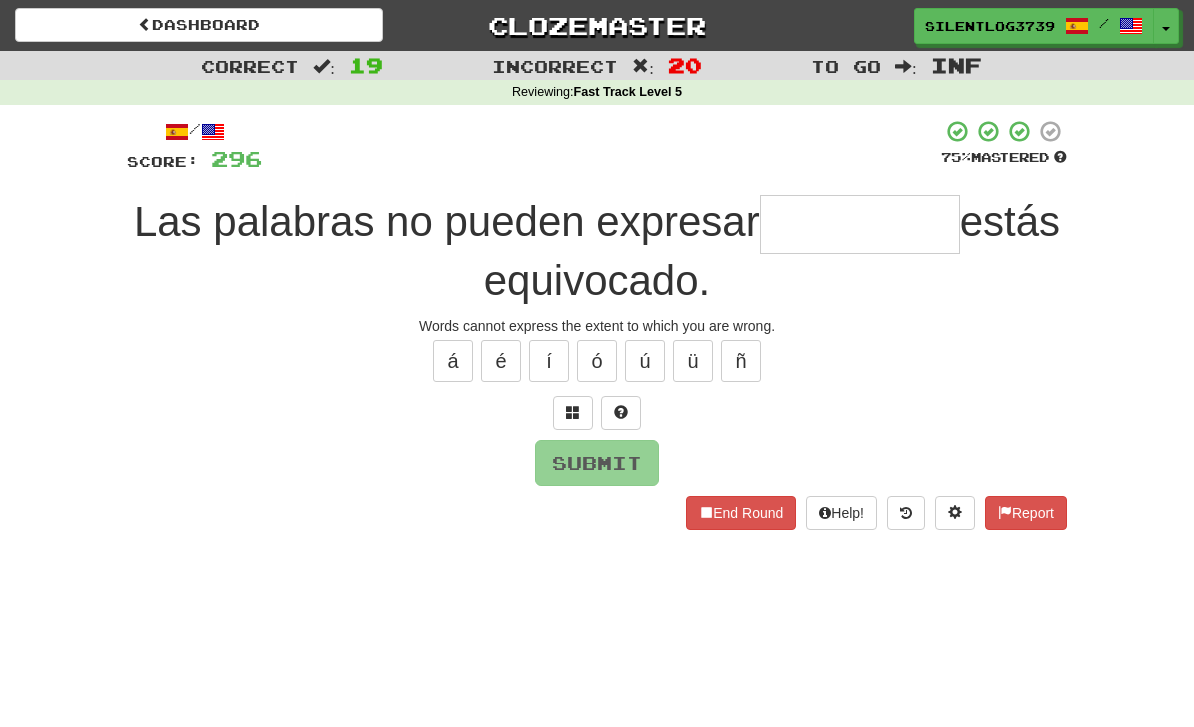 type on "**********" 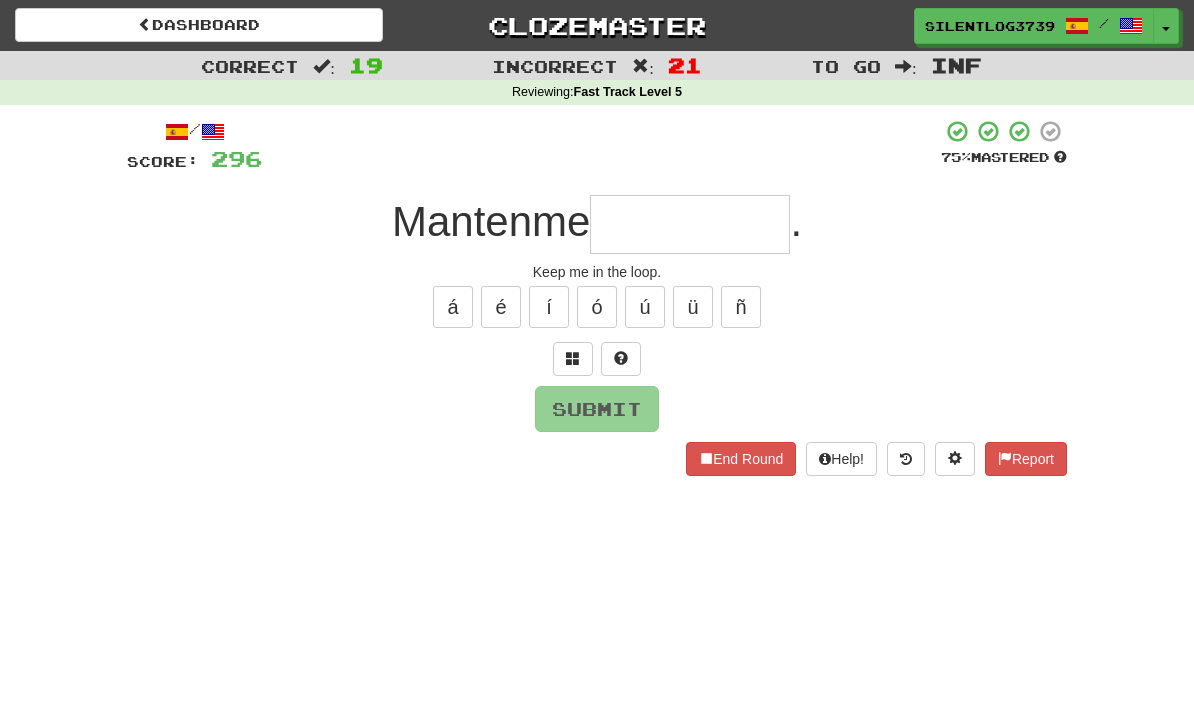 type on "********" 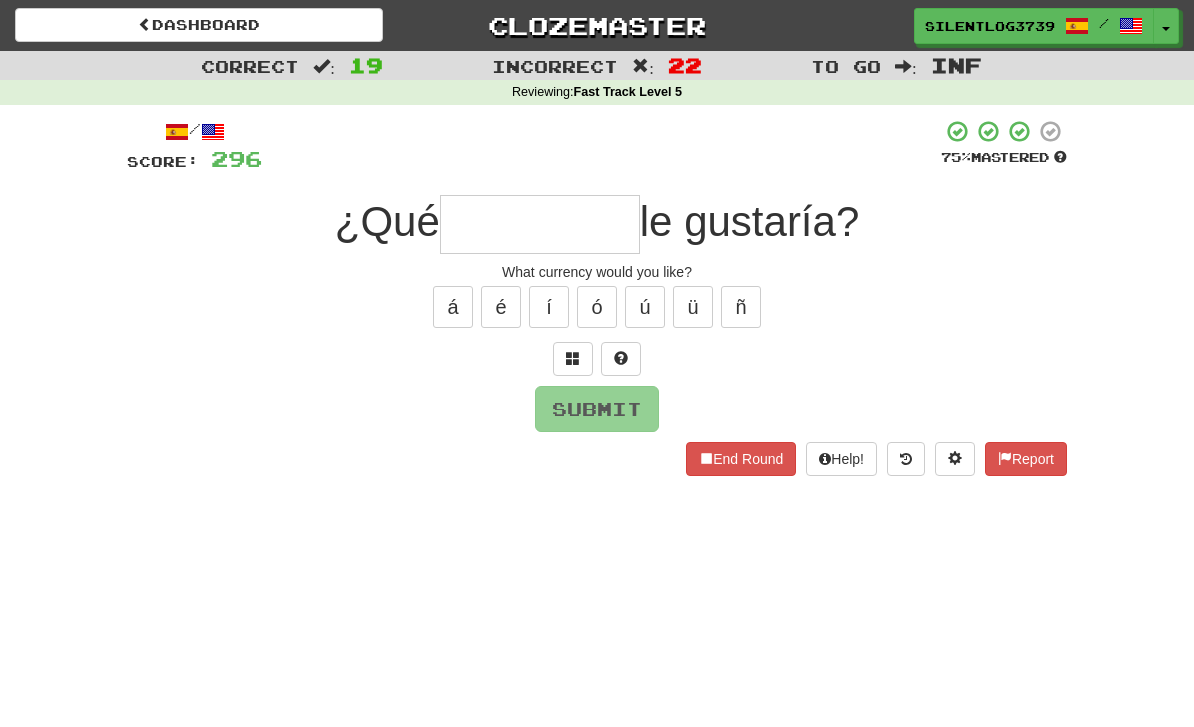 type on "*" 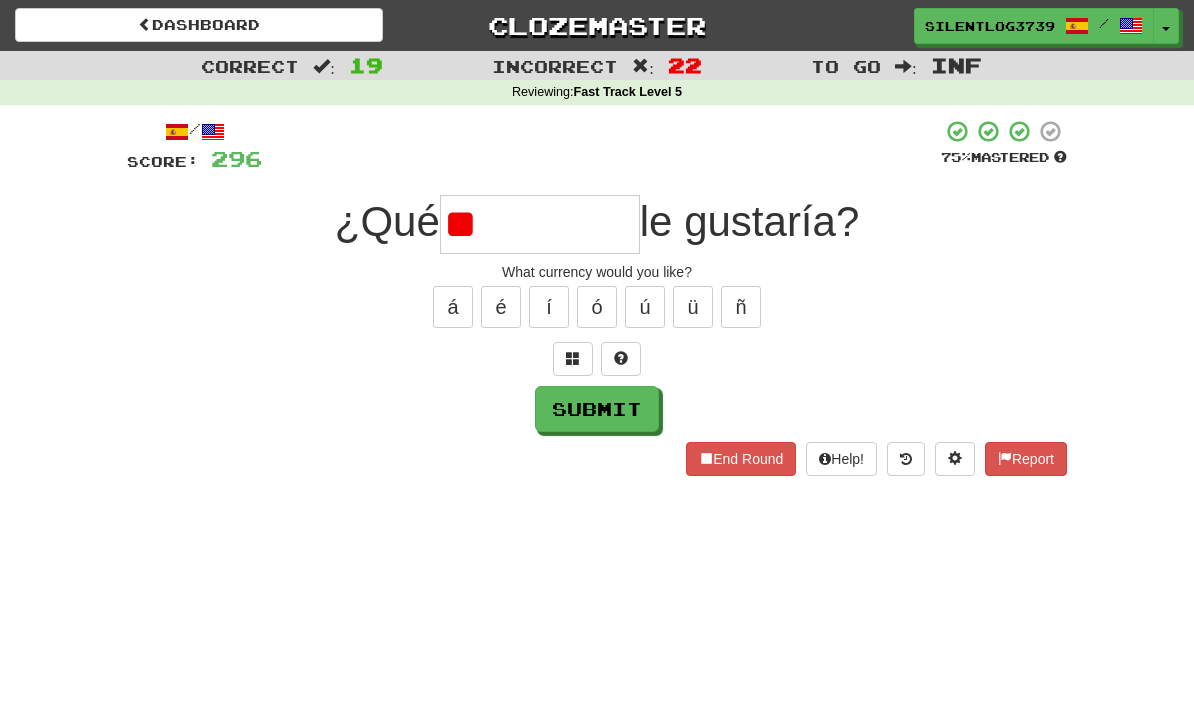 type on "*" 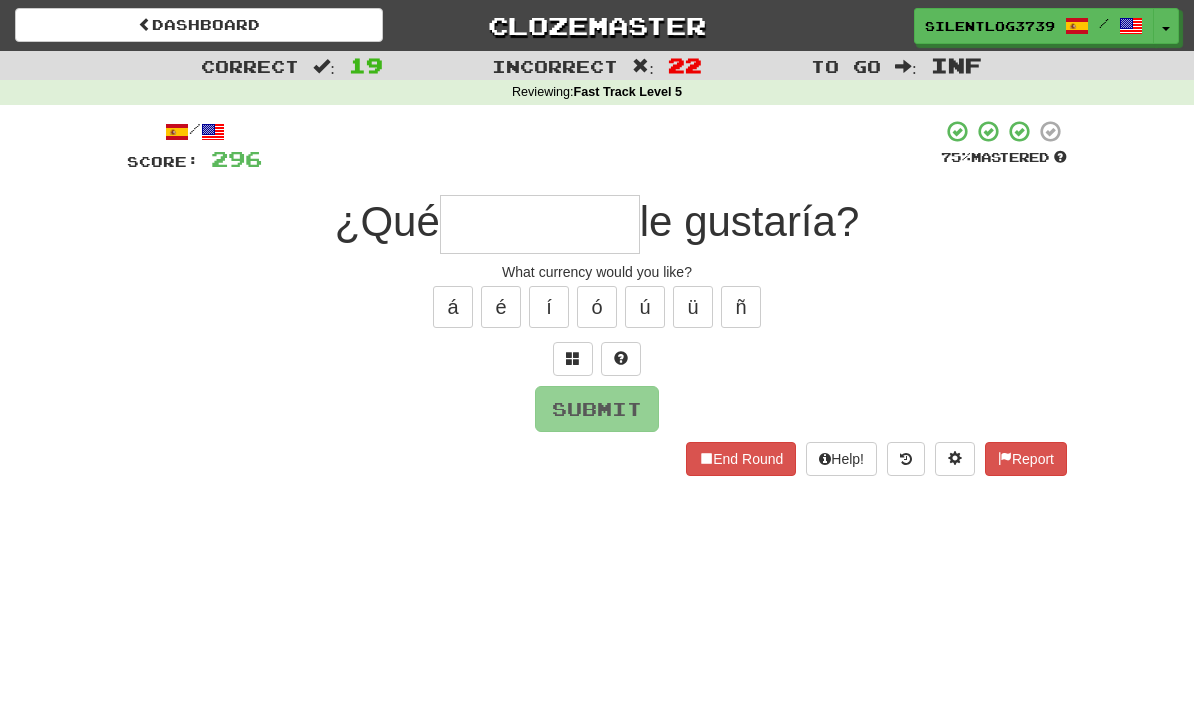 type on "*" 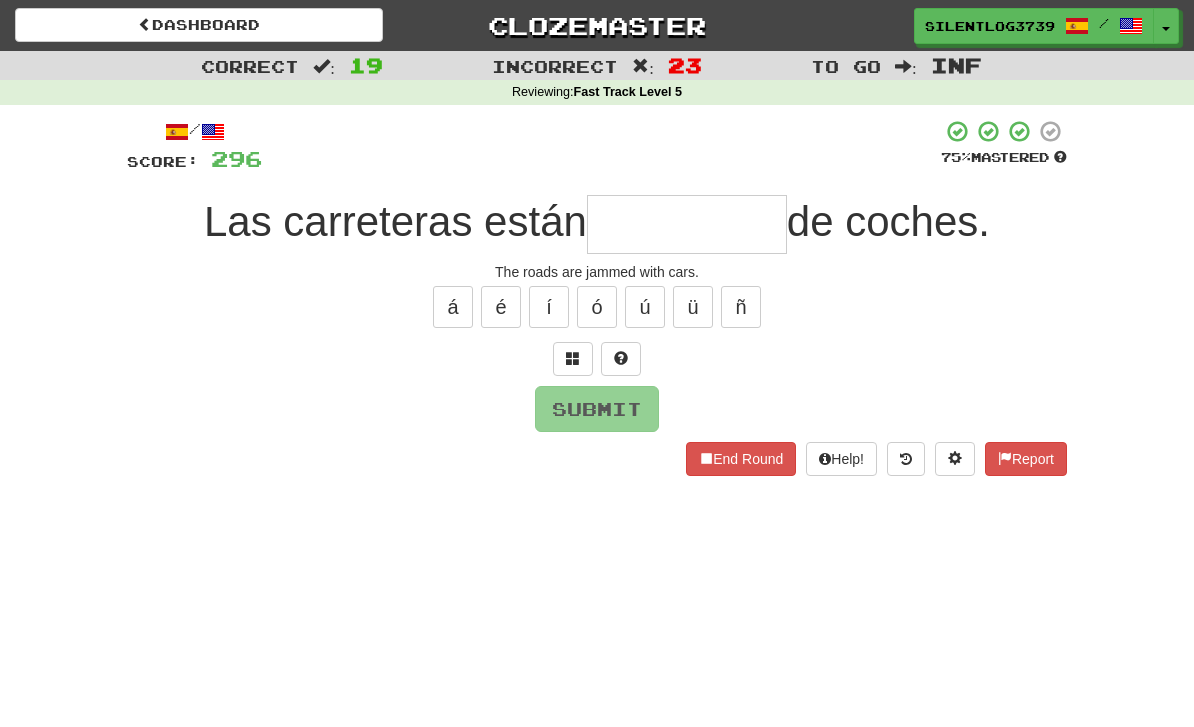 type on "*" 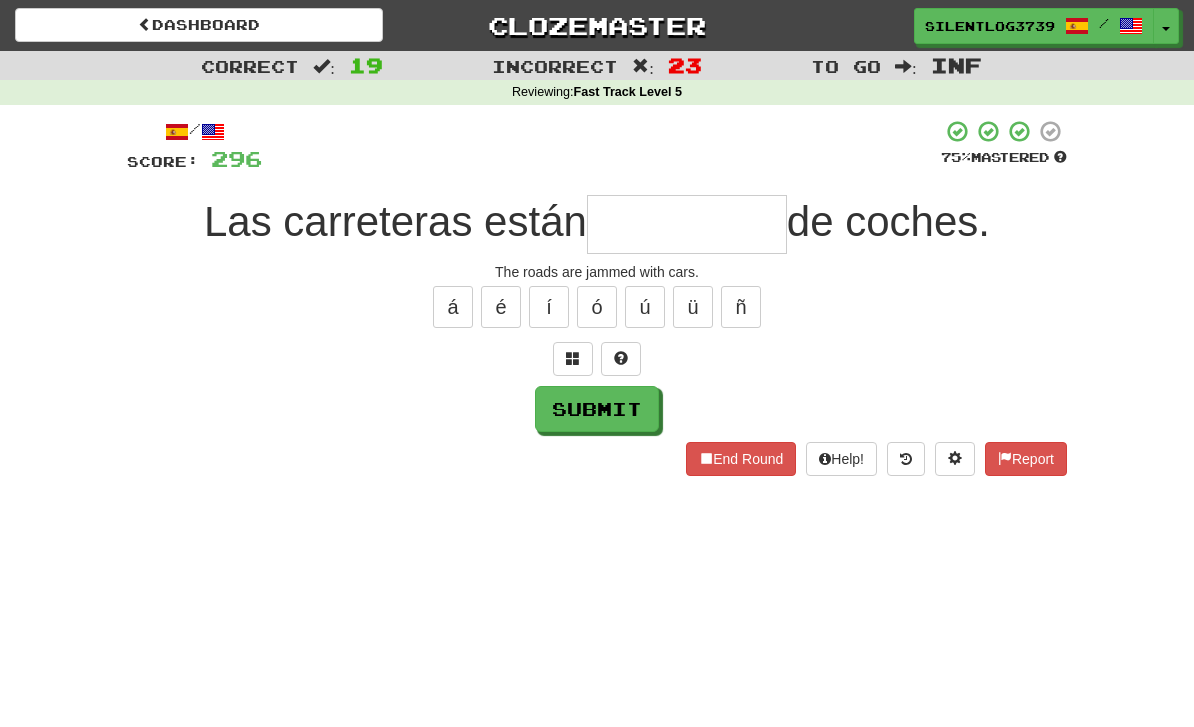 type on "*" 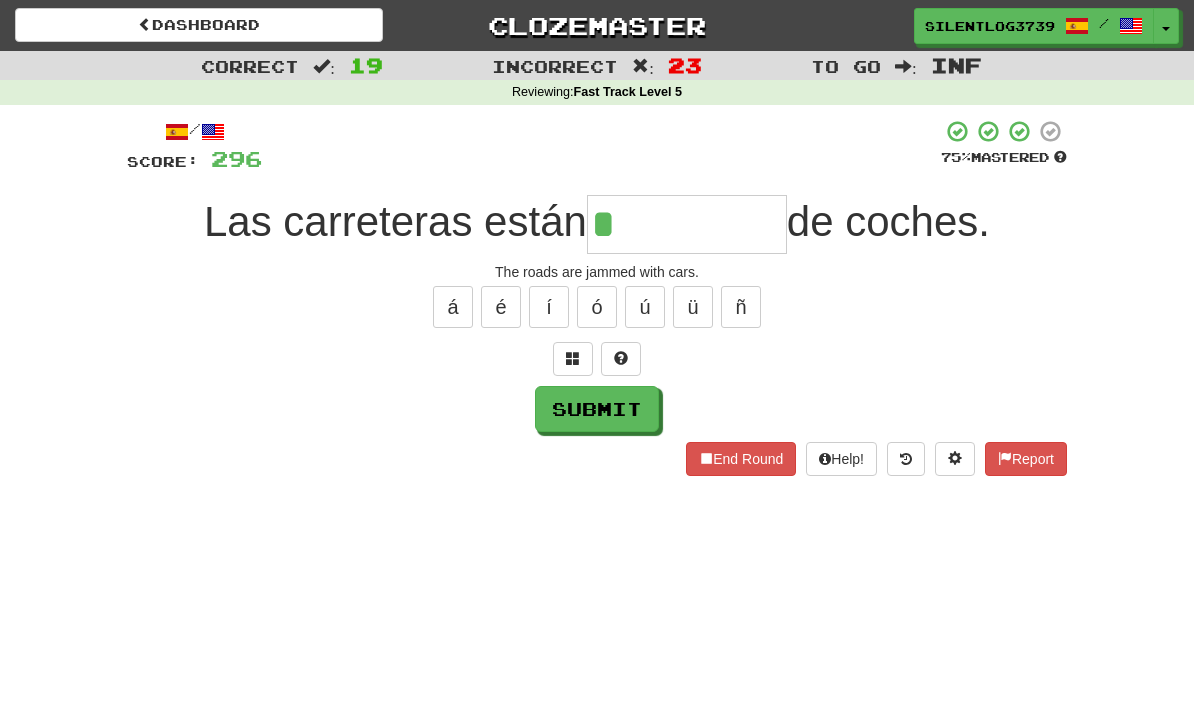 type on "*********" 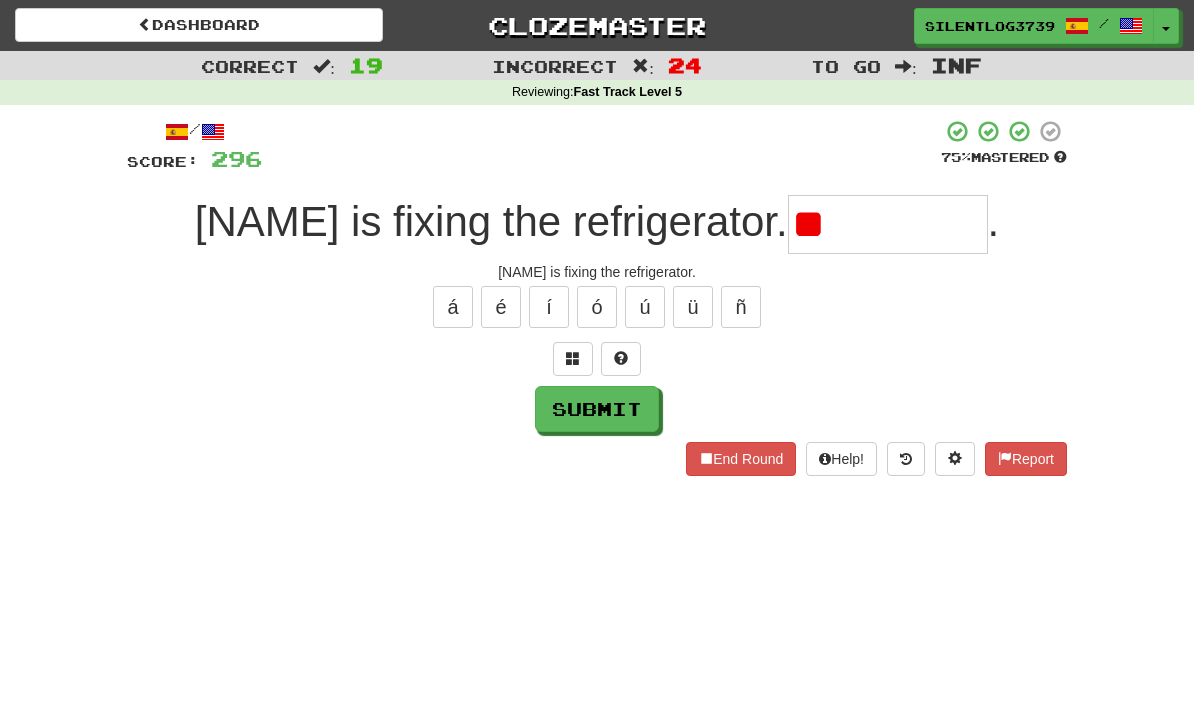 type on "*" 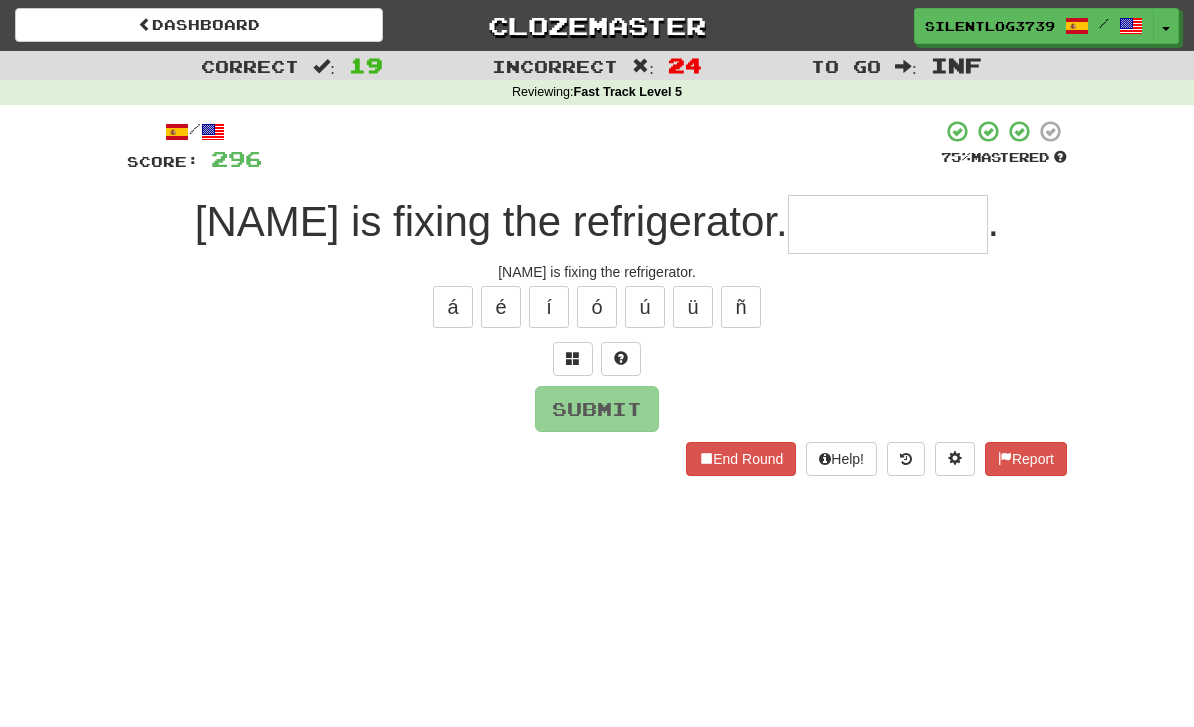 type on "*" 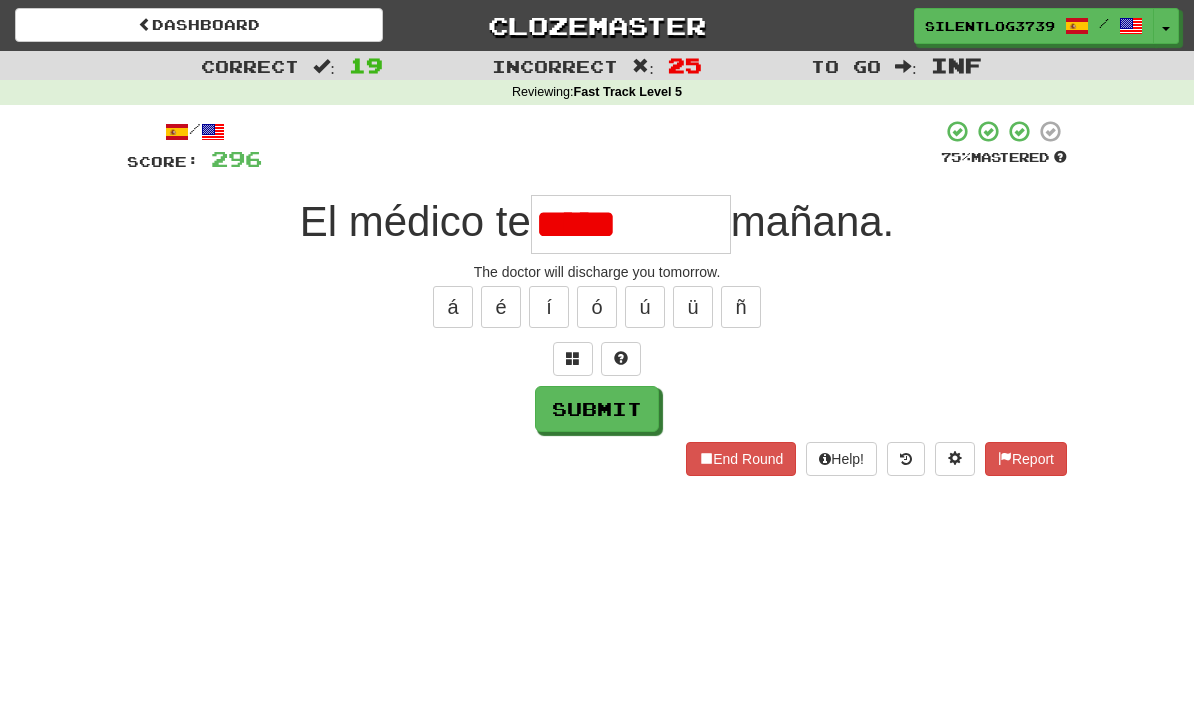 type on "**********" 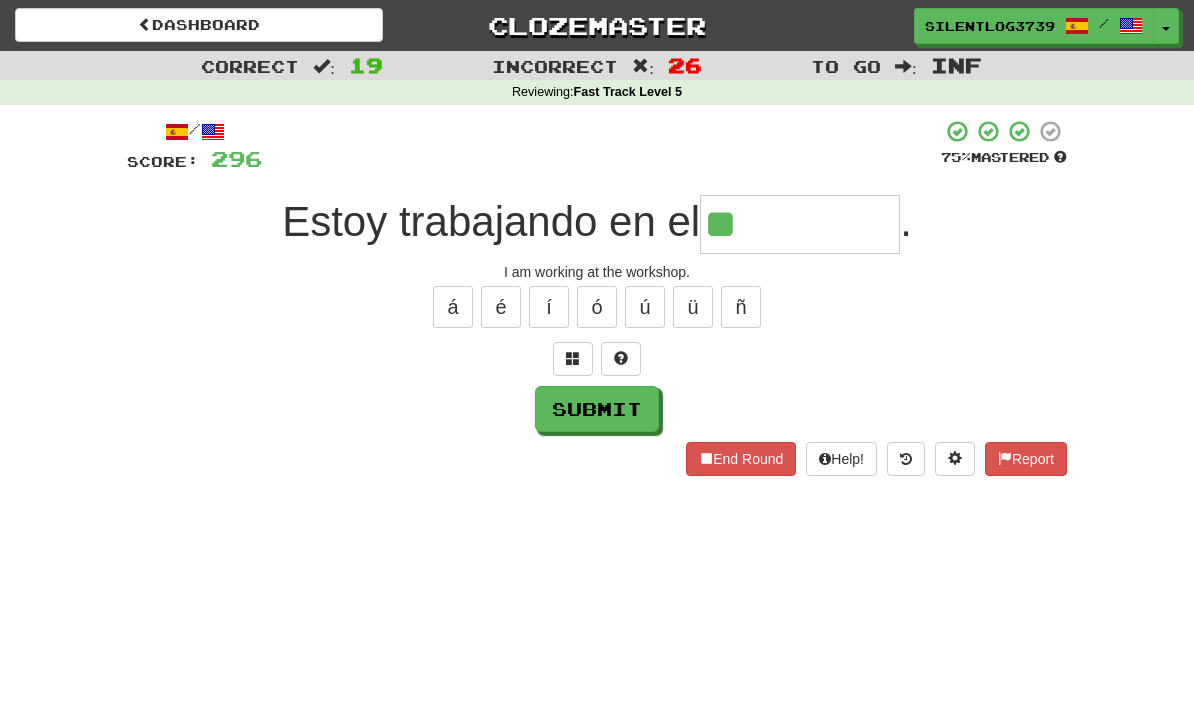 type on "******" 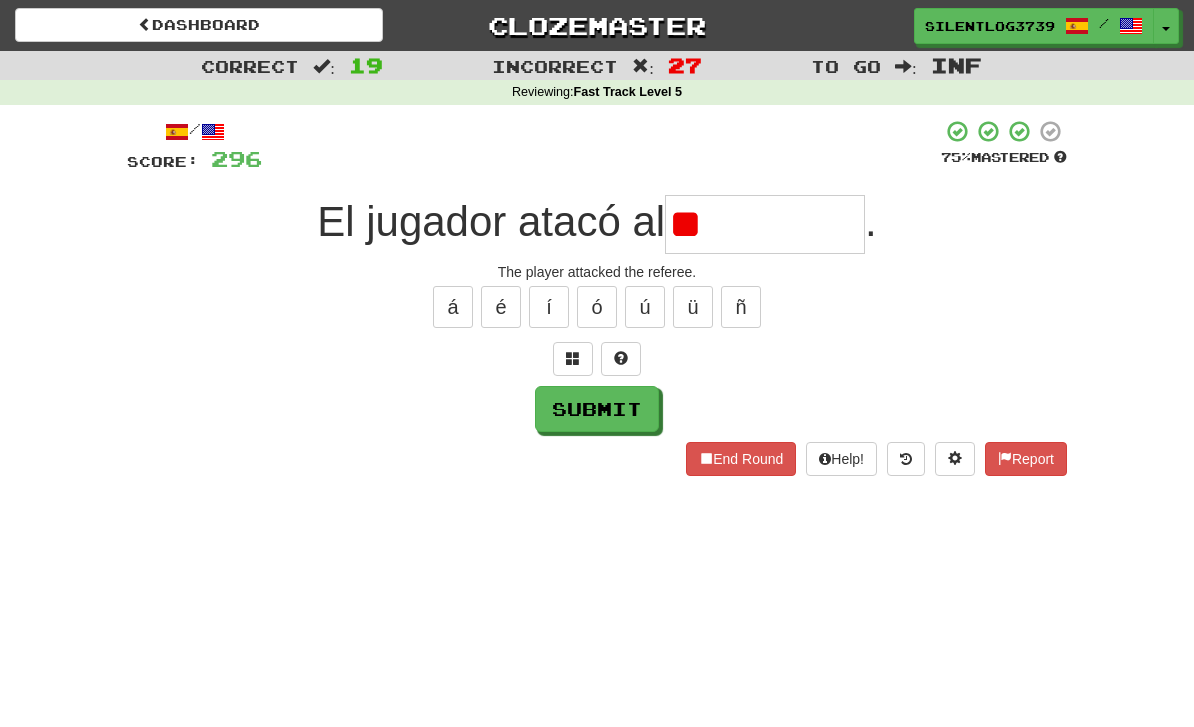 type on "*" 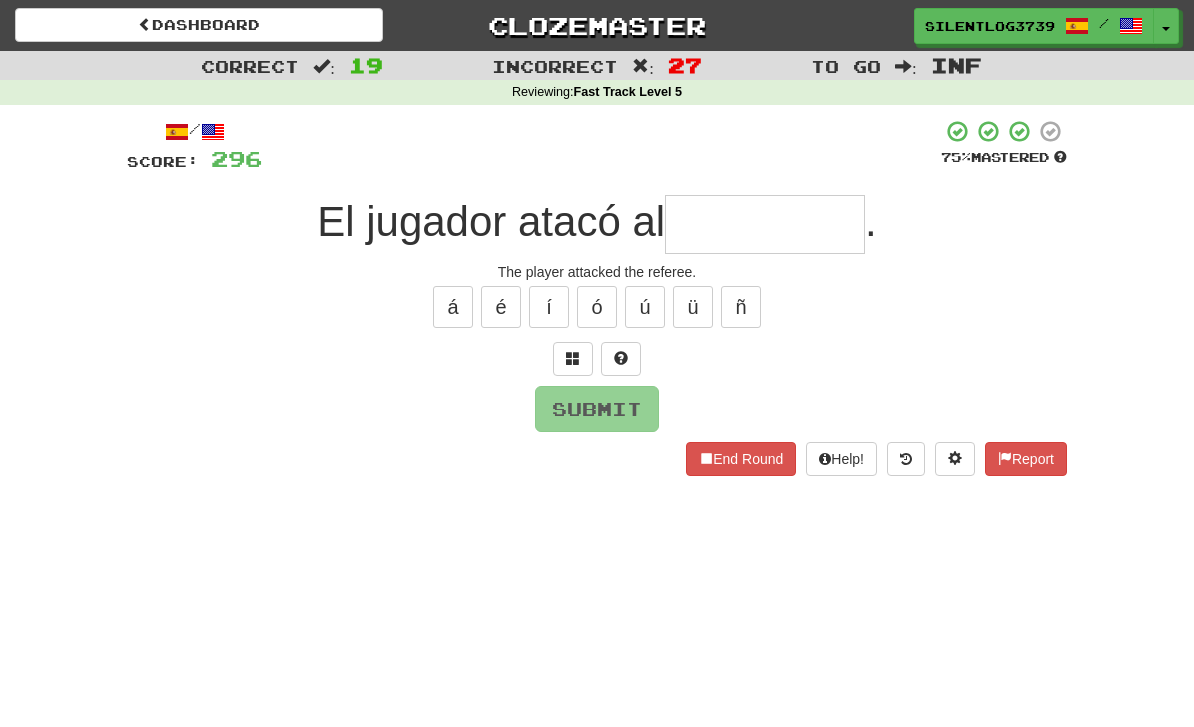 type on "*" 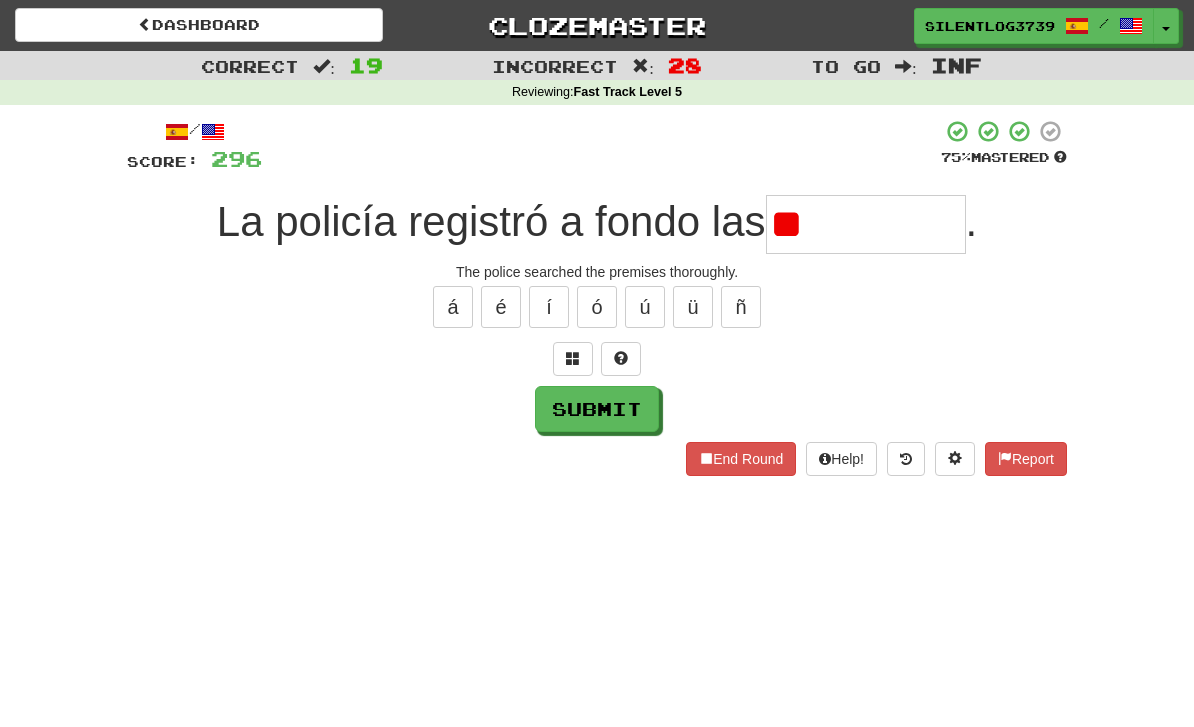 type on "*" 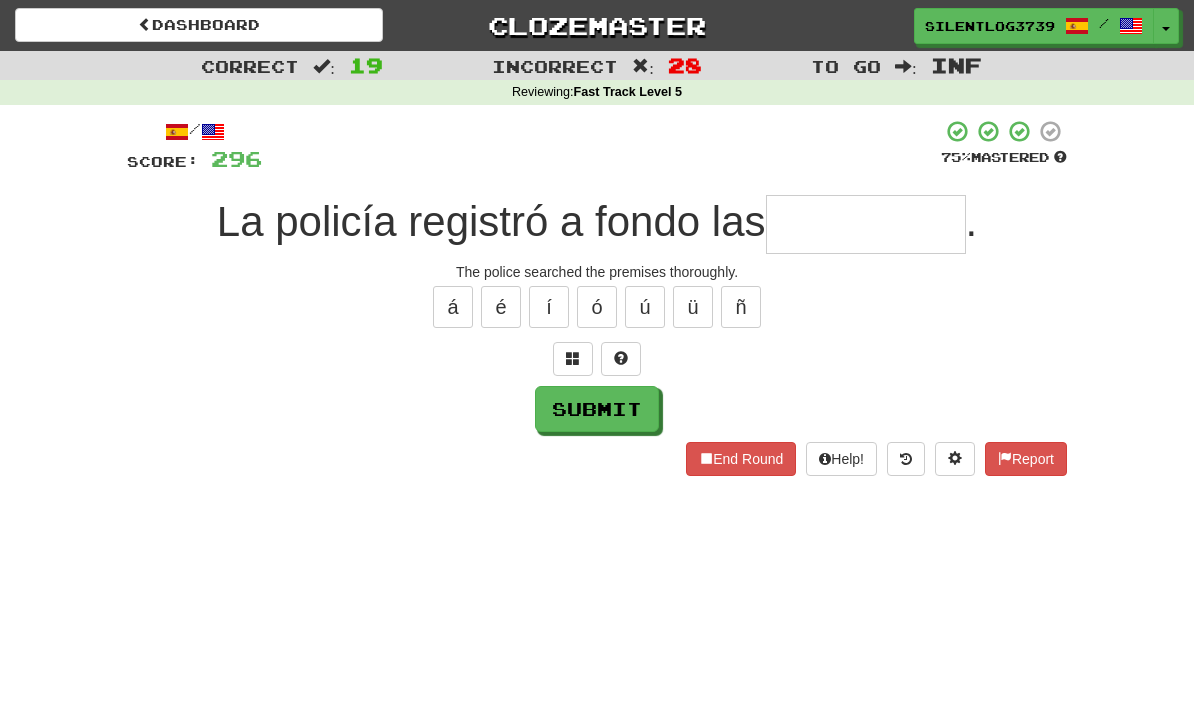 type on "**********" 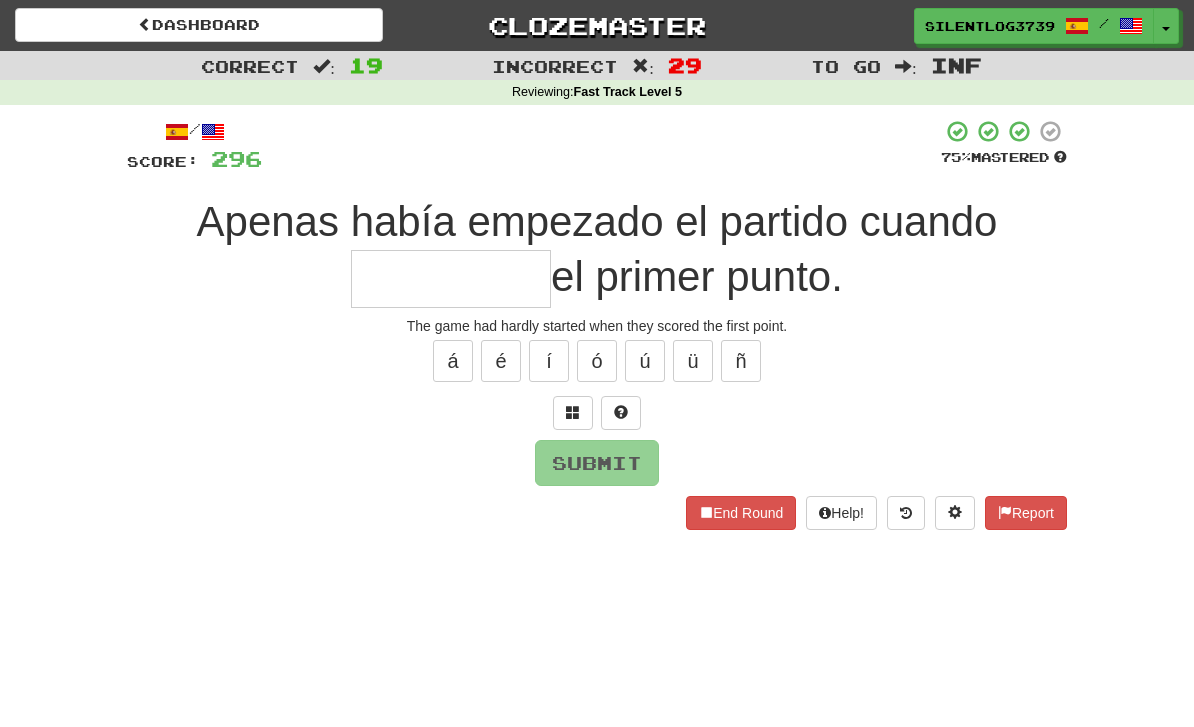 type on "*" 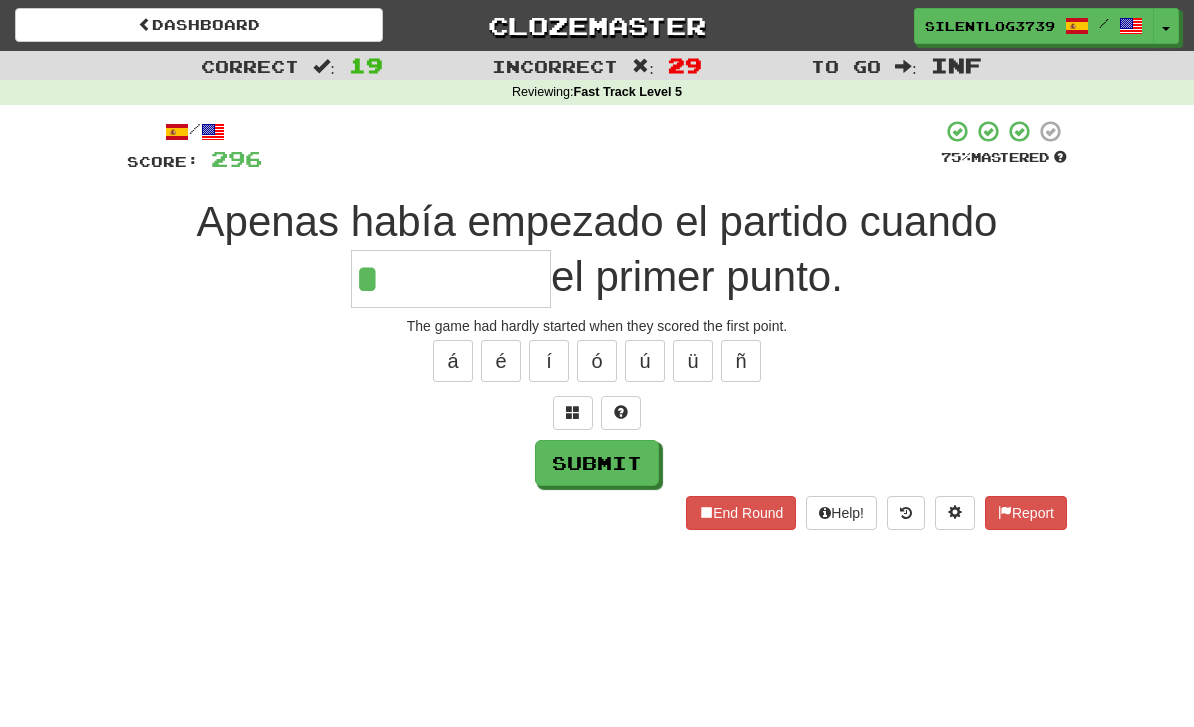 type on "********" 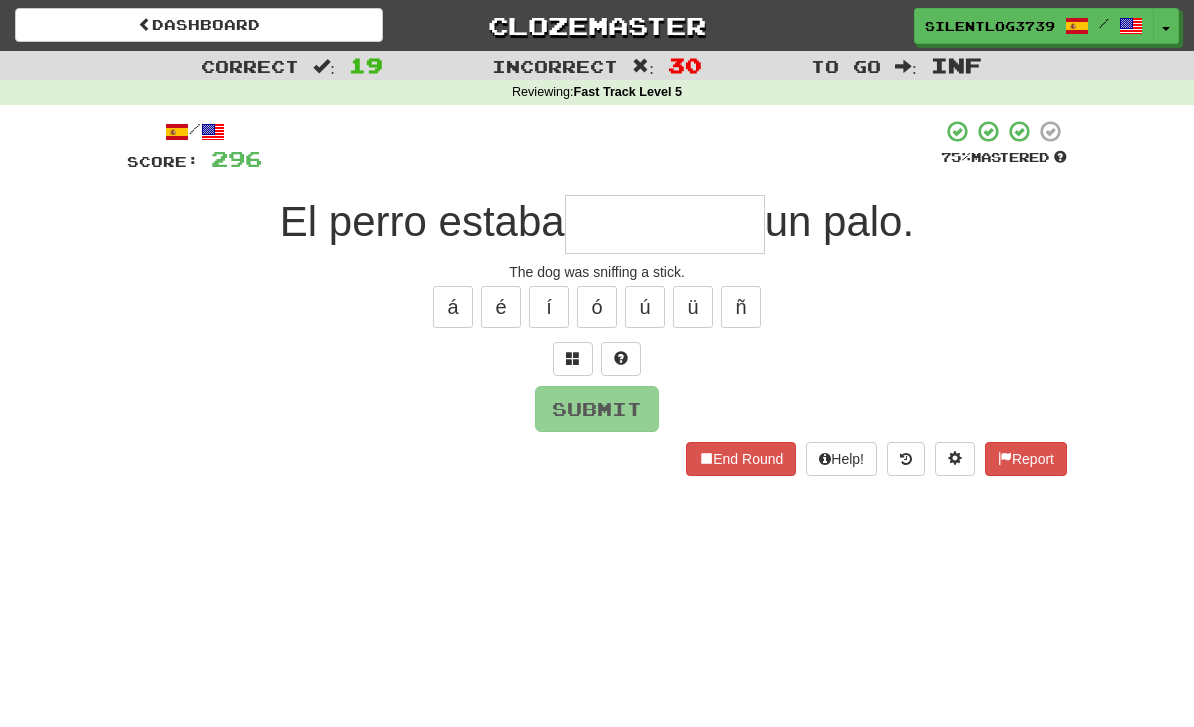 type on "**********" 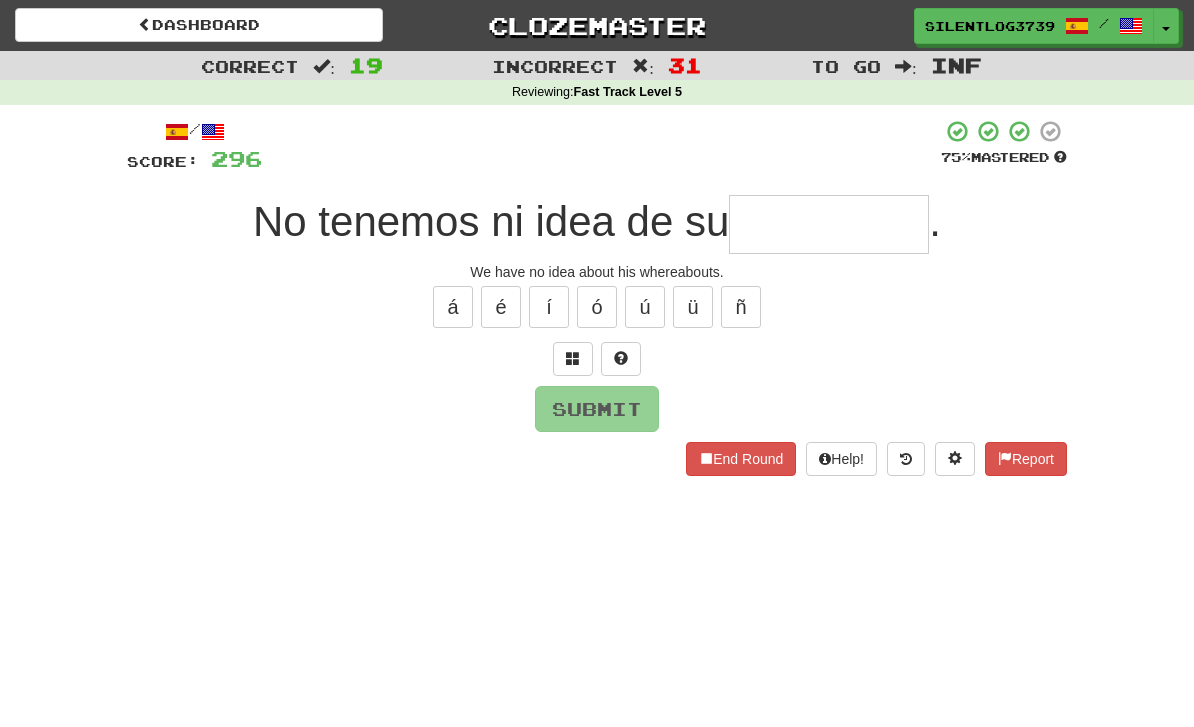 type on "********" 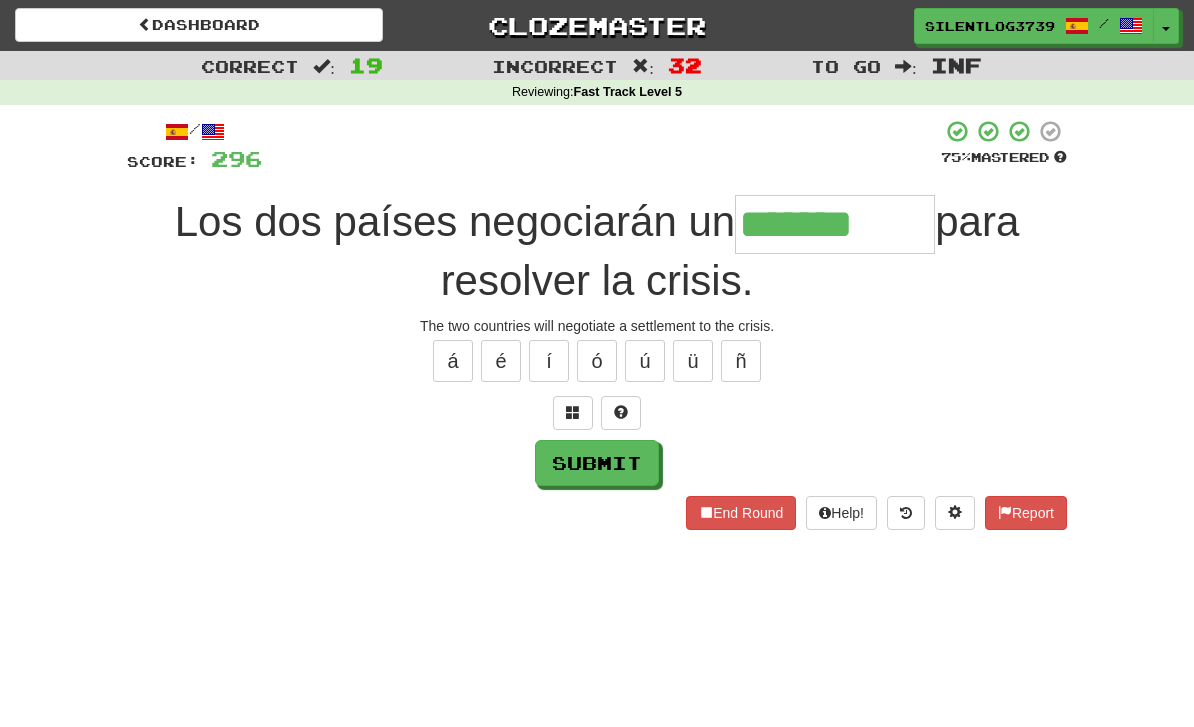 type on "*******" 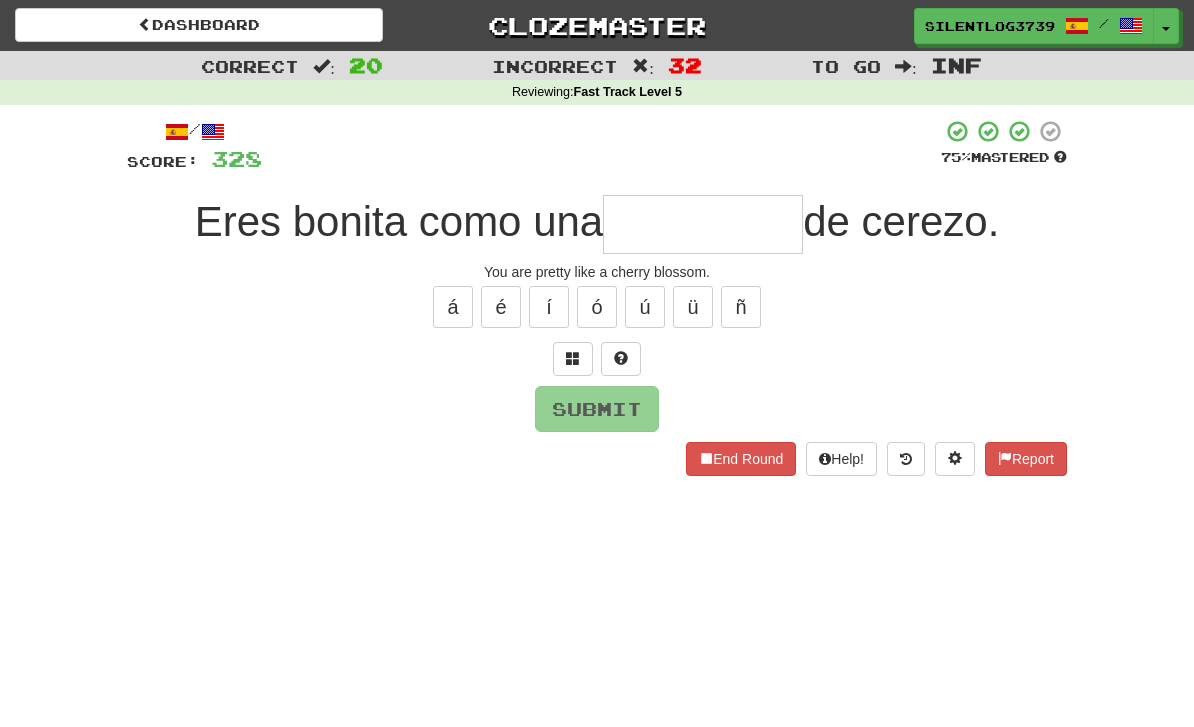 type on "*" 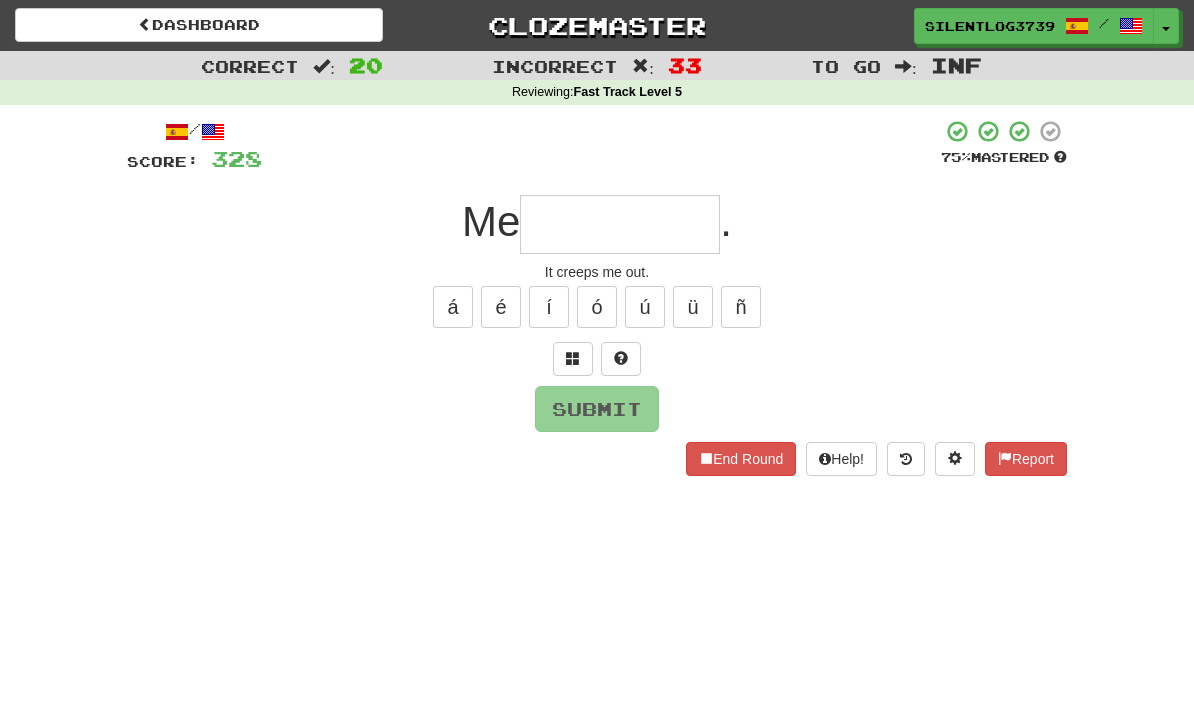 type on "**********" 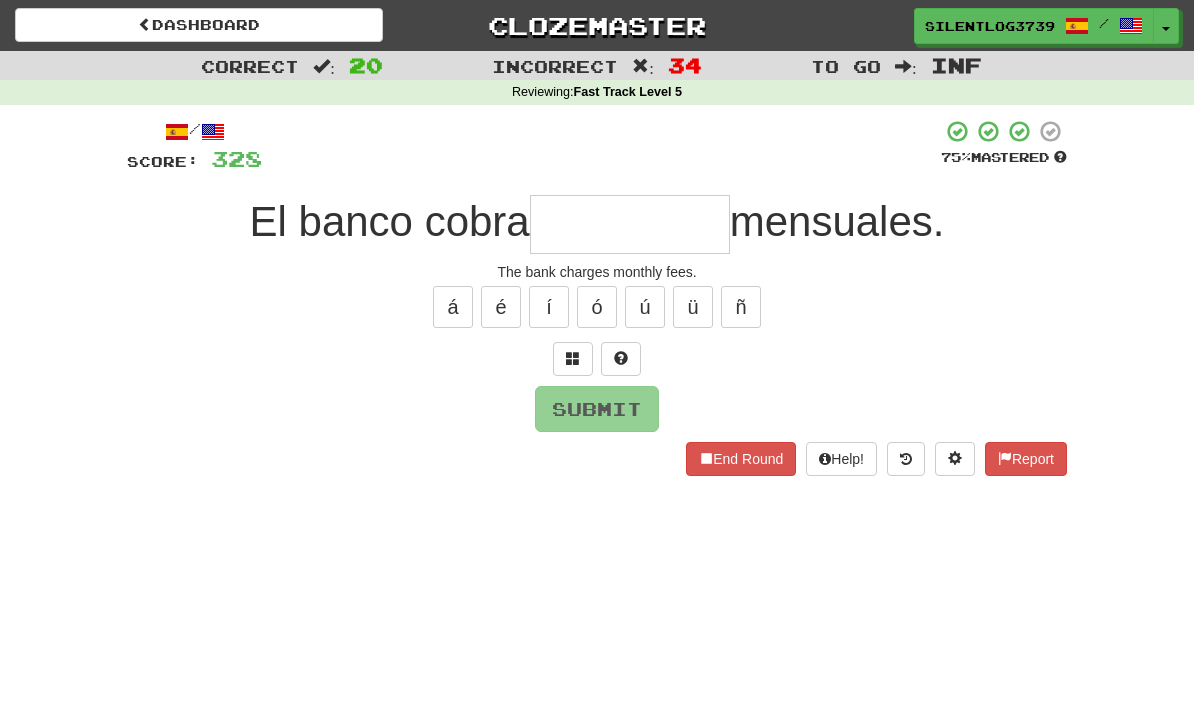 type on "*" 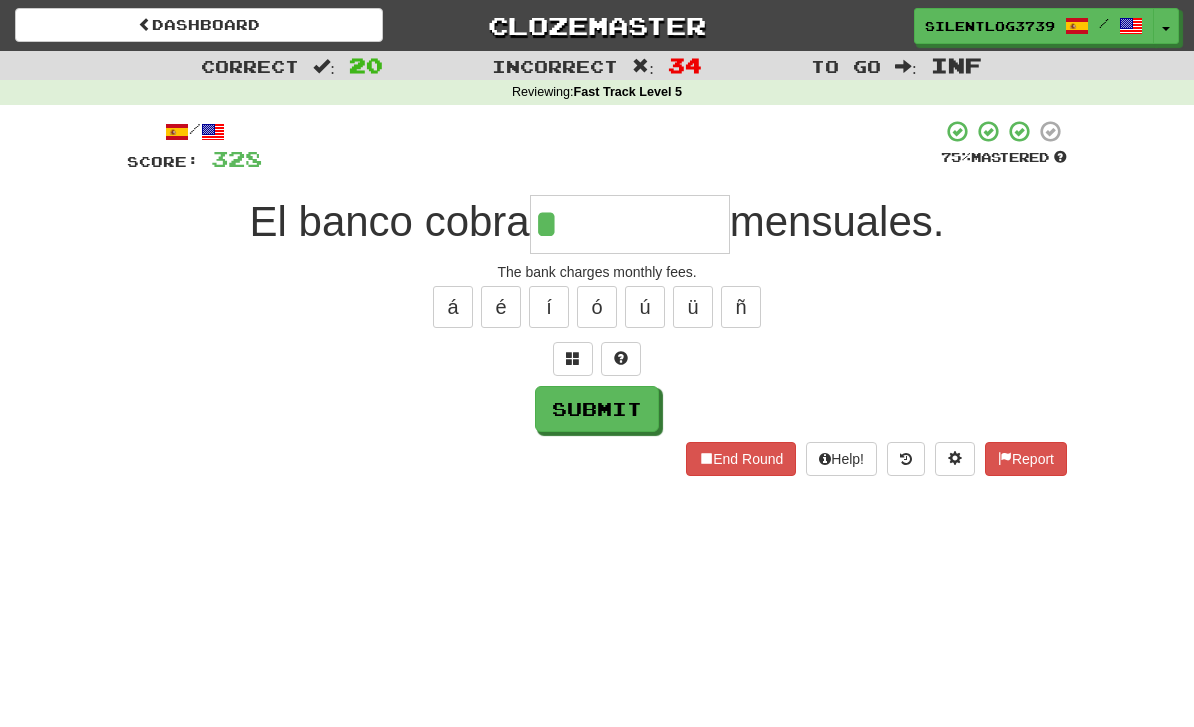 type on "******" 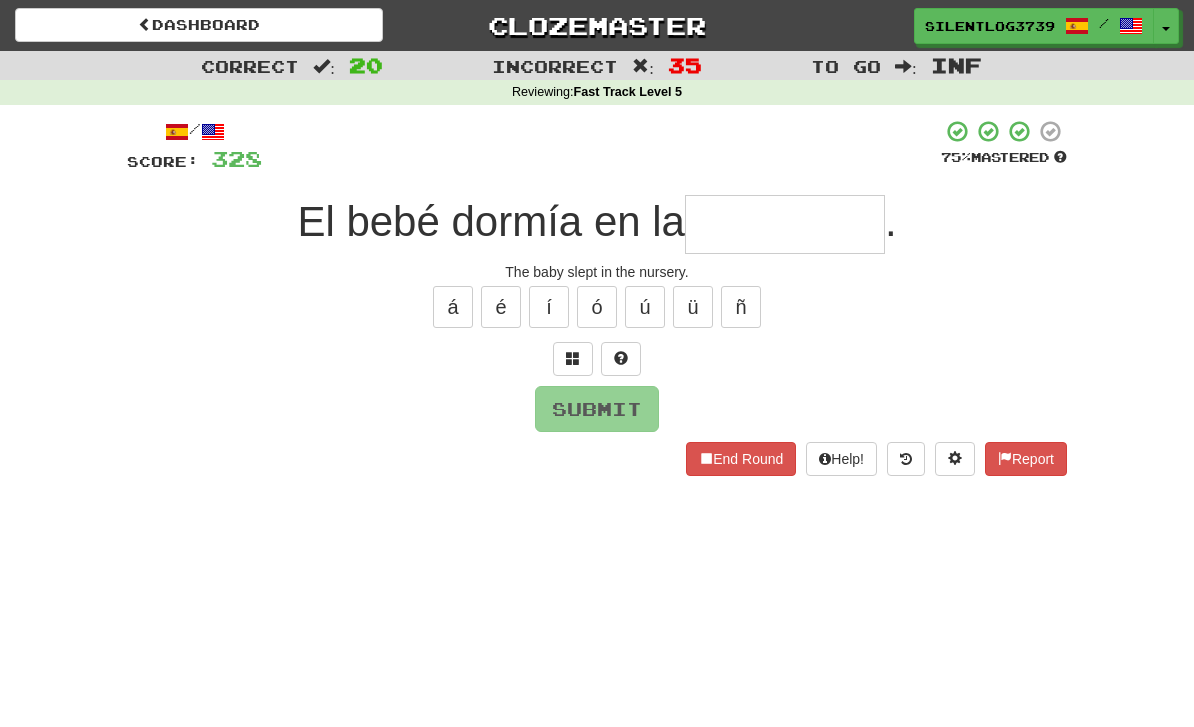 type on "*********" 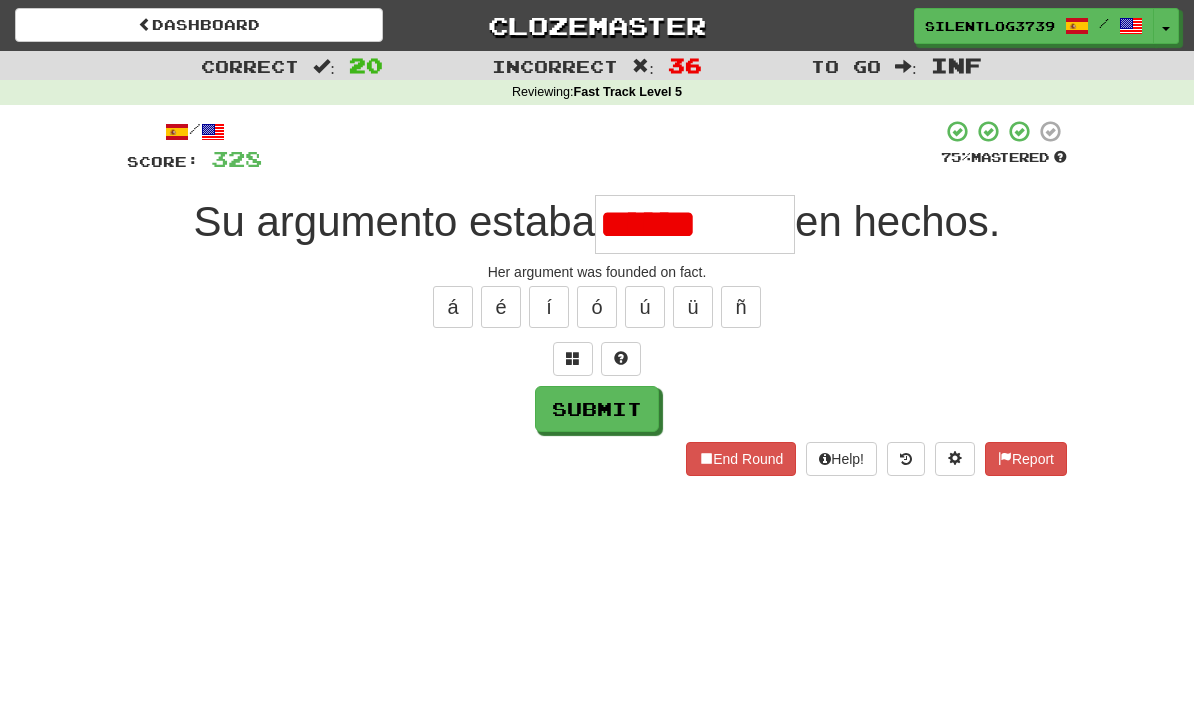 type on "**********" 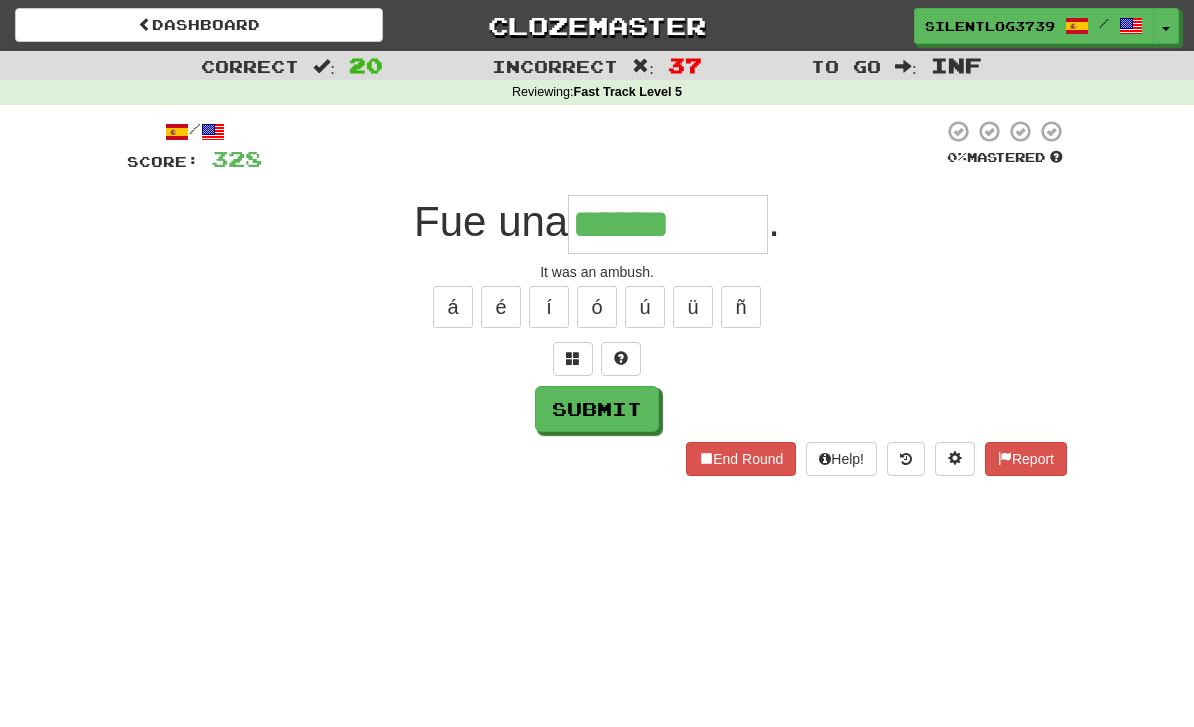 type on "*********" 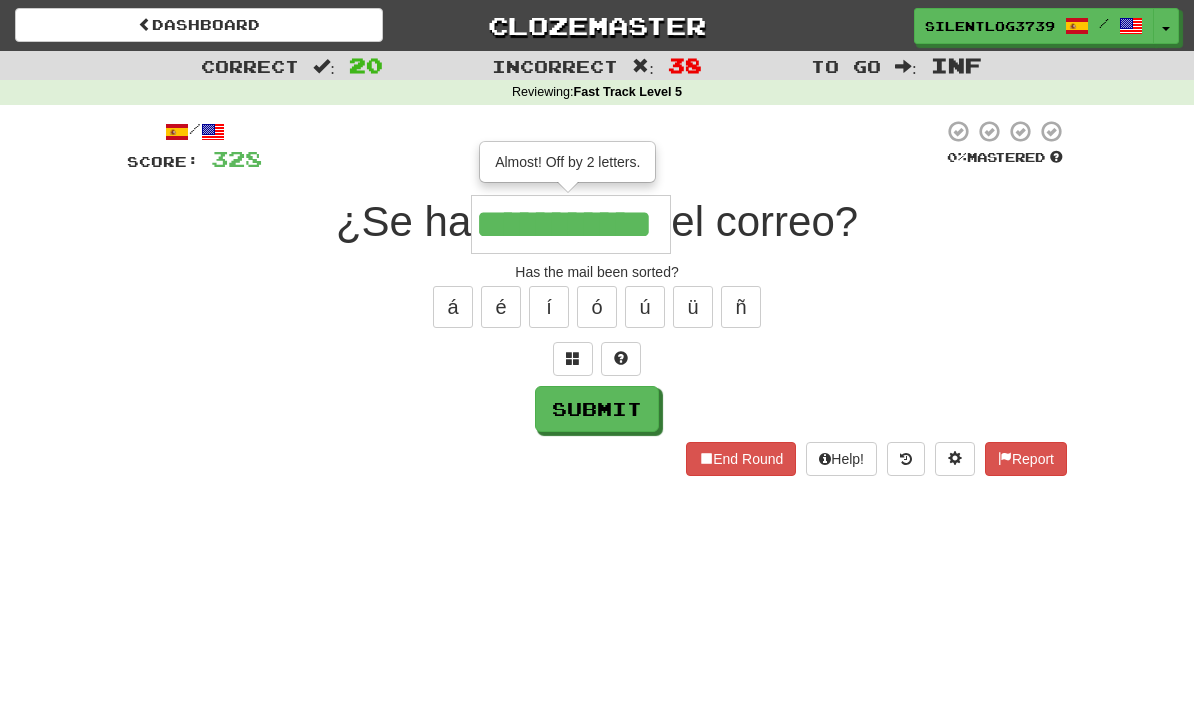 type on "**********" 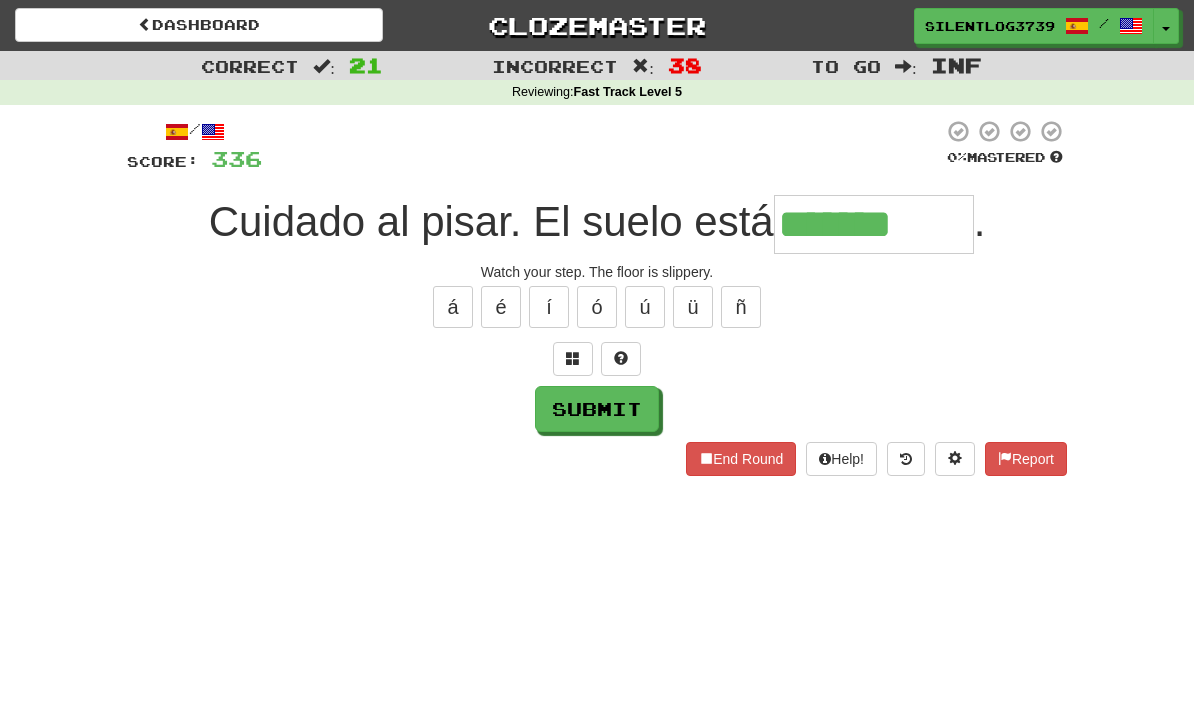 type on "**********" 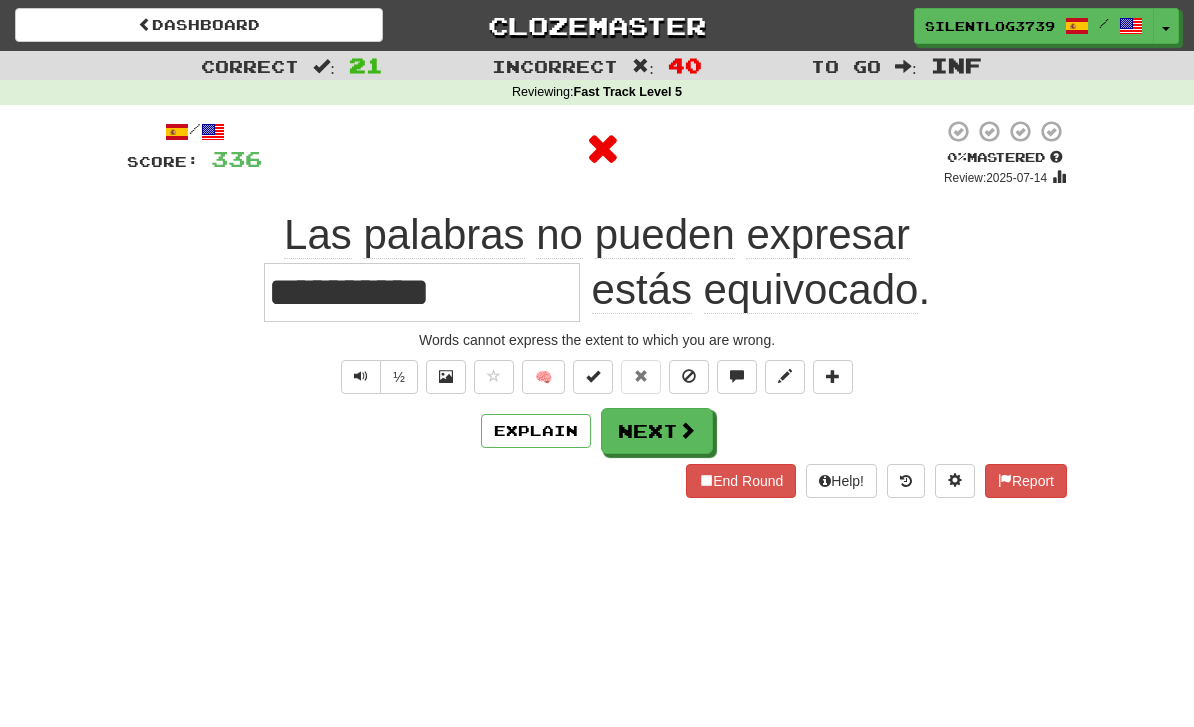 type on "**********" 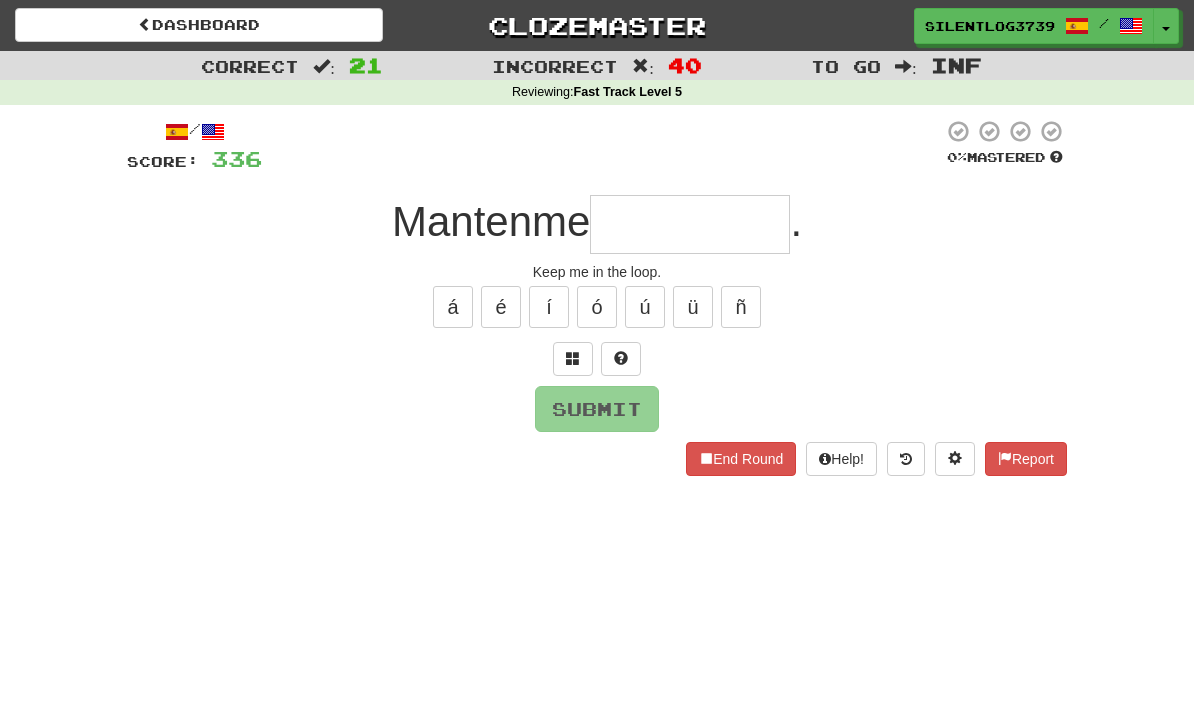 type on "*" 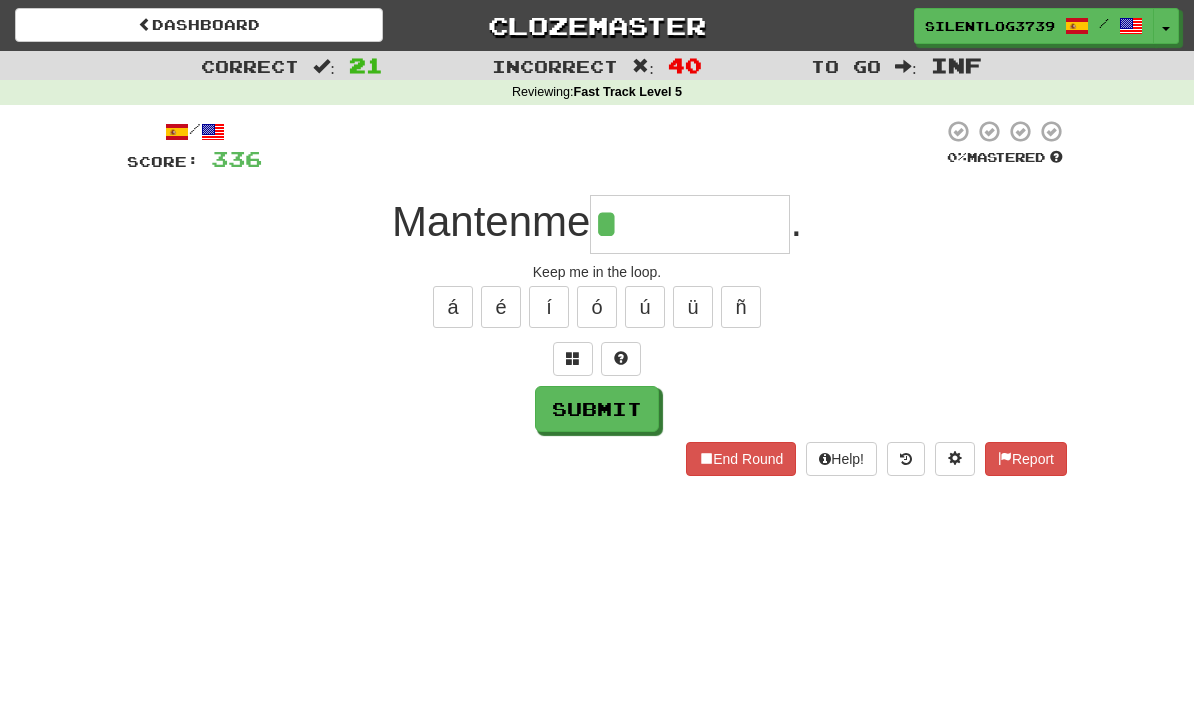 type on "********" 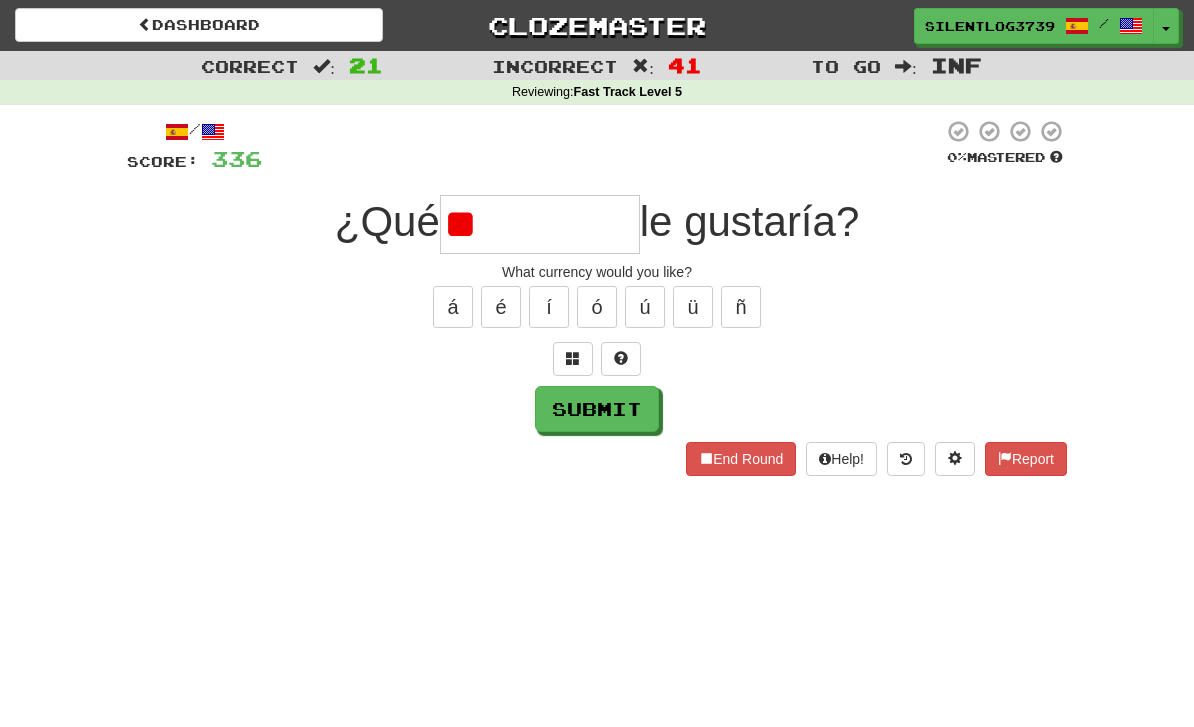 type on "*" 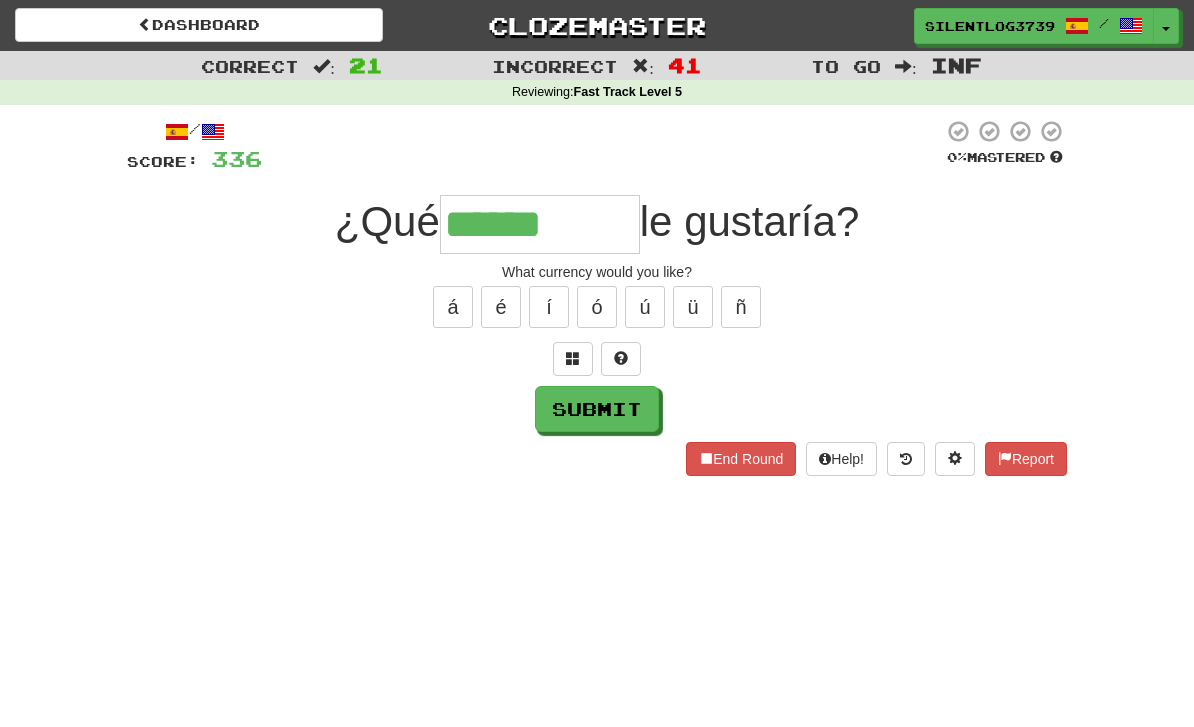 type on "******" 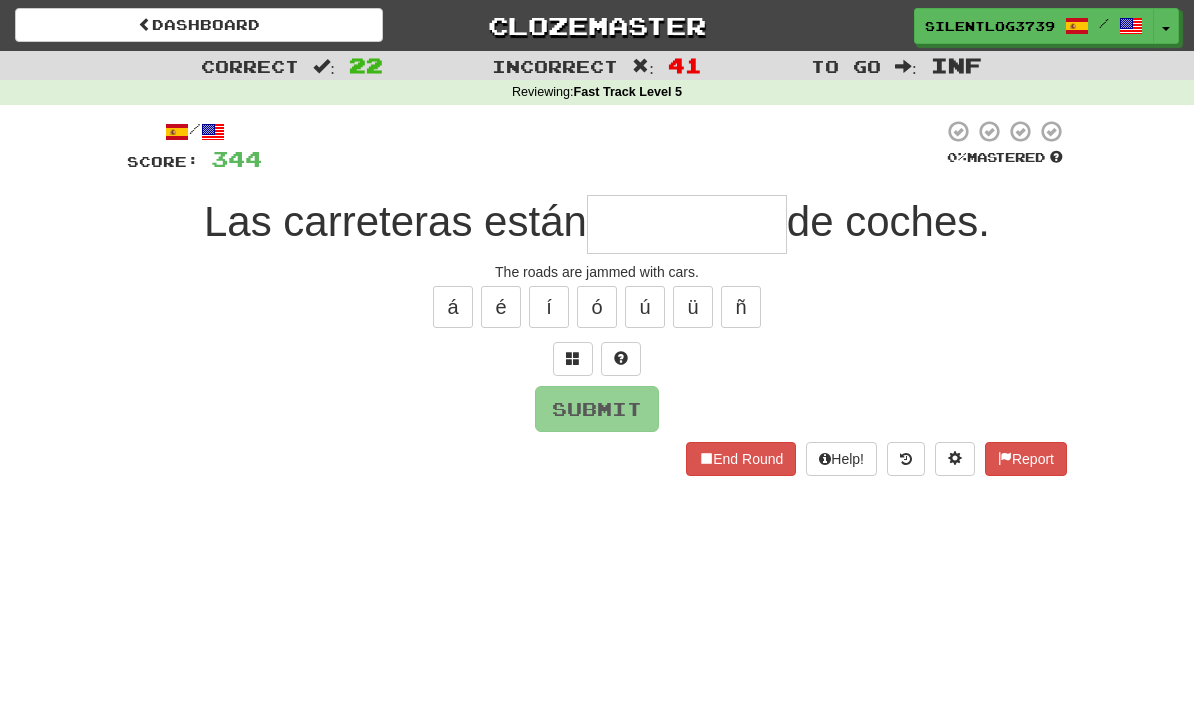 type on "*" 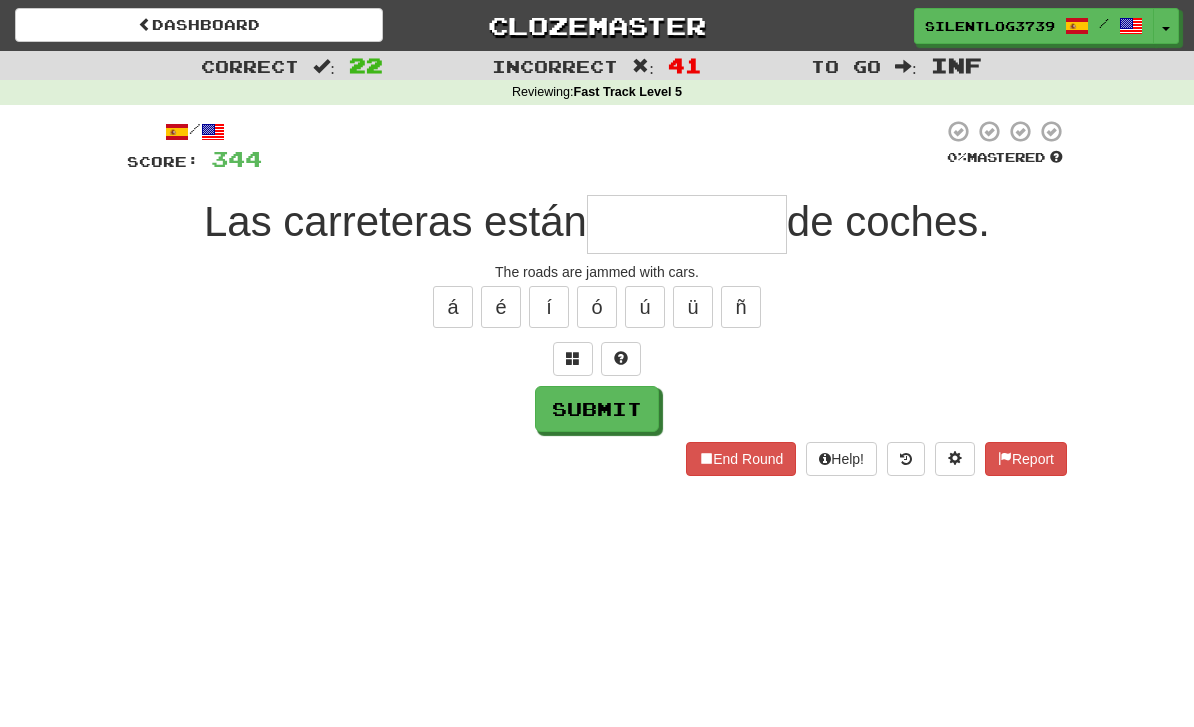 type on "*********" 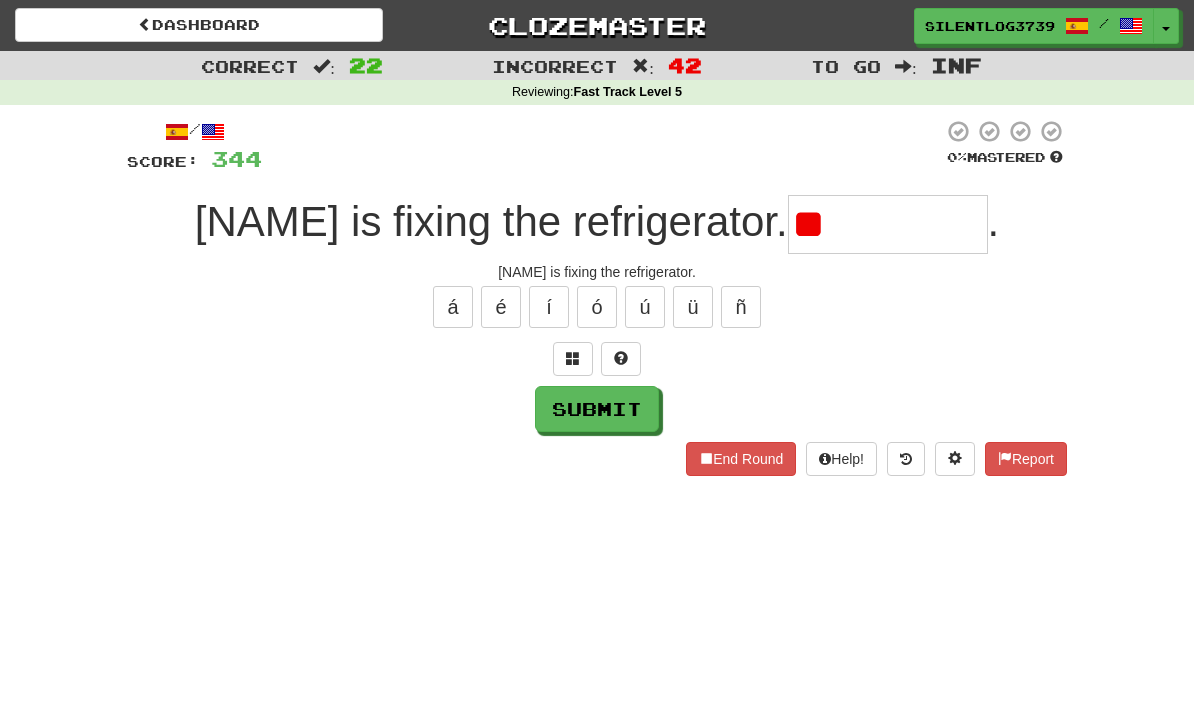 type on "*" 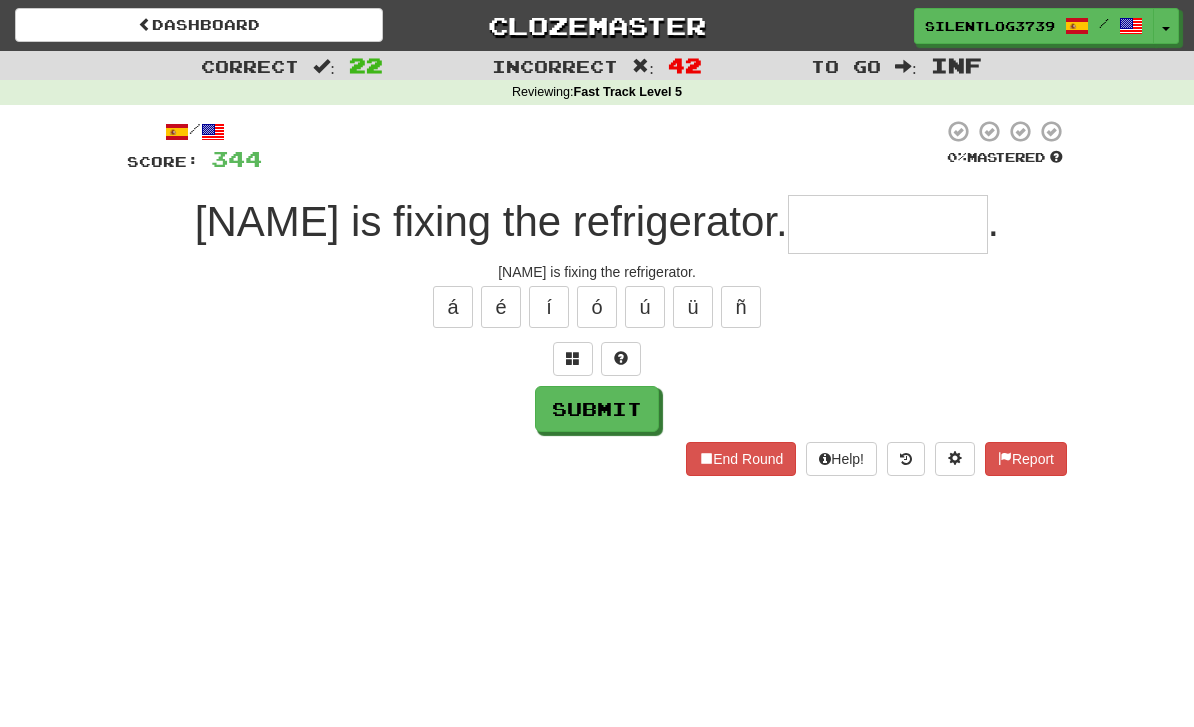 type on "*" 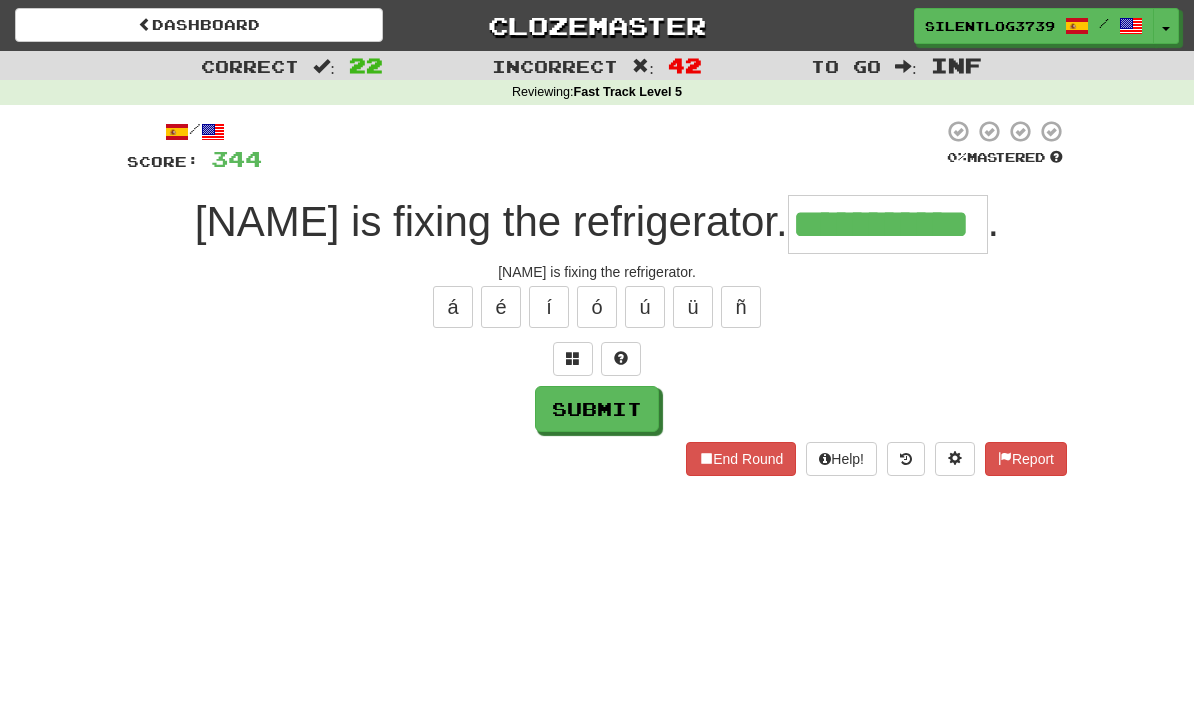 type on "**********" 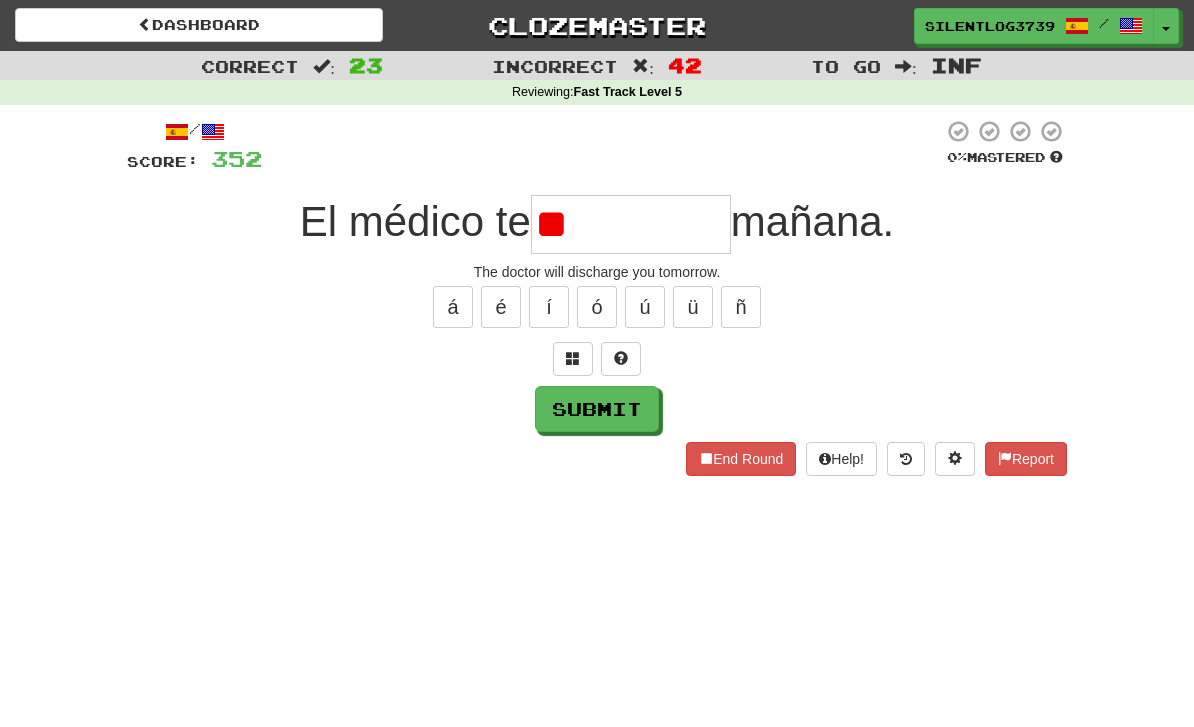 type on "*" 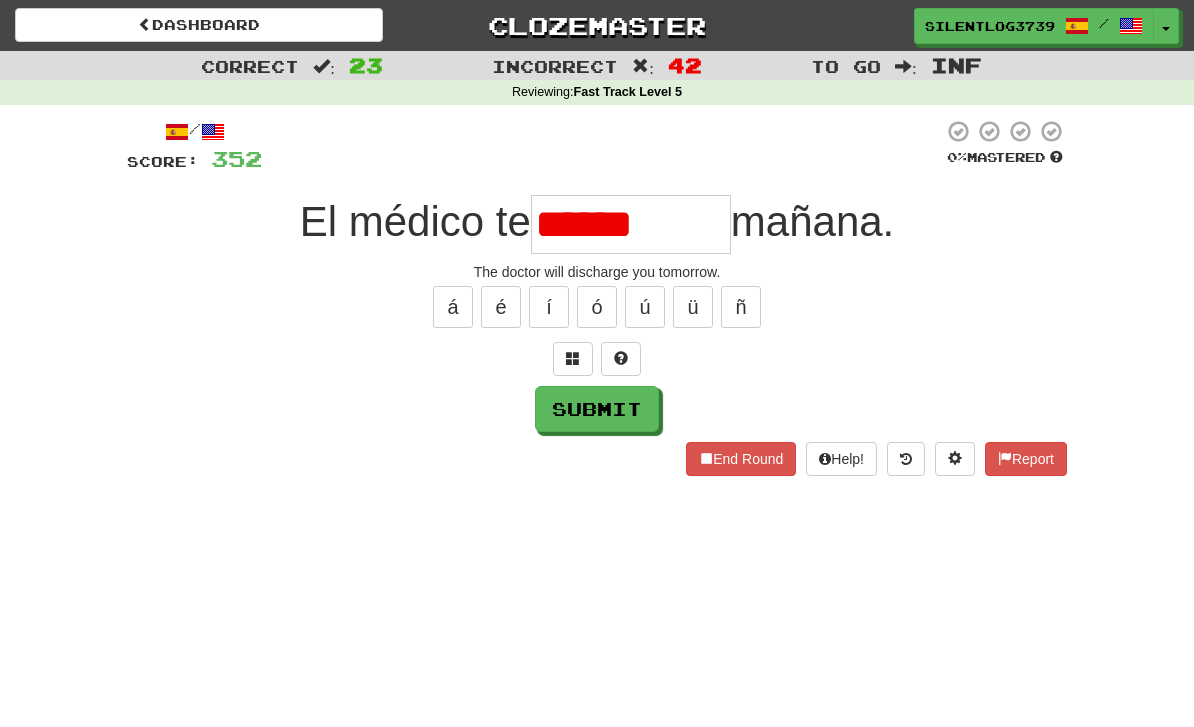 type on "****" 